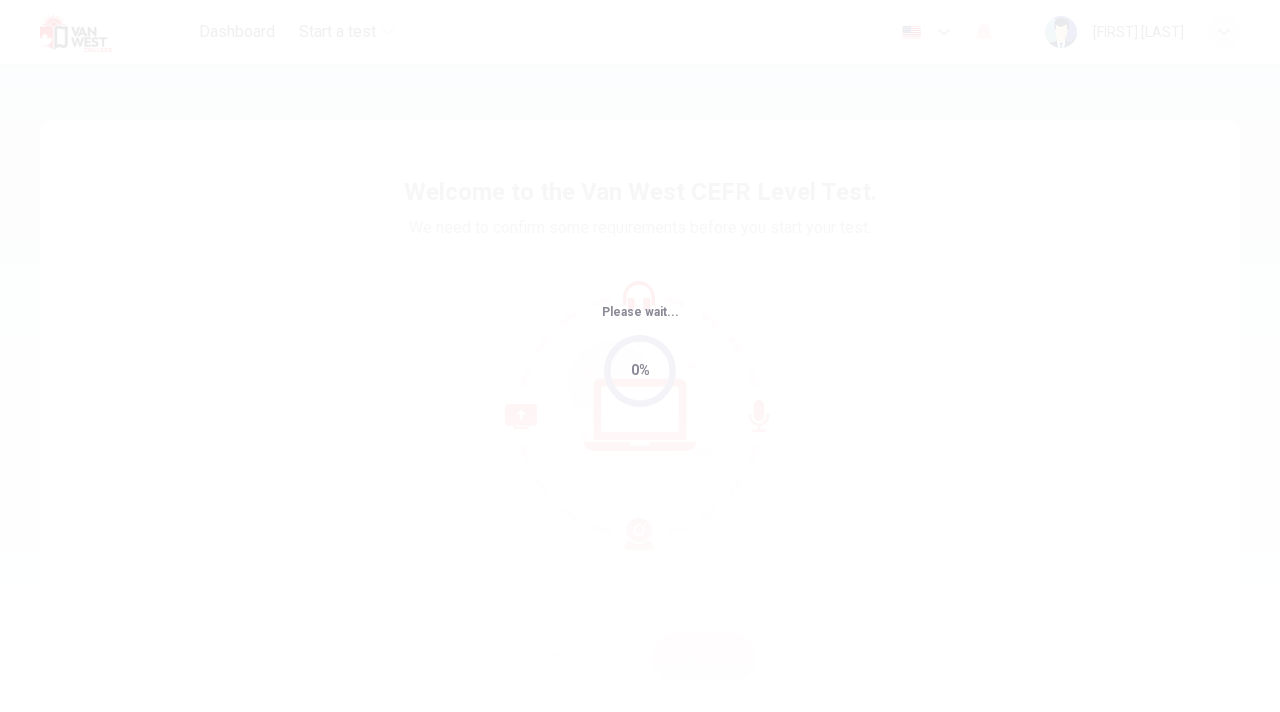 scroll, scrollTop: 0, scrollLeft: 0, axis: both 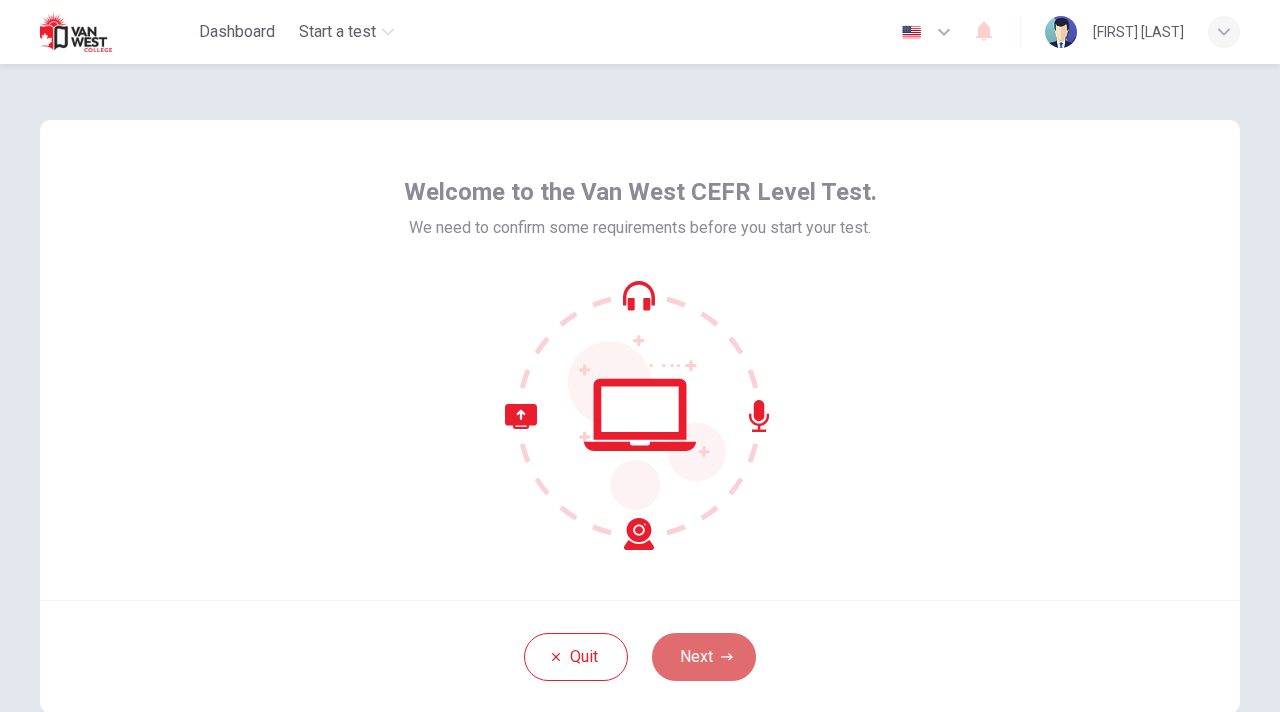click on "Next" at bounding box center [704, 657] 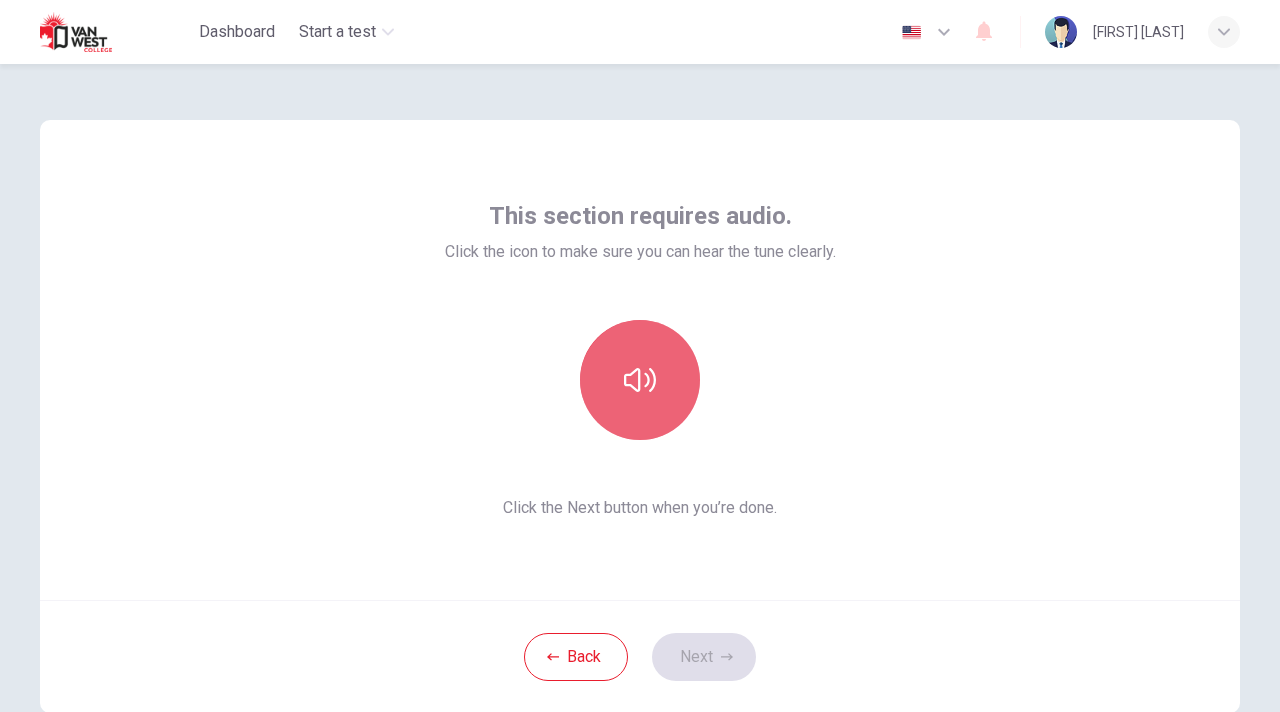 click at bounding box center [640, 380] 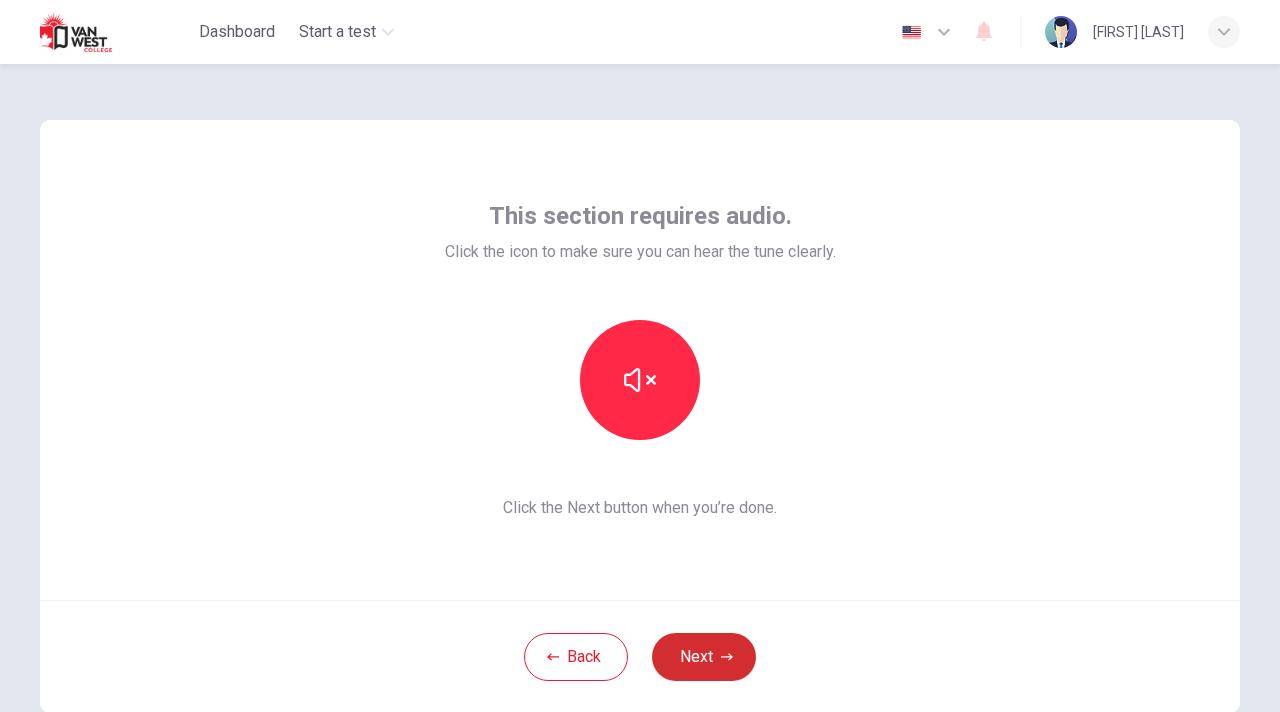 click on "Next" at bounding box center (704, 657) 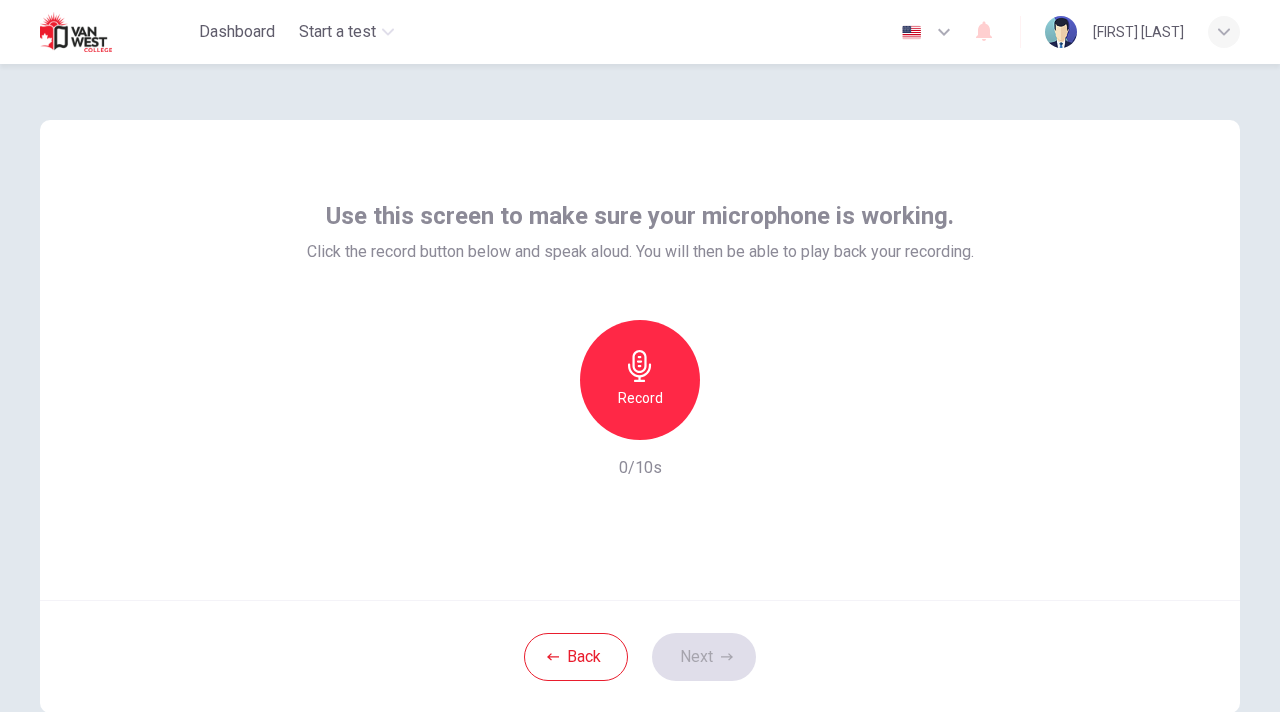 click 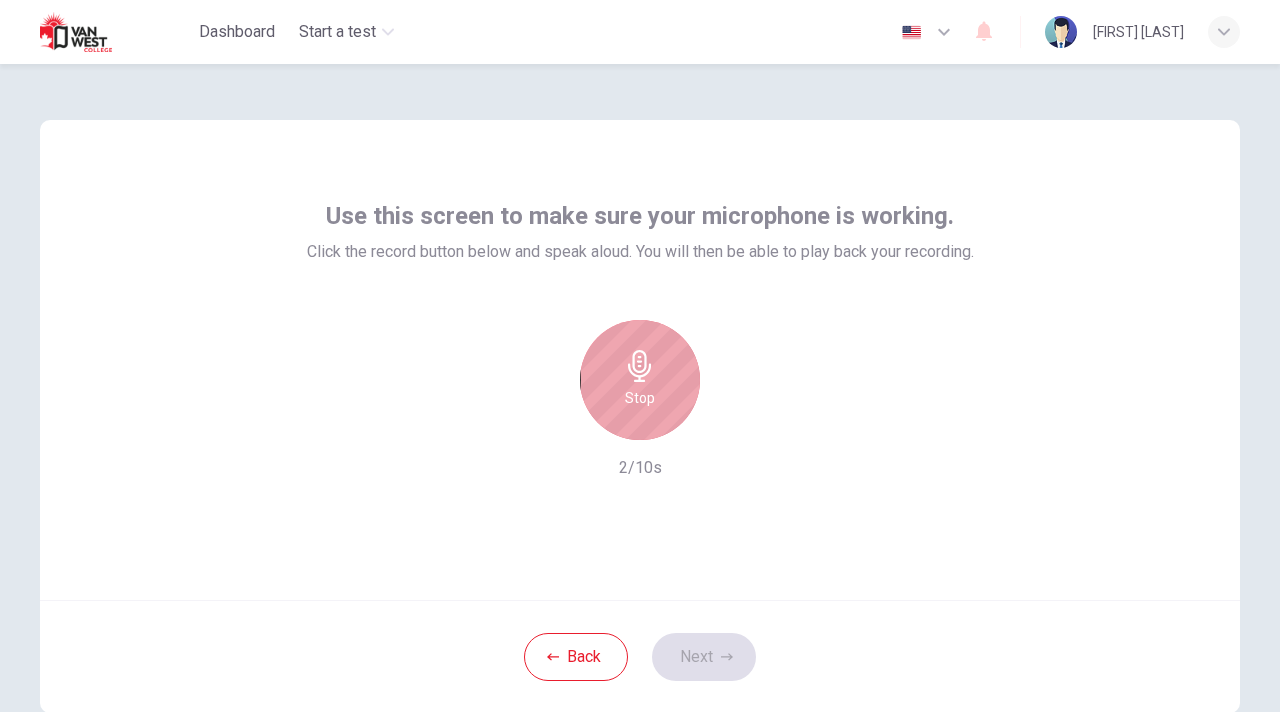 click 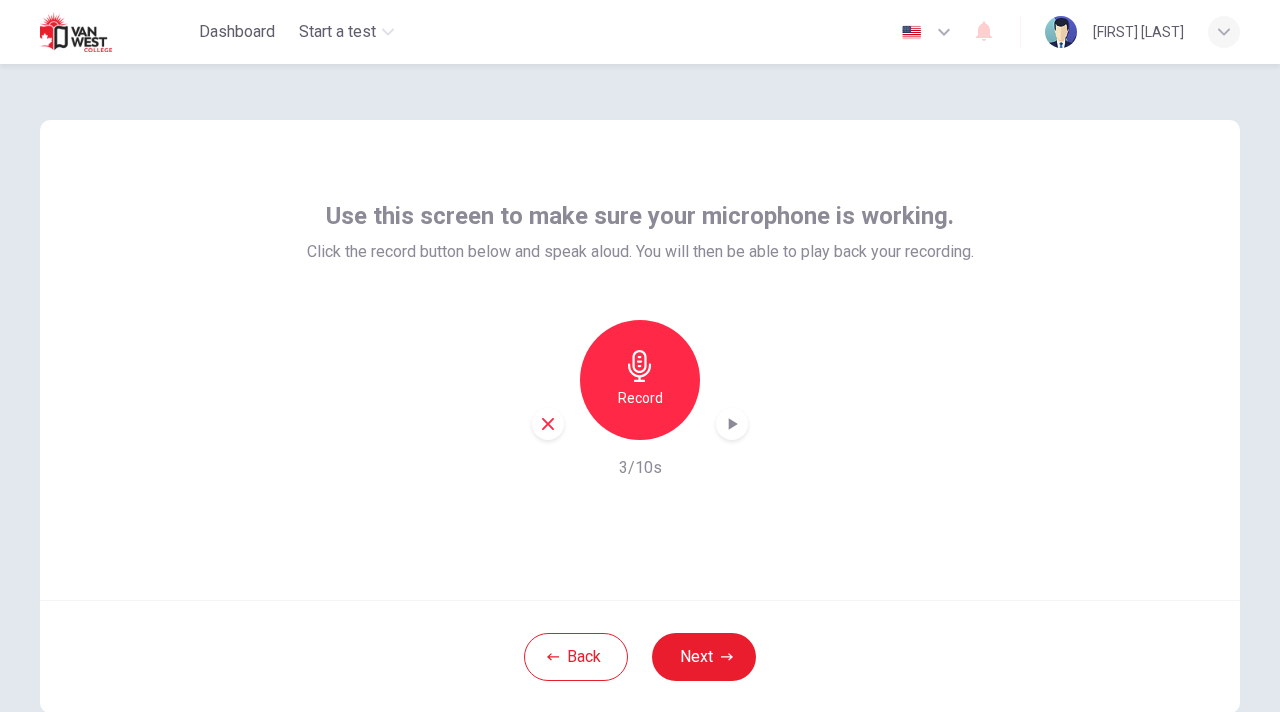 click at bounding box center [732, 424] 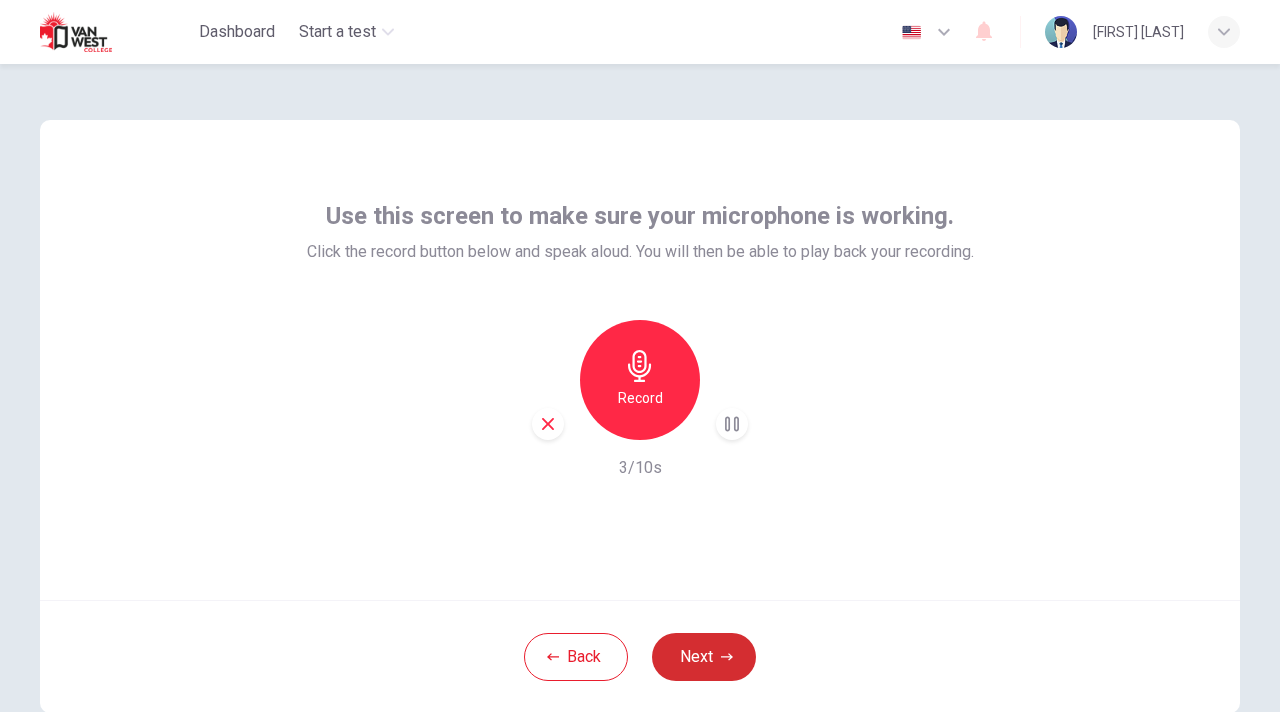 click on "Next" at bounding box center (704, 657) 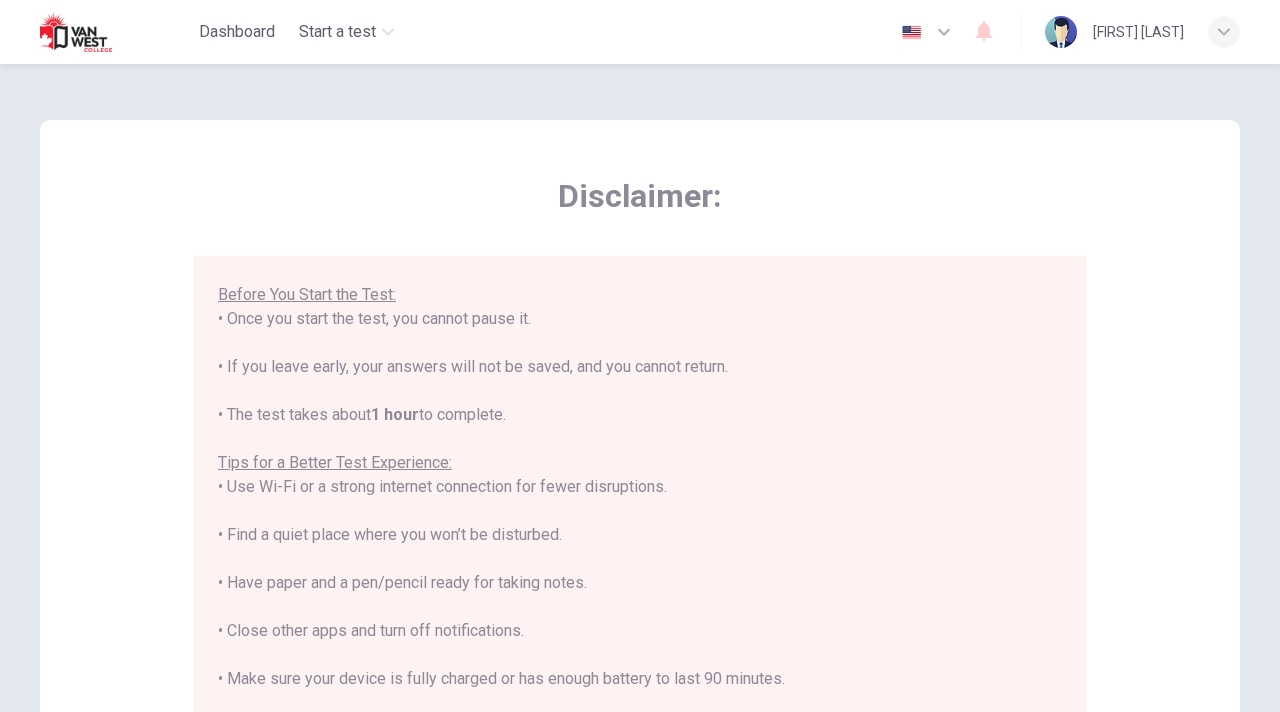 scroll, scrollTop: 191, scrollLeft: 0, axis: vertical 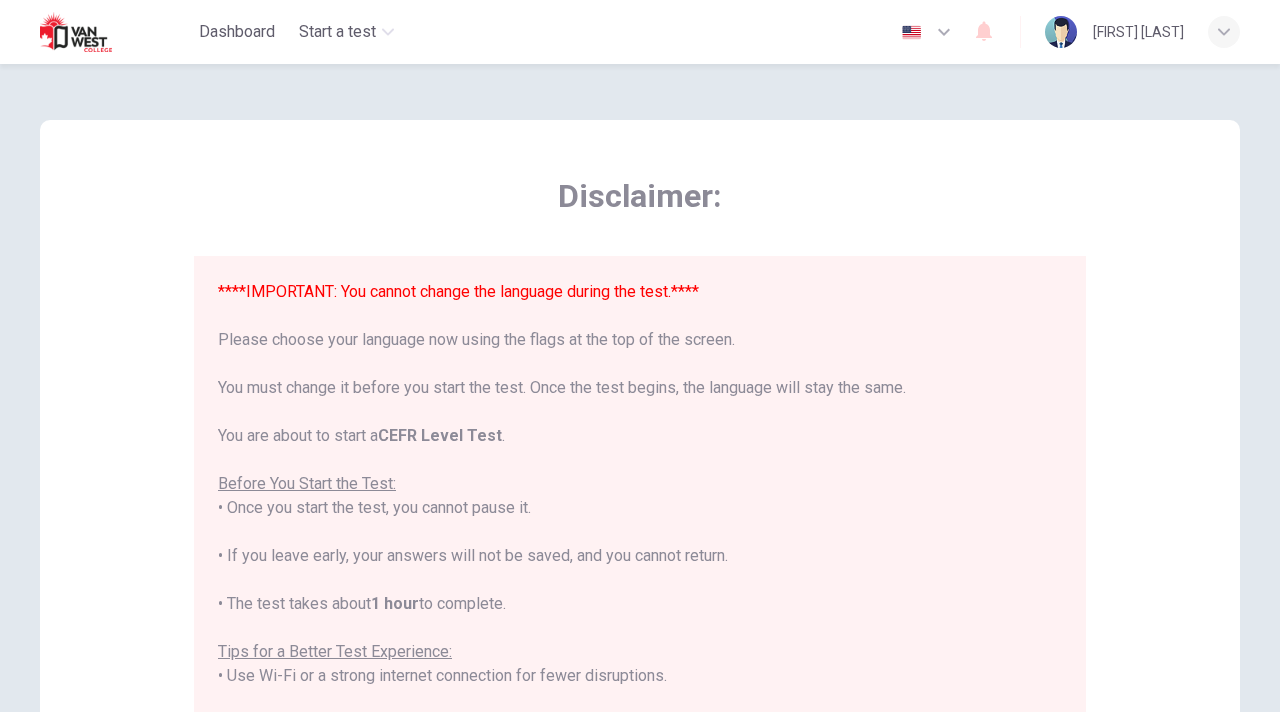 click on "Disclaimer: ****IMPORTANT: You cannot change the language during the test.****
Please choose your language now using the flags at the top of the screen. You must change it before you start the test. Once the test begins, the language will stay the same.
You are about to start a  CEFR Level Test .
Before You Start the Test:
• Once you start the test, you cannot pause it.
• If you leave early, your answers will not be saved, and you cannot return.
• The test takes about  1 hour  to complete.
Tips for a Better Test Experience:
• Use Wi-Fi or a strong internet connection for fewer disruptions.
• Find a quiet place where you won’t be disturbed.
• Have paper and a pen/pencil ready for taking notes.
• Close other apps and turn off notifications.
• Make sure your device is fully charged or has enough battery to last 90 minutes.
Make sure to uninstall Grammarly or any other apps that can help you during your test. This includes AI-powered extensions, ChatGPT, etc." at bounding box center (640, 499) 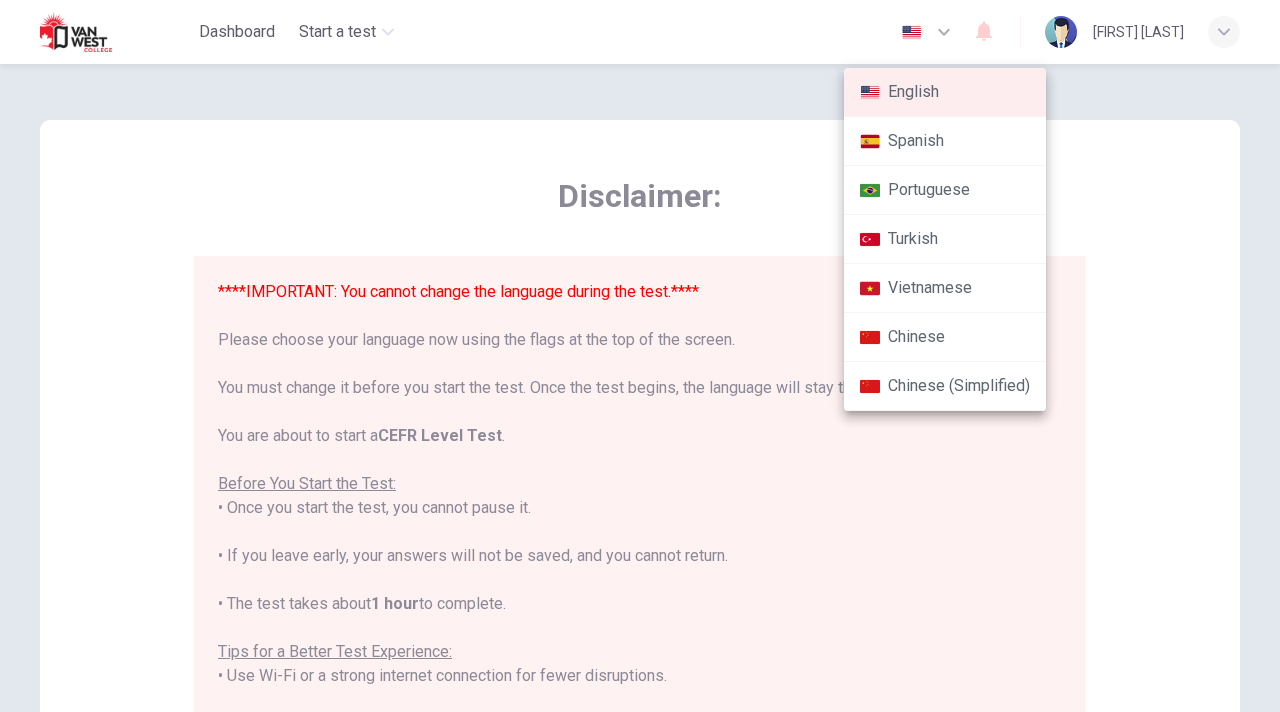 click at bounding box center (640, 356) 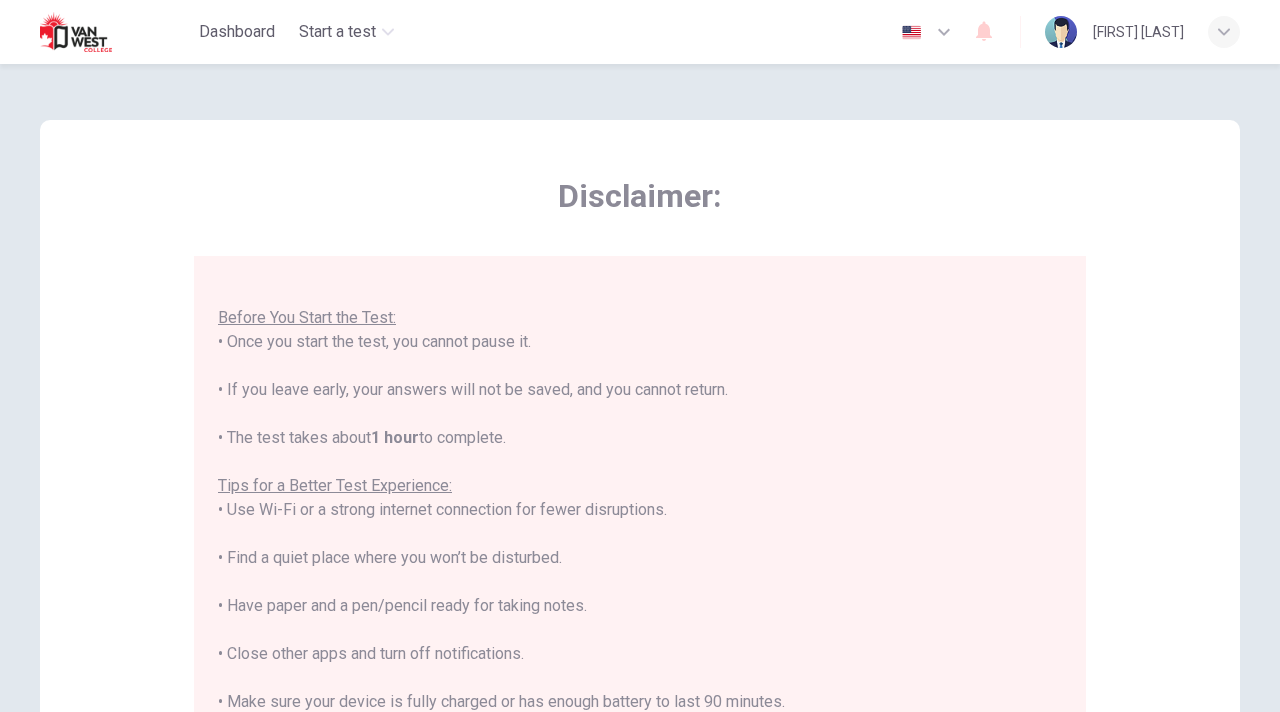 scroll, scrollTop: 191, scrollLeft: 0, axis: vertical 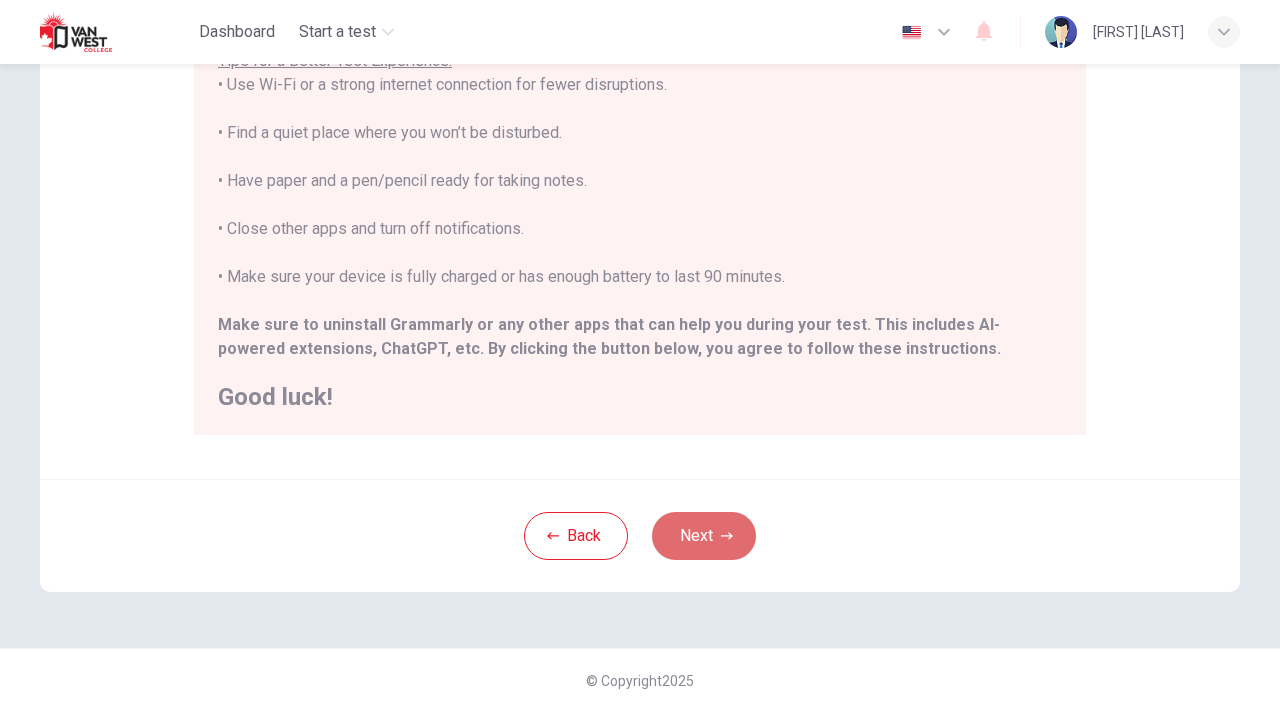 click on "Next" at bounding box center [704, 536] 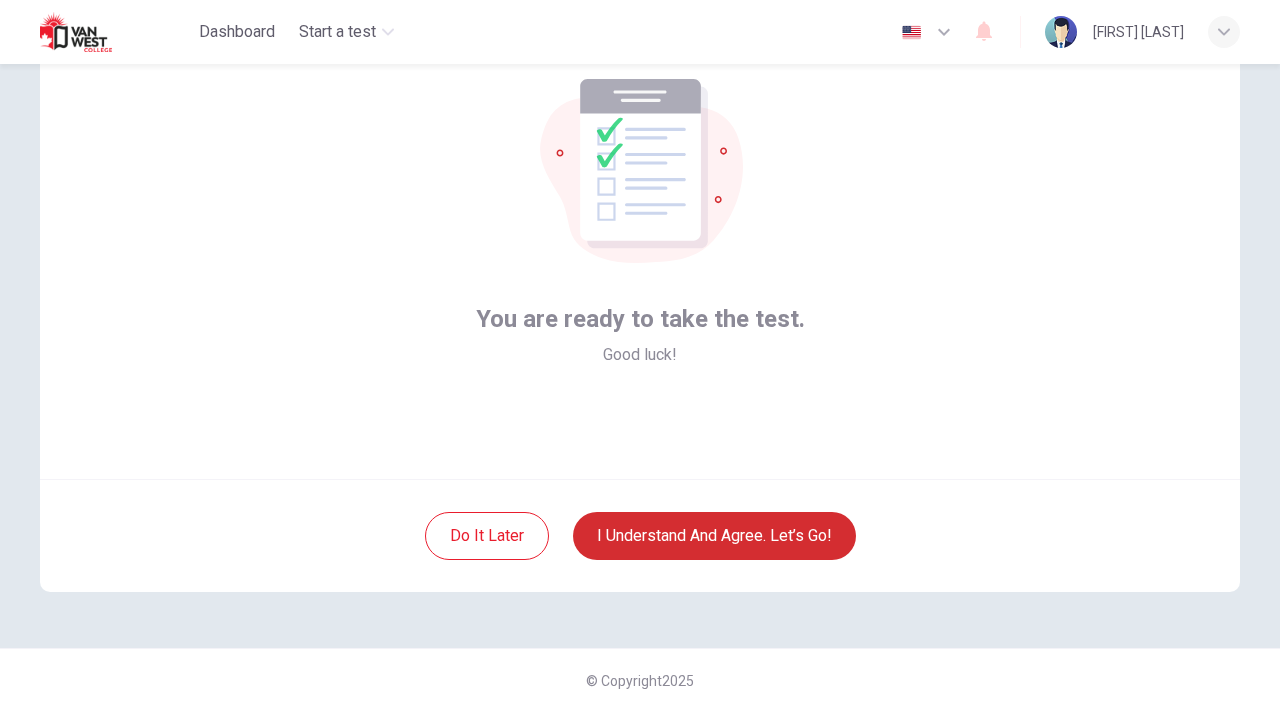 click on "I understand and agree. Let’s go!" at bounding box center (714, 536) 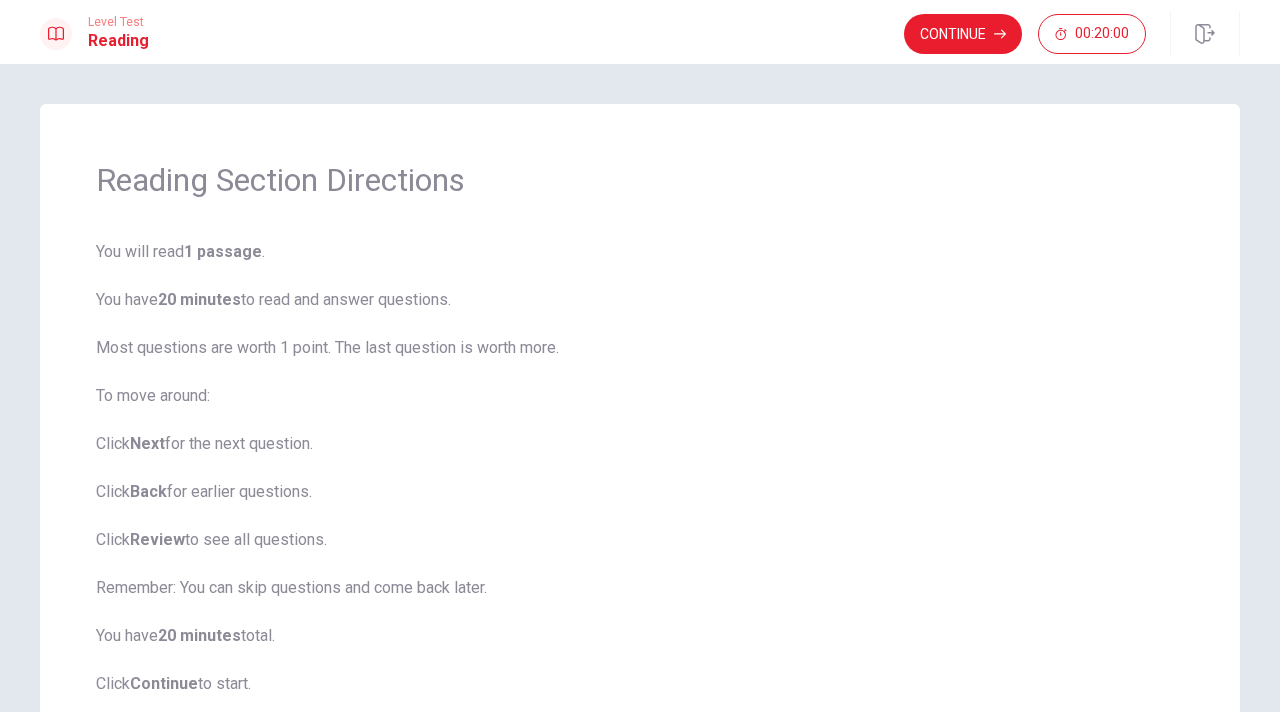 scroll, scrollTop: 144, scrollLeft: 0, axis: vertical 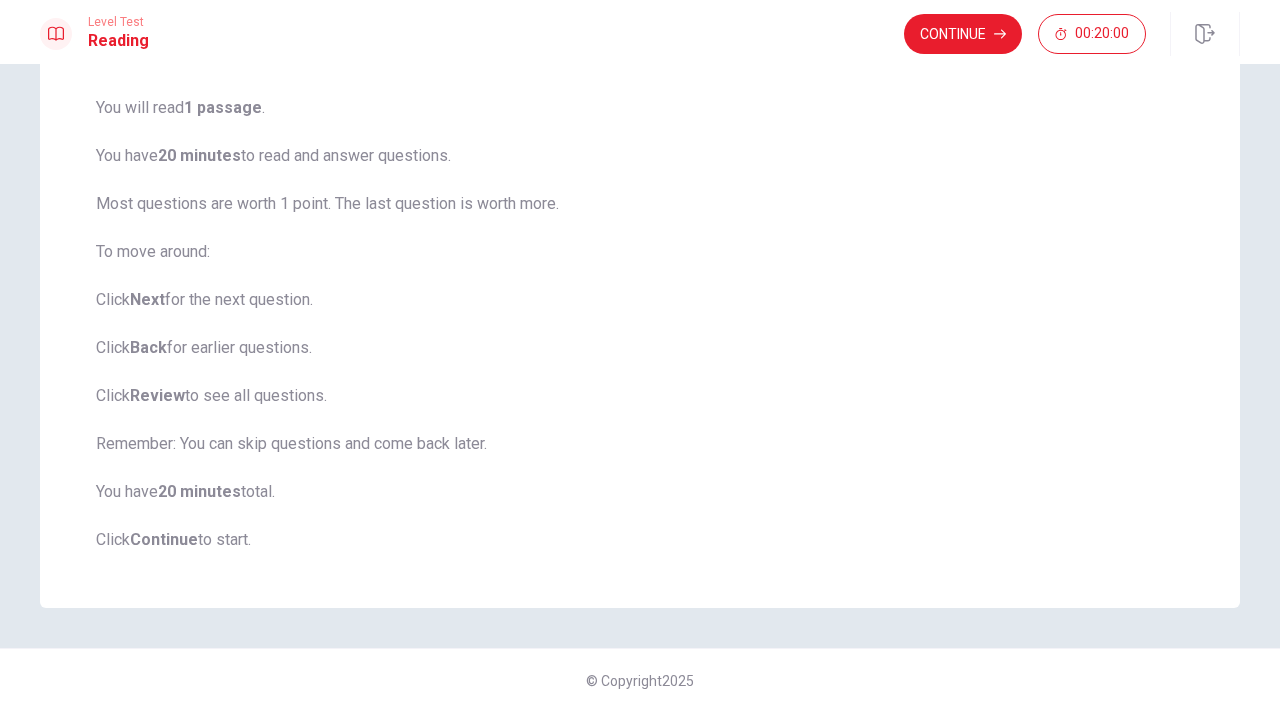 click on "You will read  1 passage .
You have  20 minutes  to read and answer questions.
Most questions are worth 1 point. The last question is worth more.
To move around:
Click  Next  for the next question.
Click  Back  for earlier questions.
Click  Review  to see all questions.
Remember: You can skip questions and come back later.
You have  20 minutes  total.
Click  Continue  to start." at bounding box center (640, 324) 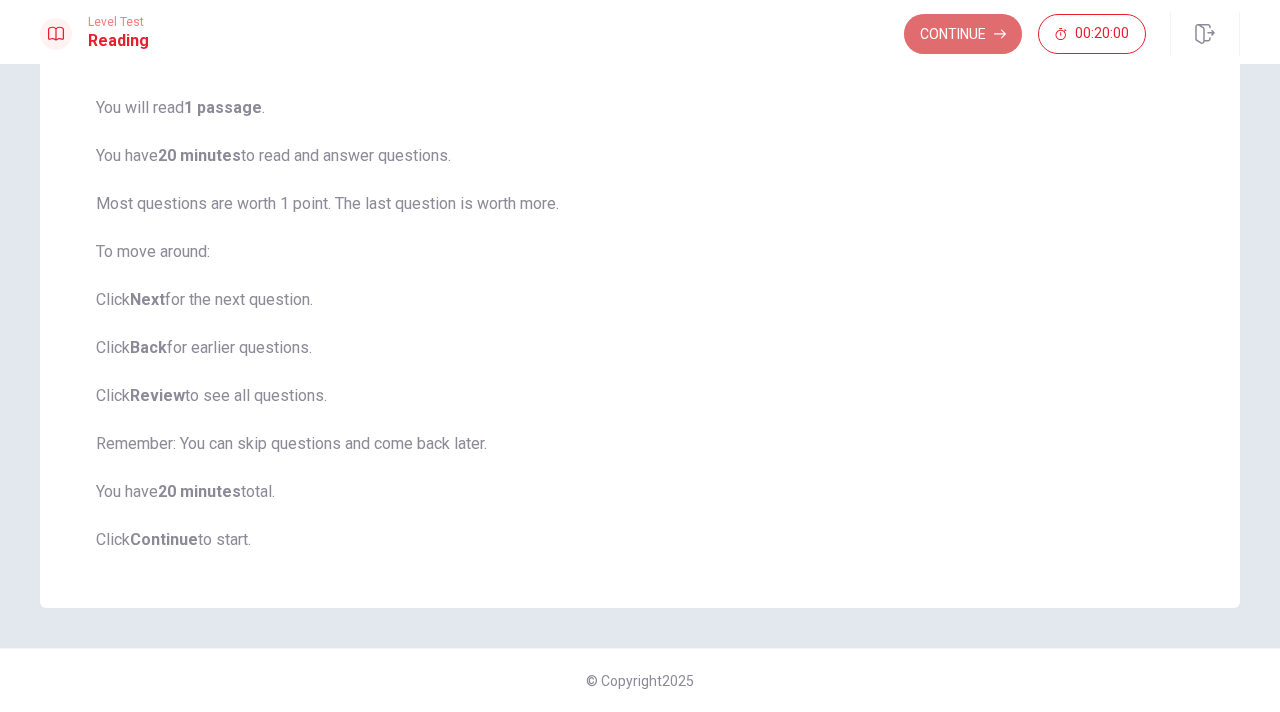 click on "Continue" at bounding box center [963, 34] 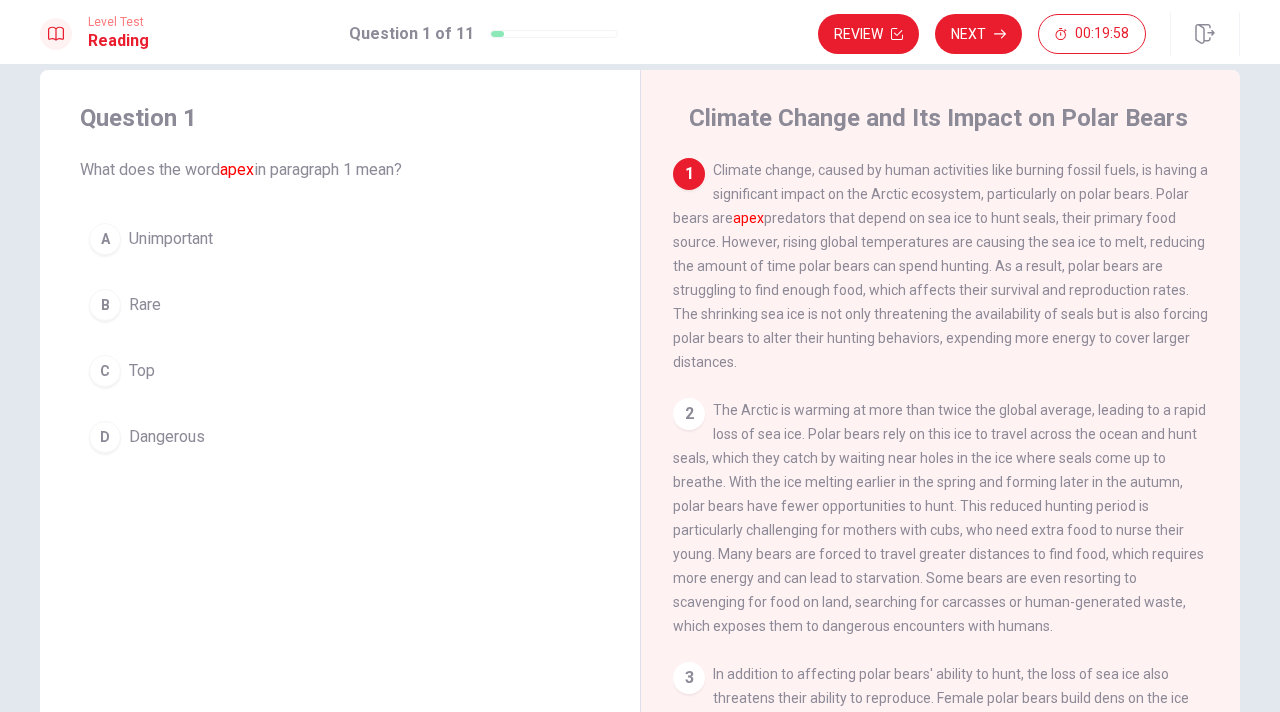 scroll, scrollTop: 45, scrollLeft: 0, axis: vertical 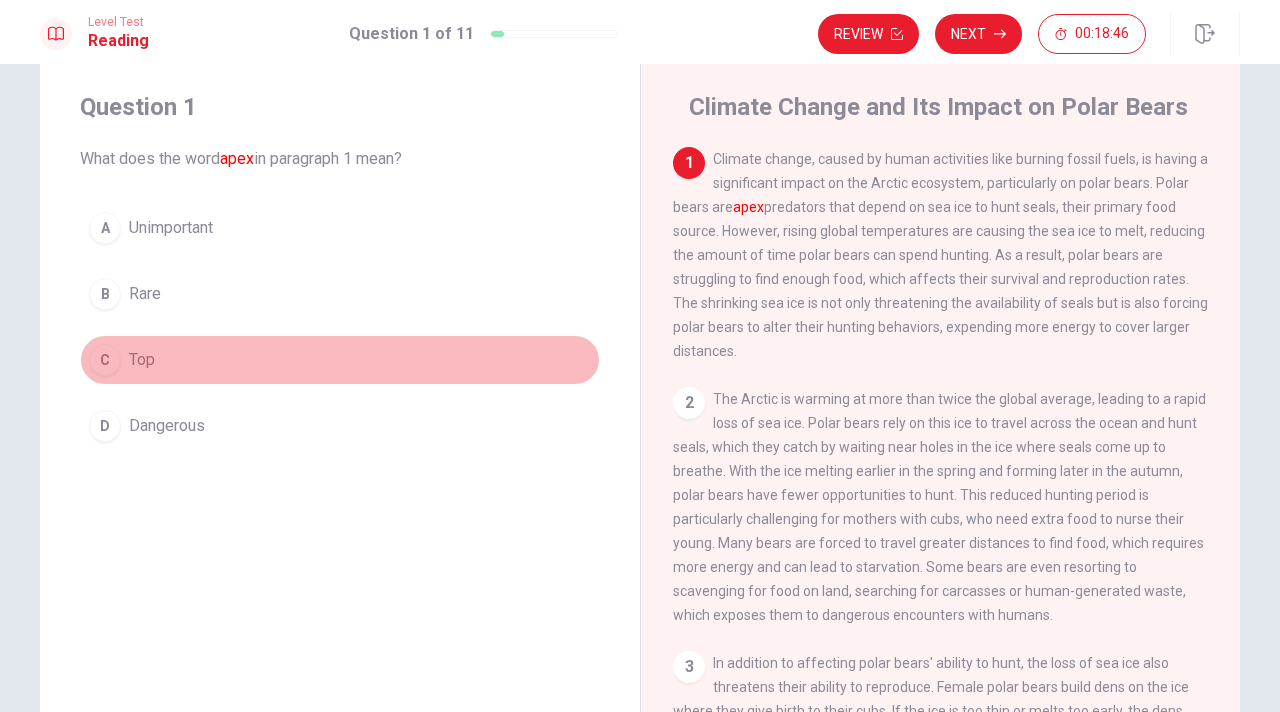 click on "Top" at bounding box center [142, 360] 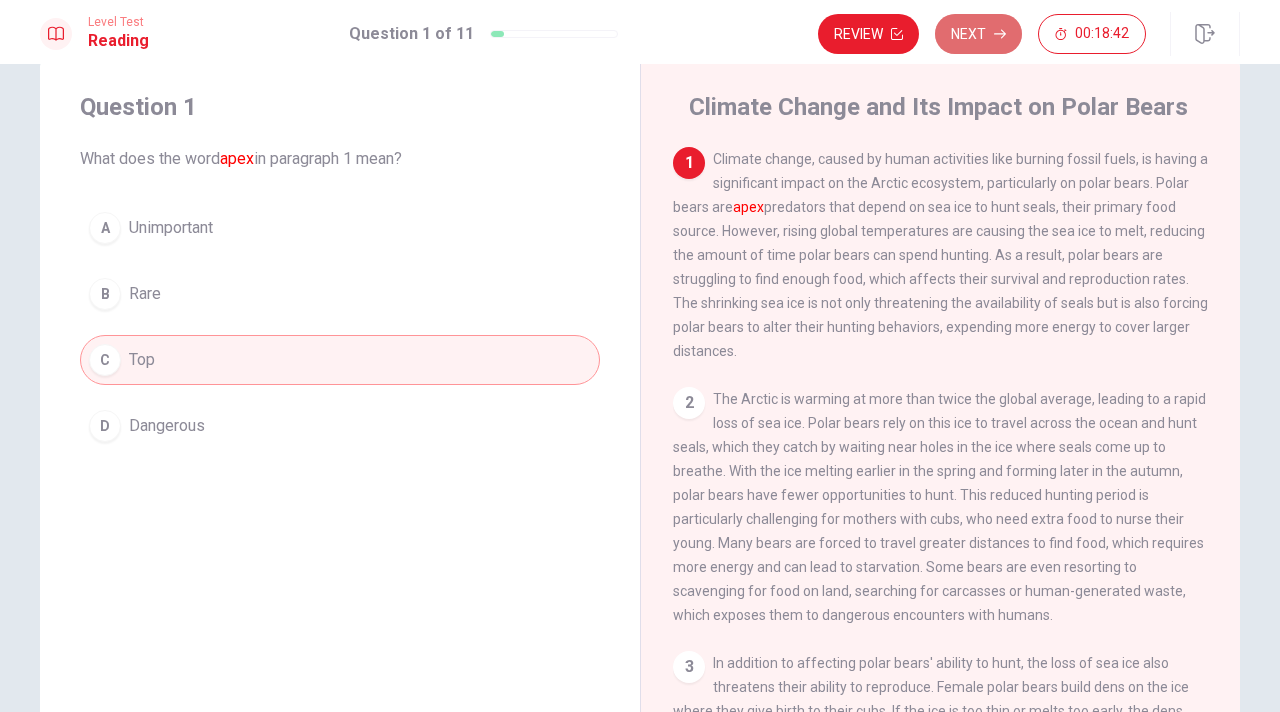 click on "Next" at bounding box center [978, 34] 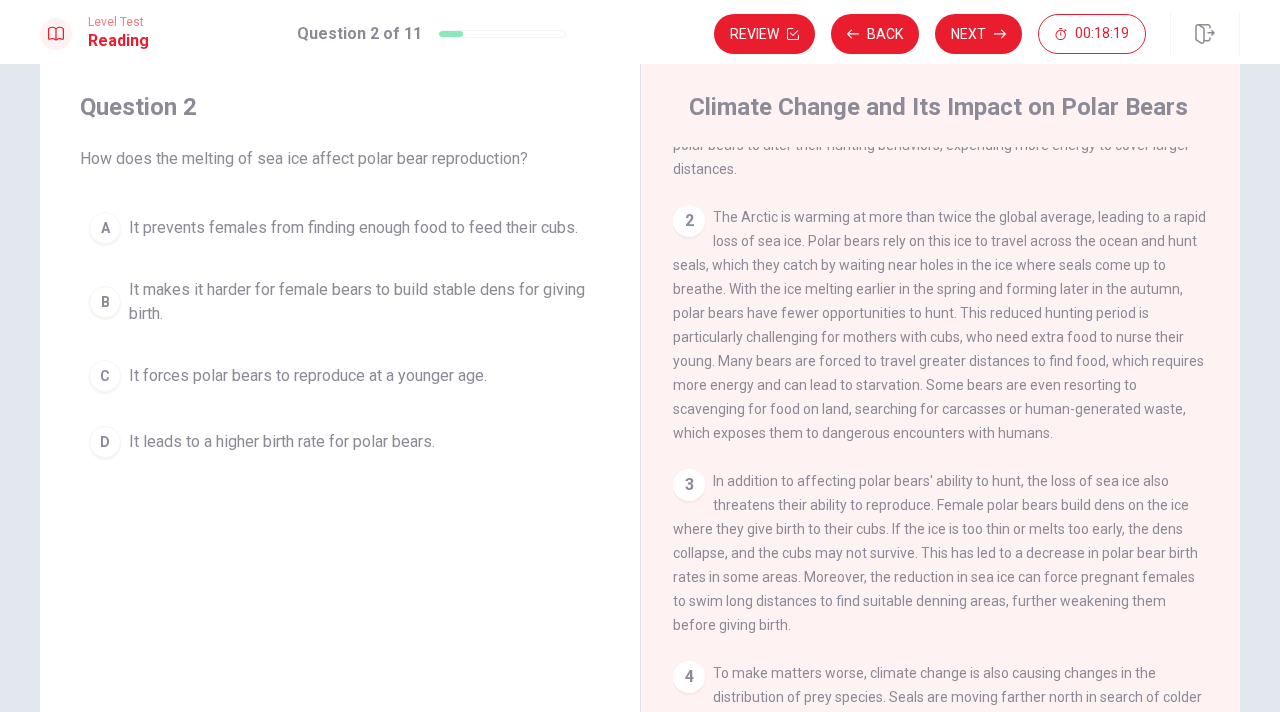 scroll, scrollTop: 208, scrollLeft: 0, axis: vertical 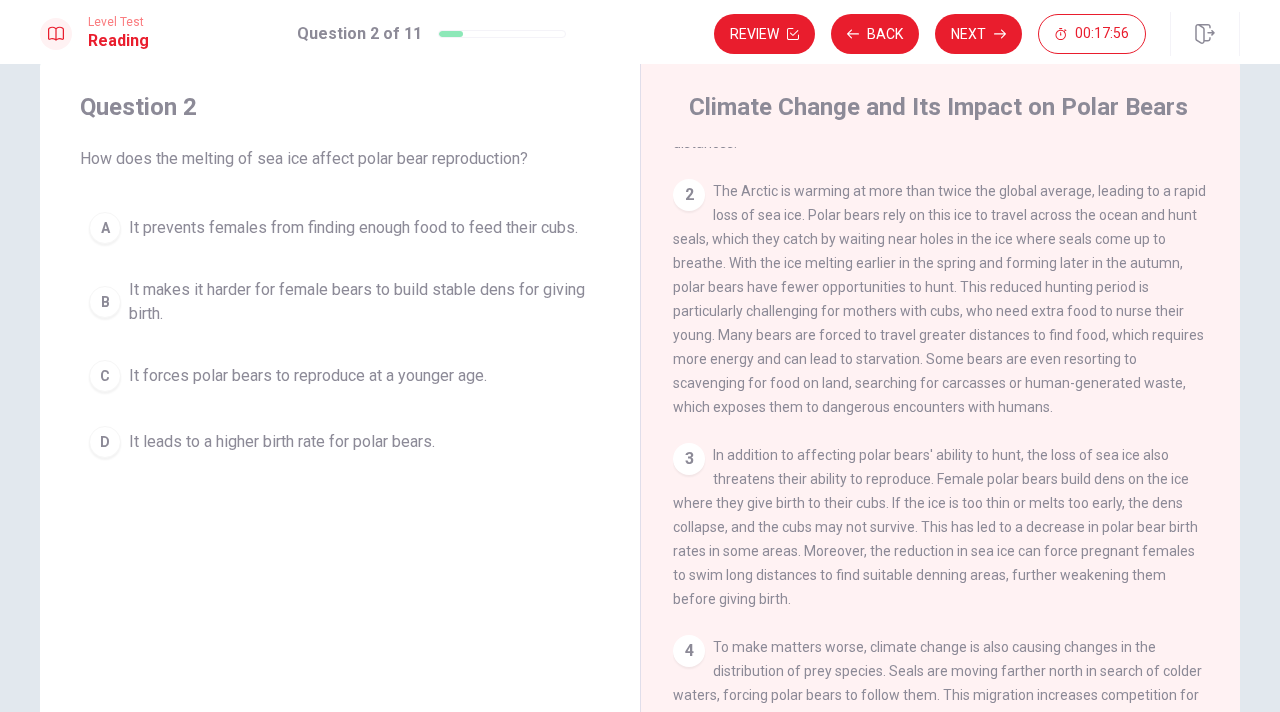 click on "B" at bounding box center [105, 302] 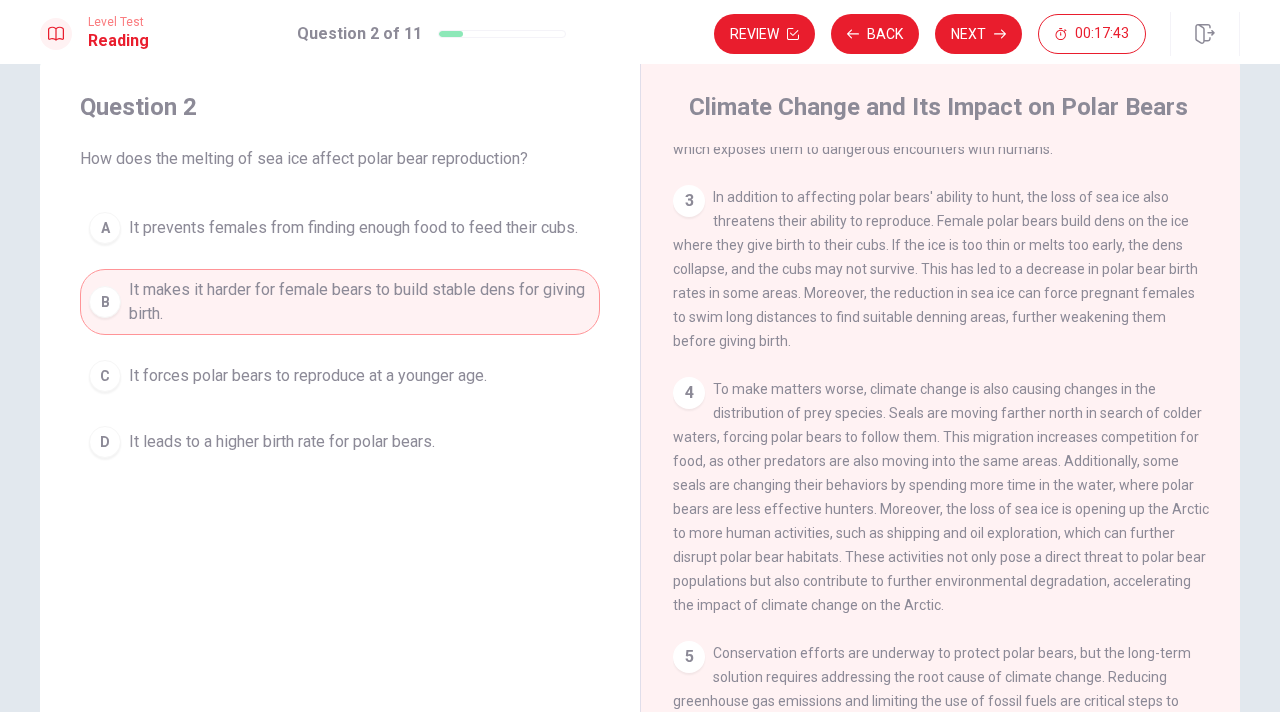 scroll, scrollTop: 502, scrollLeft: 0, axis: vertical 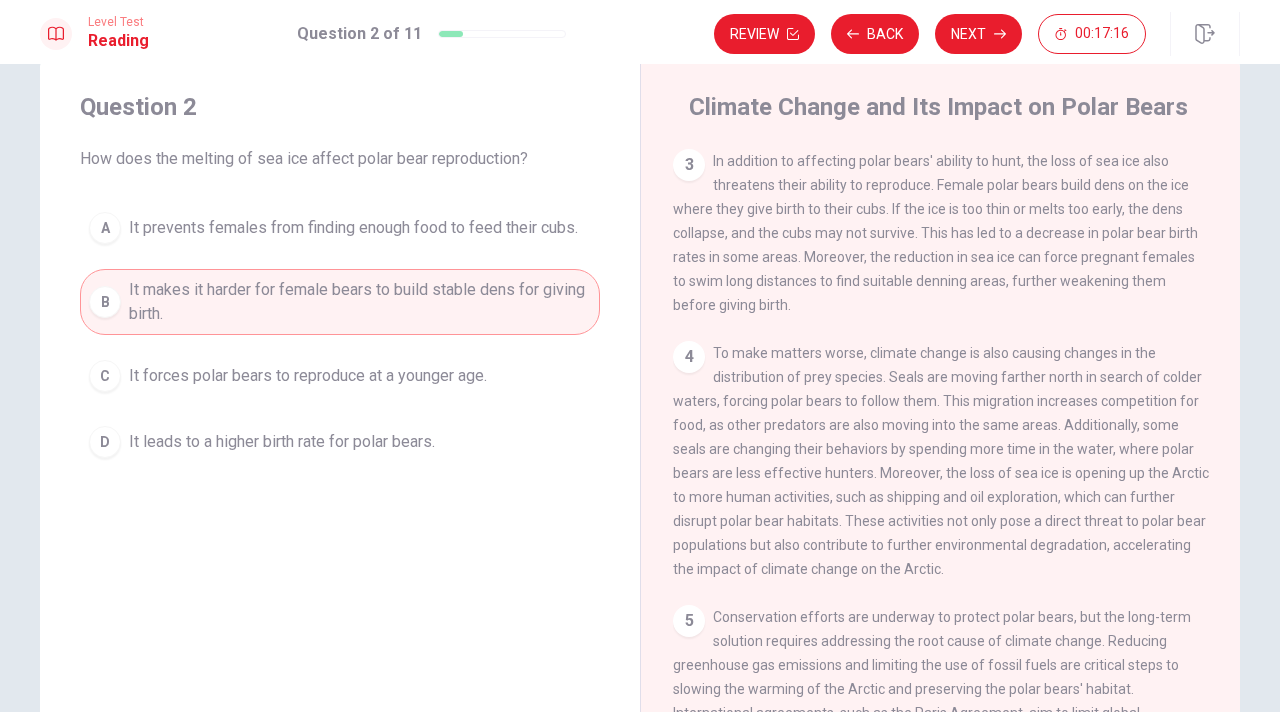 click on "It prevents females from finding enough food to feed their cubs." at bounding box center (353, 228) 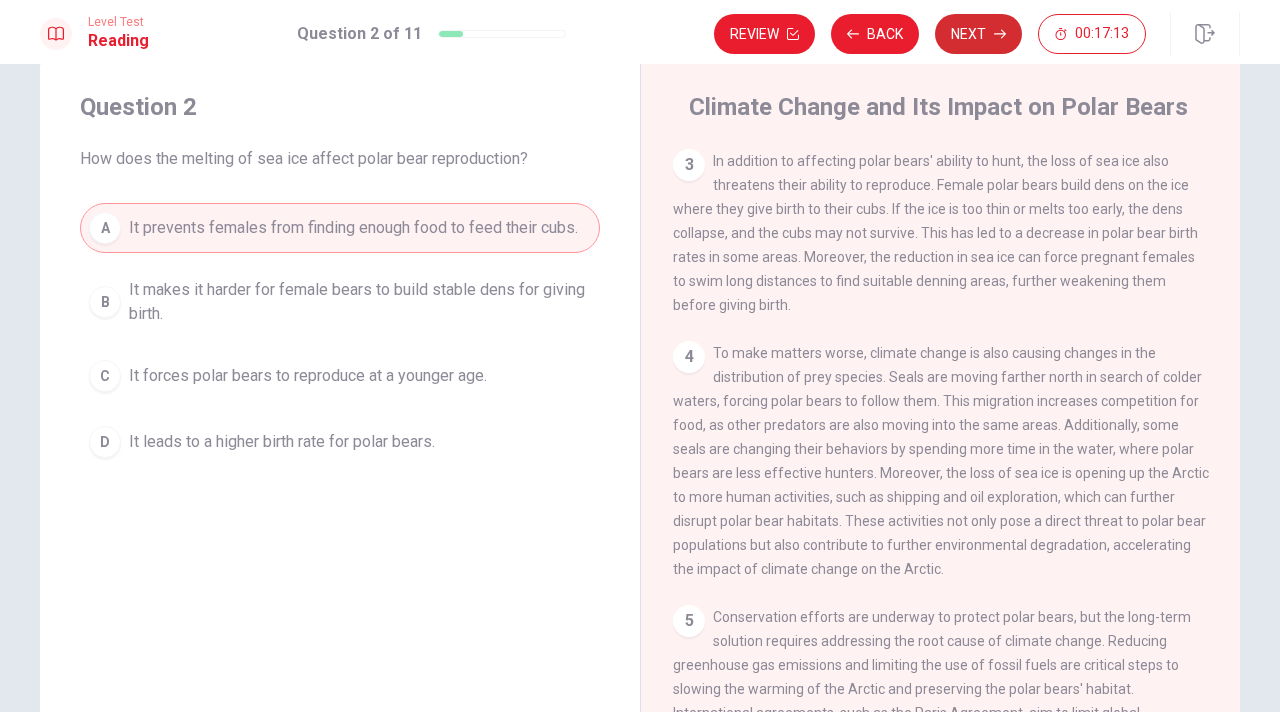 click on "Next" at bounding box center (978, 34) 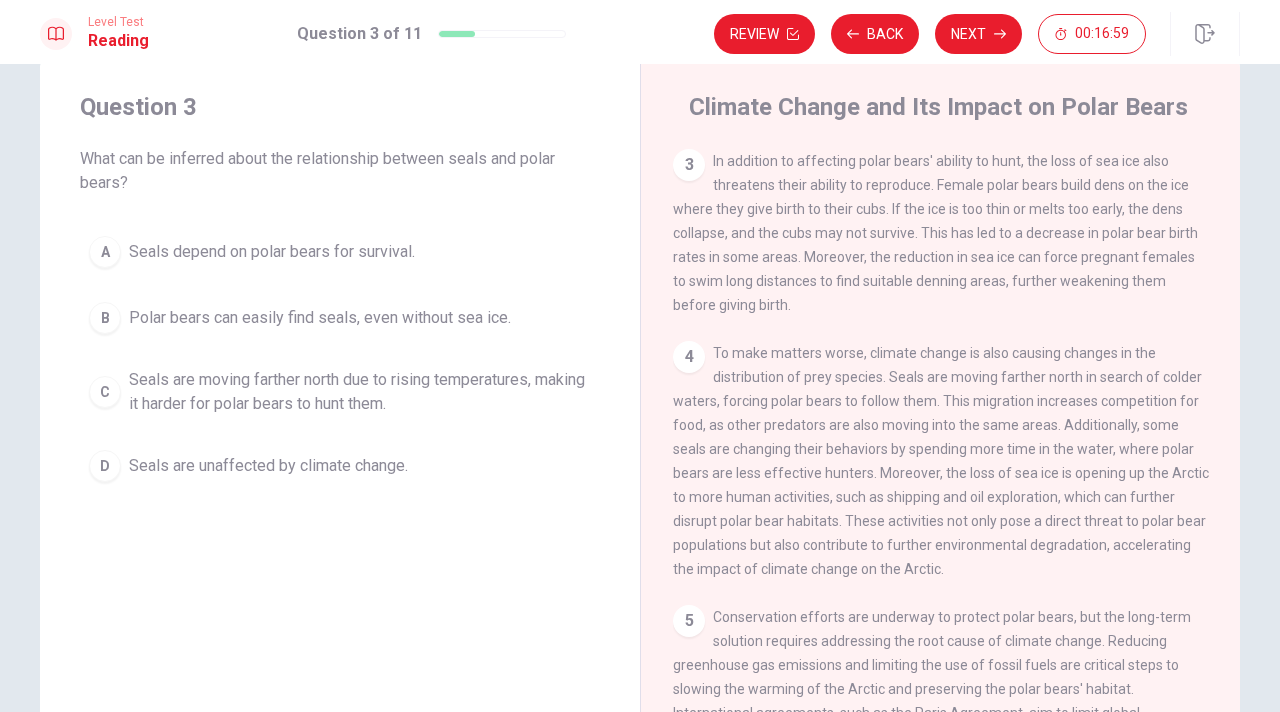 click on "Seals are moving farther north due to rising temperatures, making it harder for polar bears to hunt them." at bounding box center (360, 392) 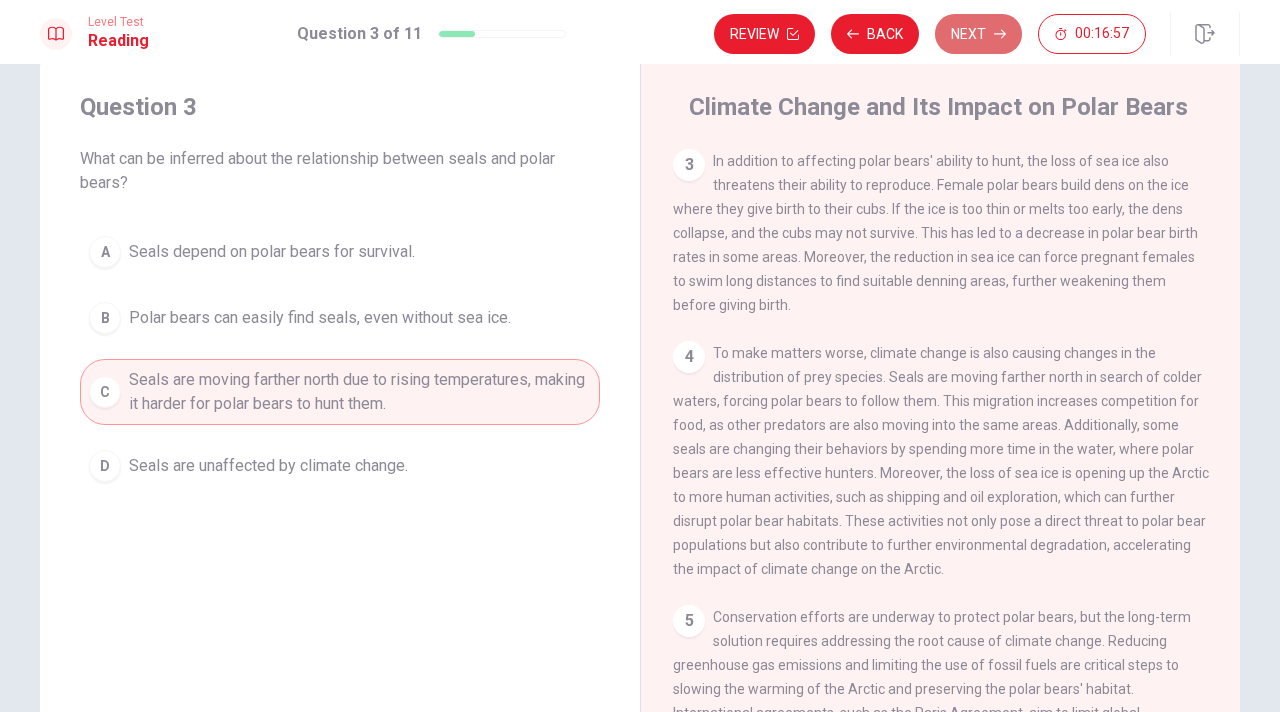 click on "Next" at bounding box center (978, 34) 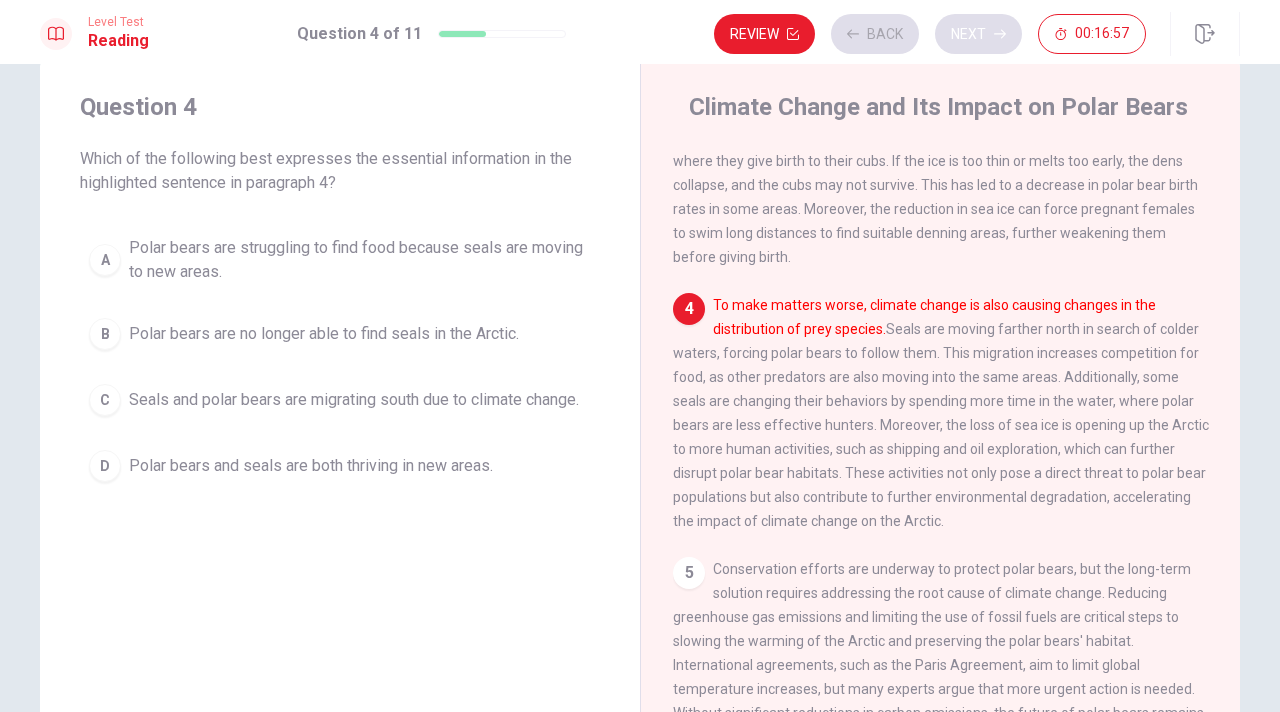 scroll, scrollTop: 597, scrollLeft: 0, axis: vertical 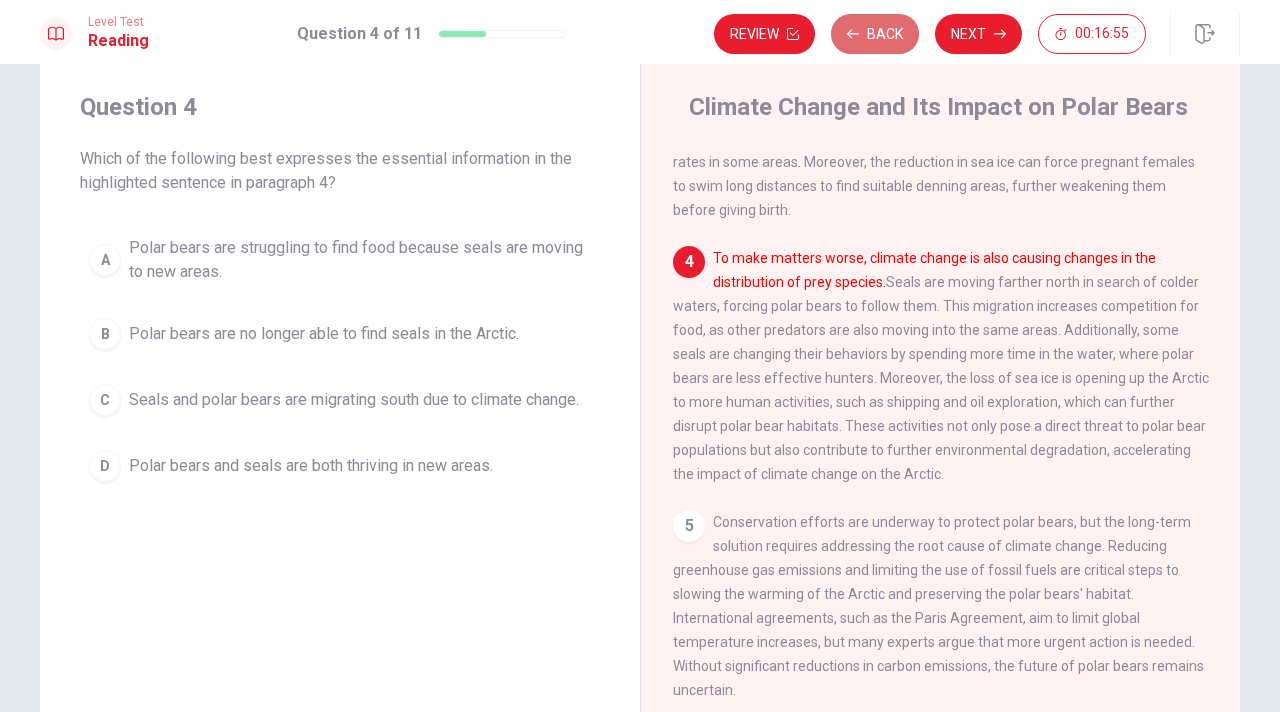 click 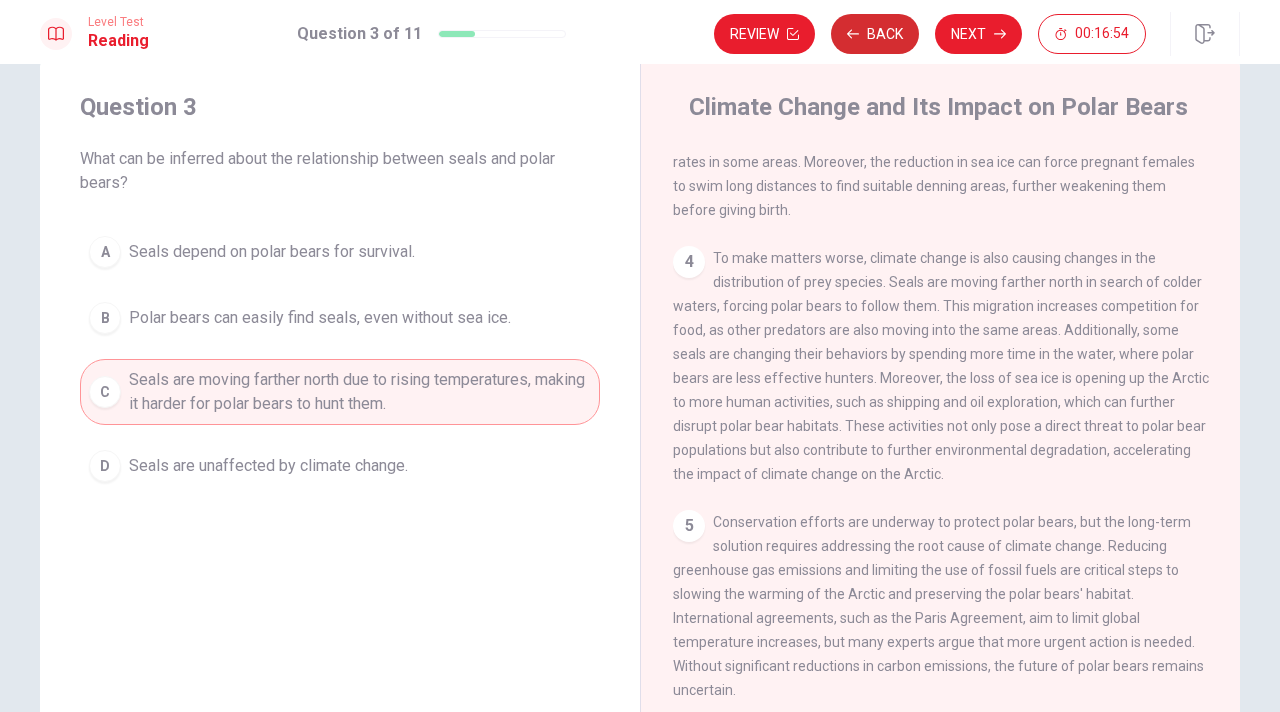 click 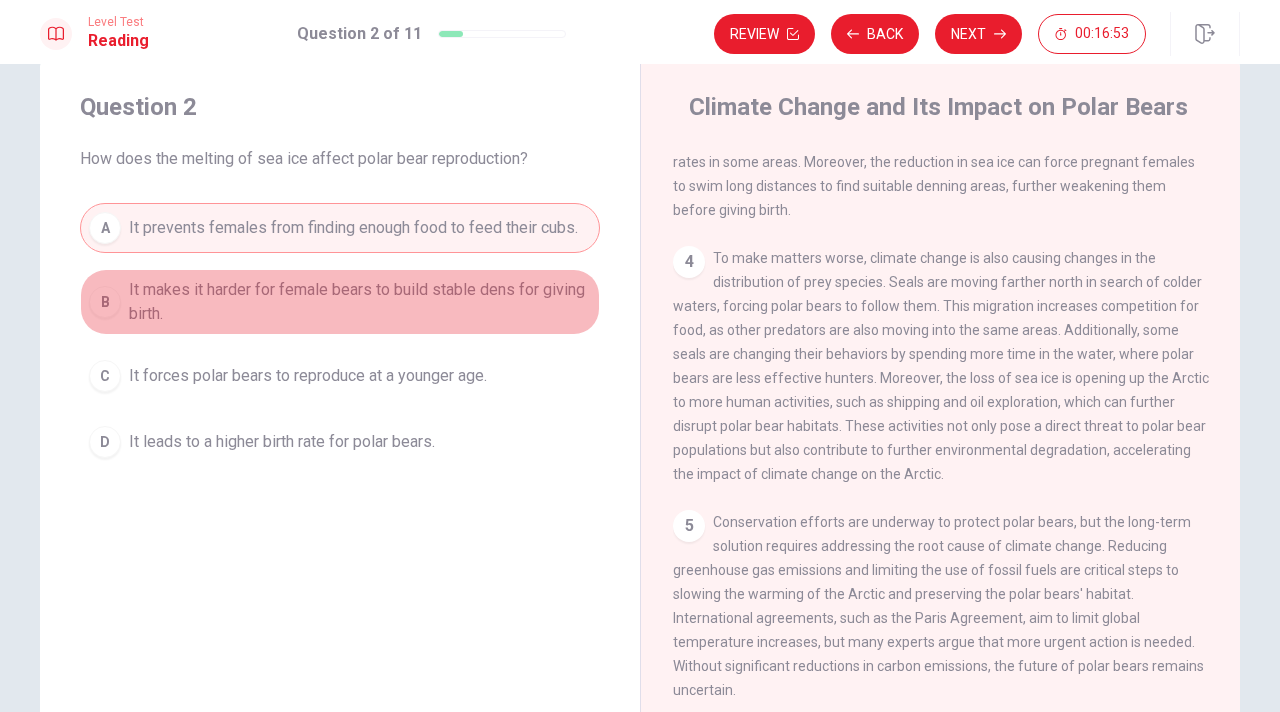click on "It makes it harder for female bears to build stable dens for giving birth." at bounding box center [360, 302] 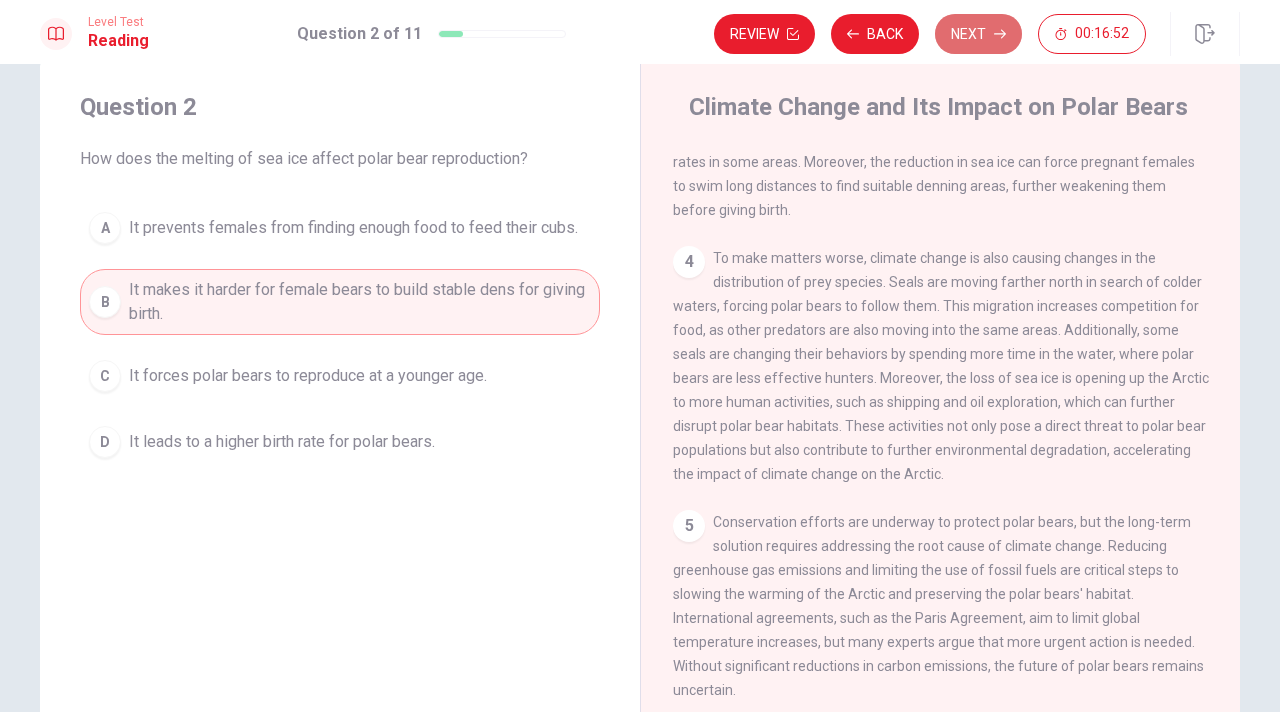 click on "Next" at bounding box center [978, 34] 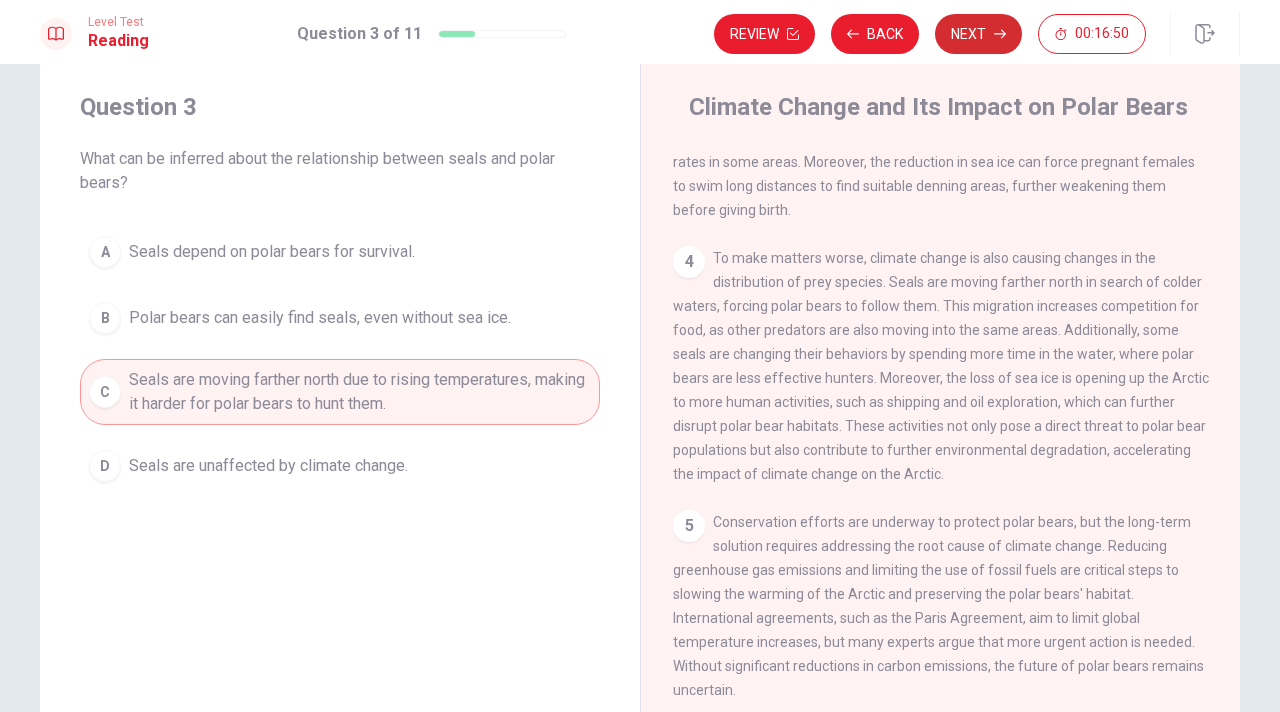 click on "Next" at bounding box center (978, 34) 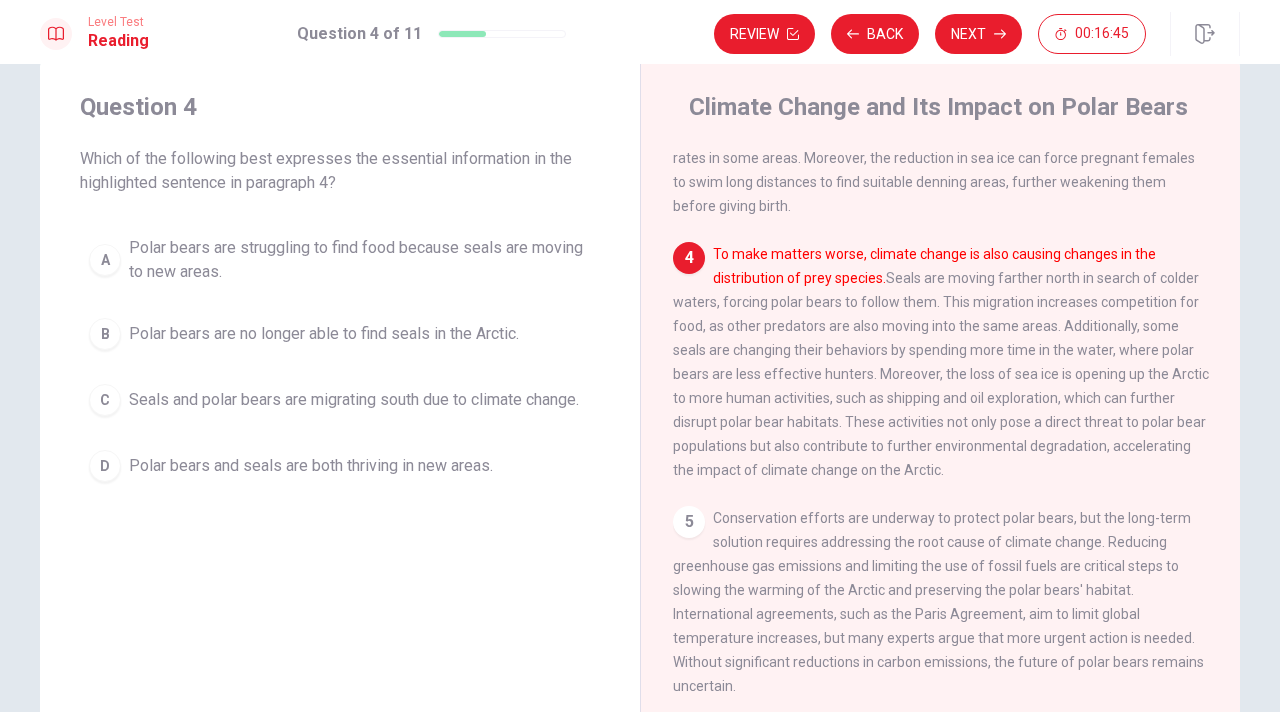 scroll, scrollTop: 620, scrollLeft: 0, axis: vertical 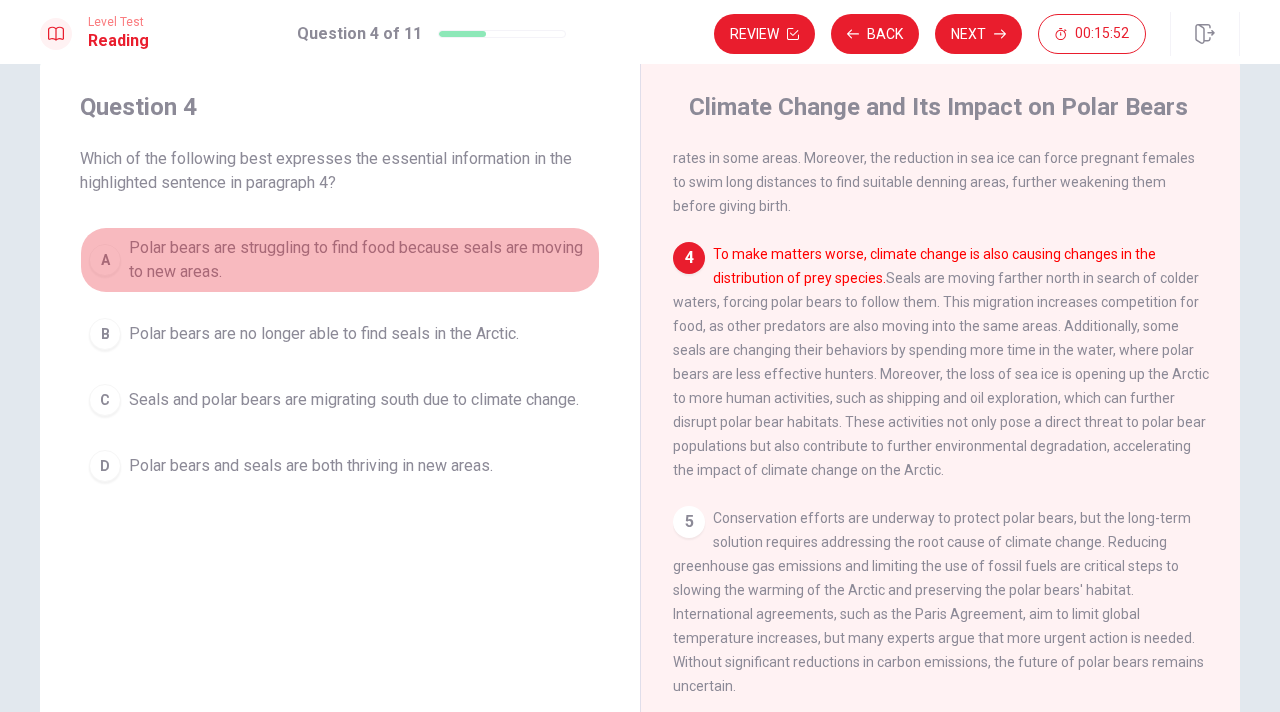 click on "Polar bears are struggling to find food because seals are moving to new areas." at bounding box center (360, 260) 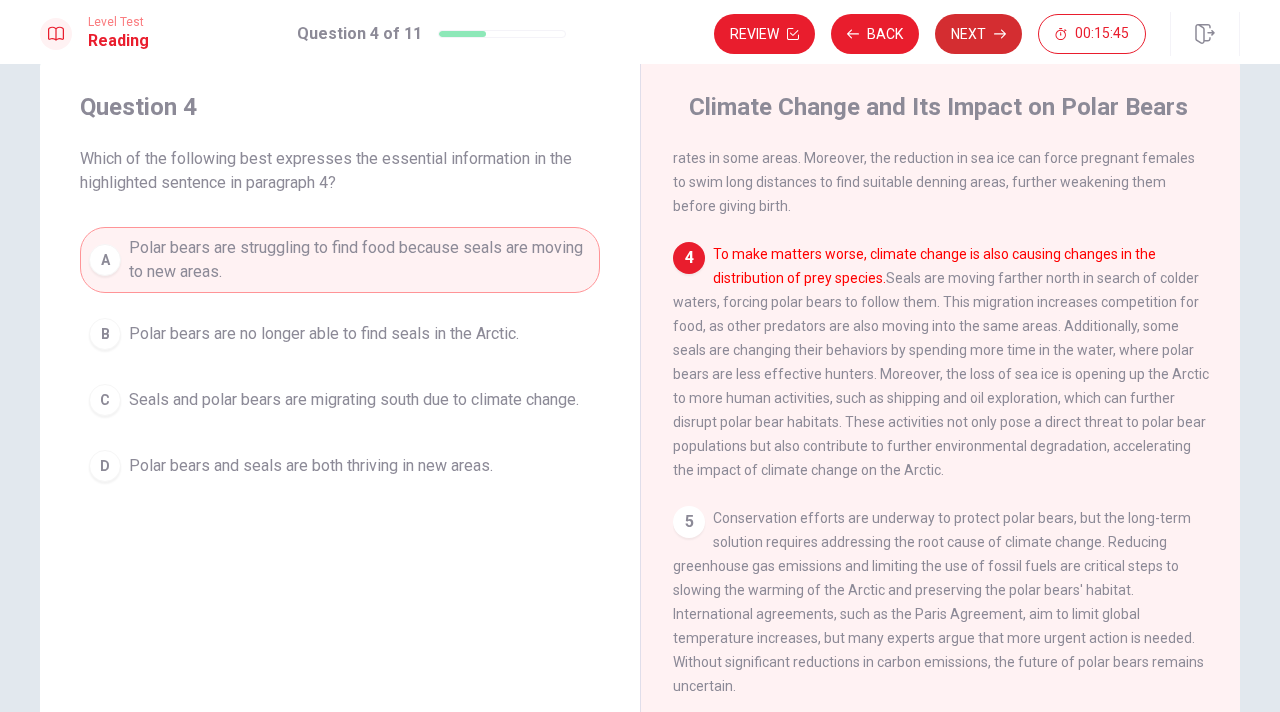 click on "Next" at bounding box center (978, 34) 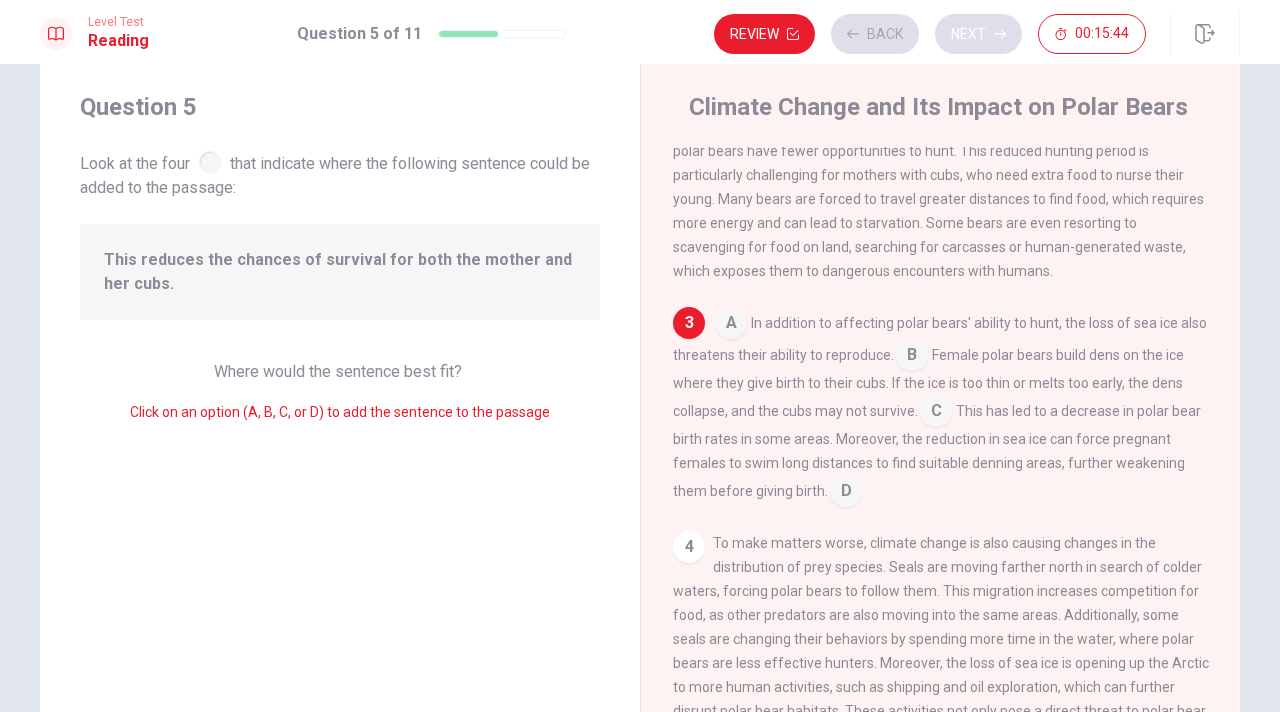 scroll, scrollTop: 348, scrollLeft: 0, axis: vertical 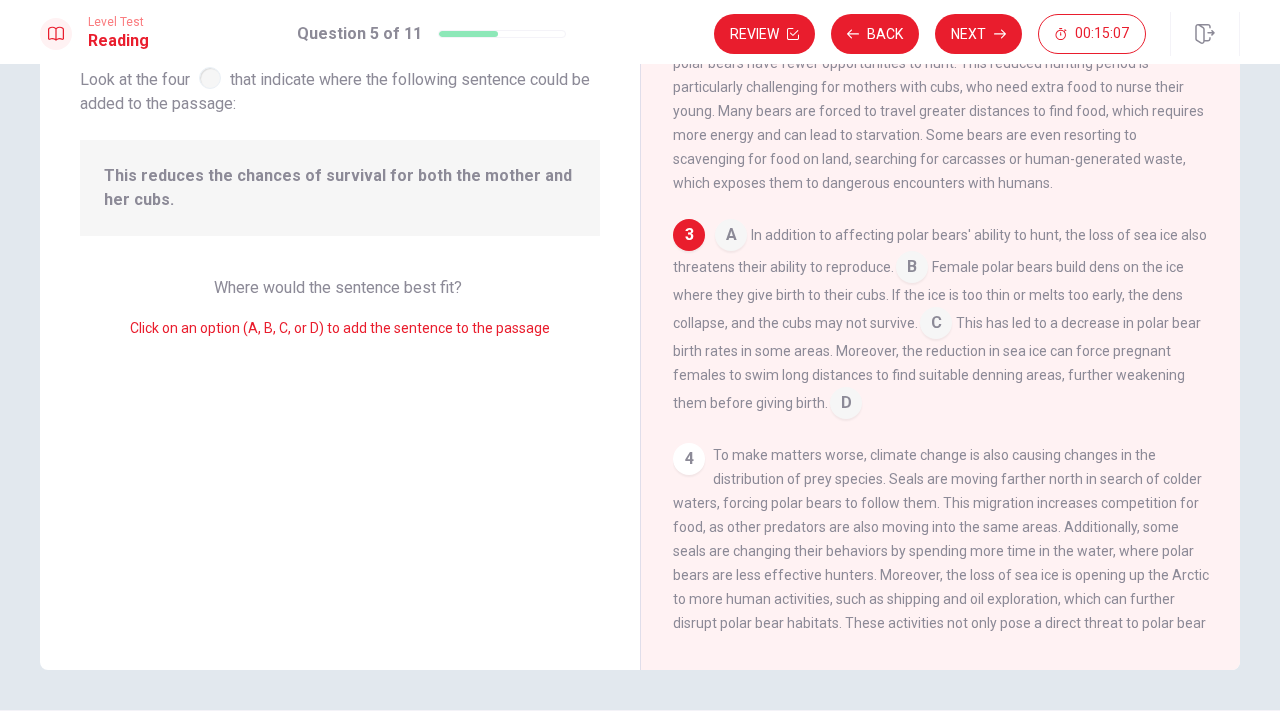 click at bounding box center (846, 405) 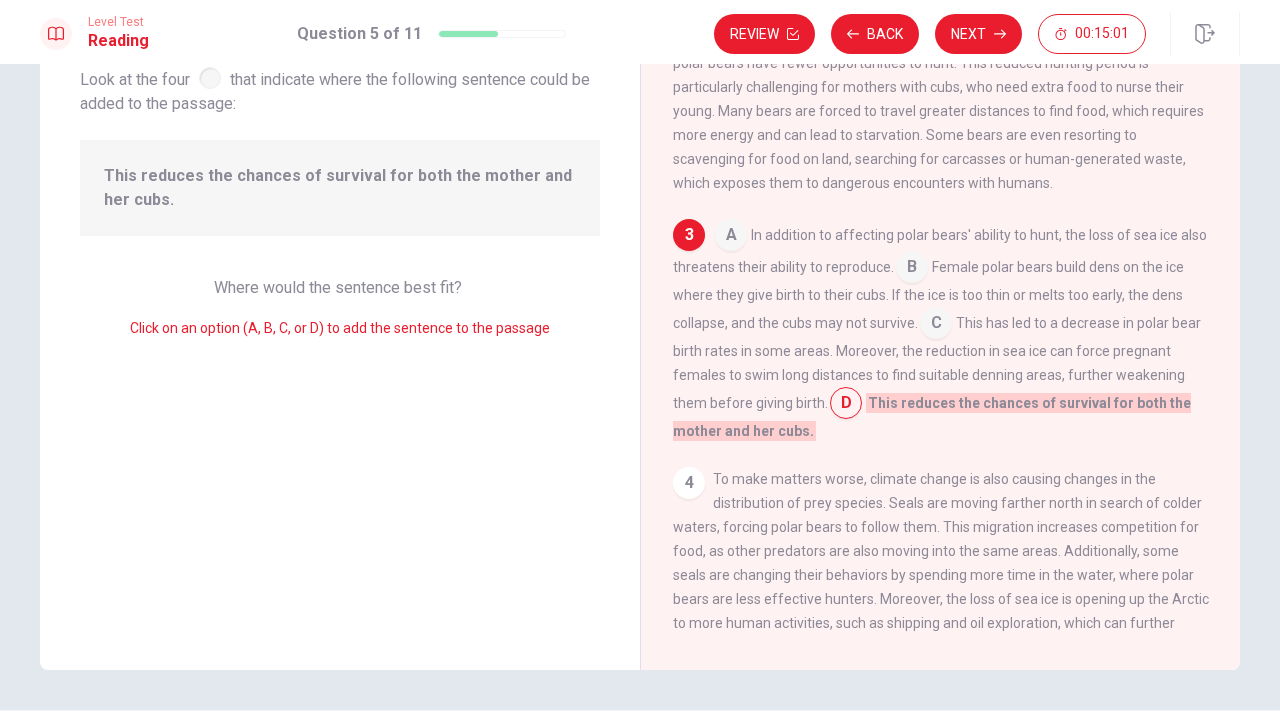 click on "Level Test   Reading Question 5 of 11 Review Back Next 00:15:01" at bounding box center [640, 32] 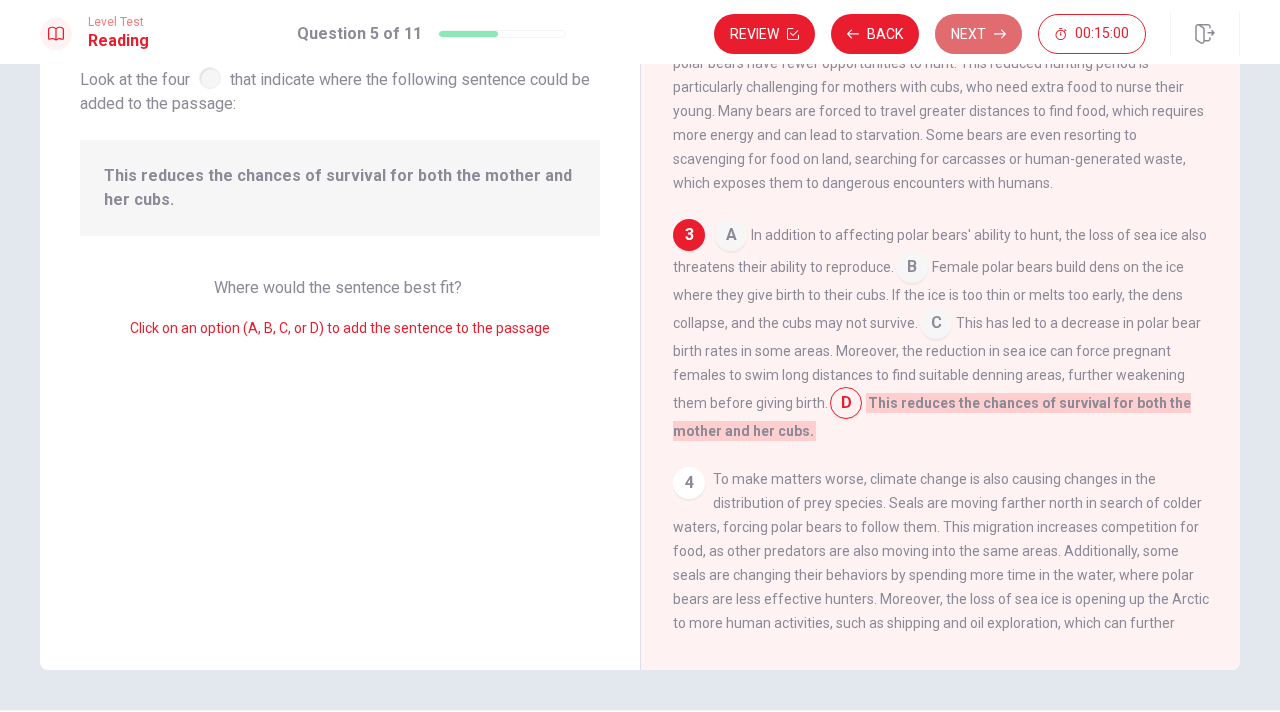 click on "Next" at bounding box center (978, 34) 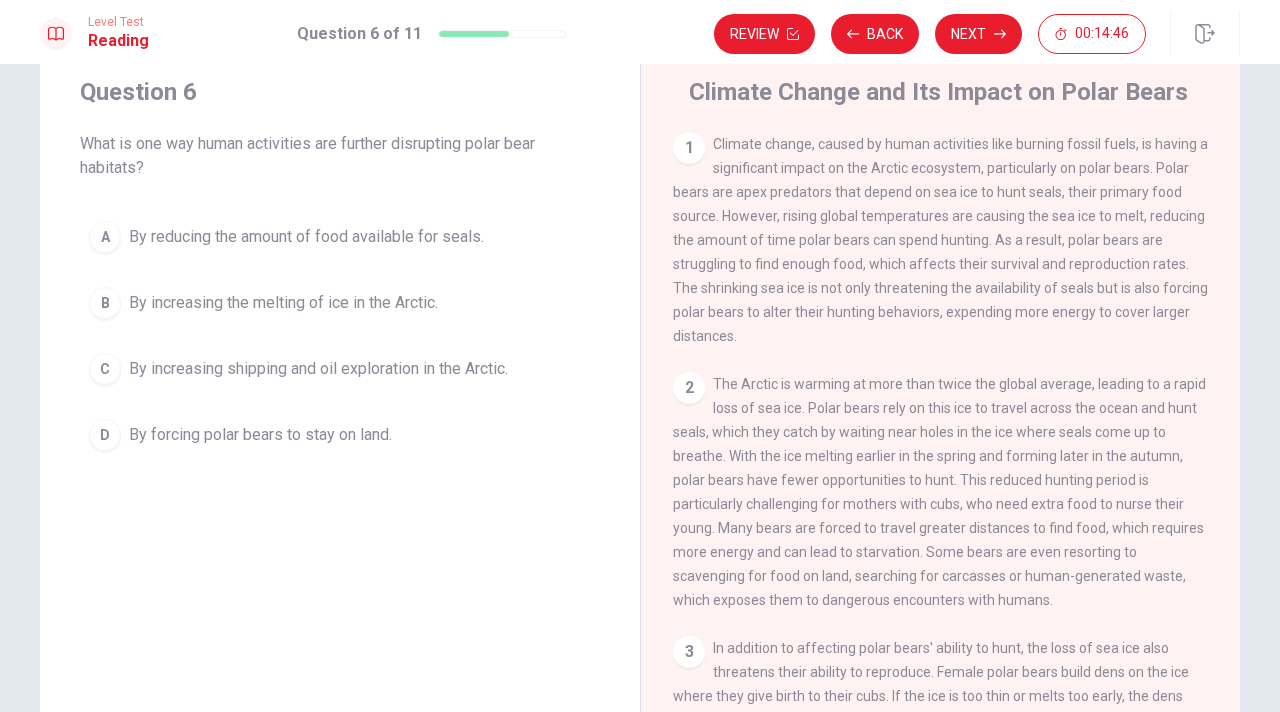 scroll, scrollTop: 63, scrollLeft: 0, axis: vertical 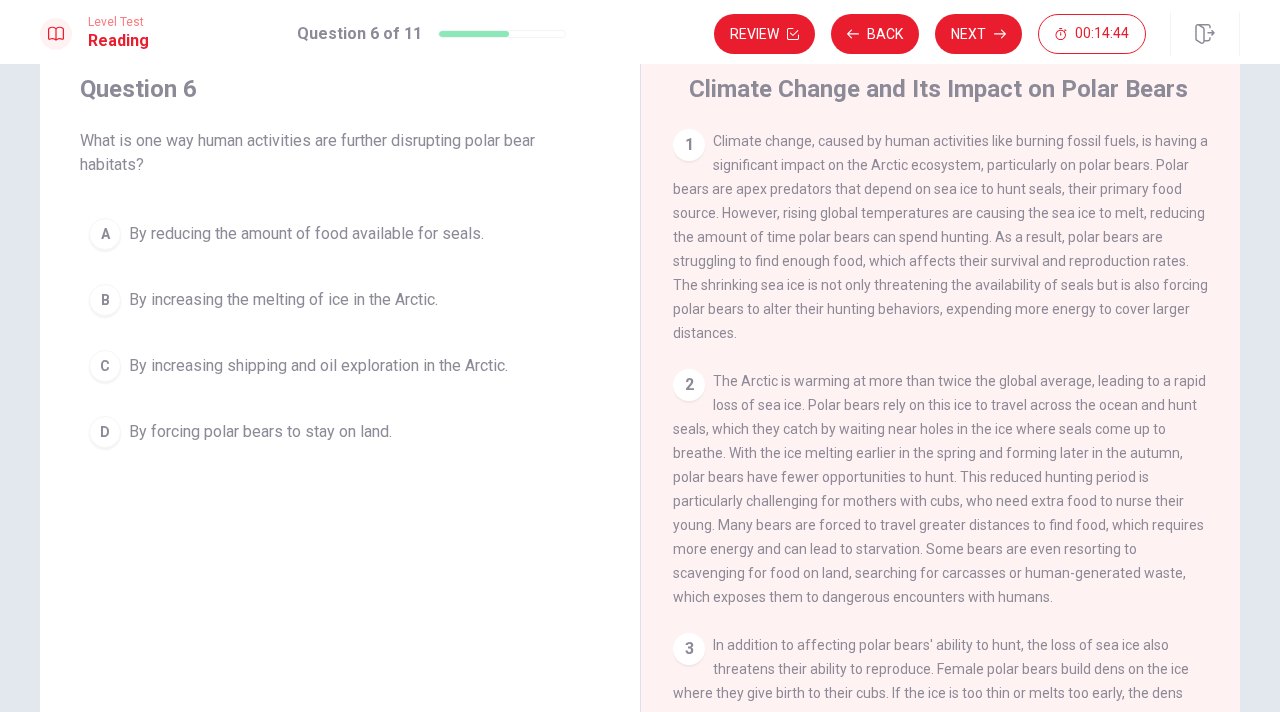 click on "C By increasing shipping and oil exploration in the Arctic." at bounding box center (340, 366) 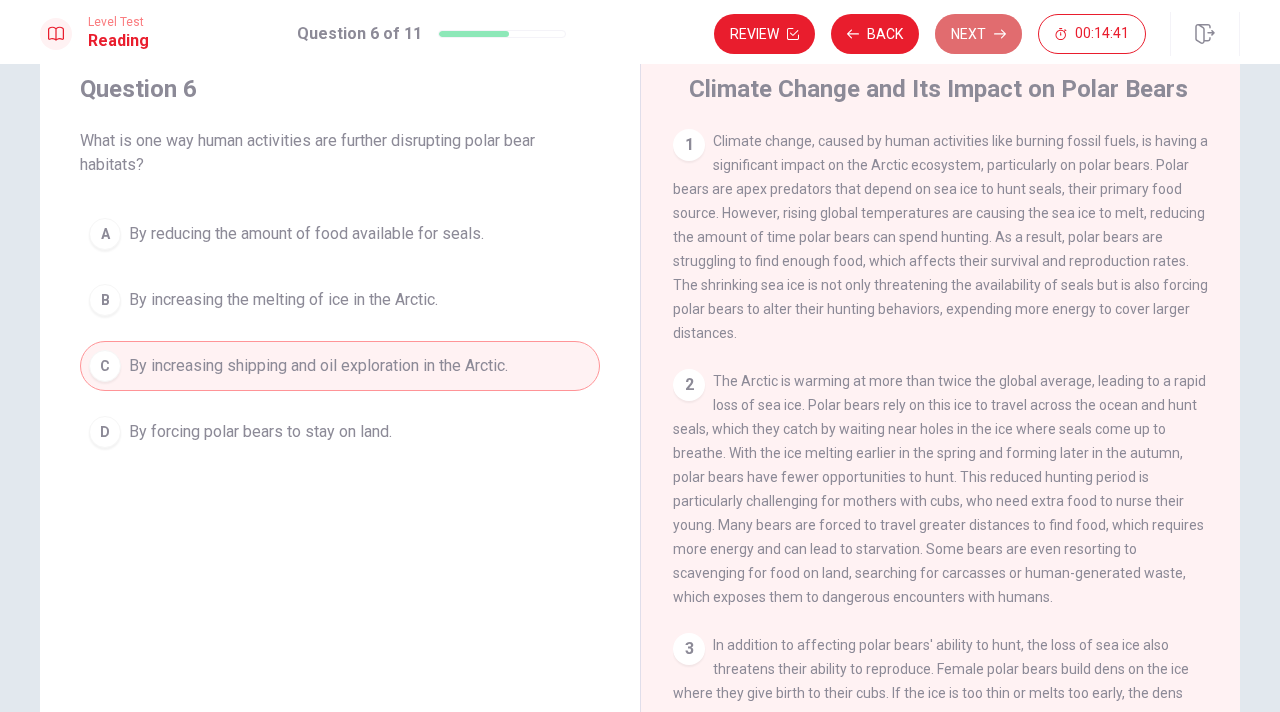 click on "Next" at bounding box center [978, 34] 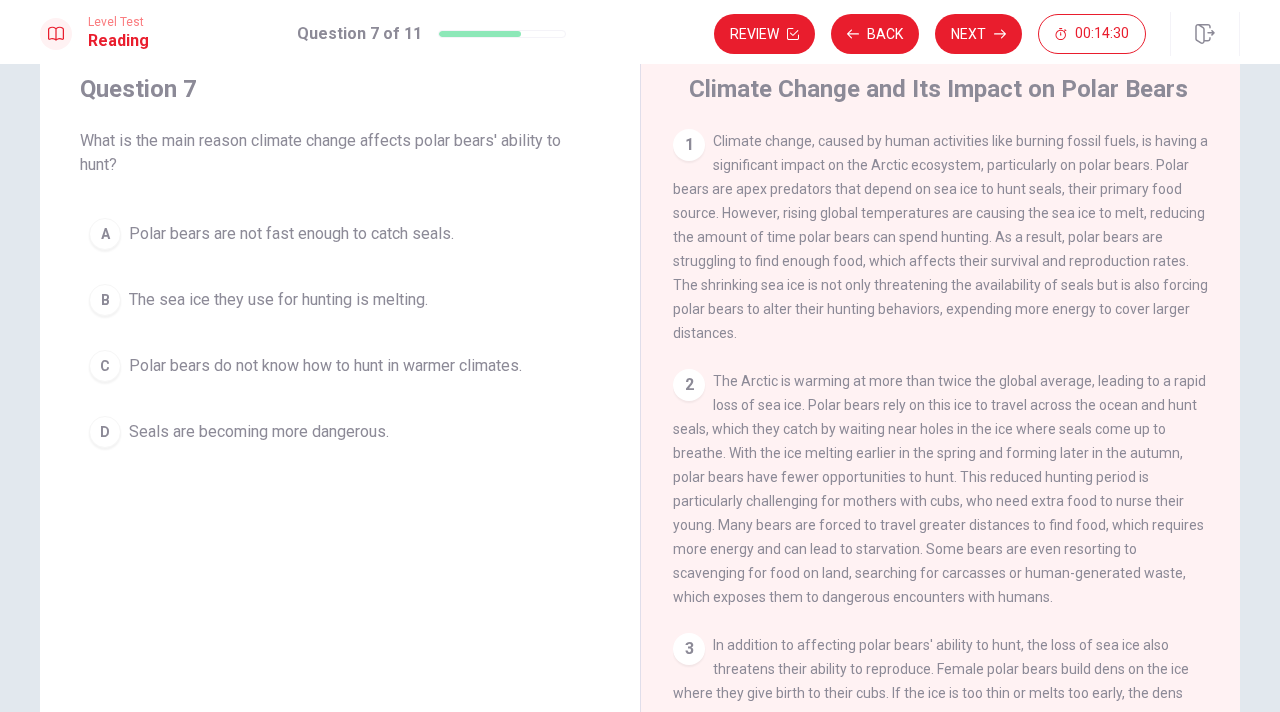 click on "The sea ice they use for hunting is melting." at bounding box center (278, 300) 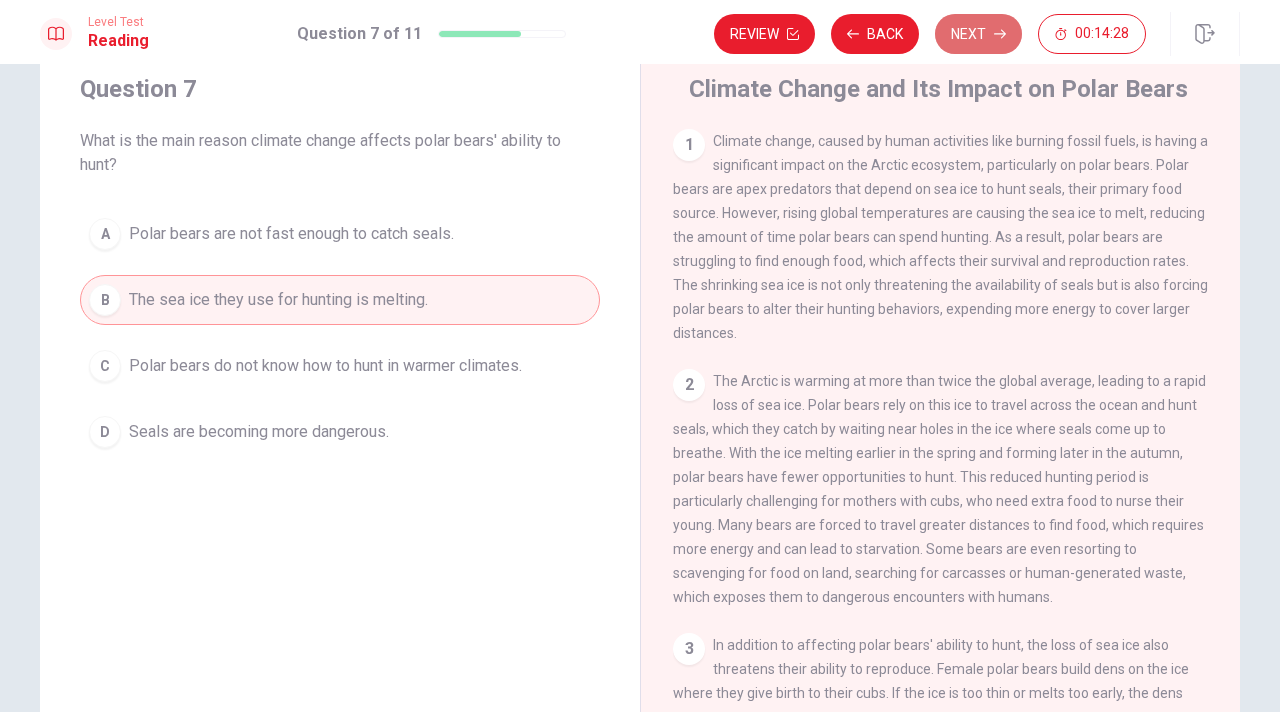 click on "Next" at bounding box center (978, 34) 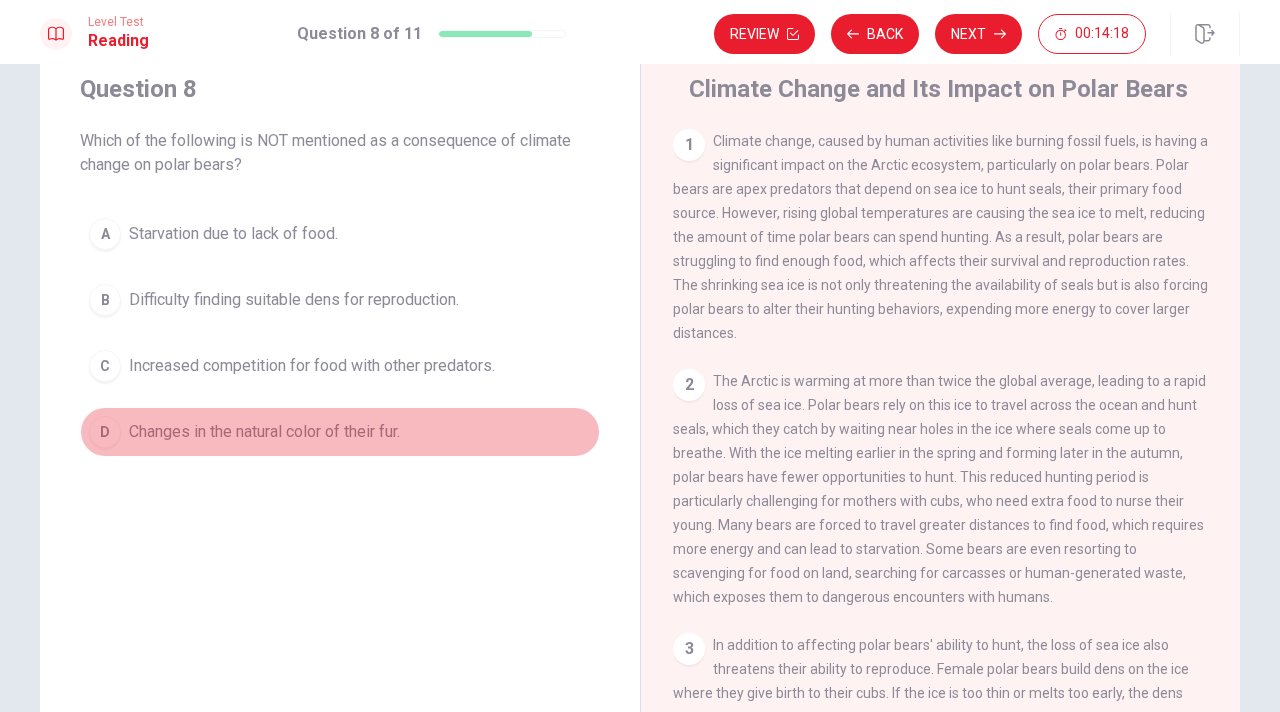 click on "D Changes in the natural color of their fur." at bounding box center [340, 432] 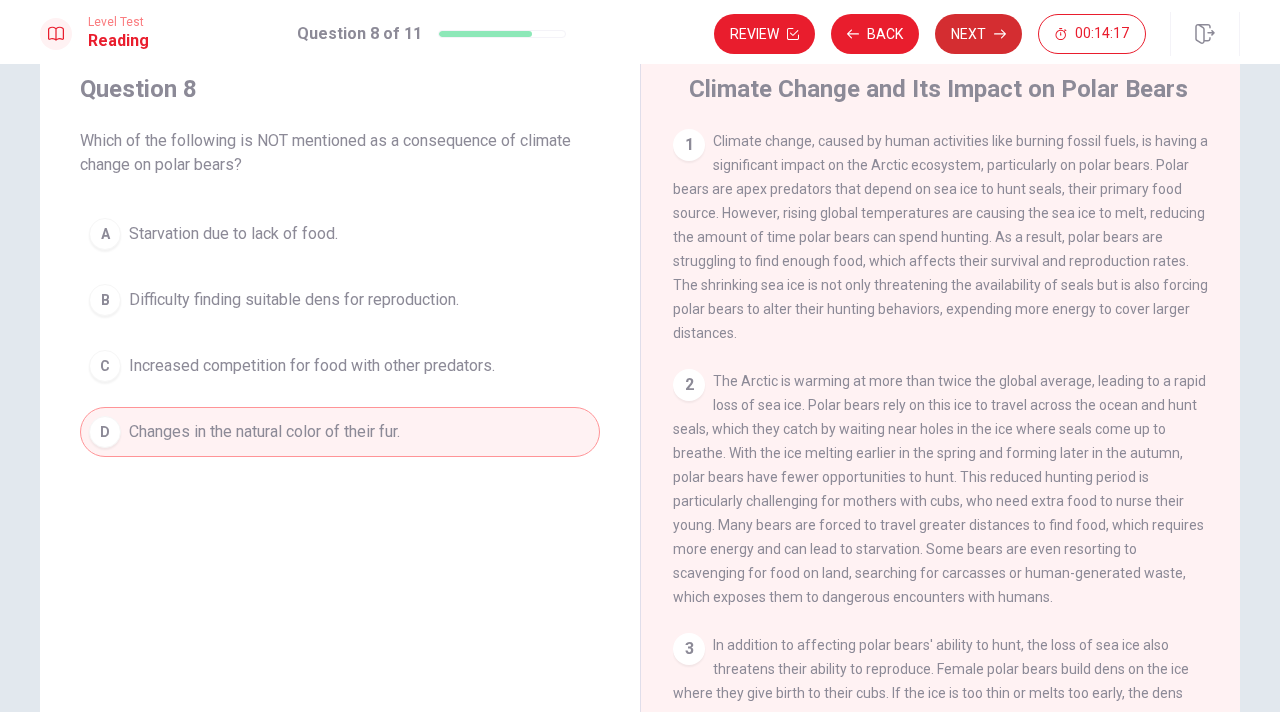 click on "Next" at bounding box center [978, 34] 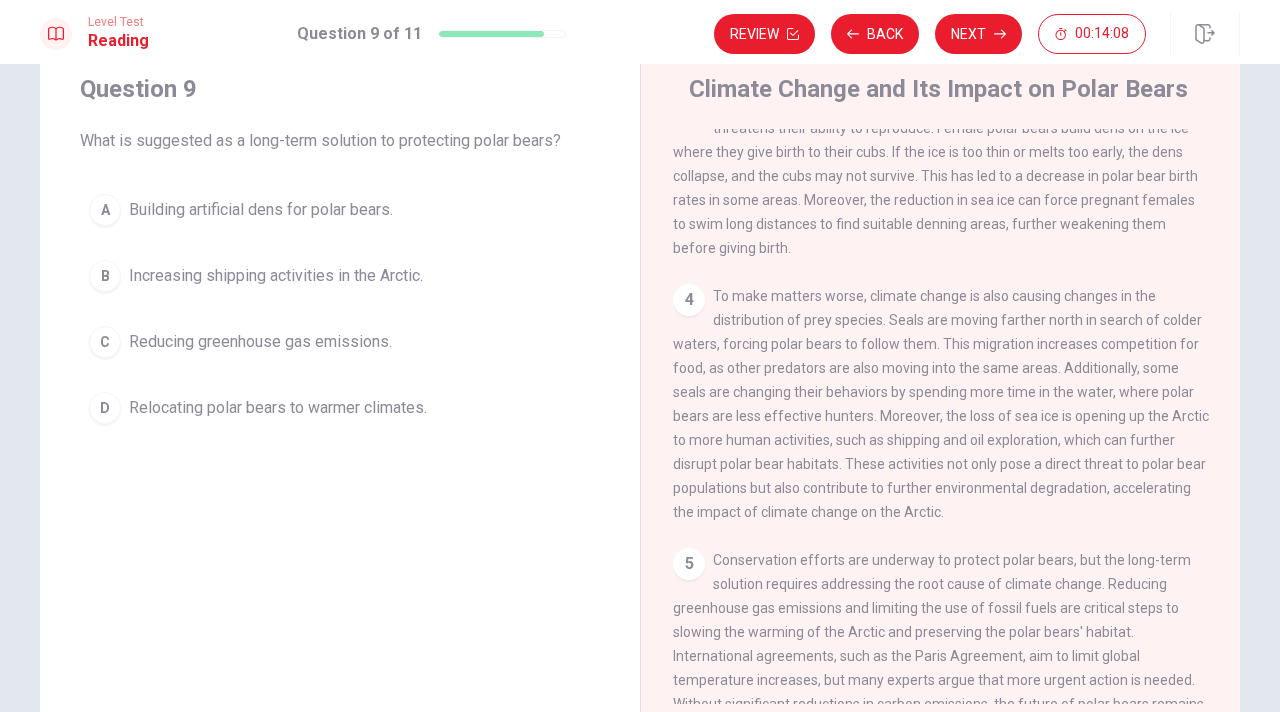 scroll, scrollTop: 620, scrollLeft: 0, axis: vertical 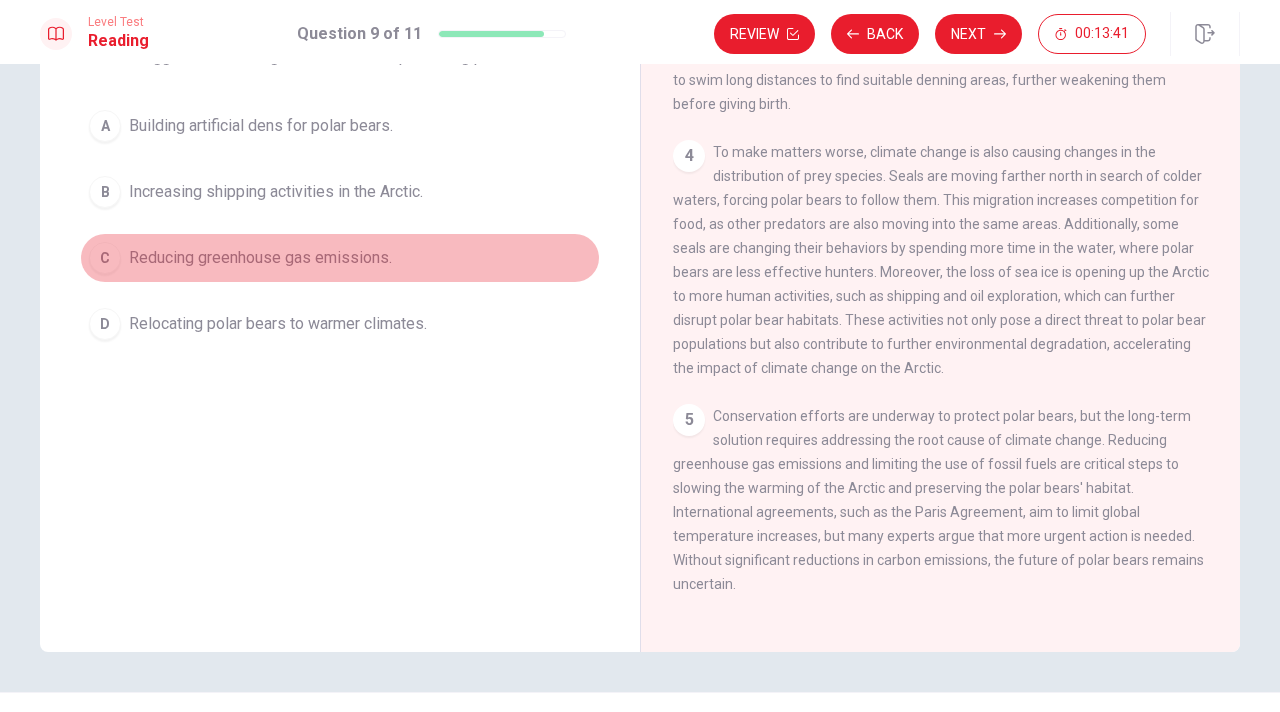 click on "Reducing greenhouse gas emissions." at bounding box center (260, 258) 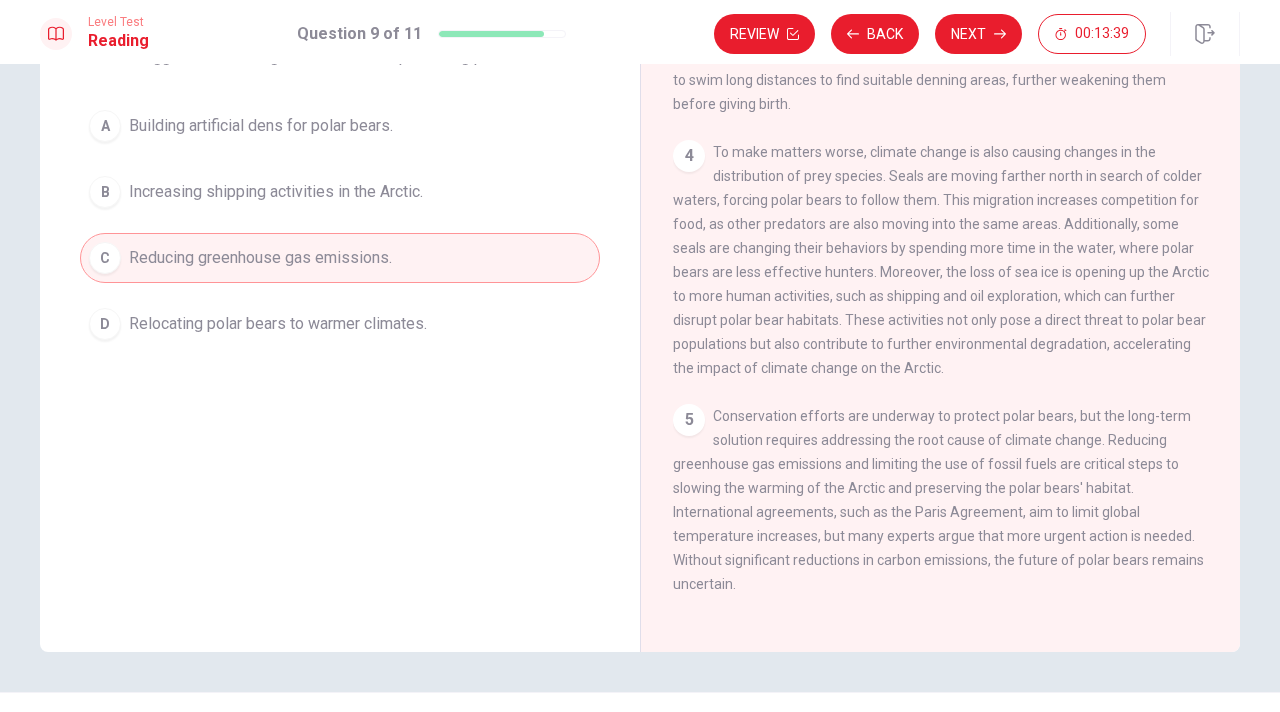 click on "Level Test   Reading Question 9 of 11 Review Back Next 00:13:39" at bounding box center [640, 32] 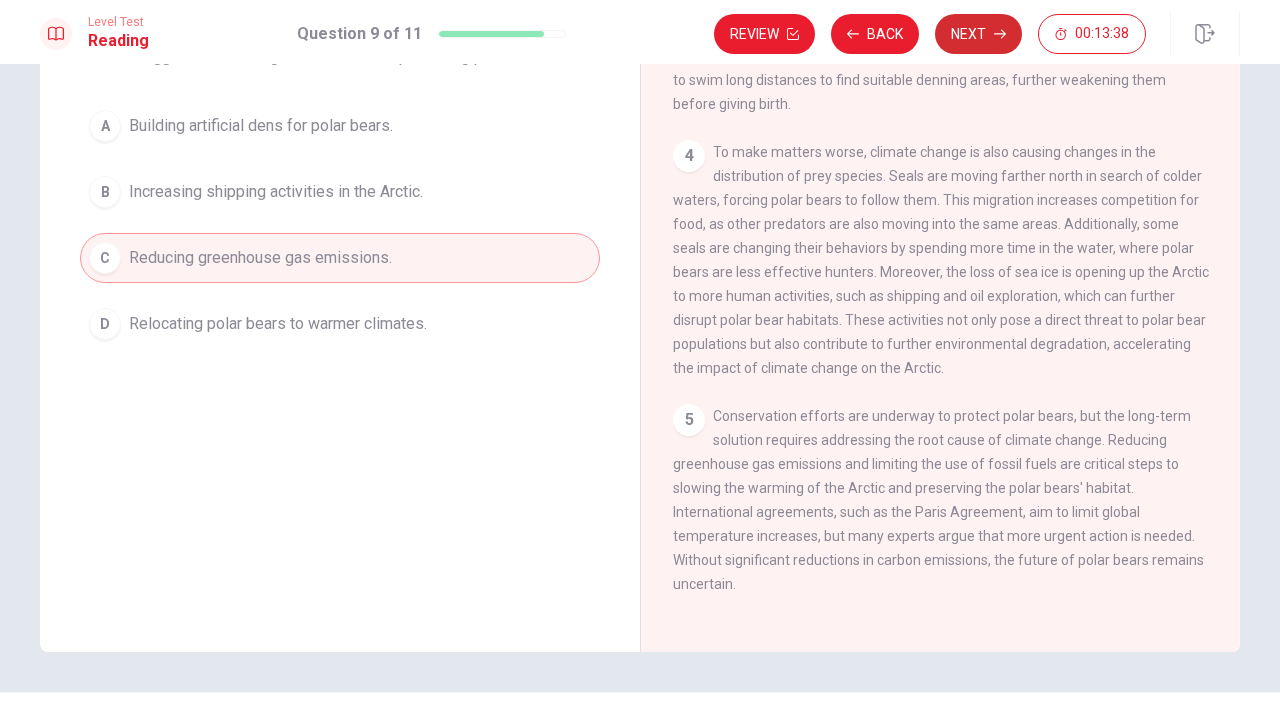 click on "Next" at bounding box center [978, 34] 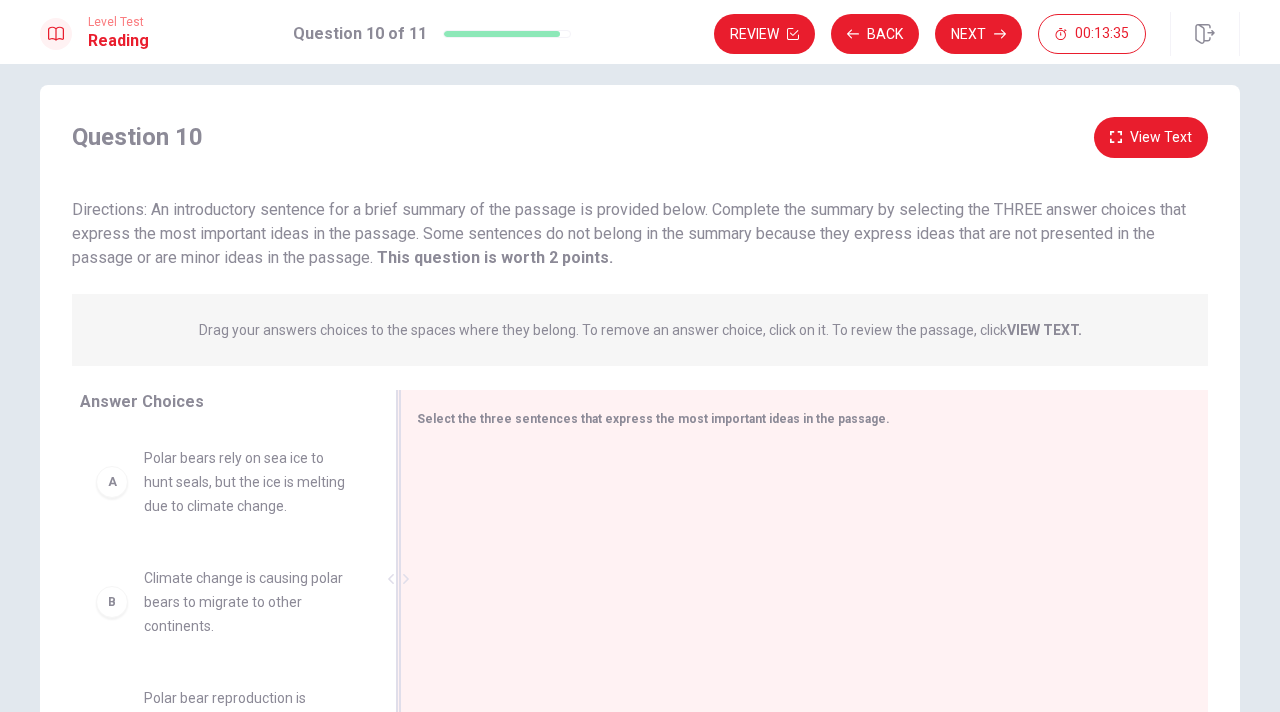 scroll, scrollTop: 18, scrollLeft: 0, axis: vertical 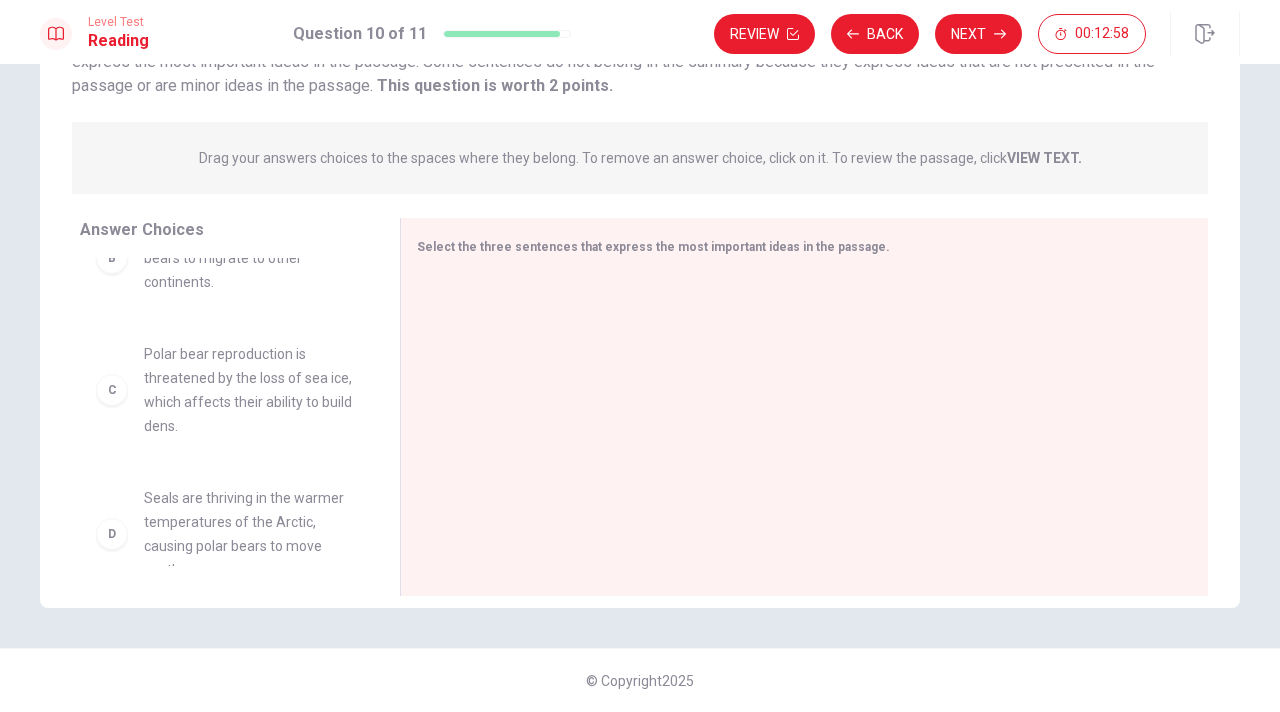 click on "Polar bear reproduction is threatened by the loss of sea ice, which affects their ability to build dens." at bounding box center (248, 390) 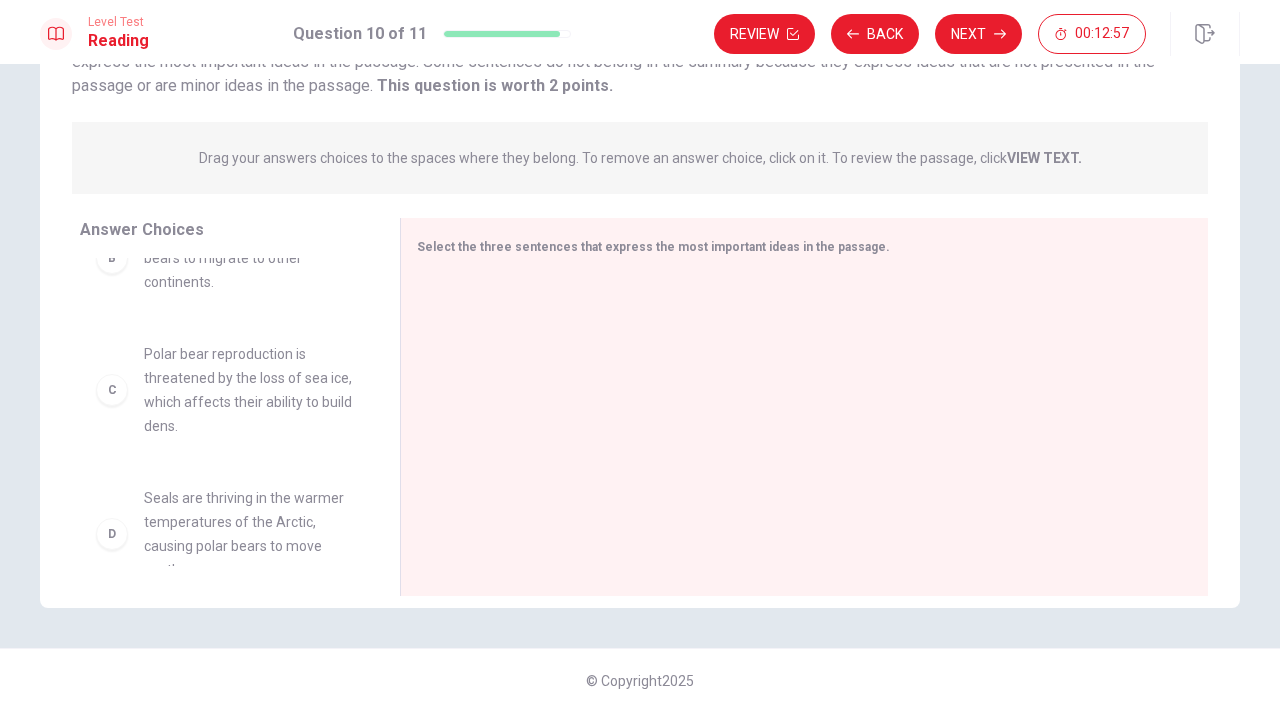 click on "Polar bear reproduction is threatened by the loss of sea ice, which affects their ability to build dens." at bounding box center (248, 390) 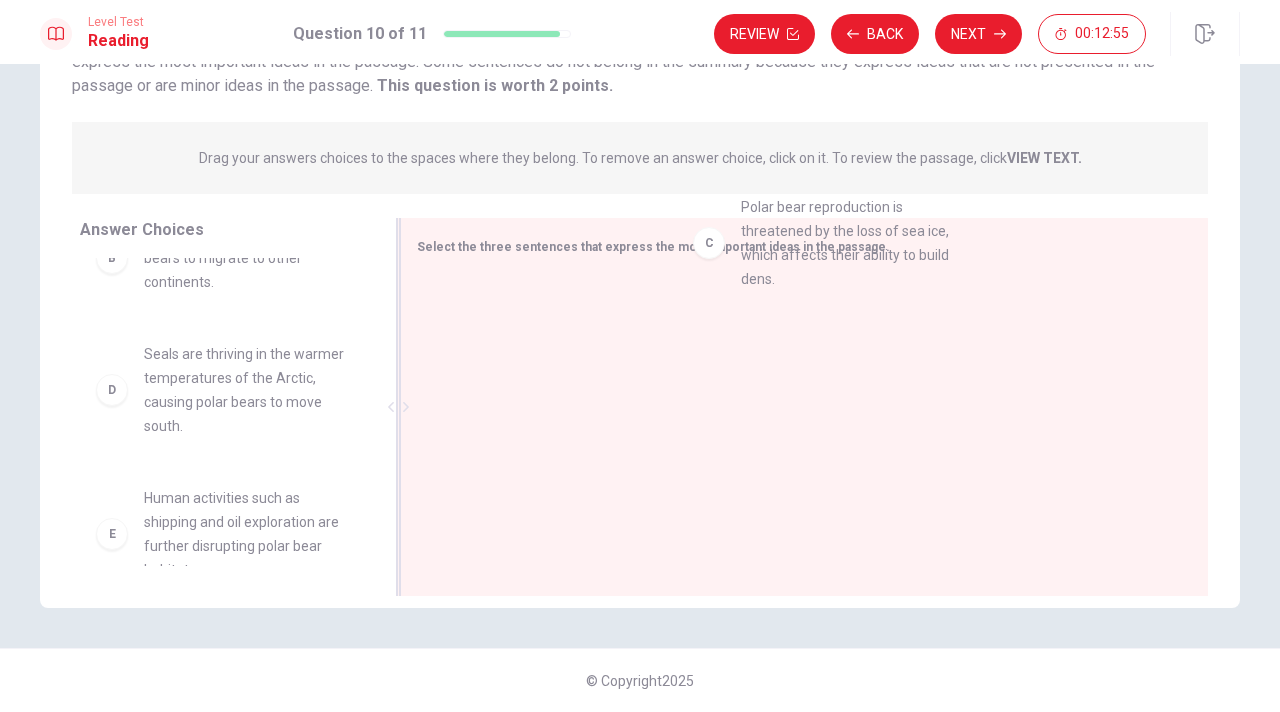 scroll, scrollTop: 170, scrollLeft: 0, axis: vertical 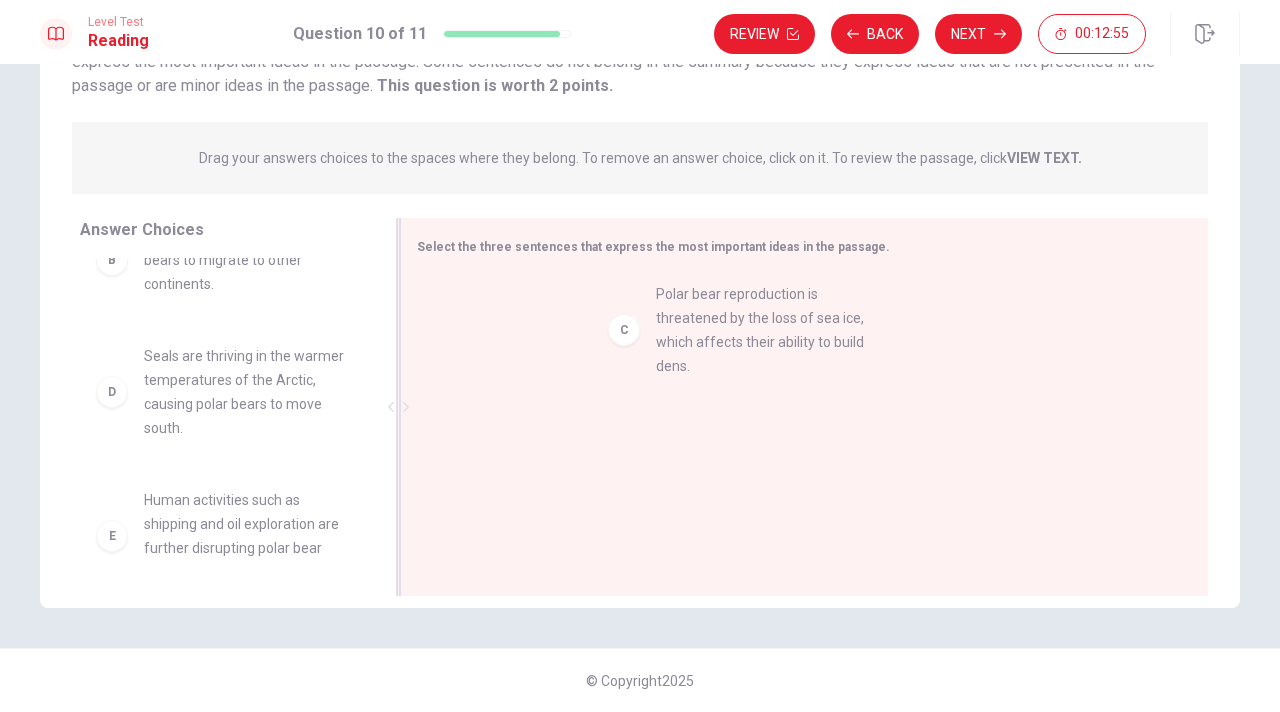 drag, startPoint x: 122, startPoint y: 390, endPoint x: 639, endPoint y: 326, distance: 520.9462 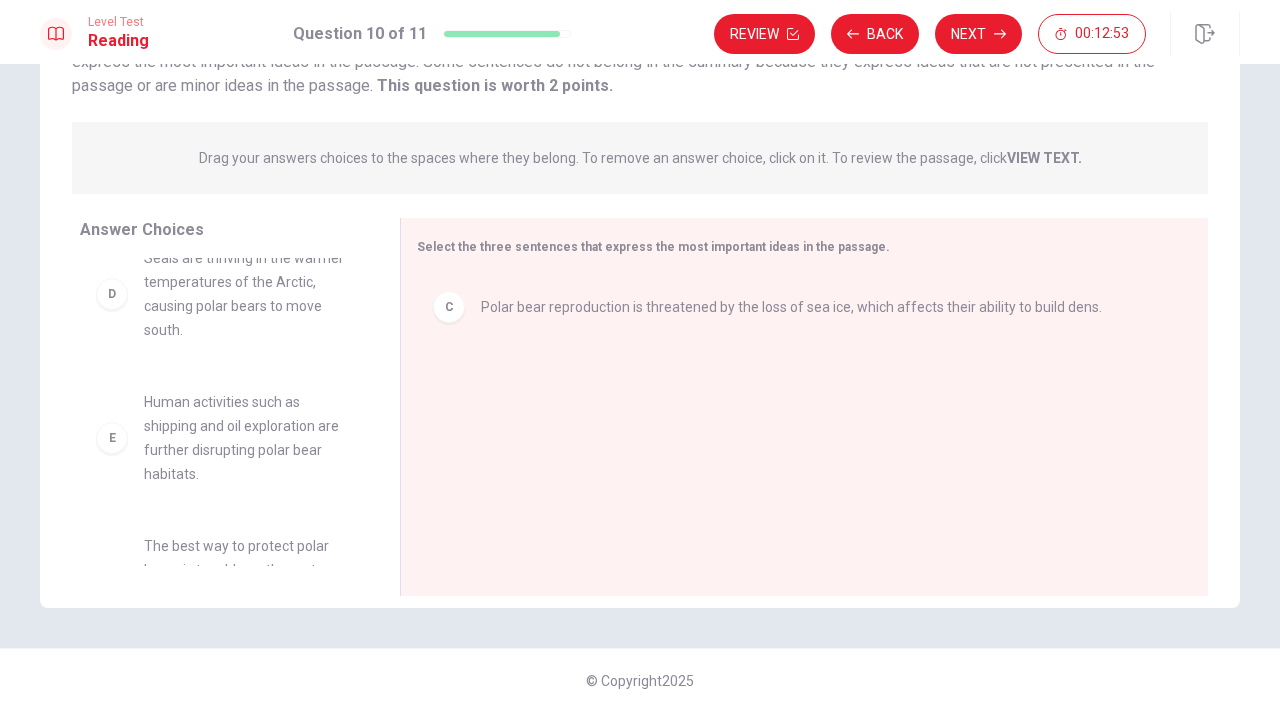 scroll, scrollTop: 235, scrollLeft: 0, axis: vertical 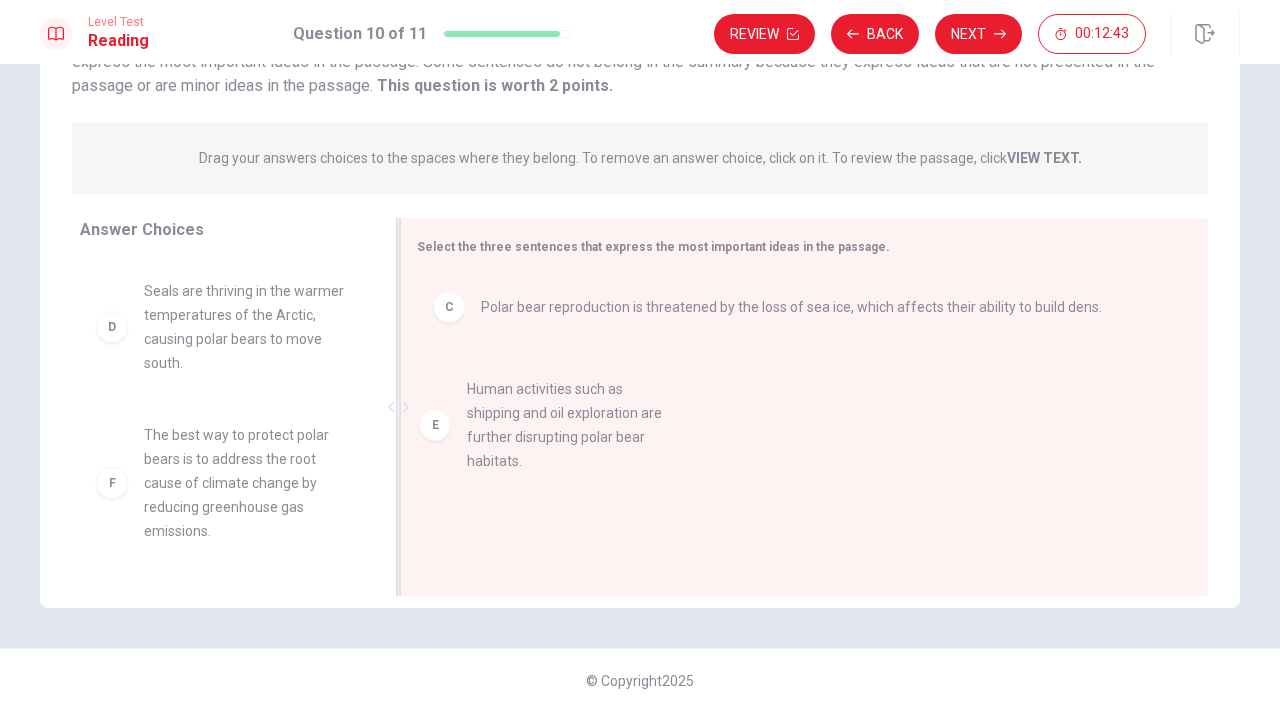 drag, startPoint x: 212, startPoint y: 469, endPoint x: 557, endPoint y: 423, distance: 348.05316 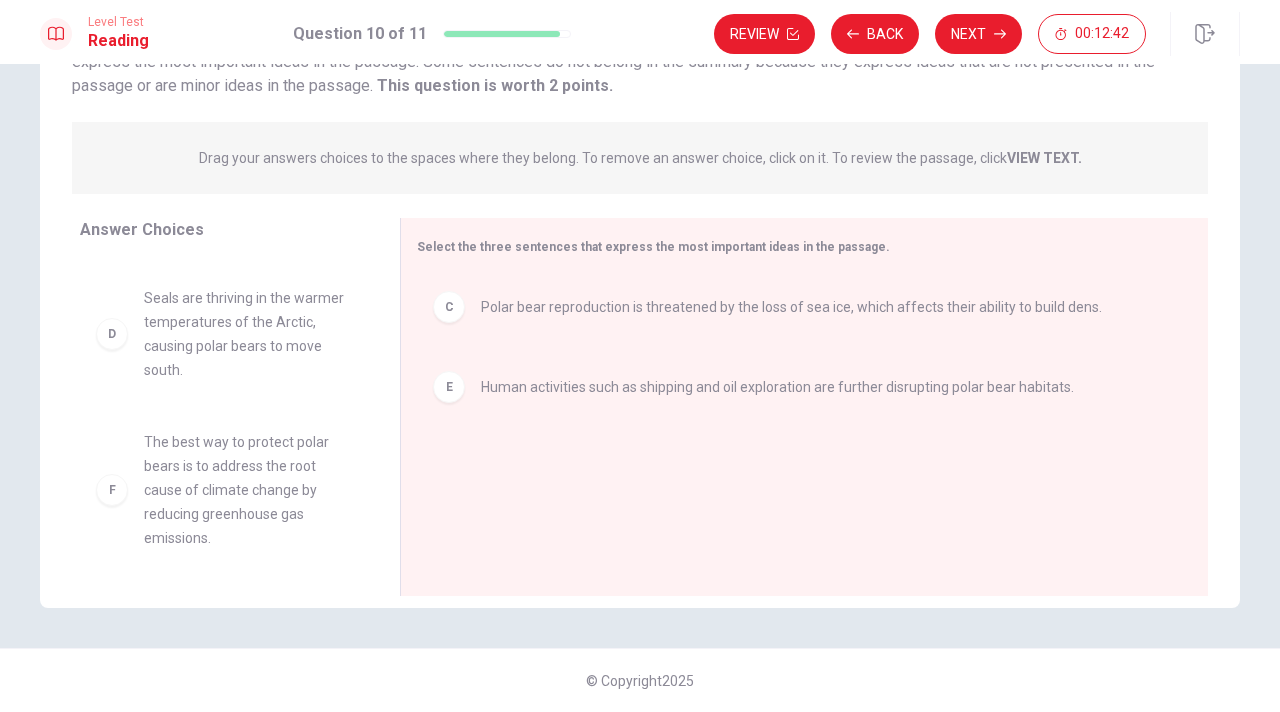 scroll, scrollTop: 228, scrollLeft: 0, axis: vertical 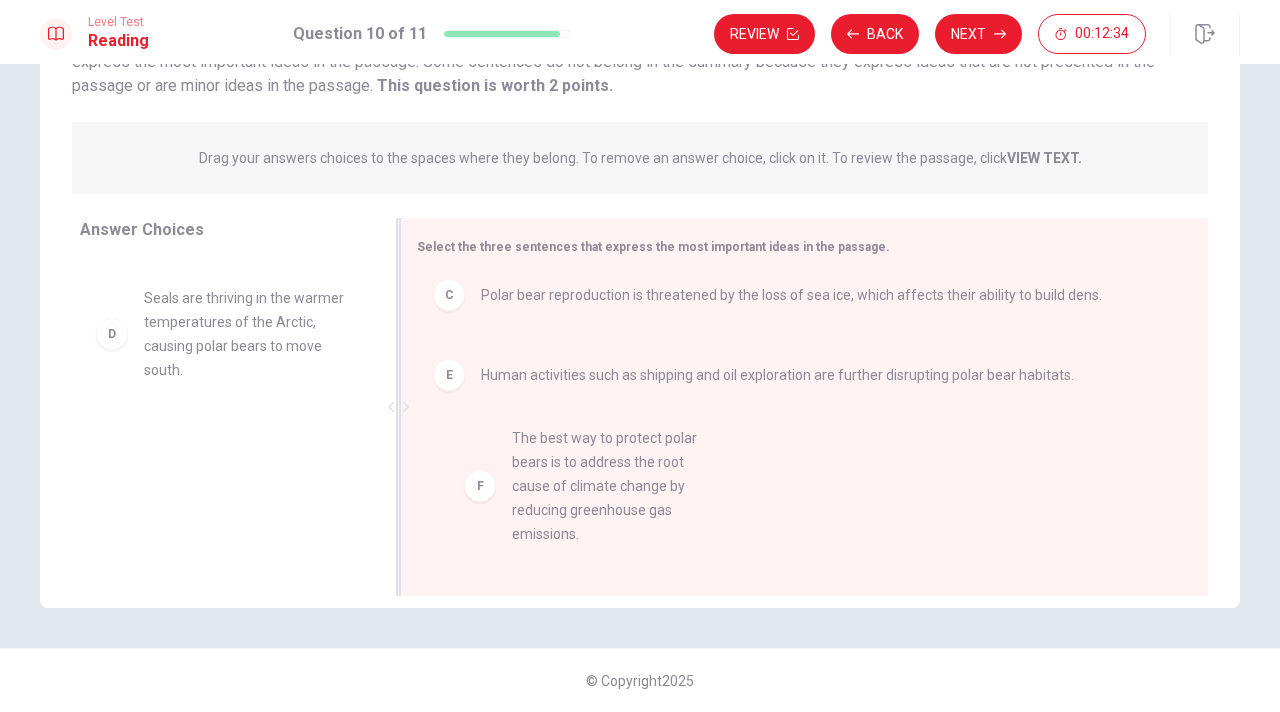 drag, startPoint x: 218, startPoint y: 510, endPoint x: 602, endPoint y: 500, distance: 384.1302 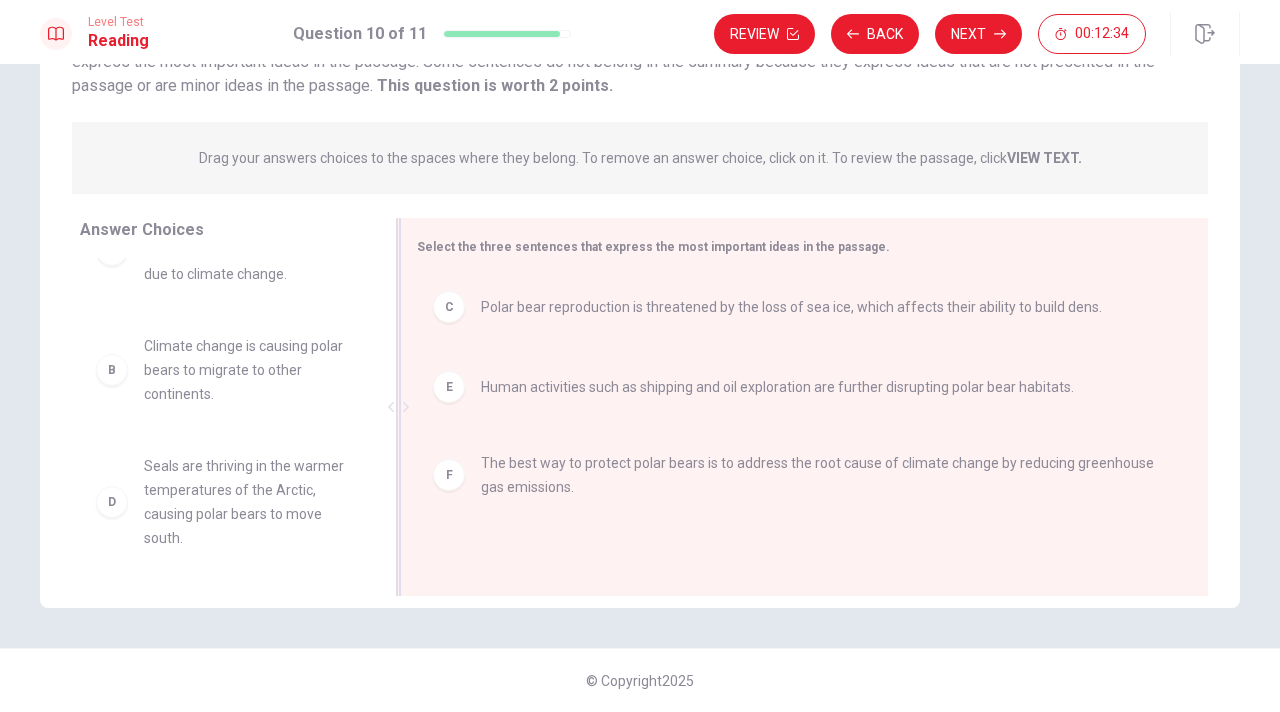 scroll, scrollTop: 0, scrollLeft: 0, axis: both 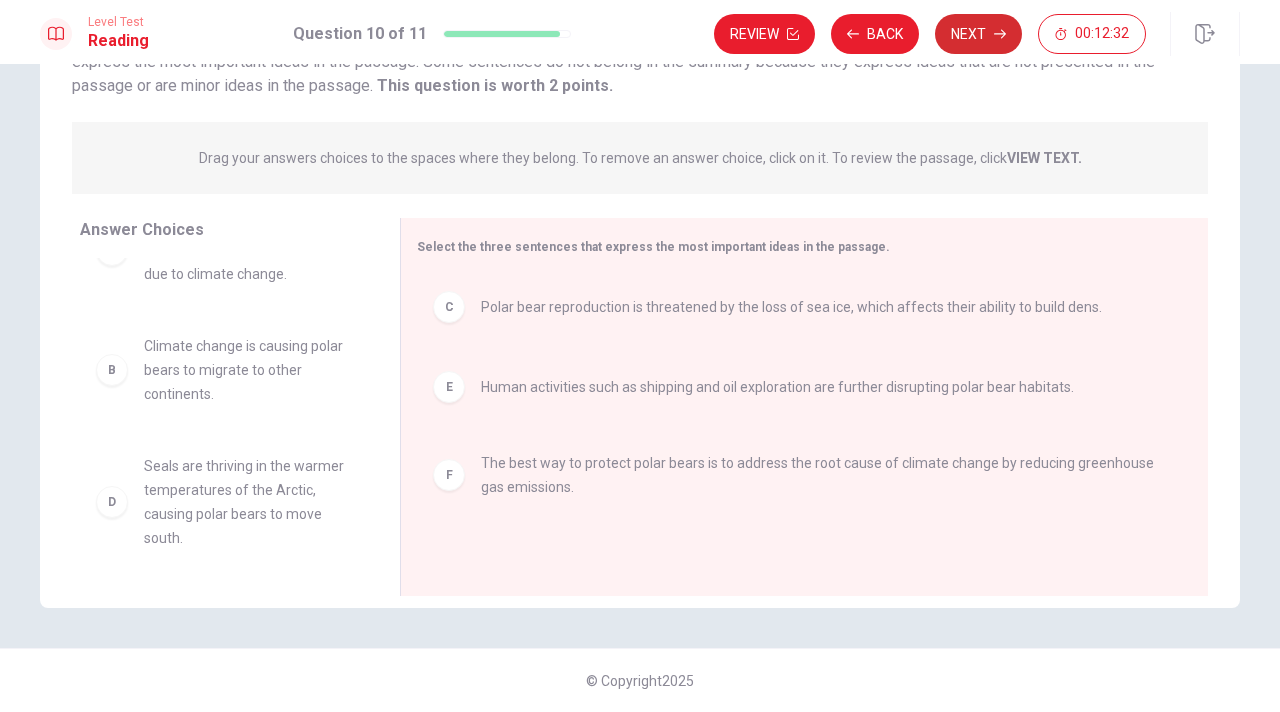 click 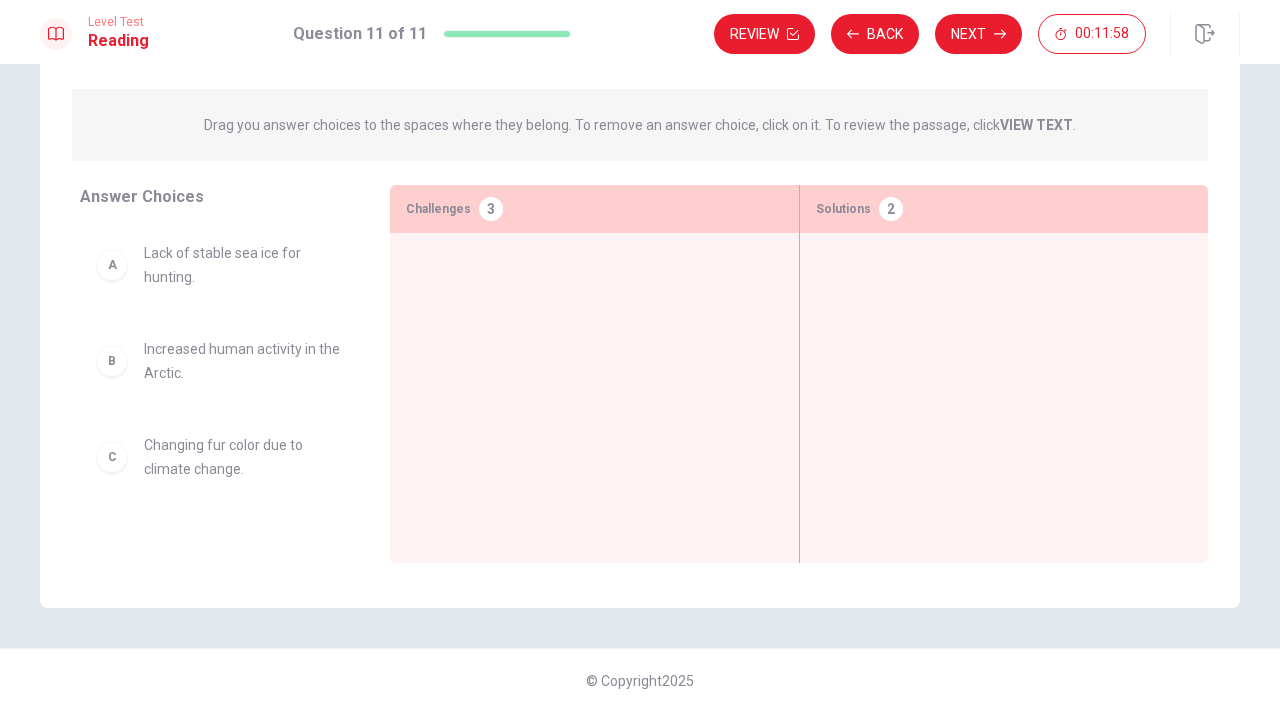 click on "VIEW TEXT" at bounding box center (1036, 125) 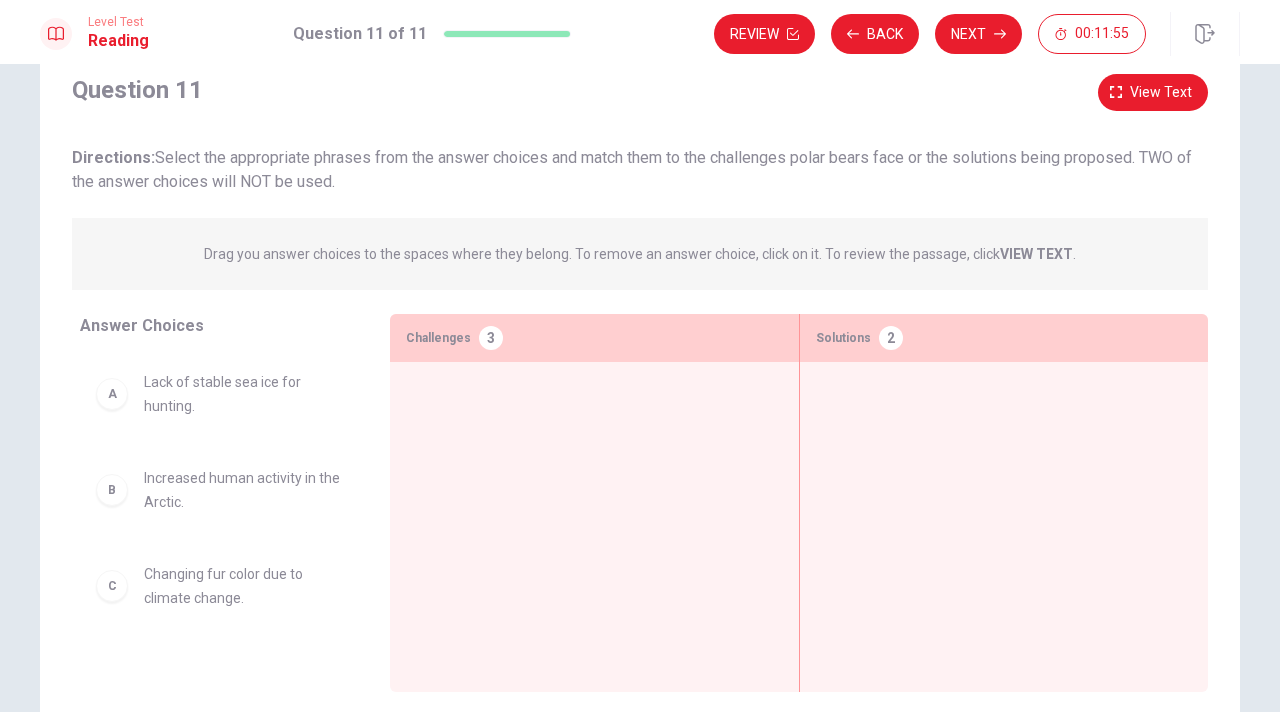 scroll, scrollTop: 0, scrollLeft: 0, axis: both 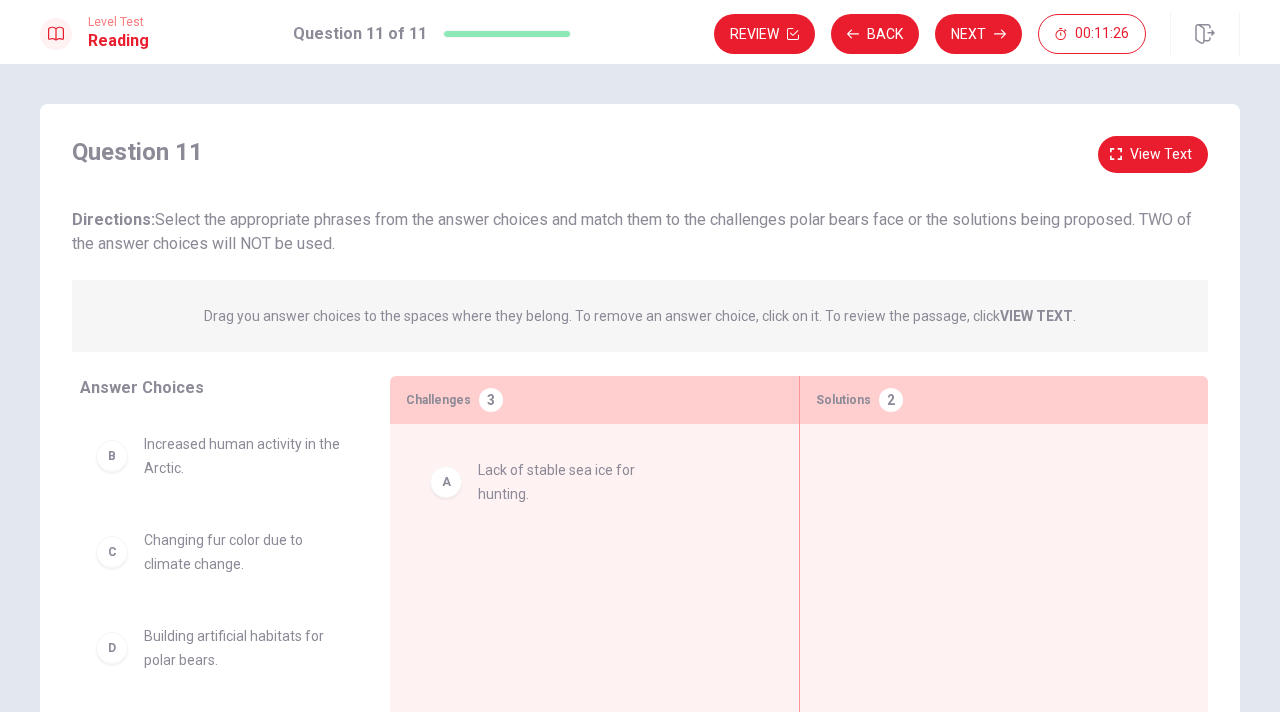 drag, startPoint x: 205, startPoint y: 459, endPoint x: 543, endPoint y: 485, distance: 338.99854 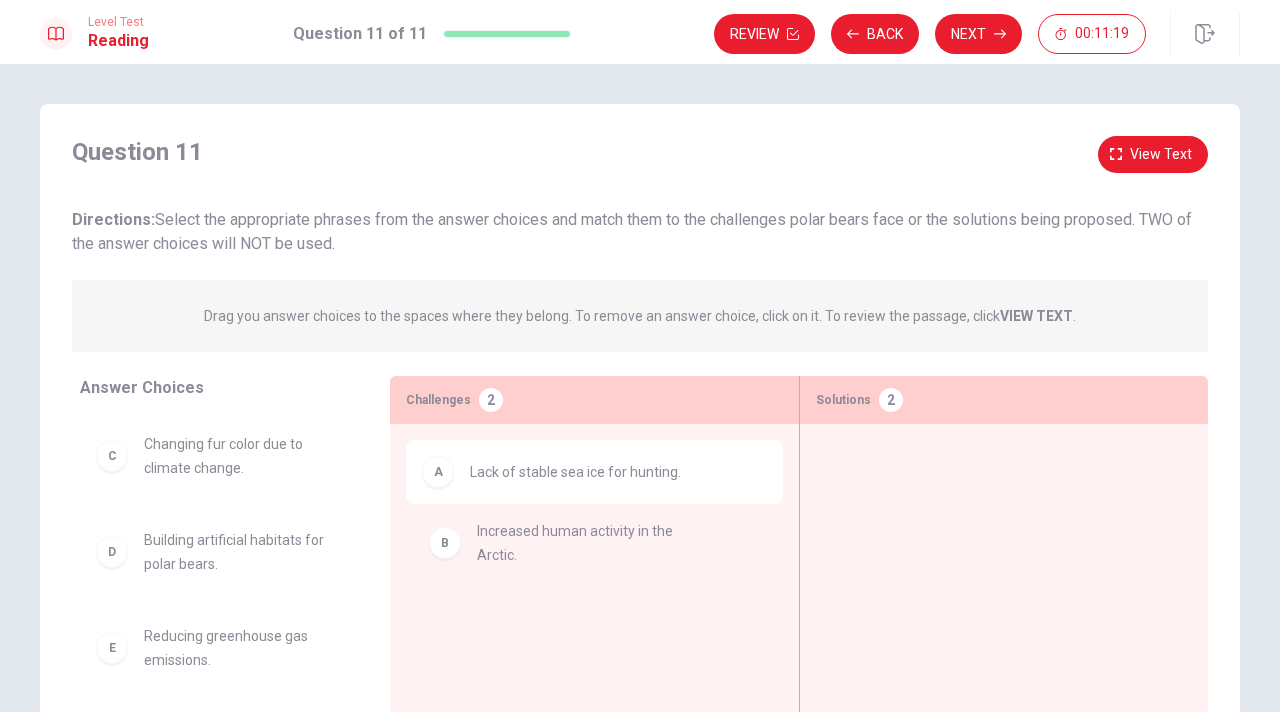 drag, startPoint x: 237, startPoint y: 440, endPoint x: 580, endPoint y: 531, distance: 354.86618 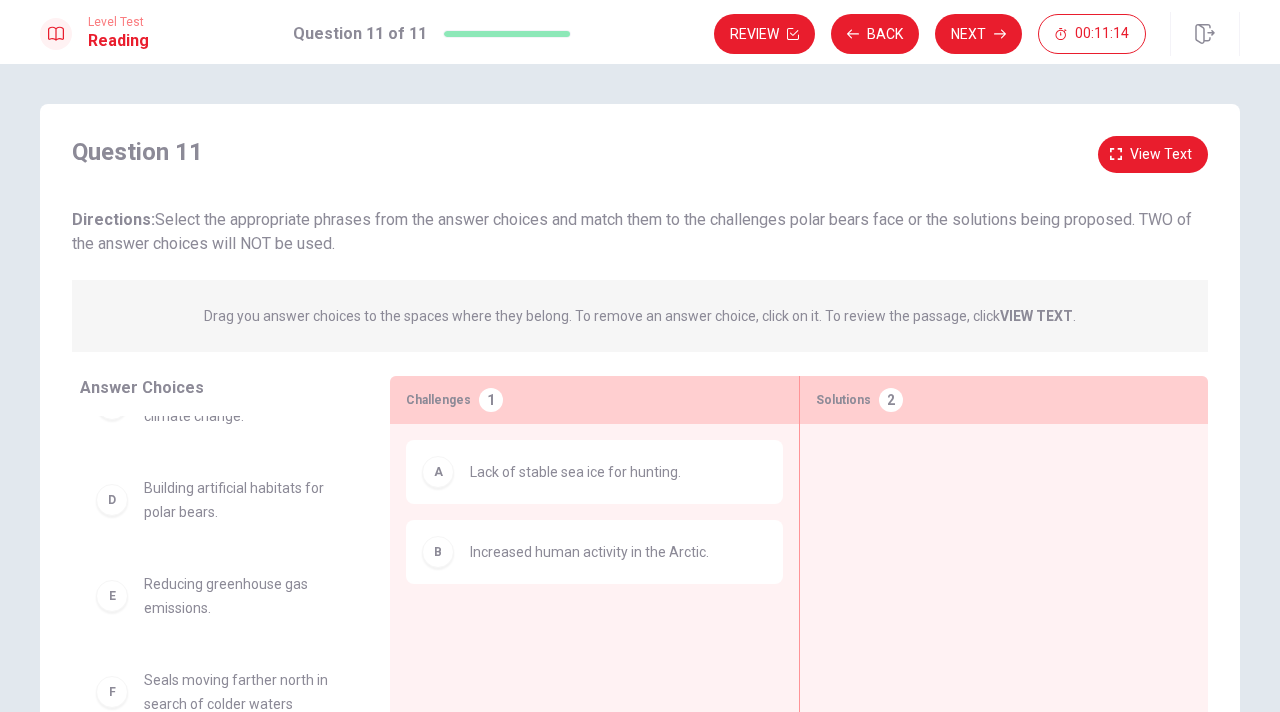 scroll, scrollTop: 51, scrollLeft: 0, axis: vertical 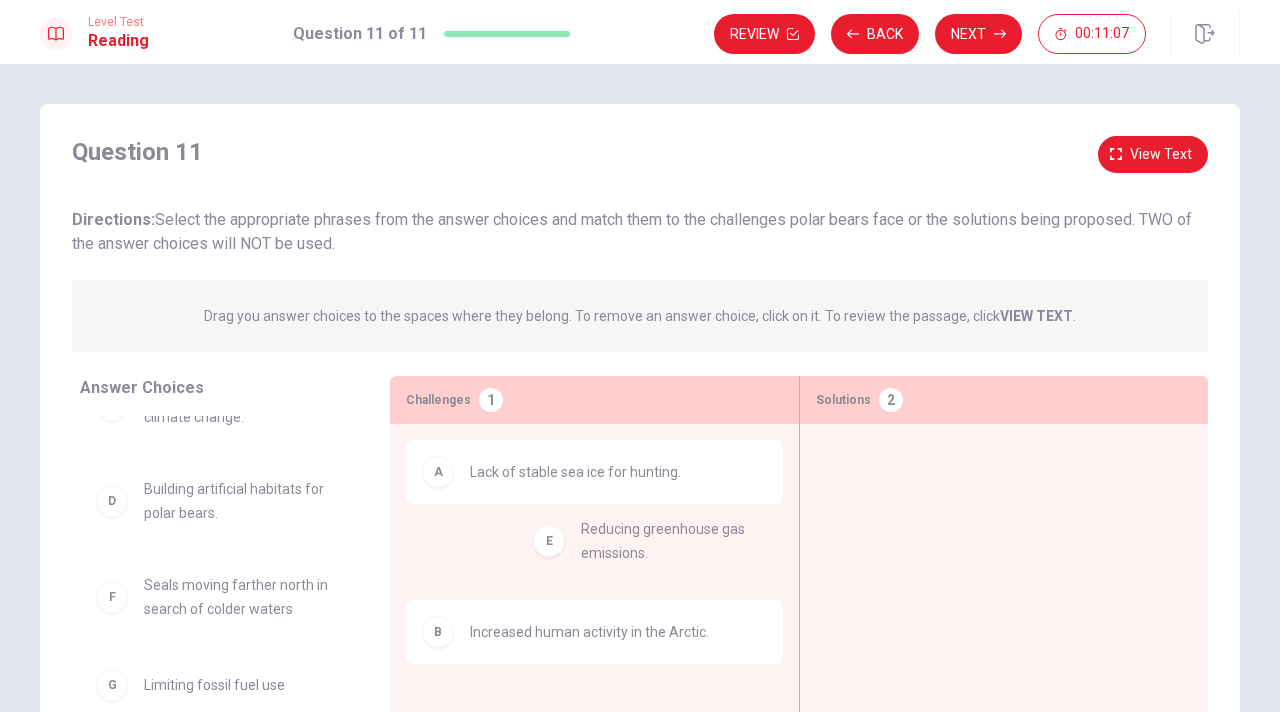 drag, startPoint x: 206, startPoint y: 602, endPoint x: 648, endPoint y: 515, distance: 450.48087 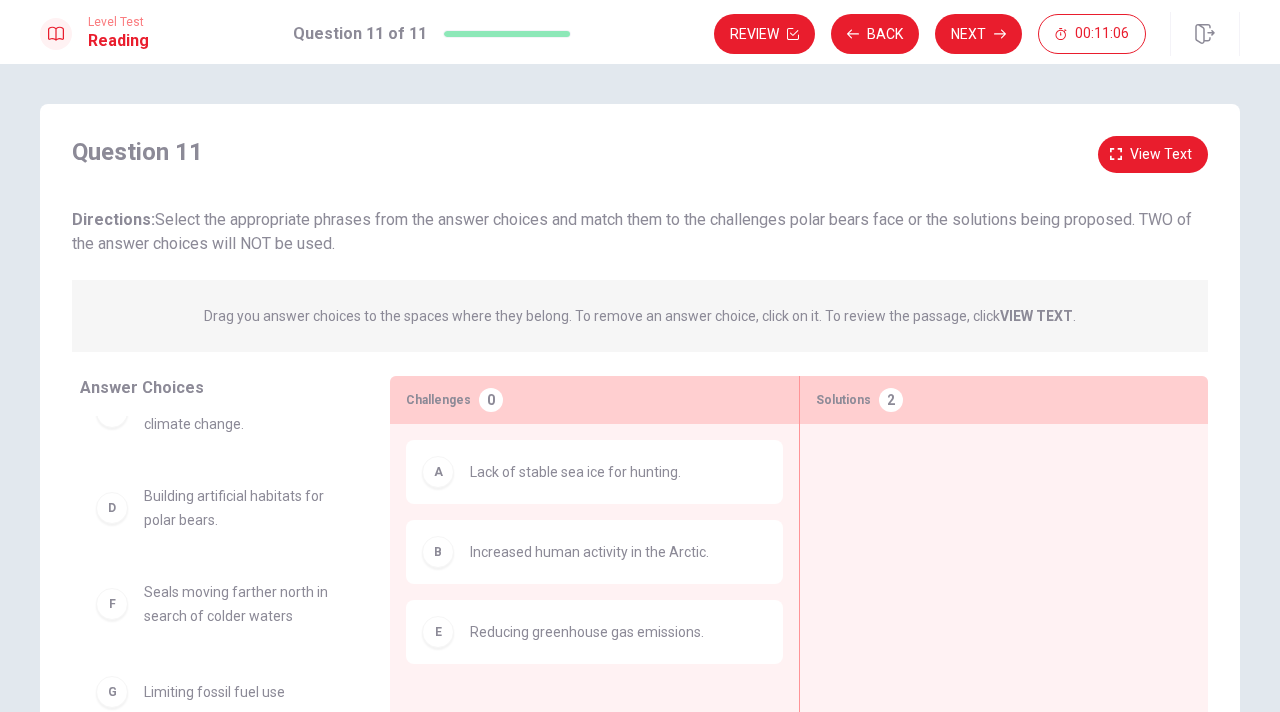 scroll, scrollTop: 44, scrollLeft: 0, axis: vertical 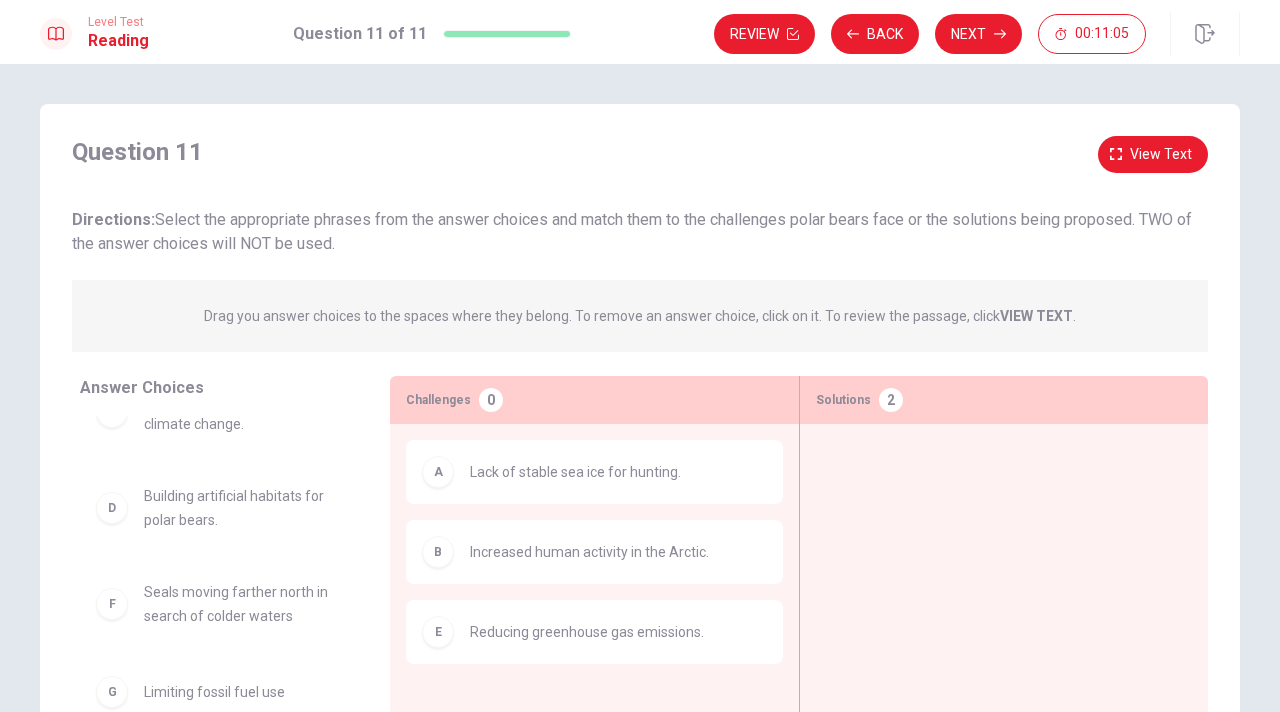click on "Increased human activity in the Arctic." at bounding box center (589, 552) 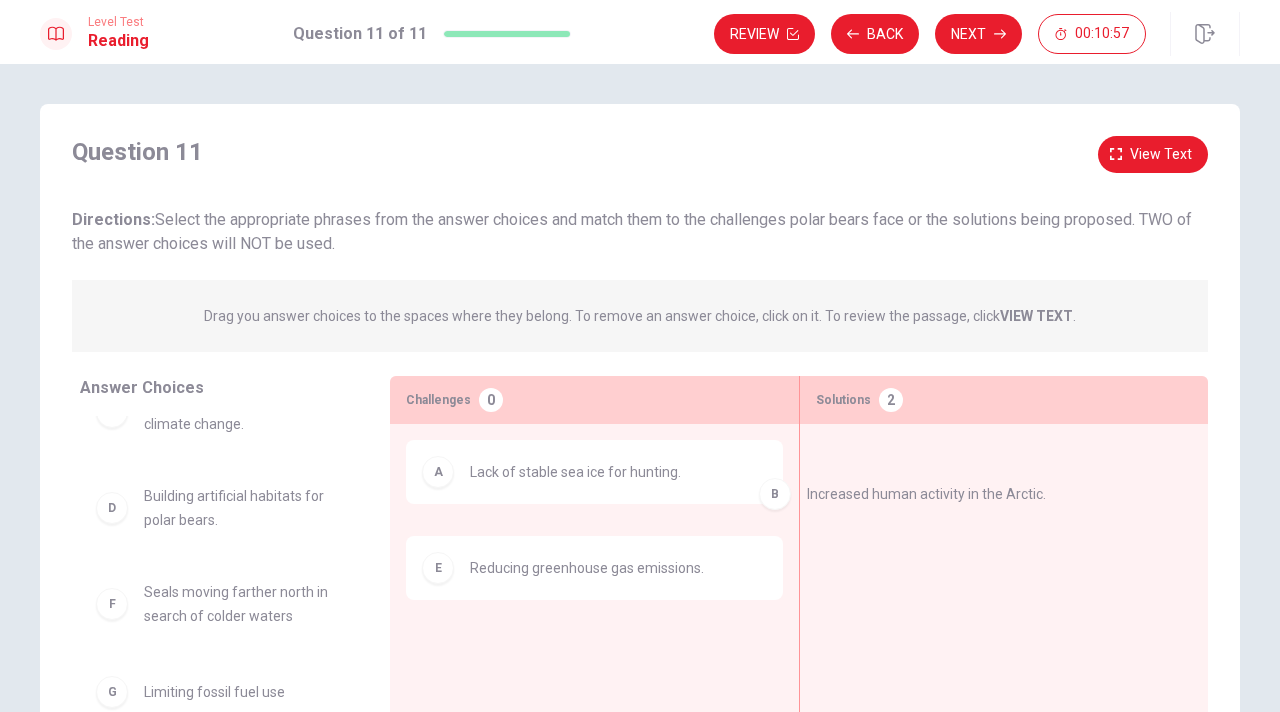 drag, startPoint x: 469, startPoint y: 555, endPoint x: 849, endPoint y: 493, distance: 385.0247 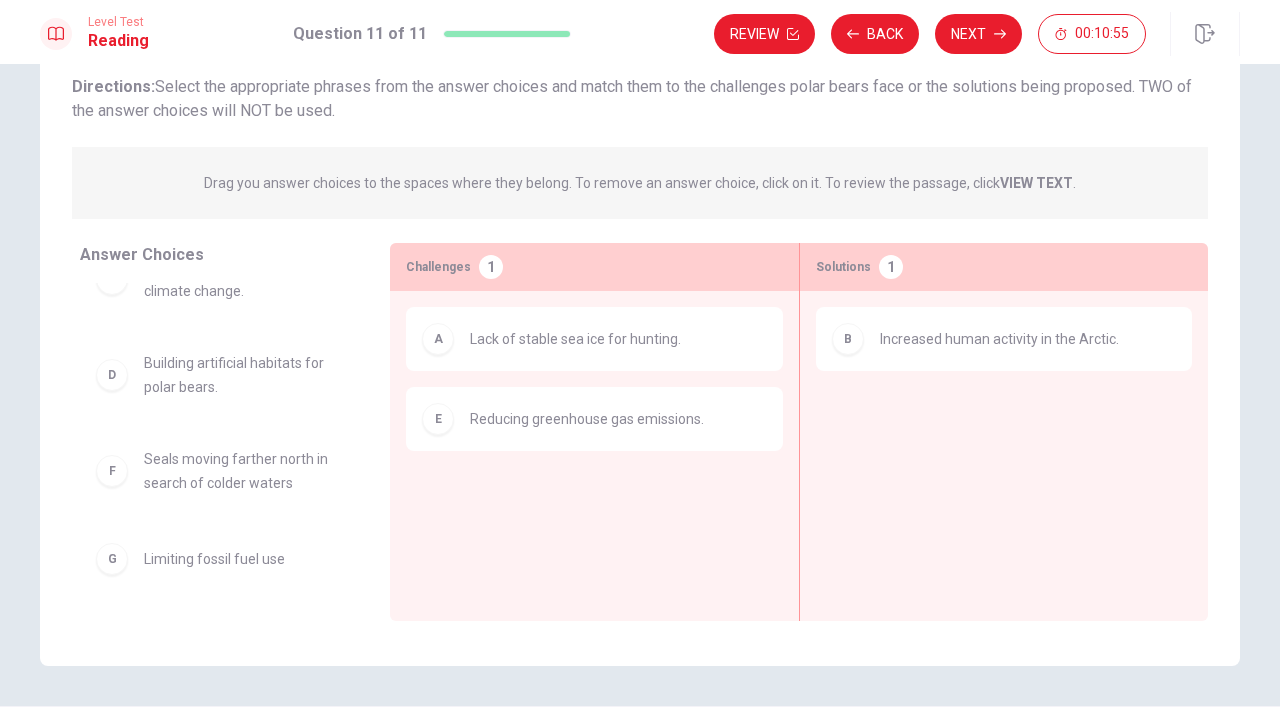 scroll, scrollTop: 146, scrollLeft: 0, axis: vertical 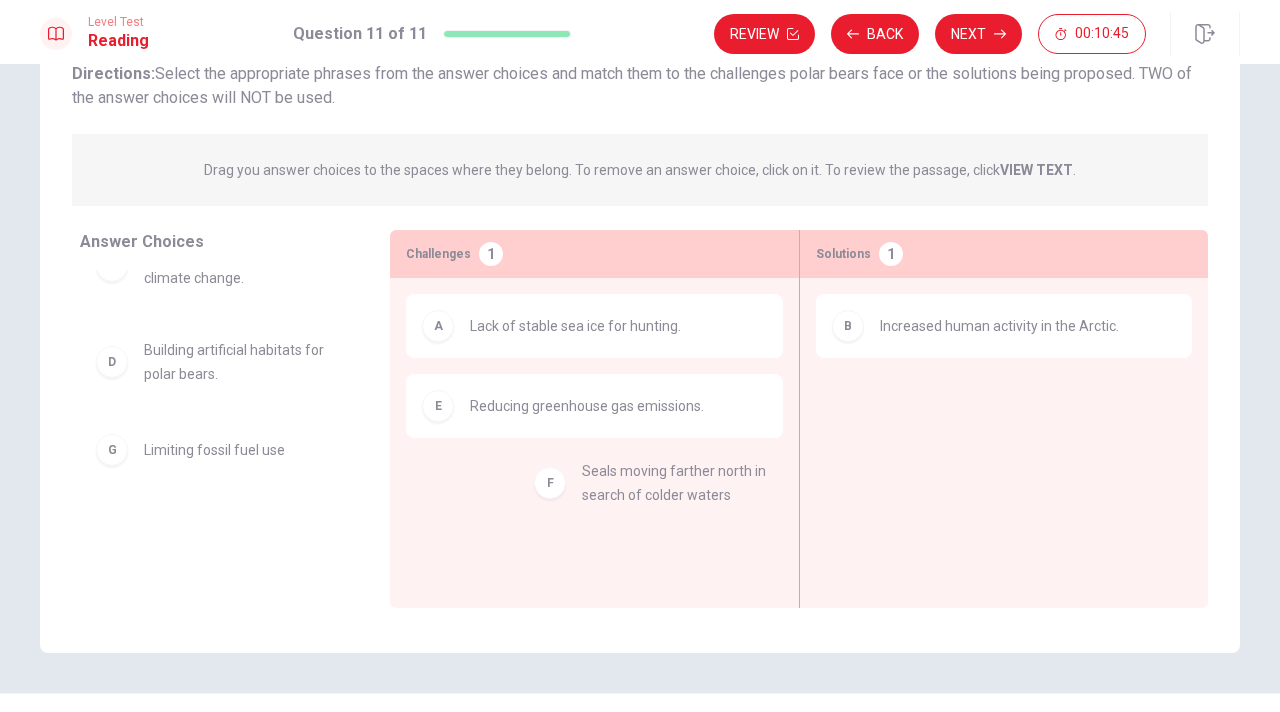 drag, startPoint x: 201, startPoint y: 457, endPoint x: 650, endPoint y: 481, distance: 449.64096 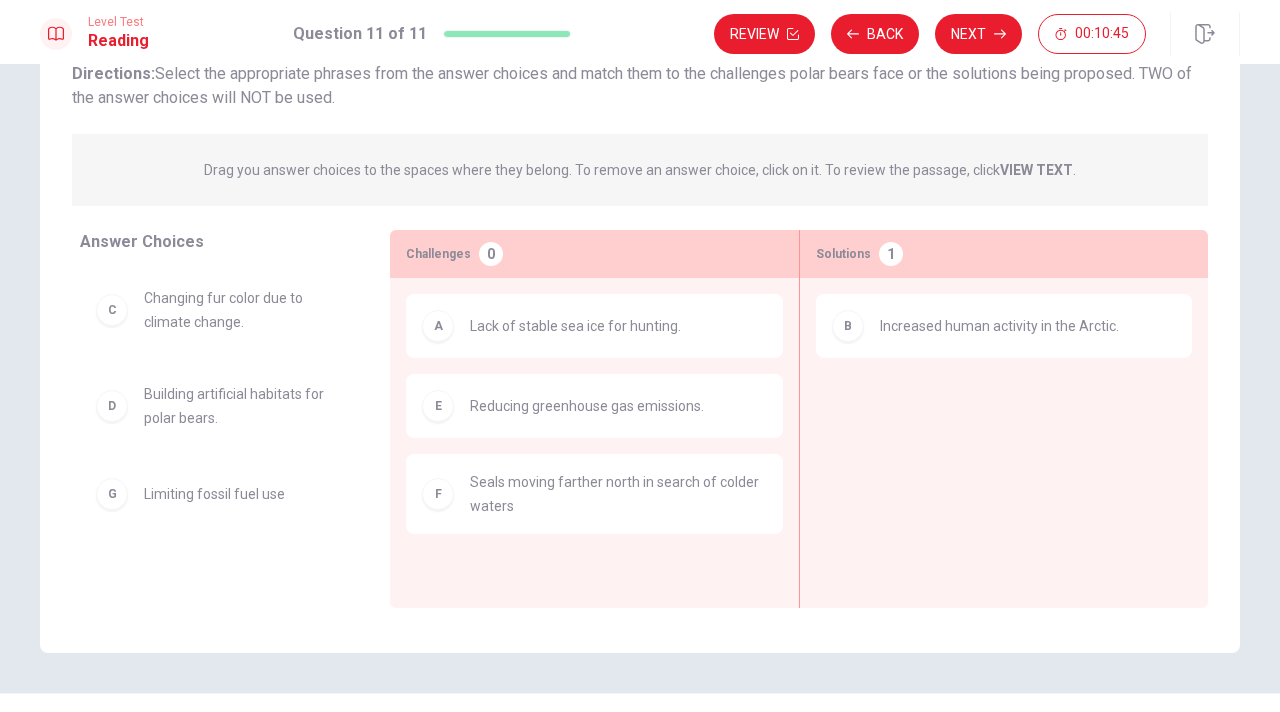 scroll, scrollTop: 0, scrollLeft: 0, axis: both 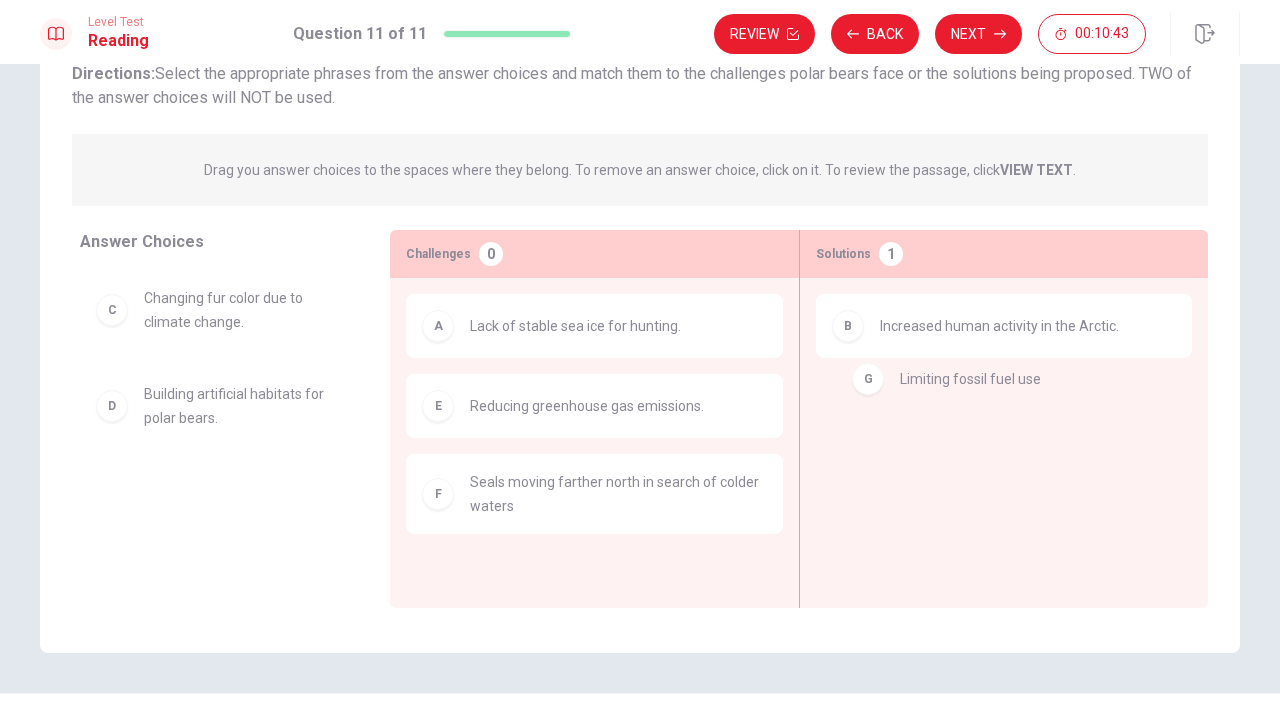 drag, startPoint x: 227, startPoint y: 504, endPoint x: 987, endPoint y: 381, distance: 769.889 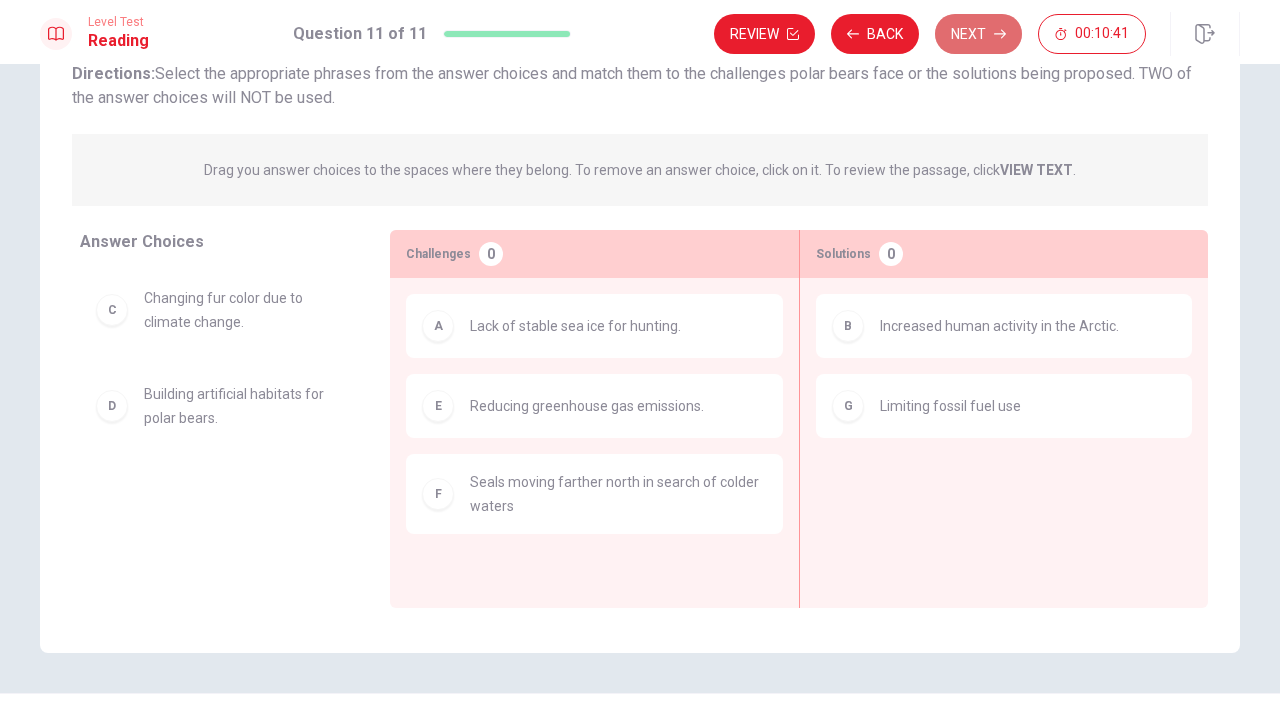 click on "Next" at bounding box center [978, 34] 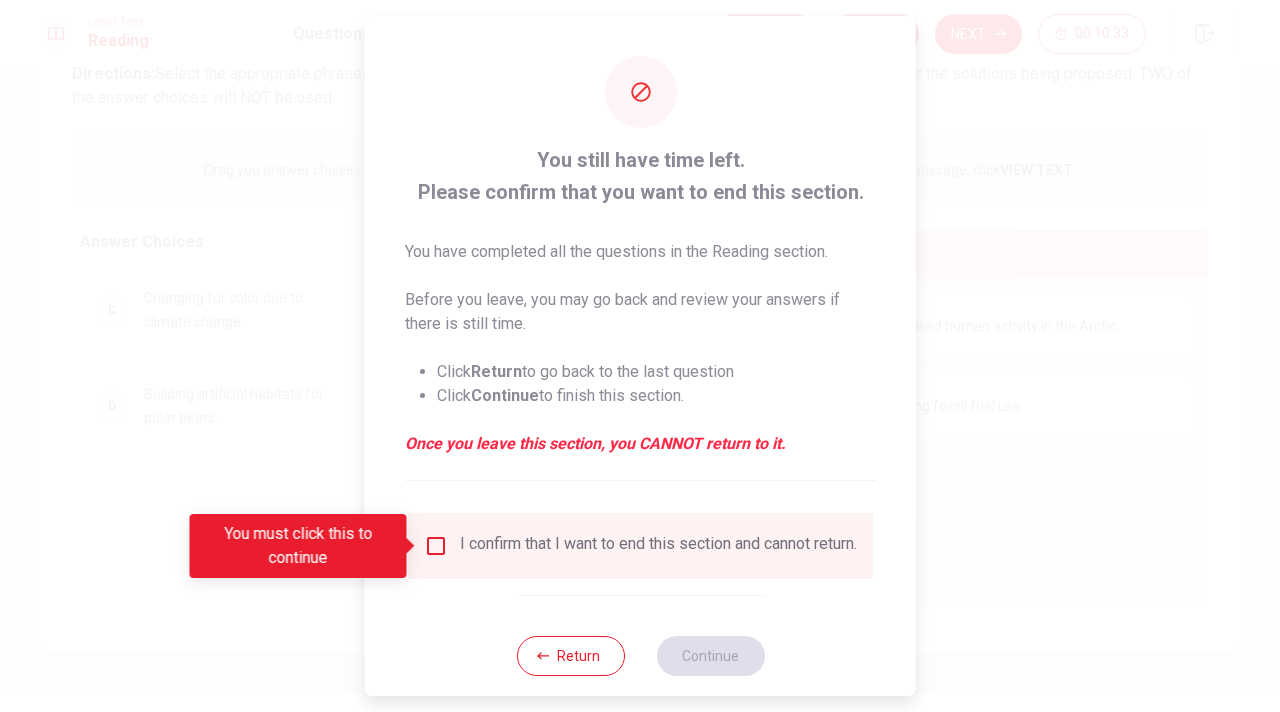 click on "I confirm that I want to end this section and cannot return." at bounding box center (640, 546) 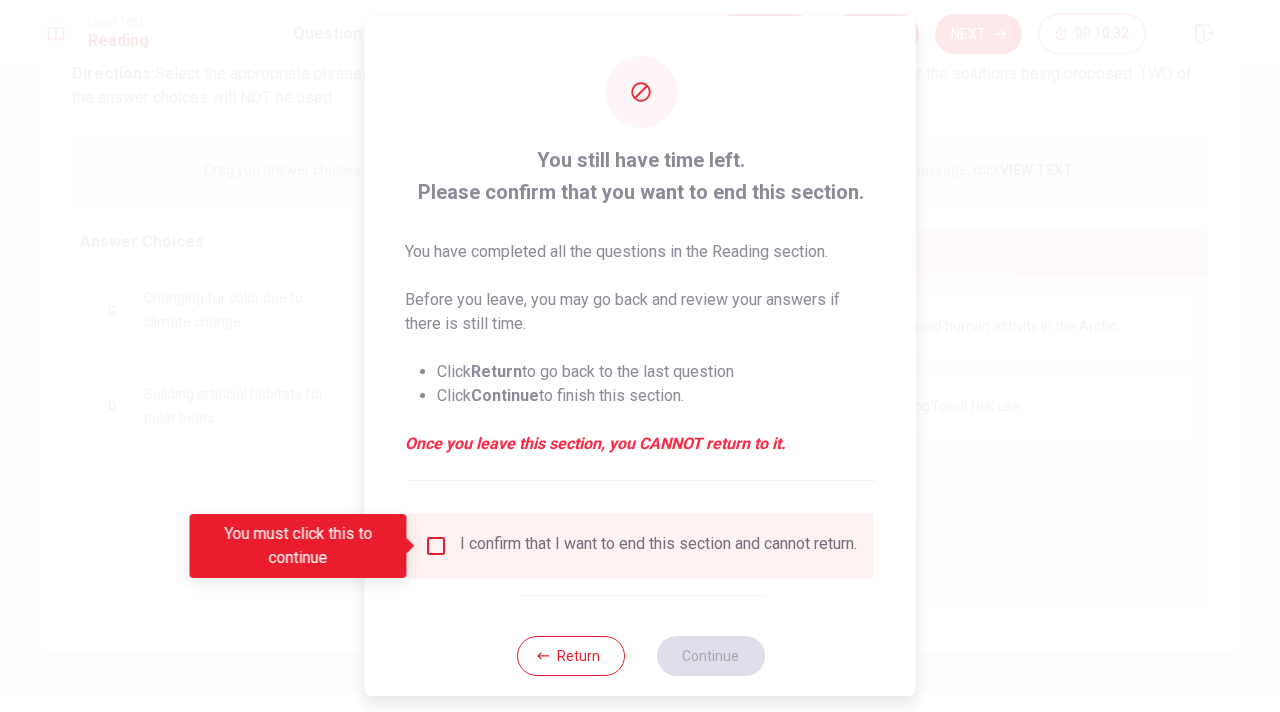 click at bounding box center [436, 546] 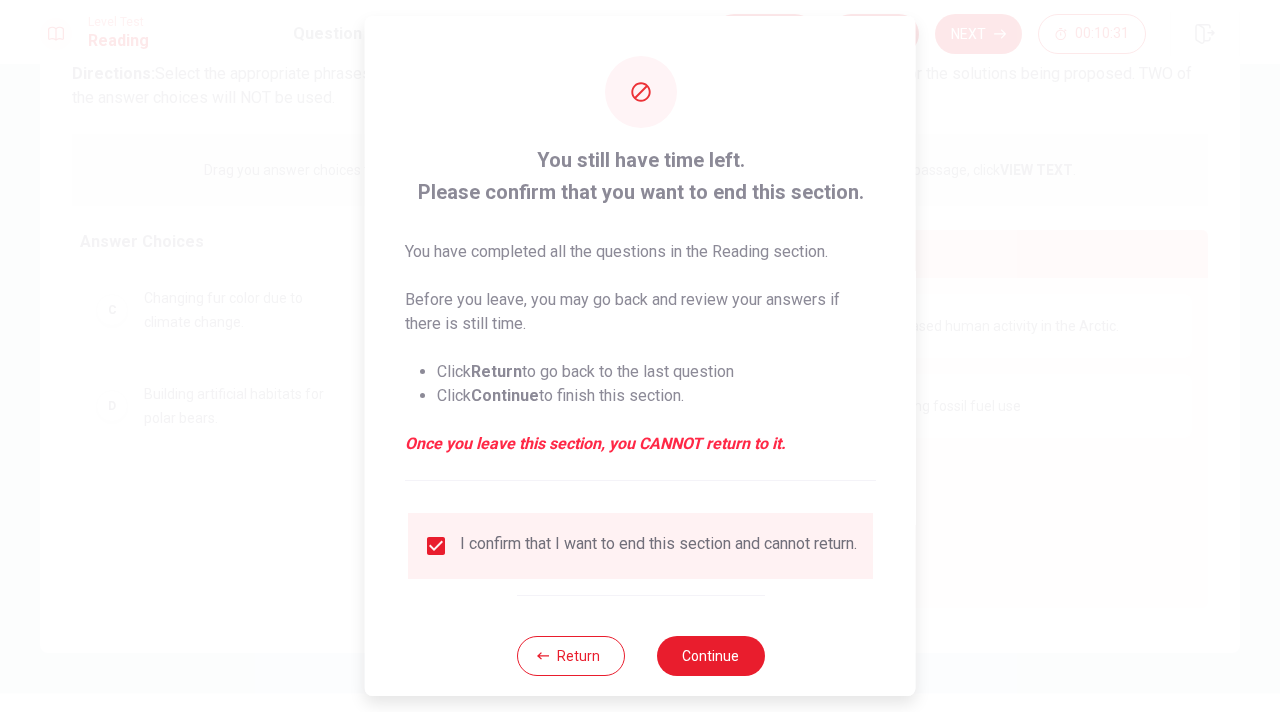 click on "Return Continue" at bounding box center [640, 655] 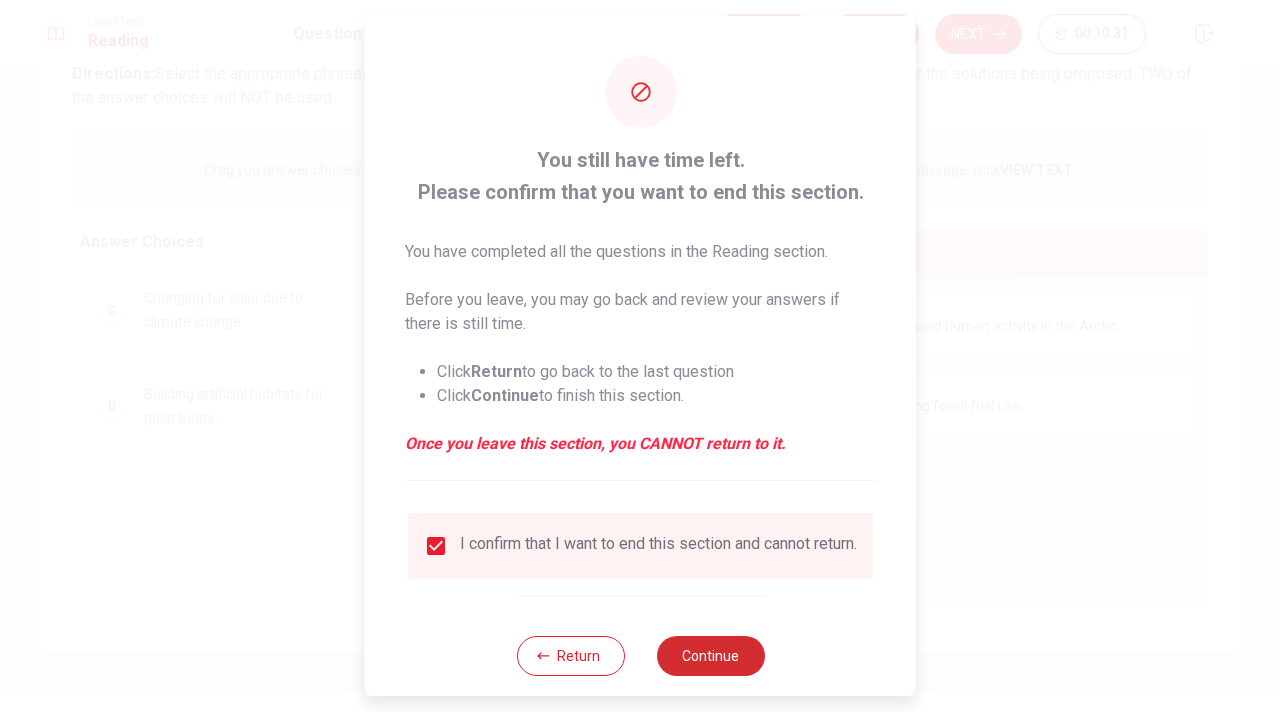 click on "Continue" at bounding box center [710, 656] 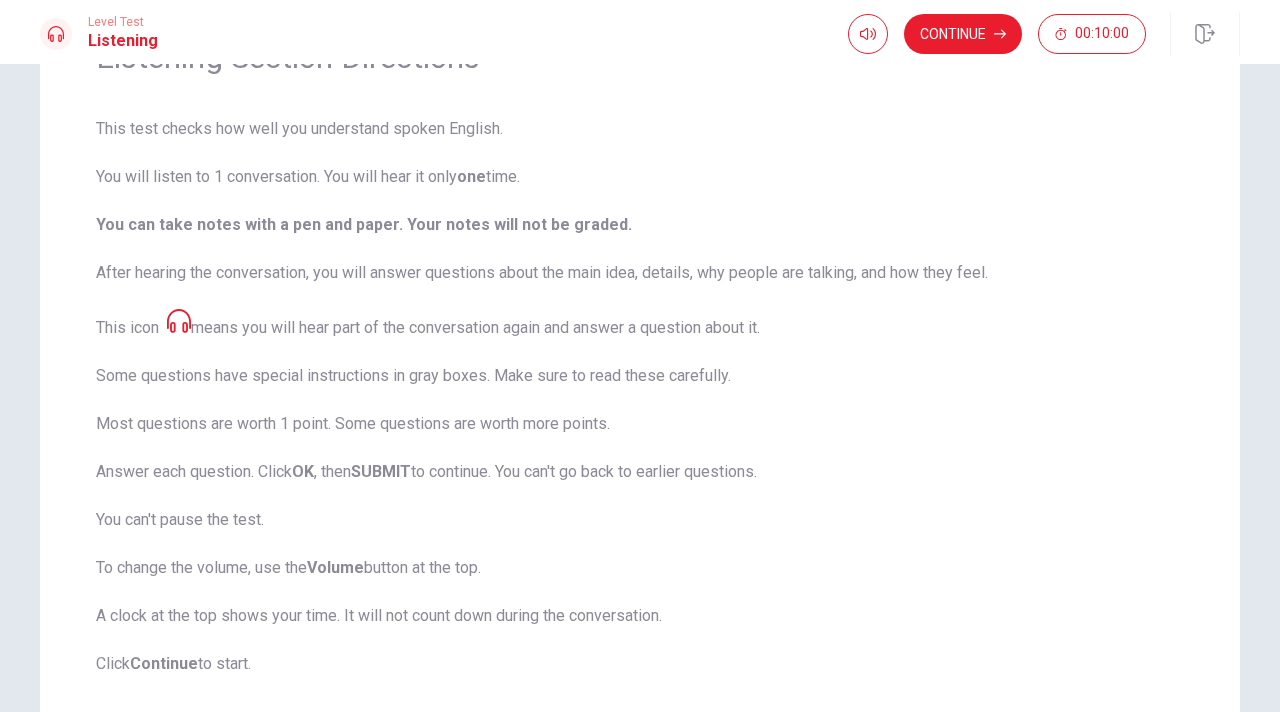 scroll, scrollTop: 207, scrollLeft: 0, axis: vertical 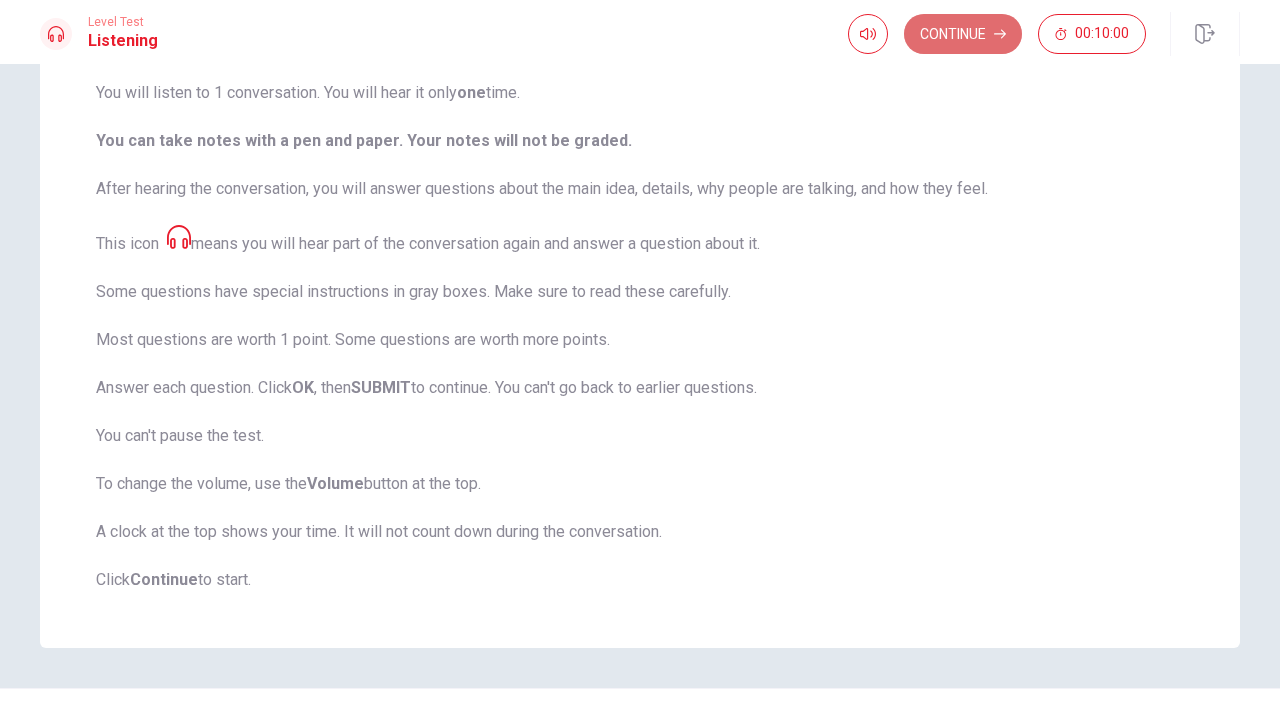 click on "Continue" at bounding box center [963, 34] 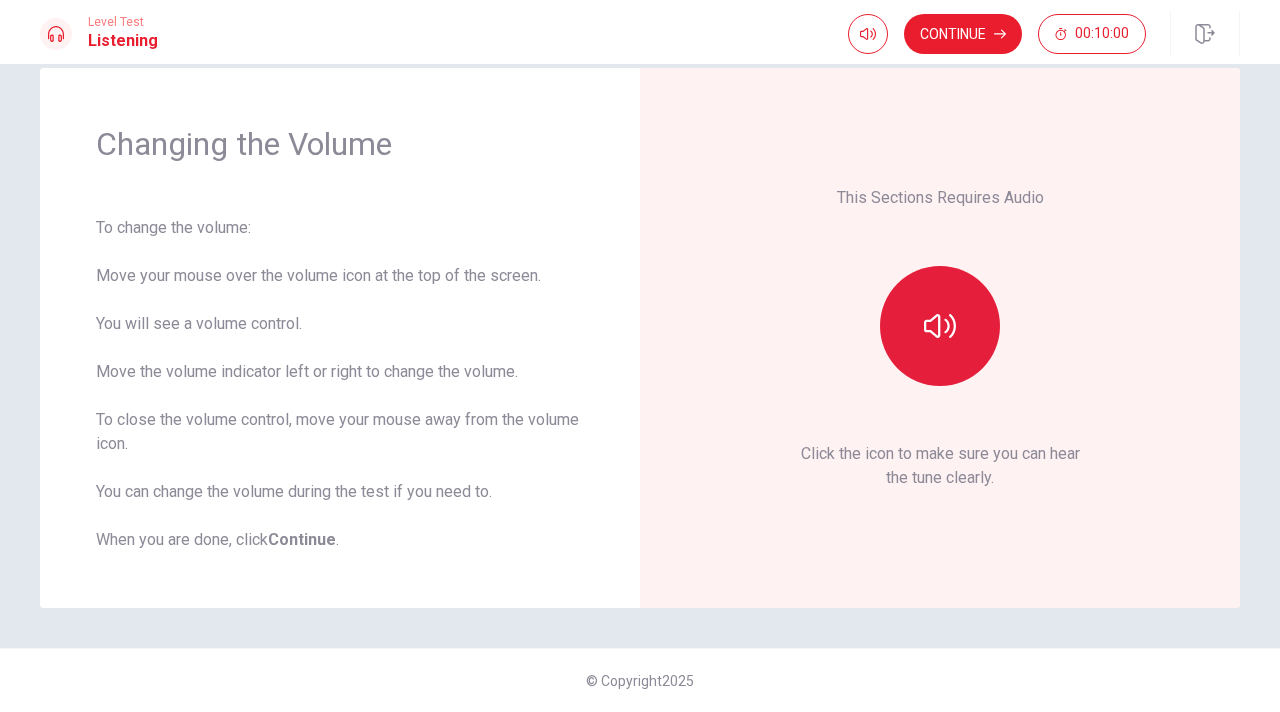 click at bounding box center (940, 326) 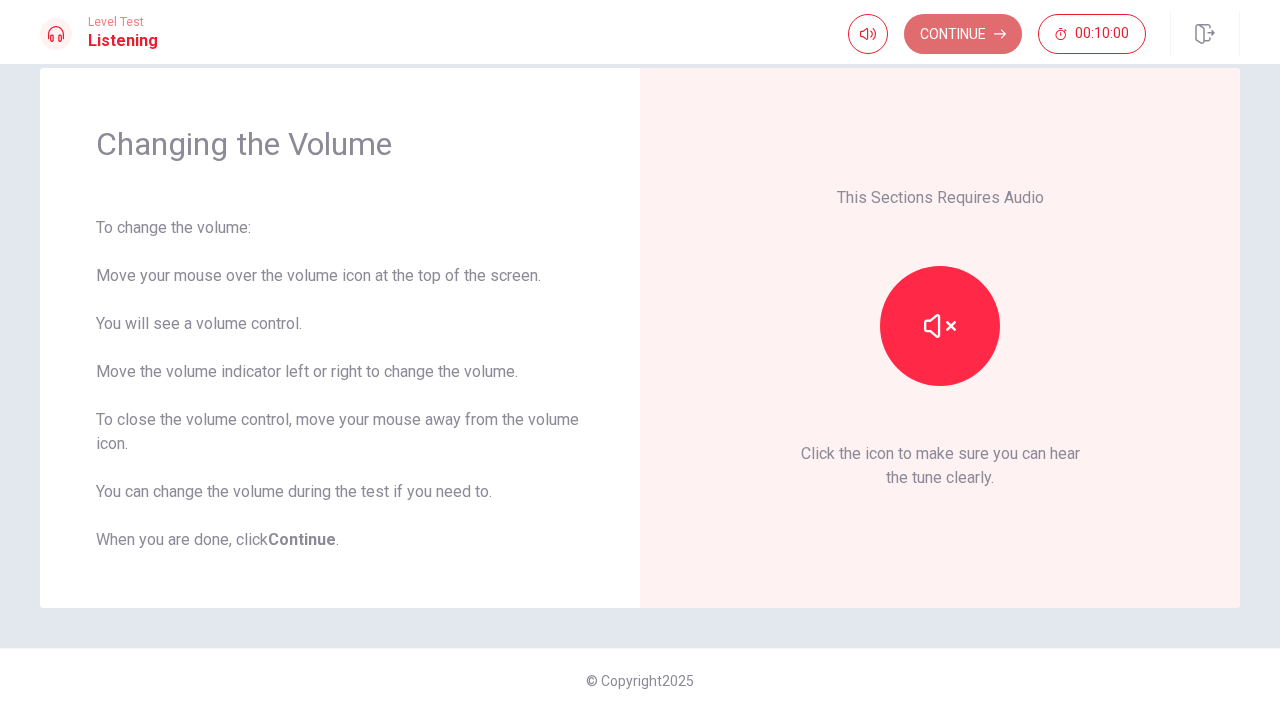 click on "Continue" at bounding box center (963, 34) 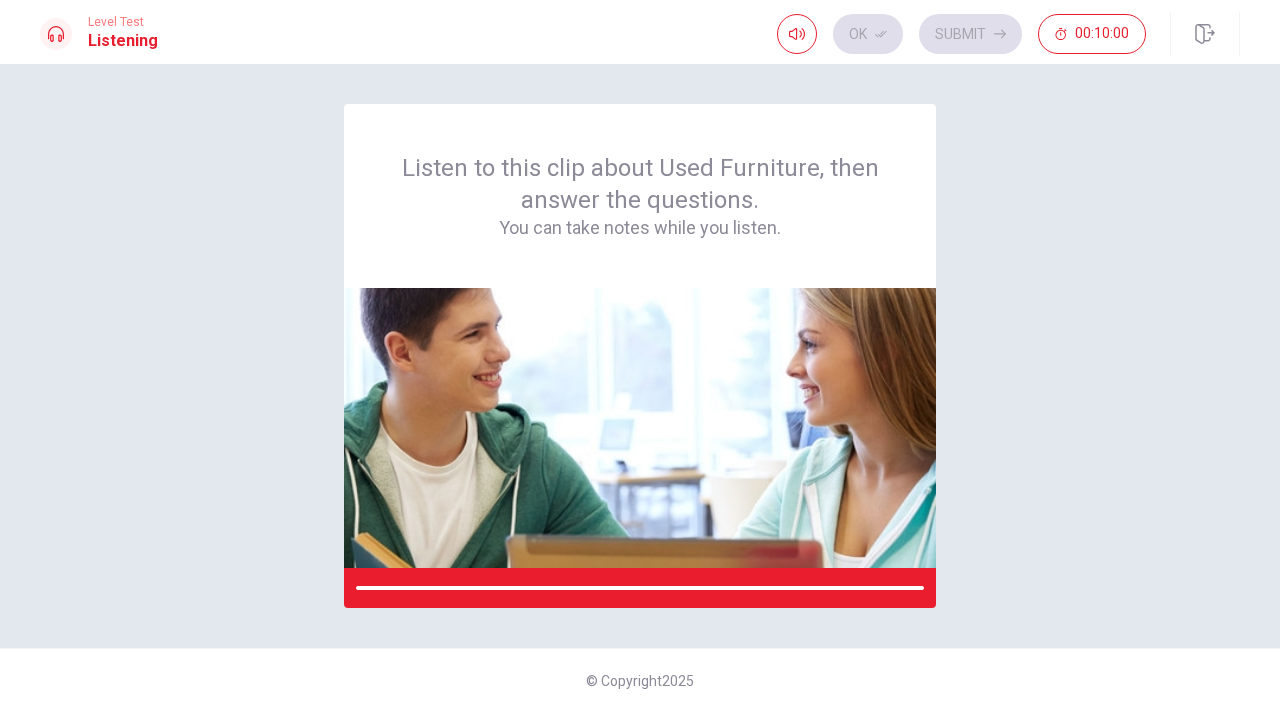 scroll, scrollTop: 0, scrollLeft: 0, axis: both 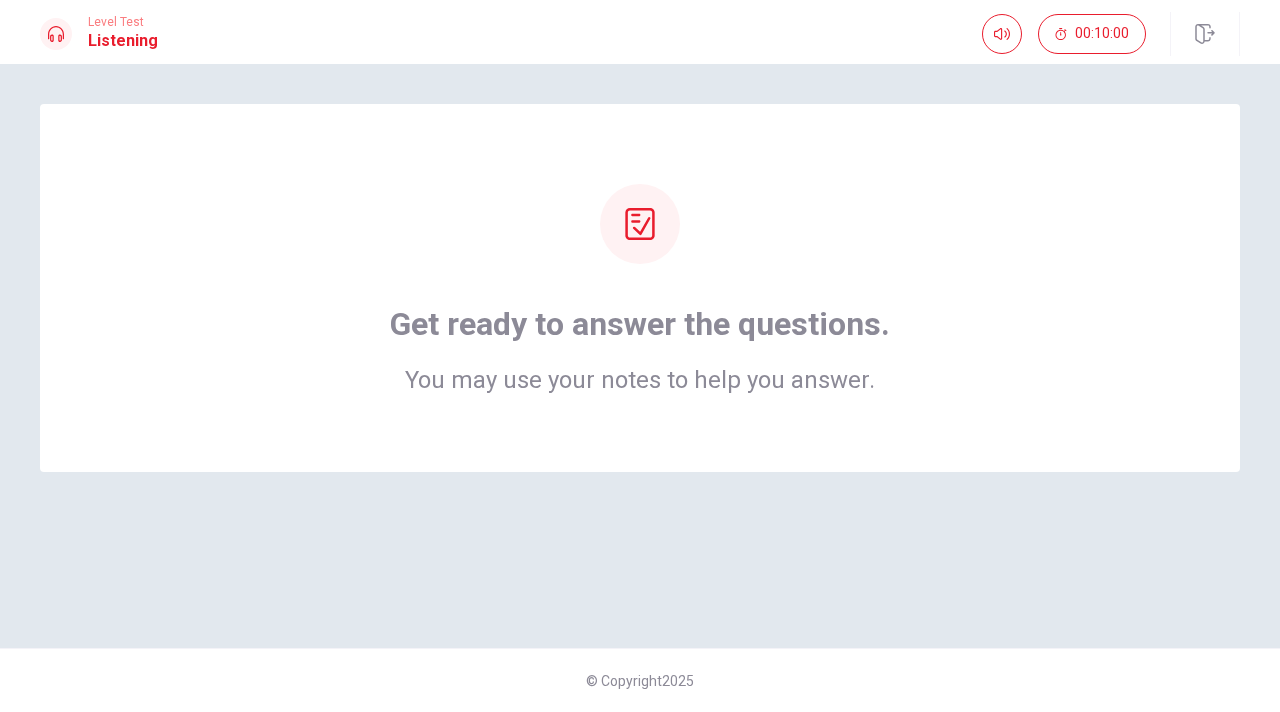 click 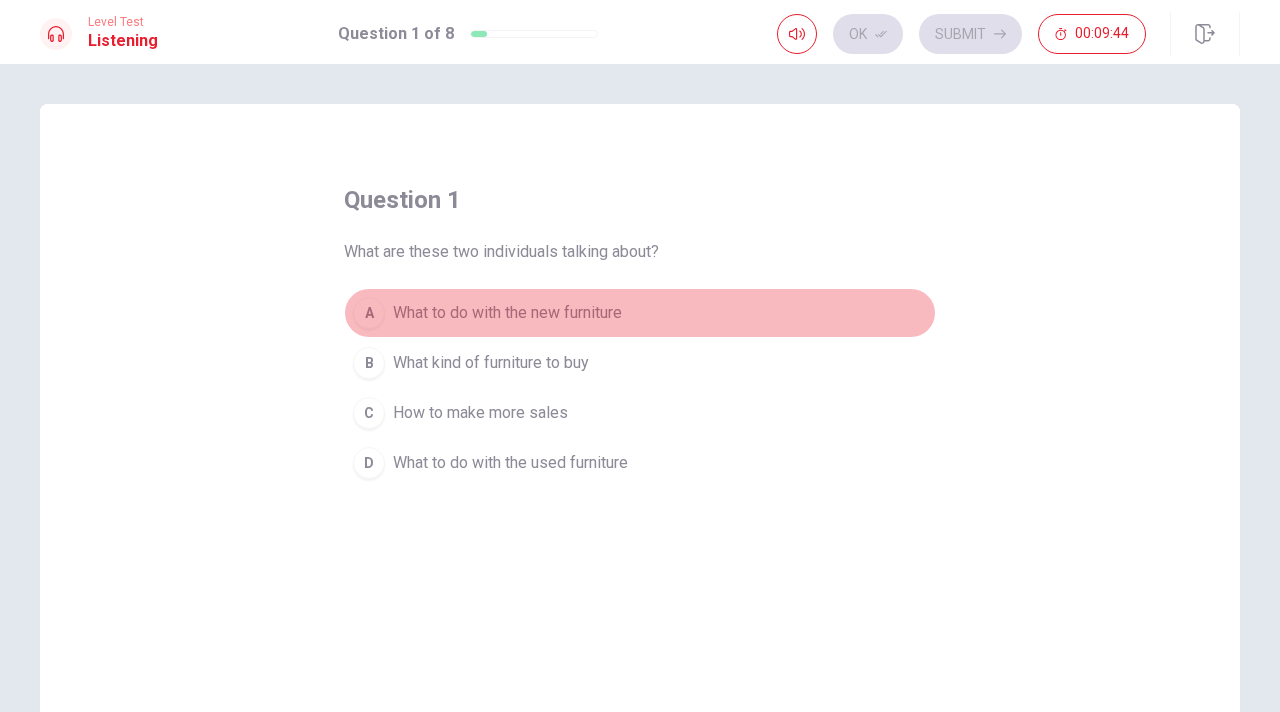 click on "What to do with the new furniture" at bounding box center [507, 313] 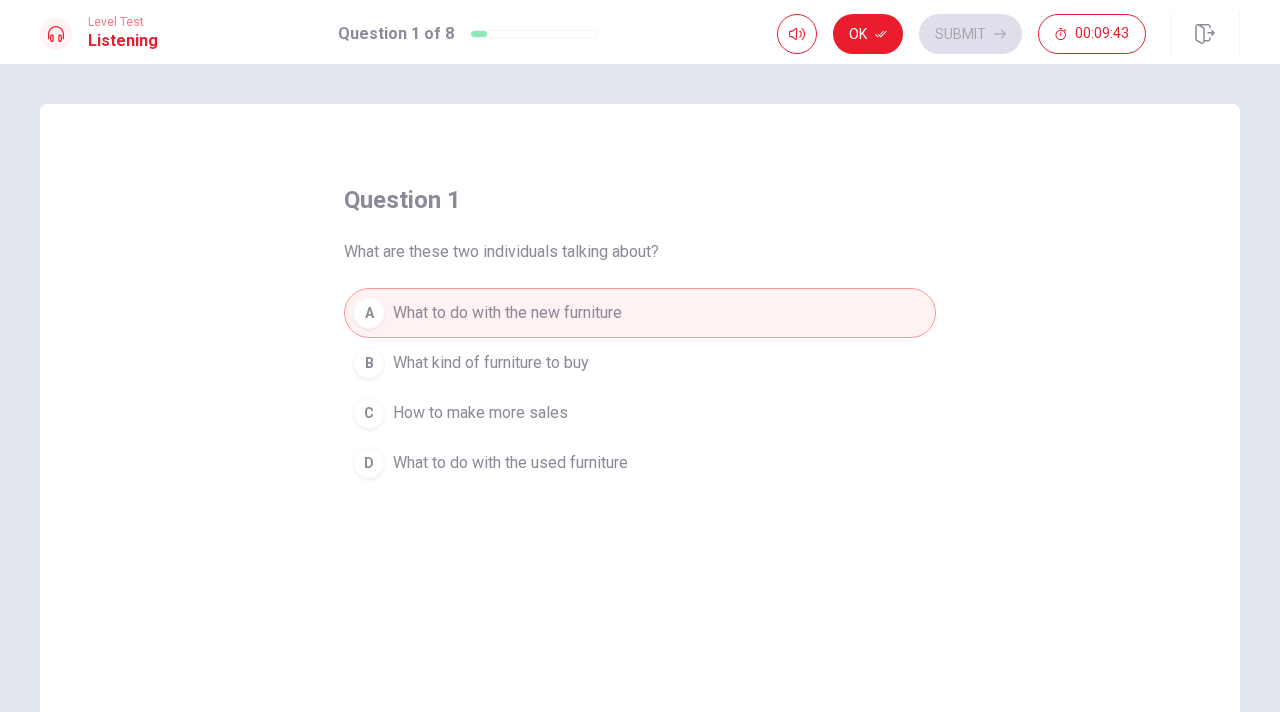 click on "Ok Submit 00:09:43" at bounding box center (1008, 34) 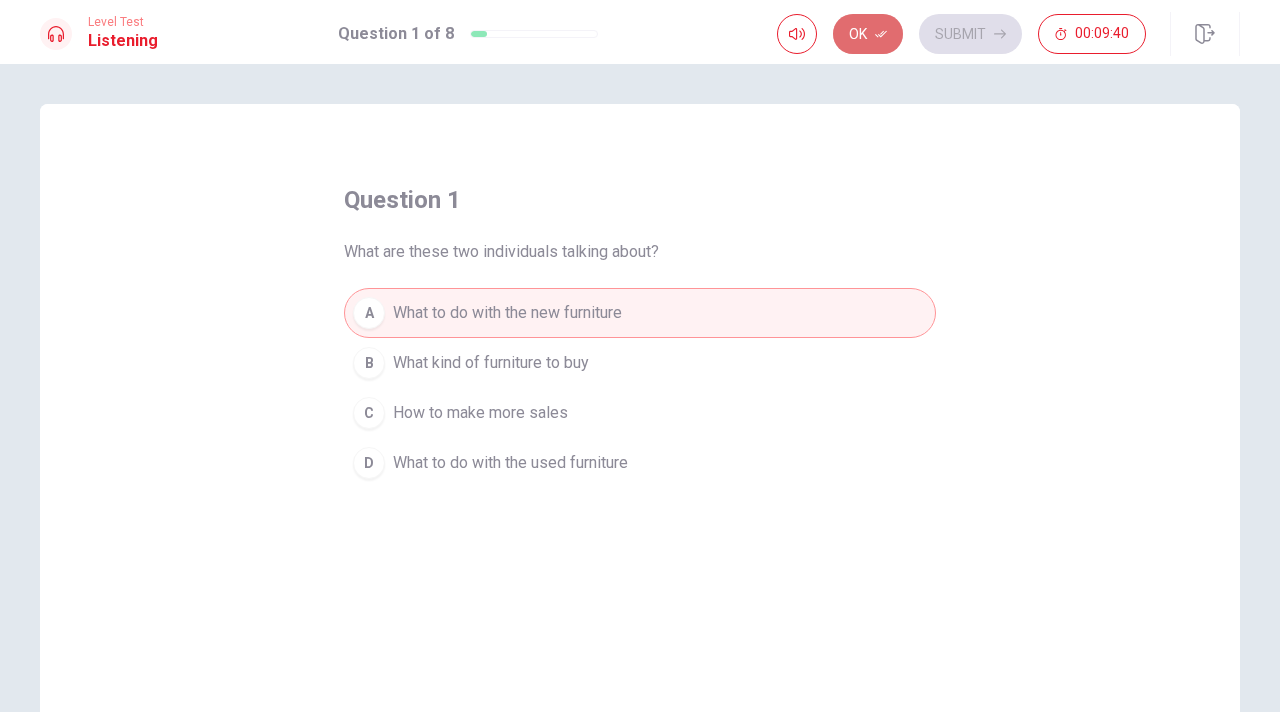 click on "Ok" at bounding box center (868, 34) 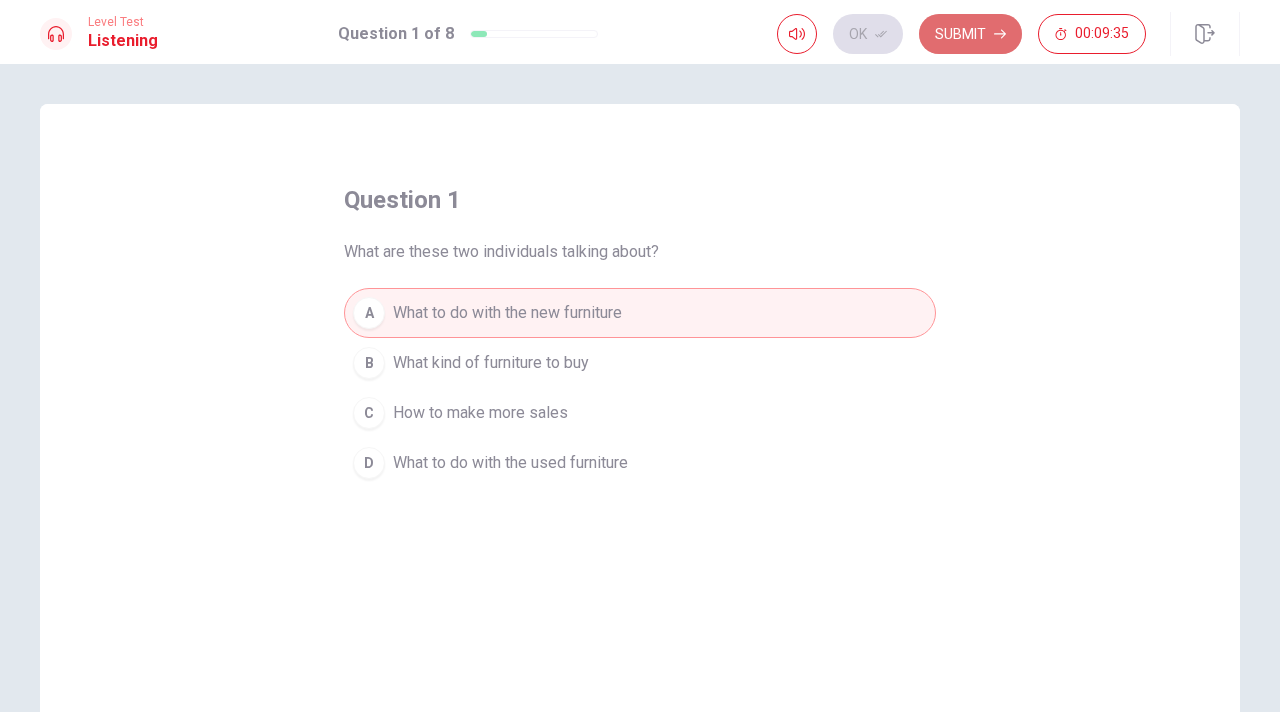 click on "Submit" at bounding box center (970, 34) 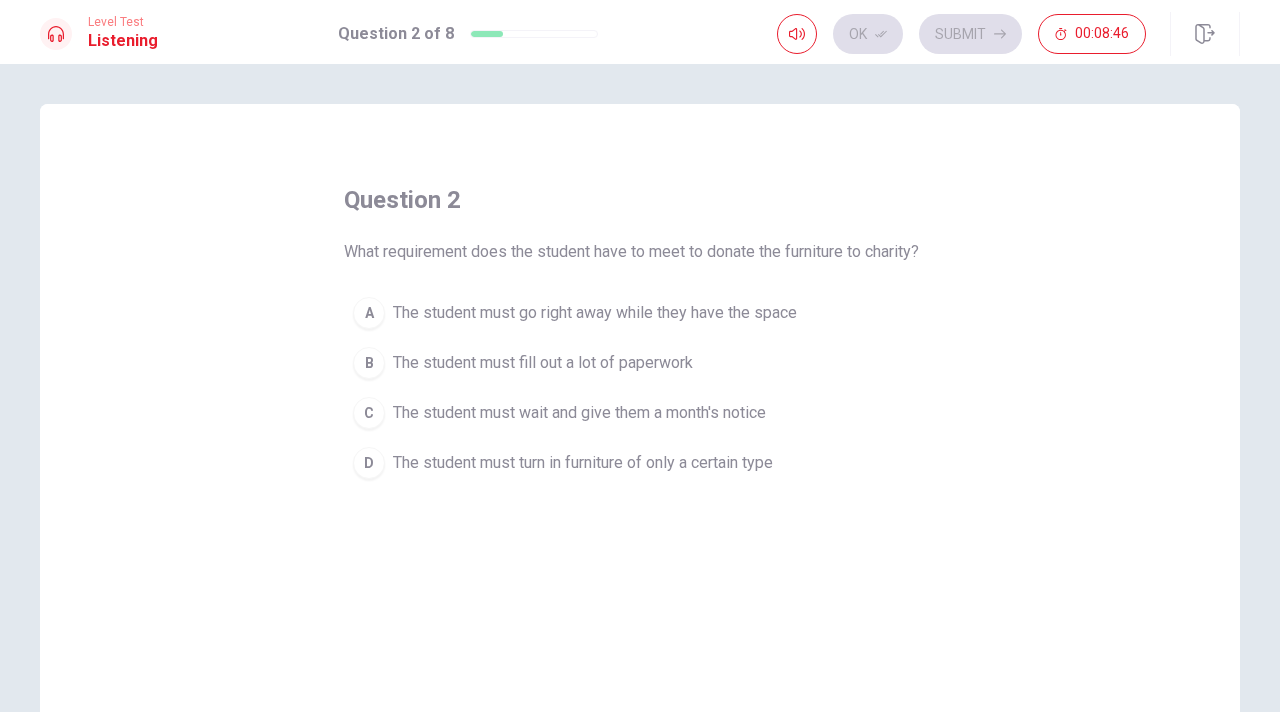 click on "The student must turn in furniture of only a certain type" at bounding box center (583, 463) 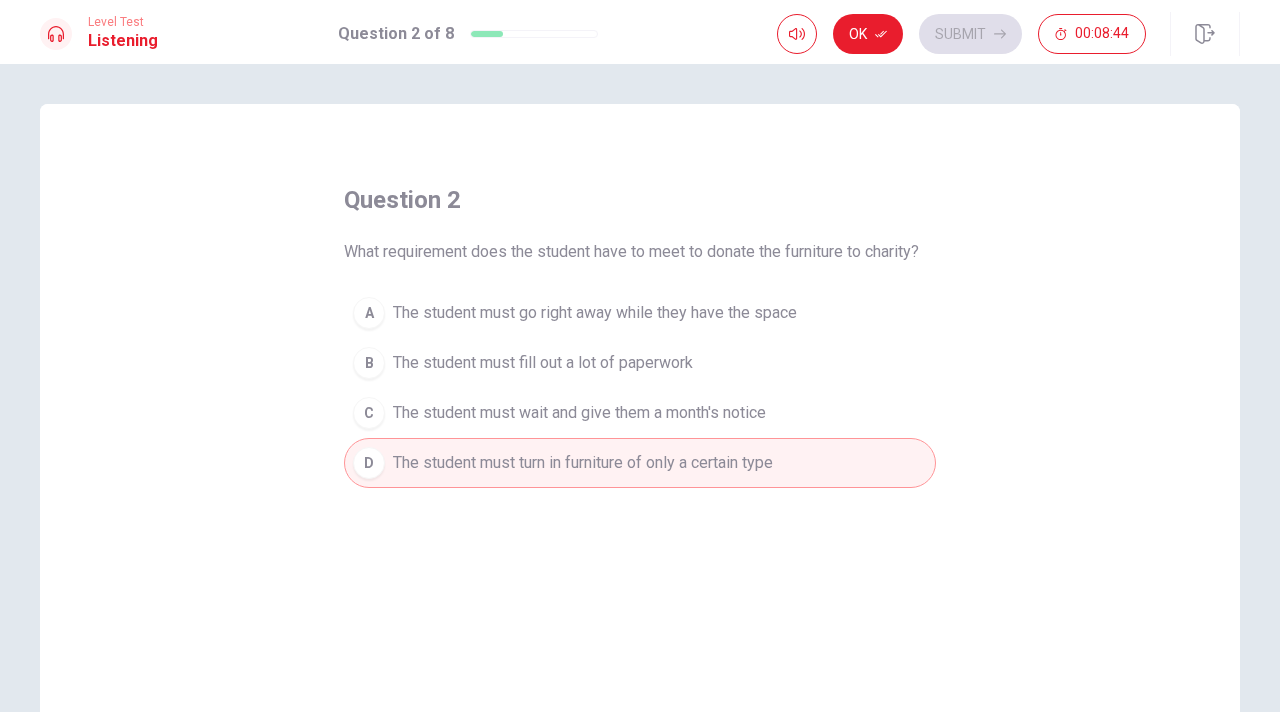 click on "Level Test   Listening Question 2 of 8 Ok Submit 00:08:44" at bounding box center [640, 32] 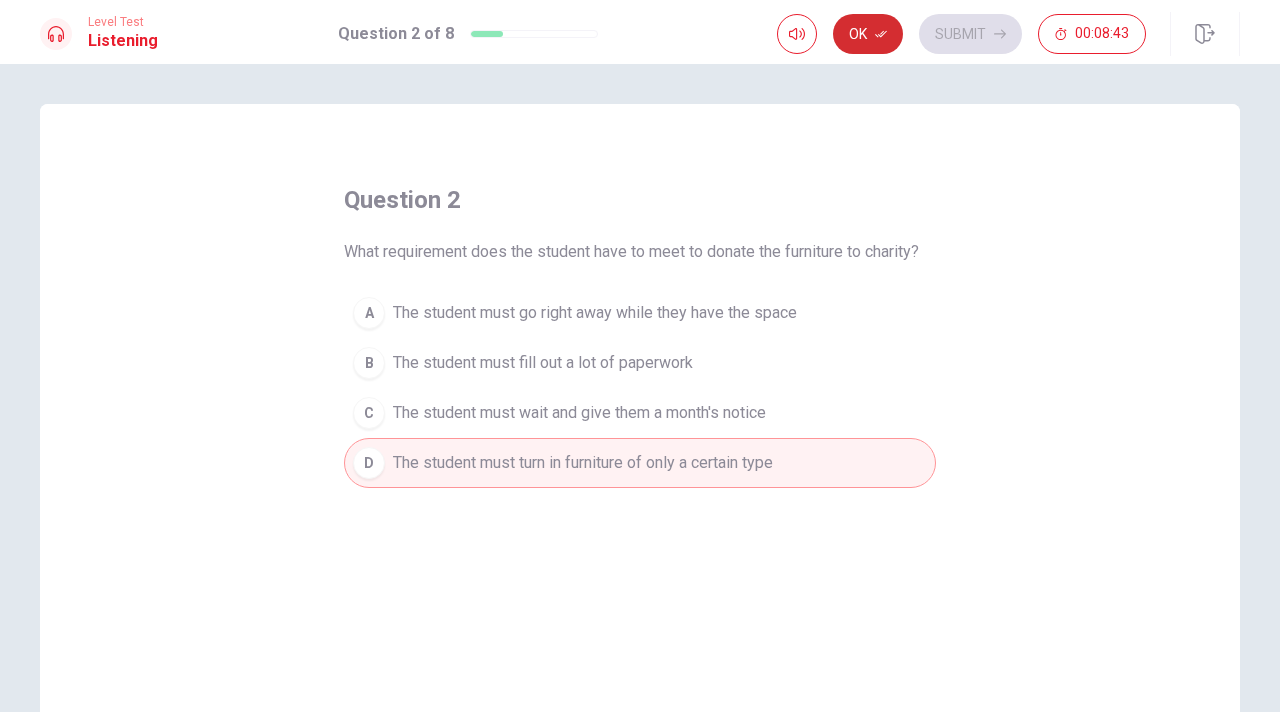 click on "Ok" at bounding box center [868, 34] 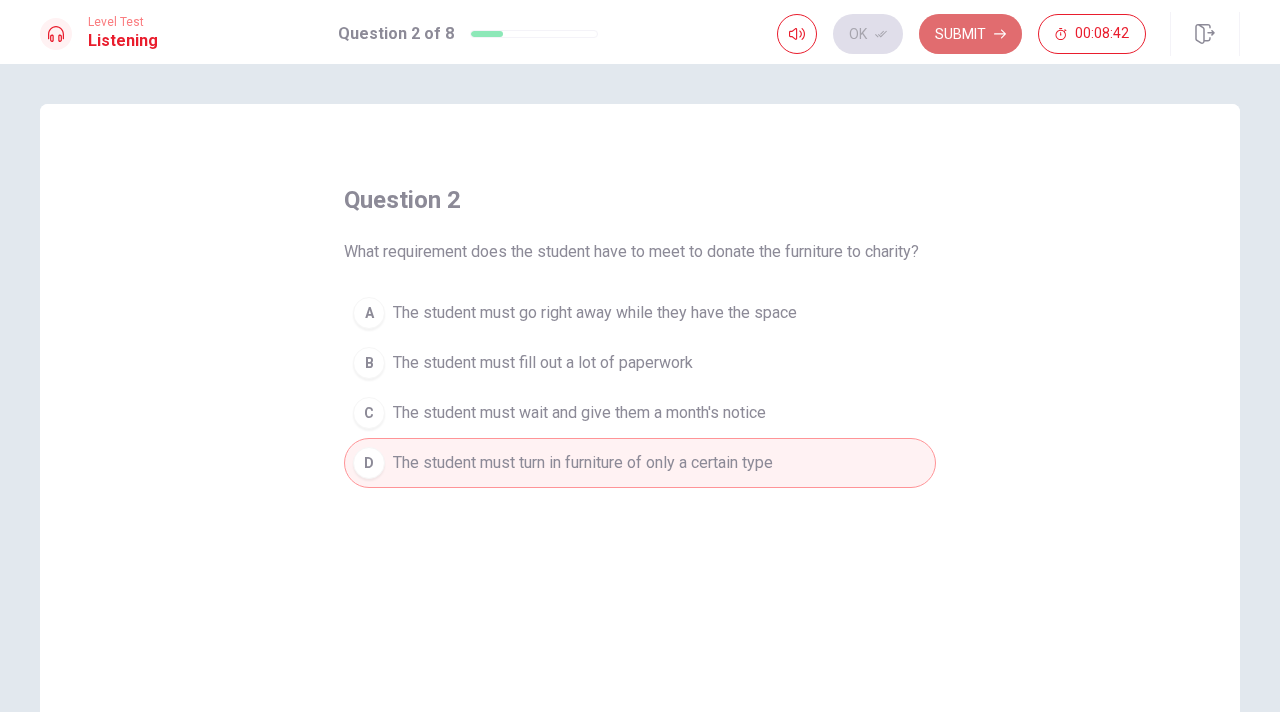 click on "Submit" at bounding box center (970, 34) 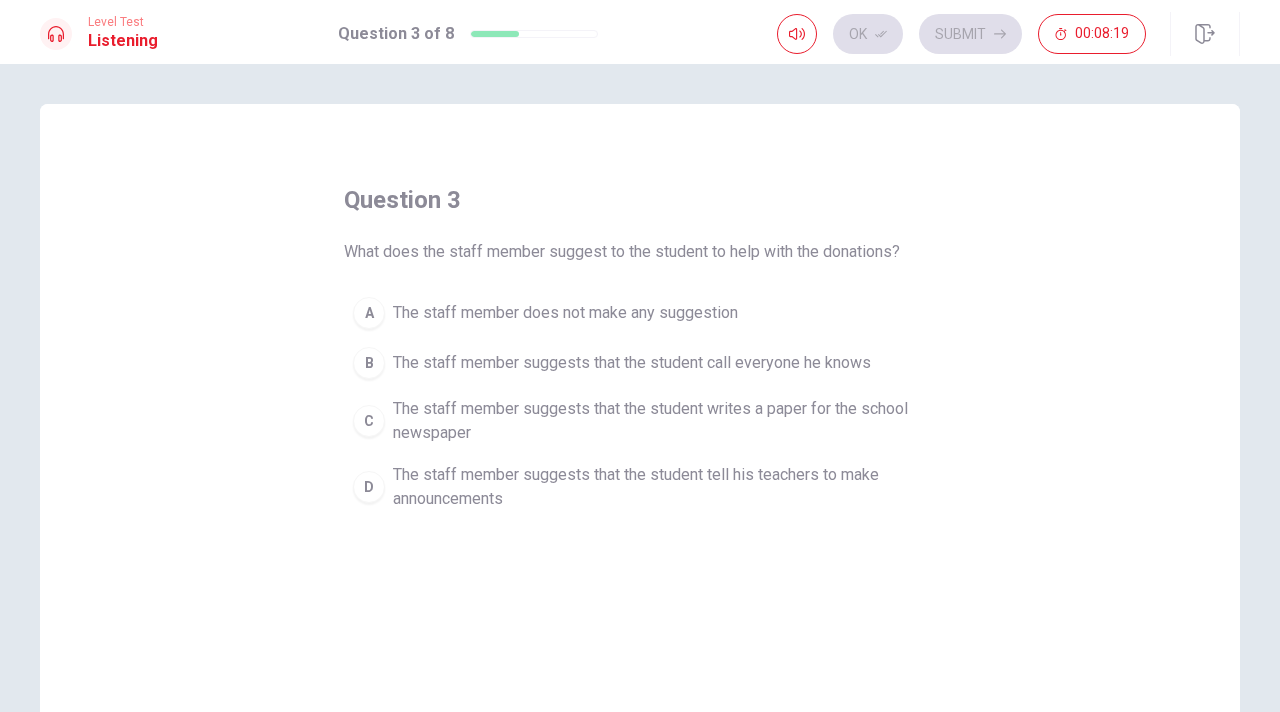 click on "The staff member suggests that the student writes a paper for the school newspaper" at bounding box center (660, 421) 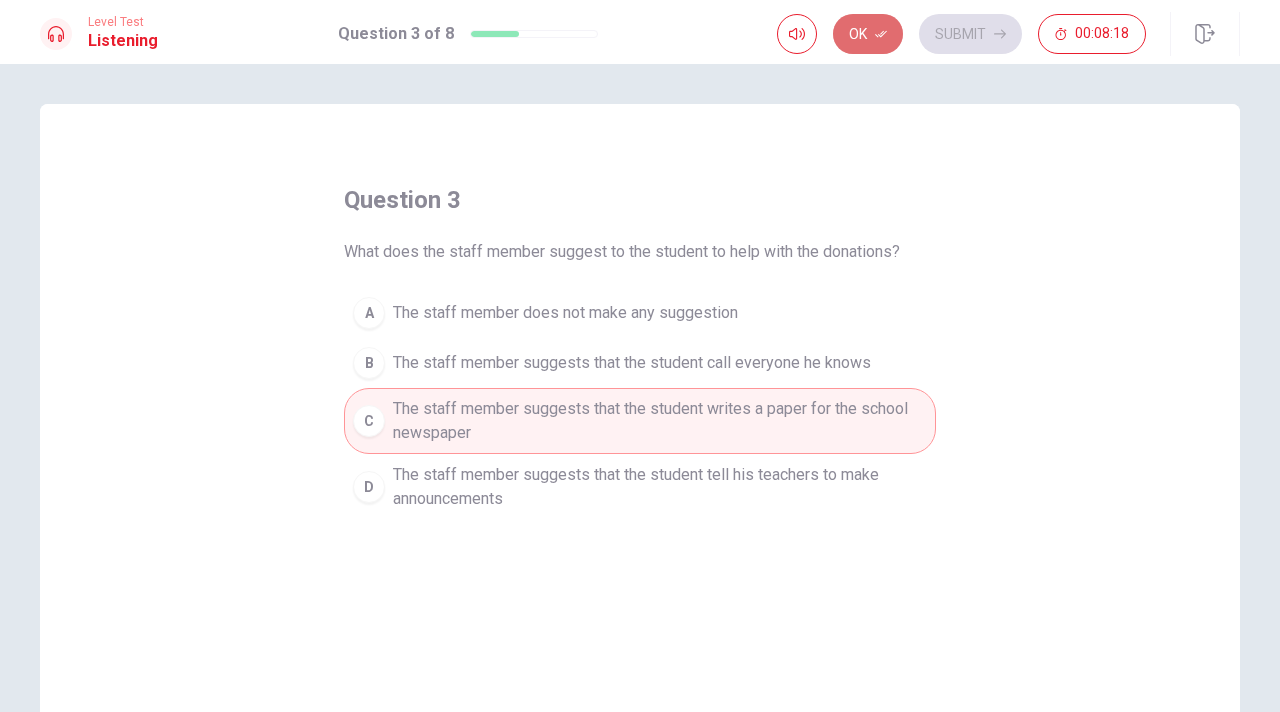 click on "Ok" at bounding box center (868, 34) 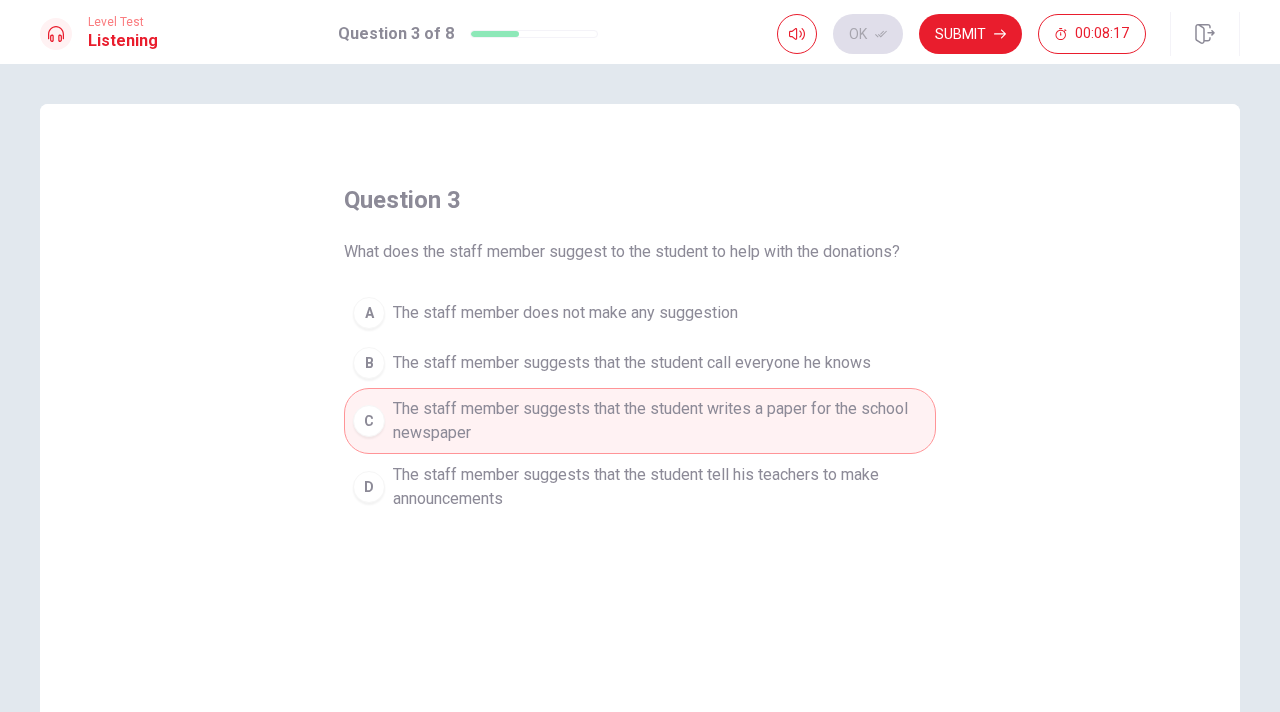 click on "question 3 What does the staff member suggest to the student to help with the donations? A The staff member does not make any suggestion B The staff member suggests that the student call everyone he knows C The staff member suggests that the student writes a paper for the school newspaper D The staff member suggests that the student tell his teachers to make announcements © Copyright [YEAR]" at bounding box center (640, 388) 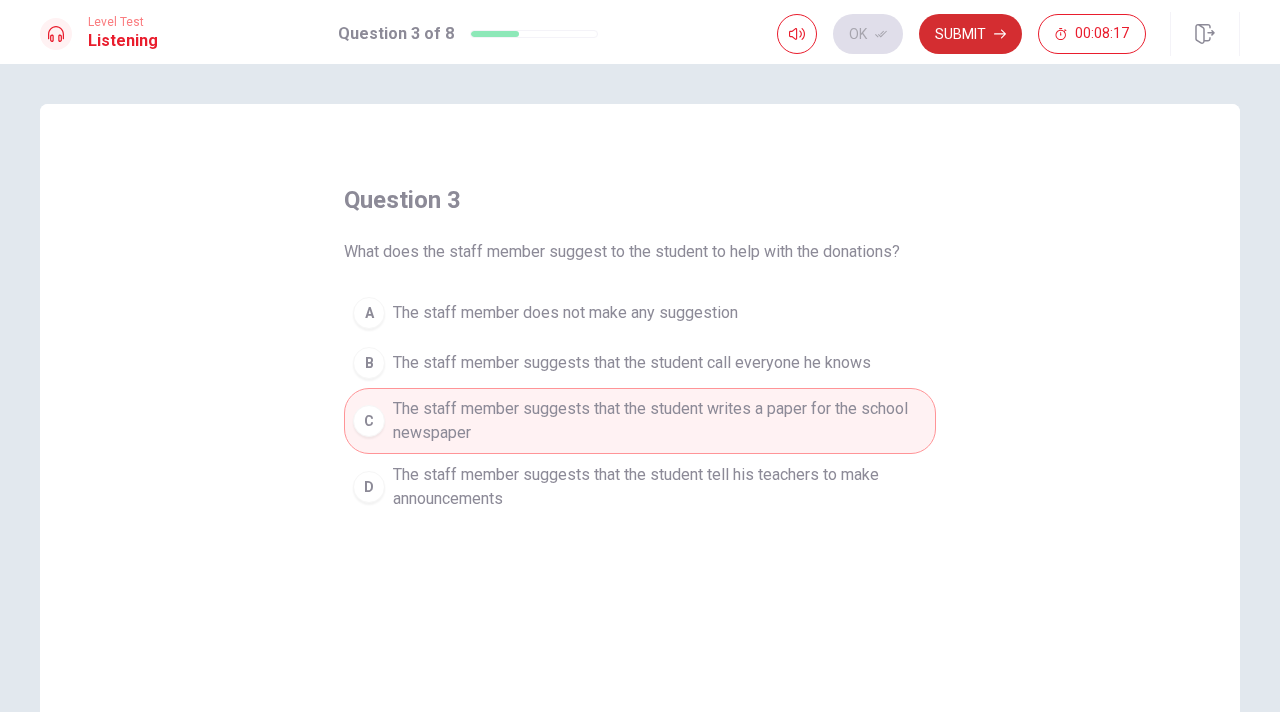 click on "Submit" at bounding box center (970, 34) 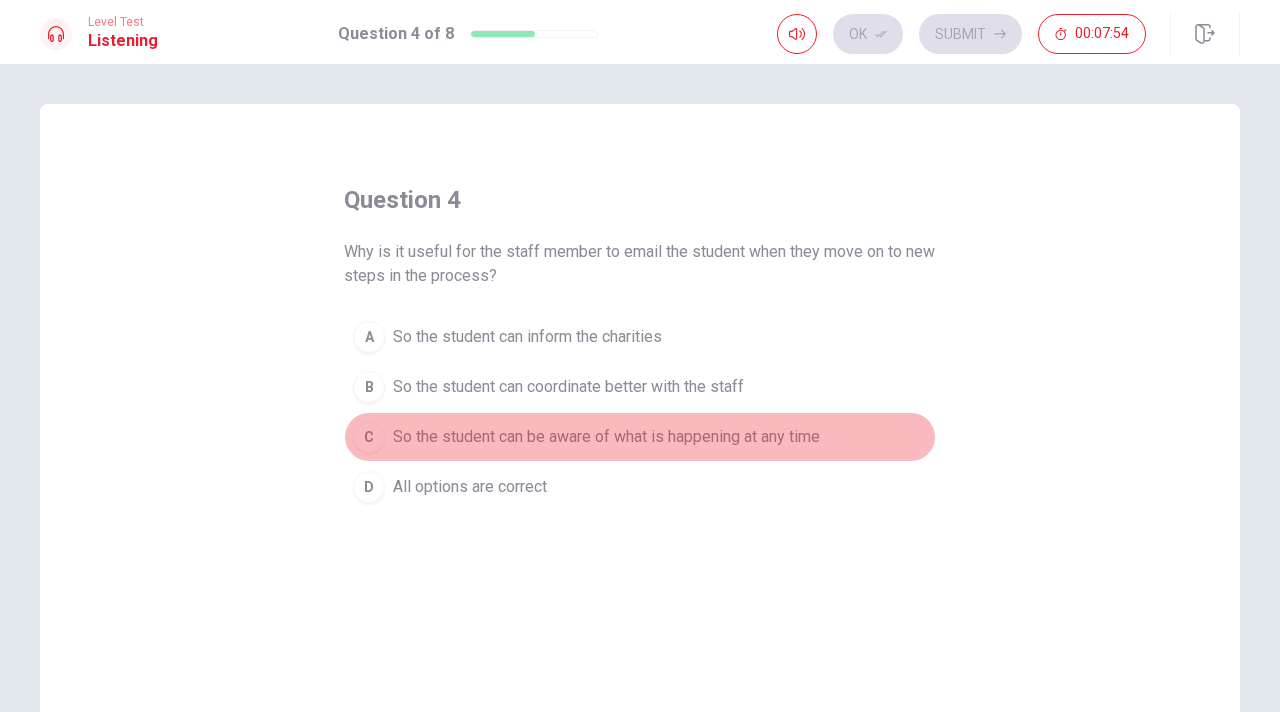 click on "So the student can be aware of what is happening at any time" at bounding box center [606, 437] 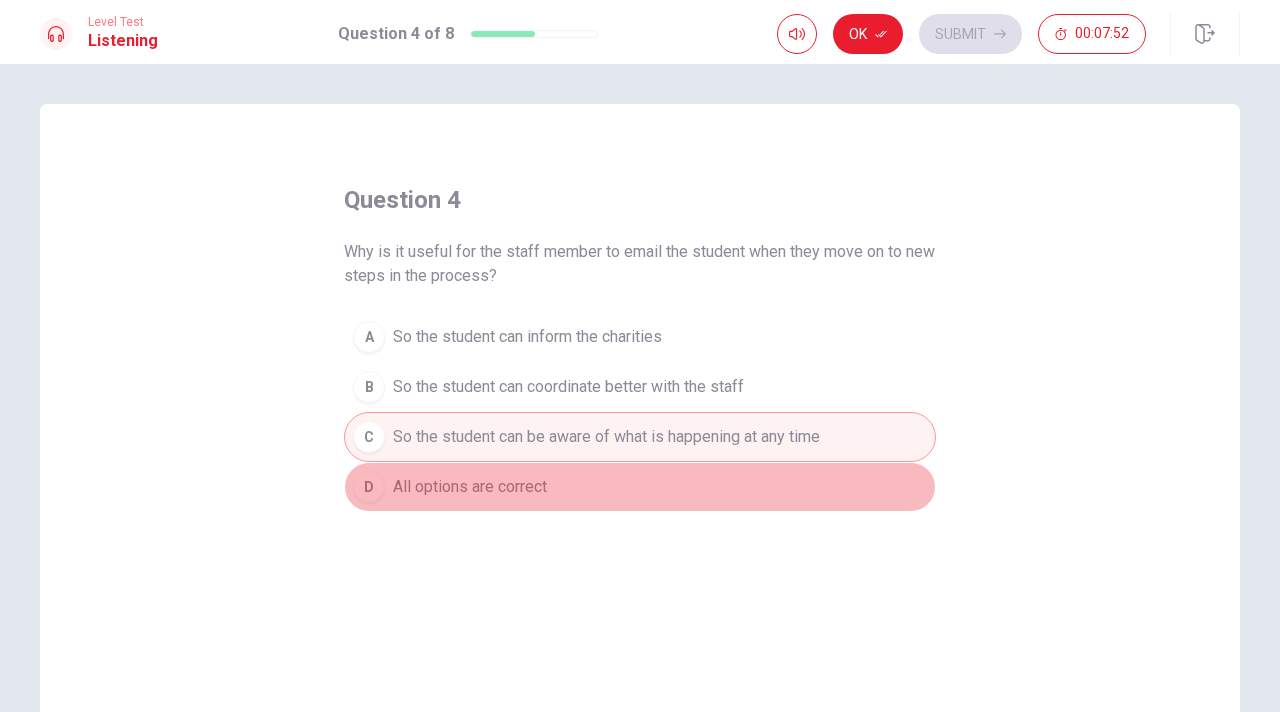 click on "D All options are correct" at bounding box center [640, 487] 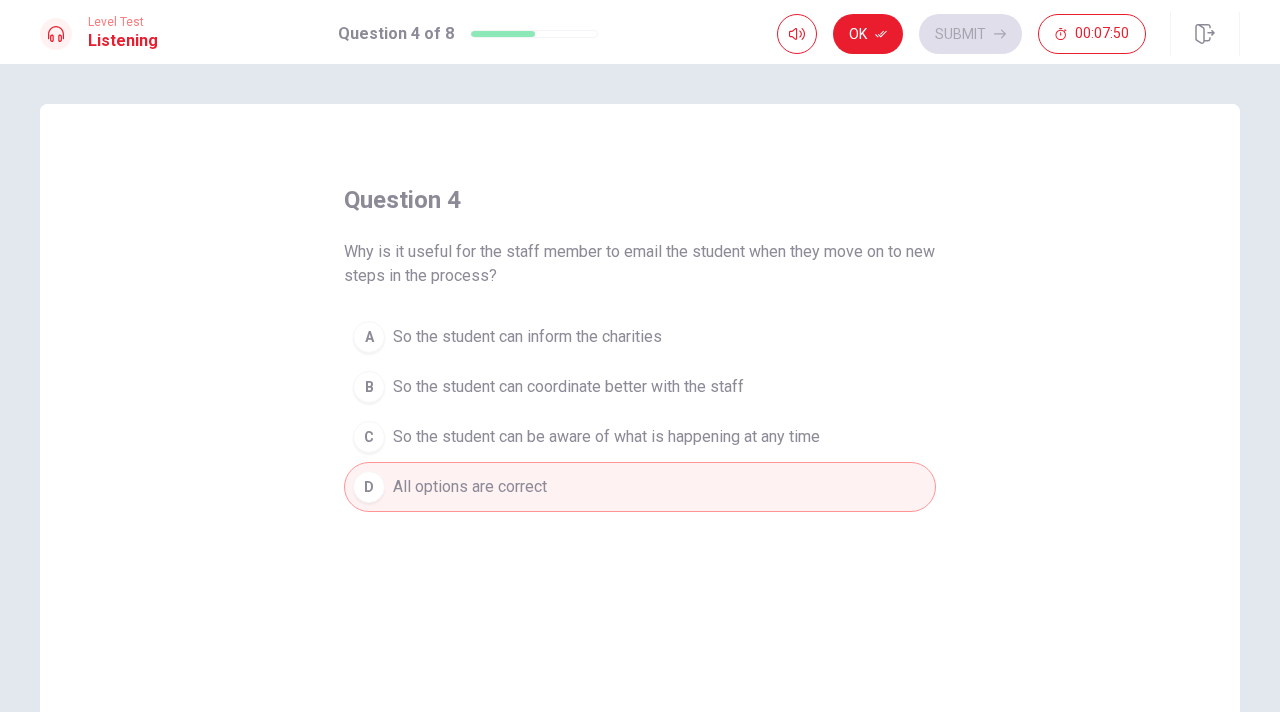 click on "Ok Submit 00:07:50" at bounding box center (1008, 34) 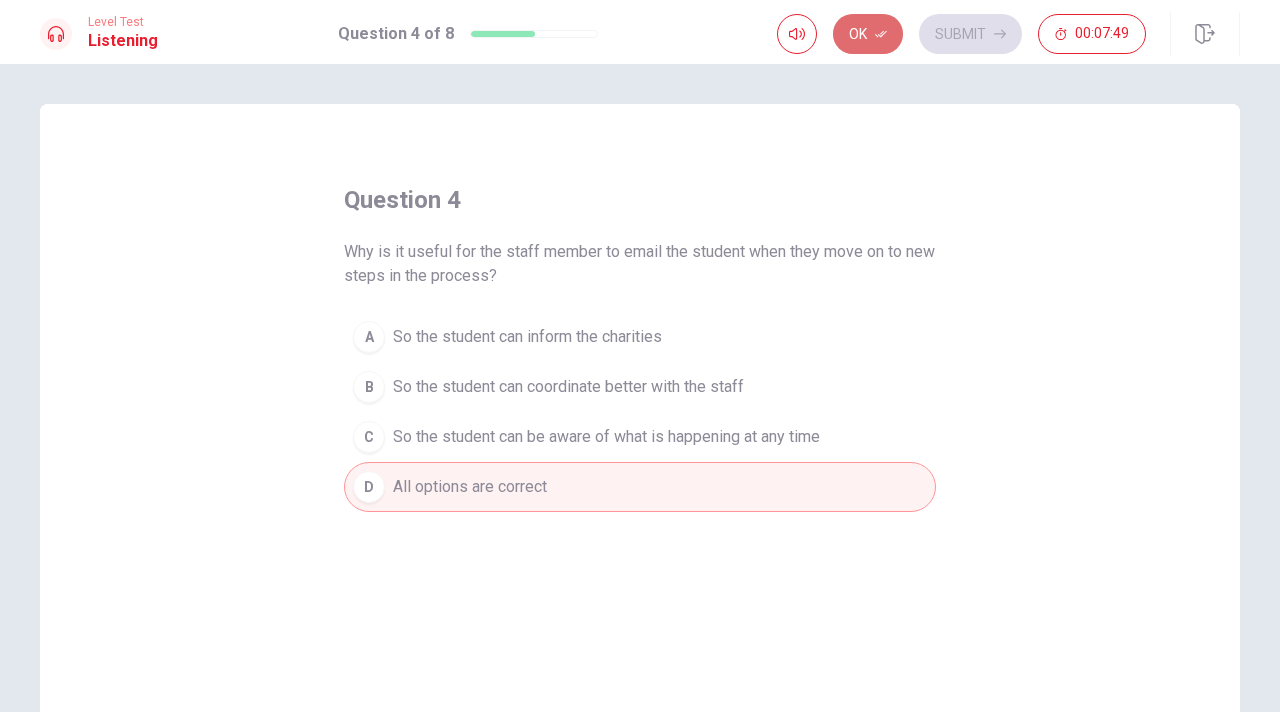 click on "Ok" at bounding box center (868, 34) 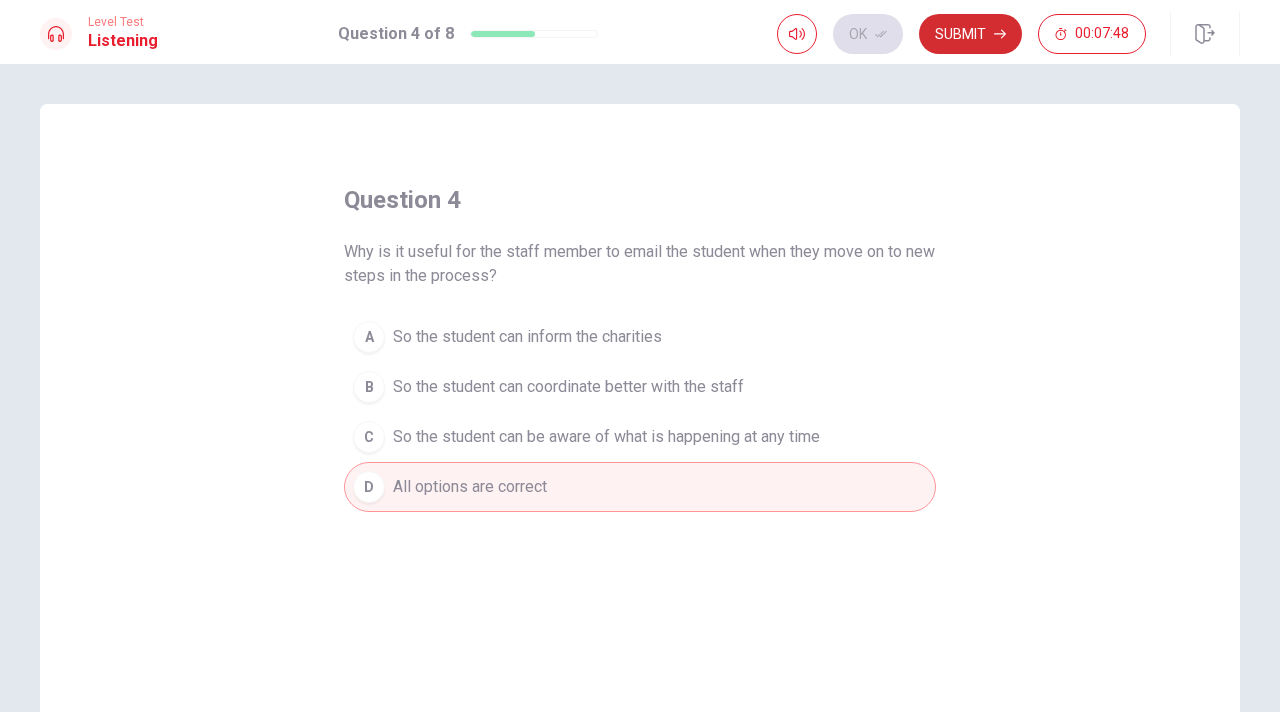 click on "Submit" at bounding box center [970, 34] 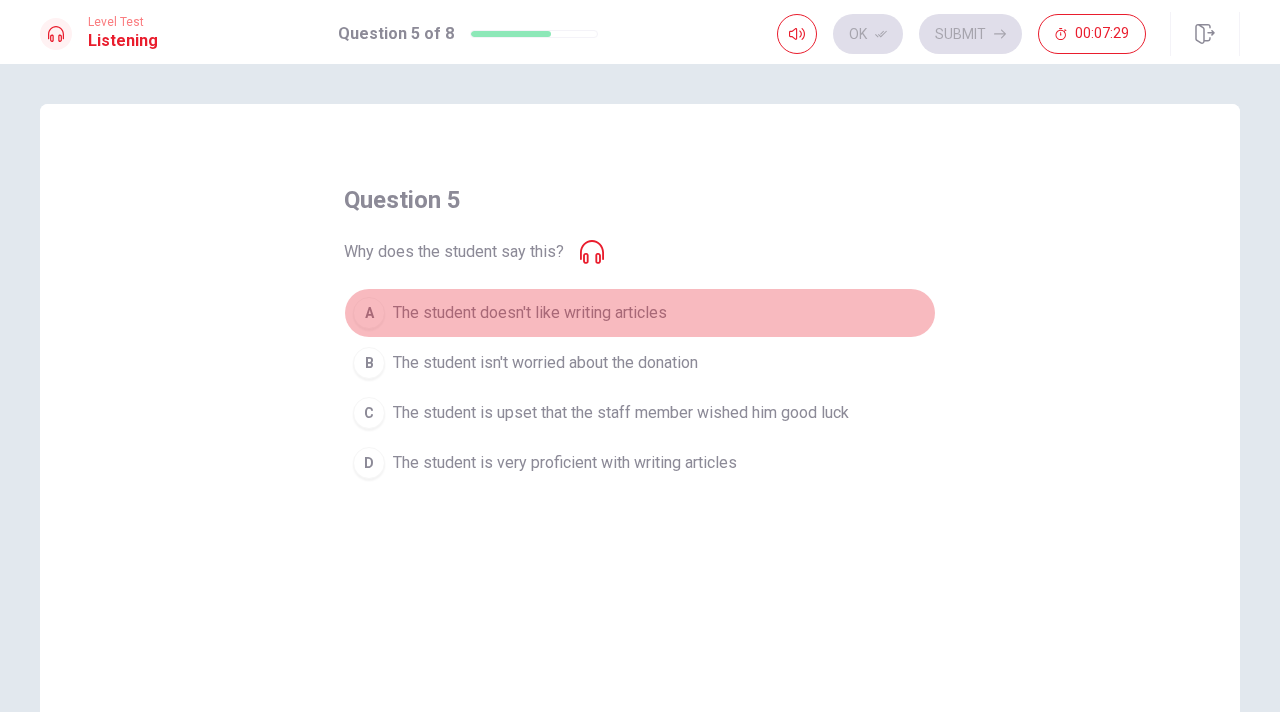click on "The student doesn't like writing articles" at bounding box center (530, 313) 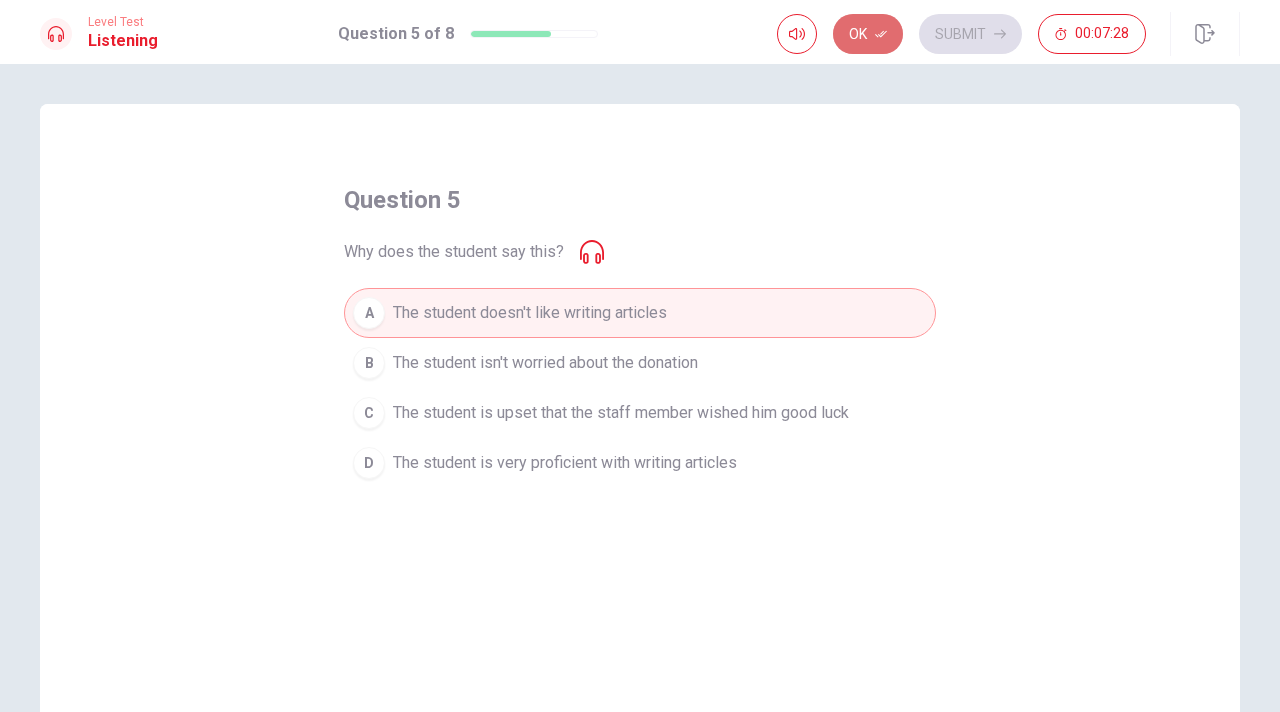 click on "Ok" at bounding box center (868, 34) 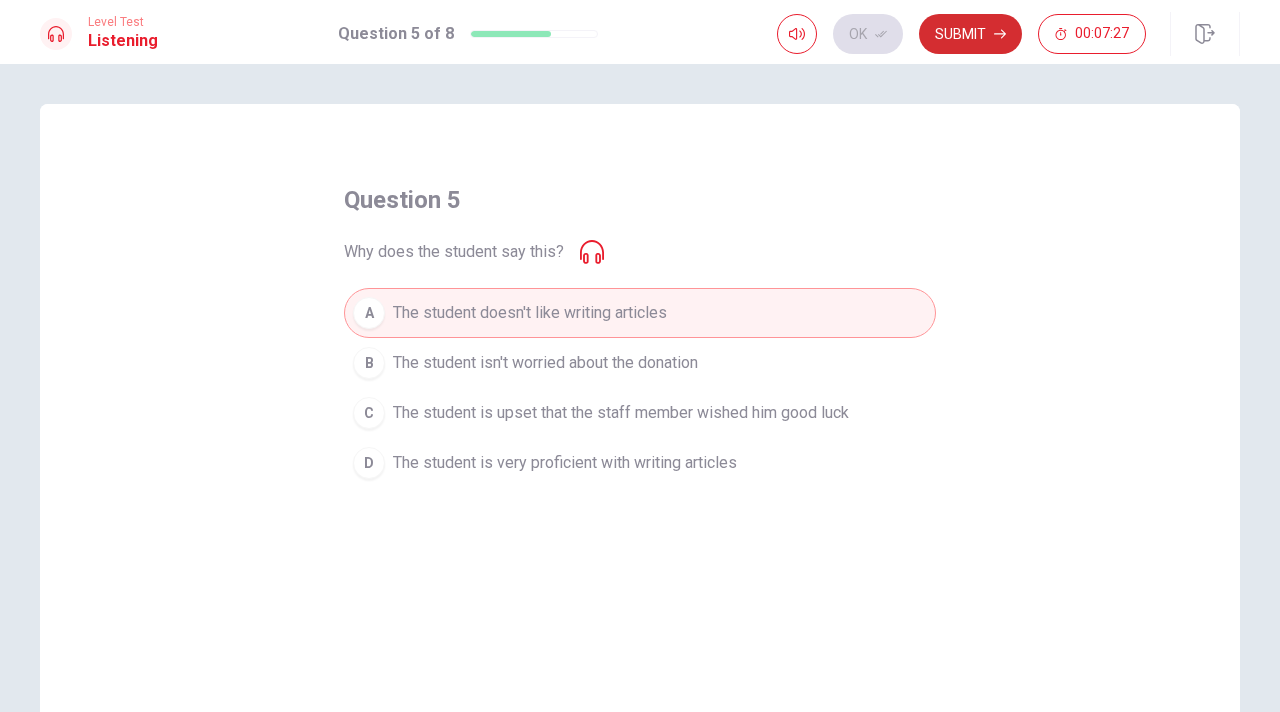 click on "Submit" at bounding box center (970, 34) 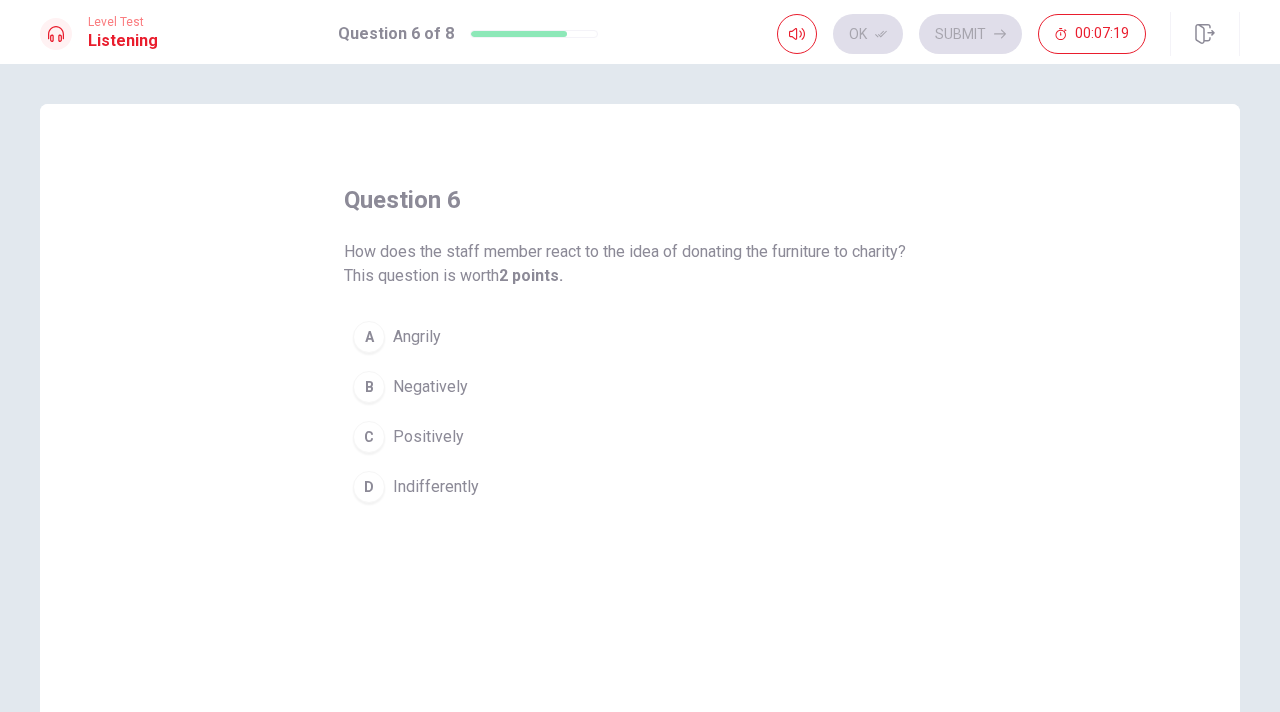 click on "Positively" at bounding box center (428, 437) 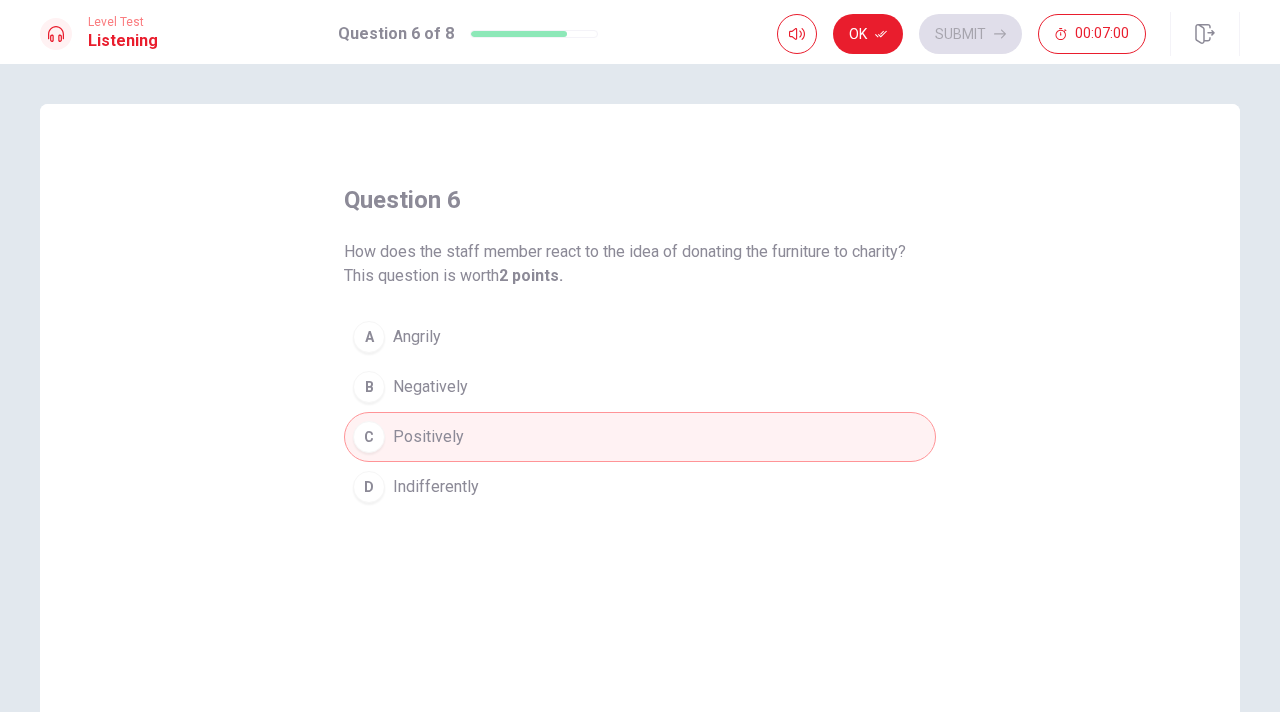 click on "Negatively" at bounding box center [430, 387] 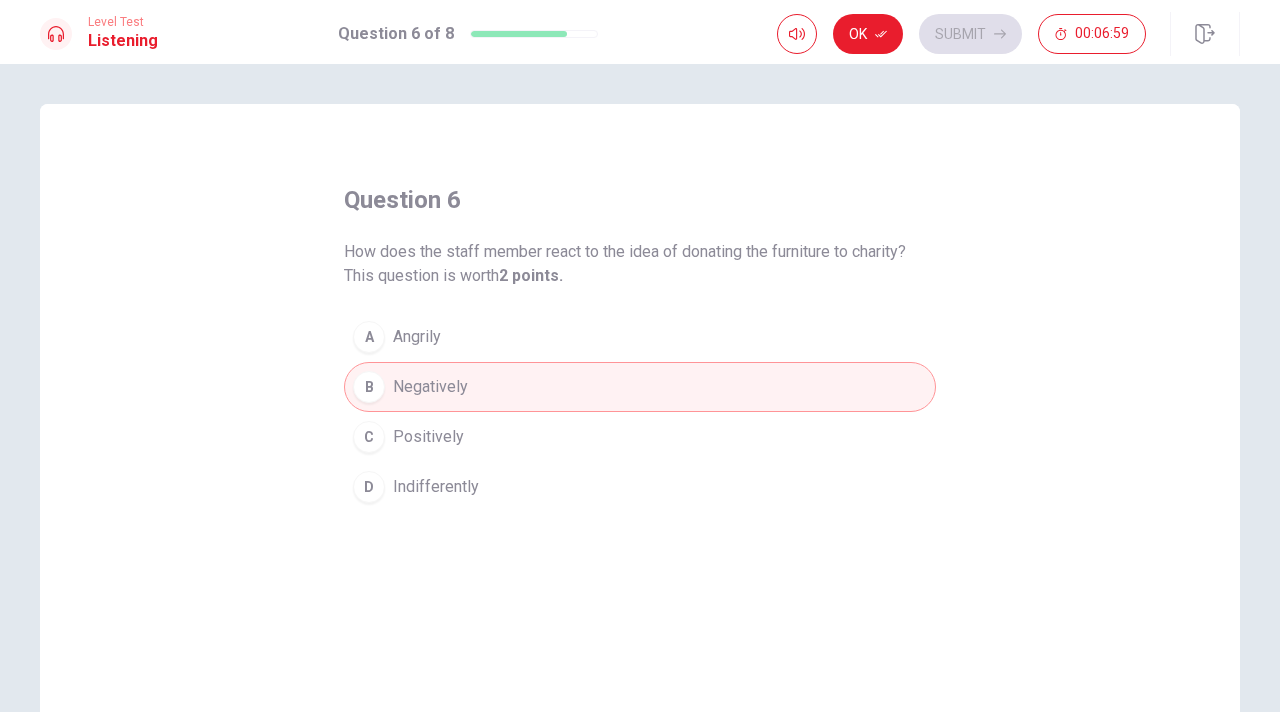 click on "Positively" at bounding box center [428, 437] 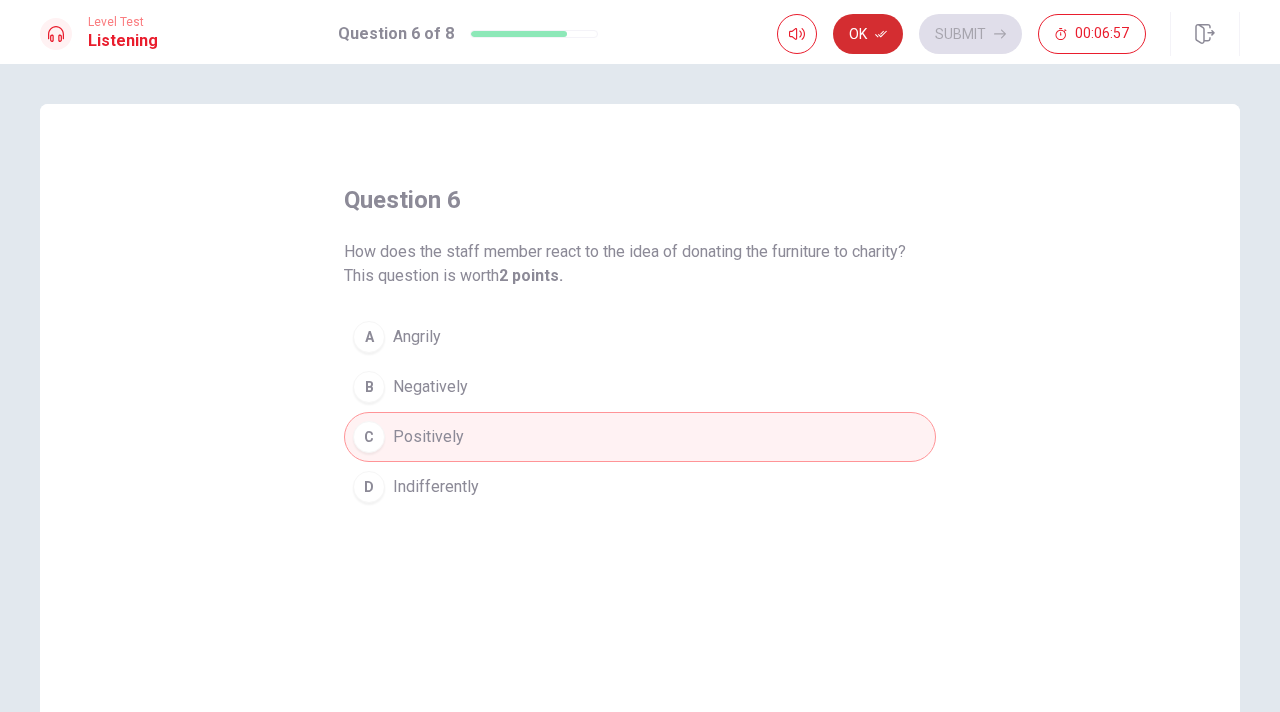 click on "Ok" at bounding box center (868, 34) 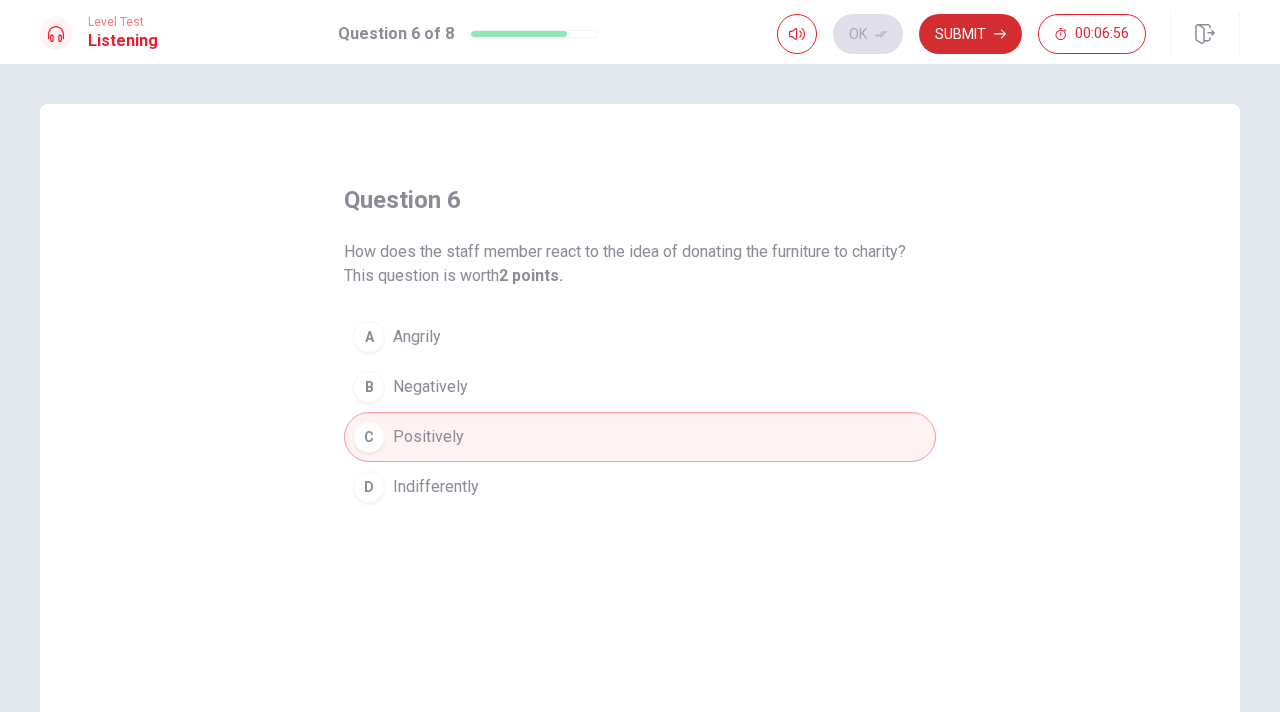click on "Submit" at bounding box center [970, 34] 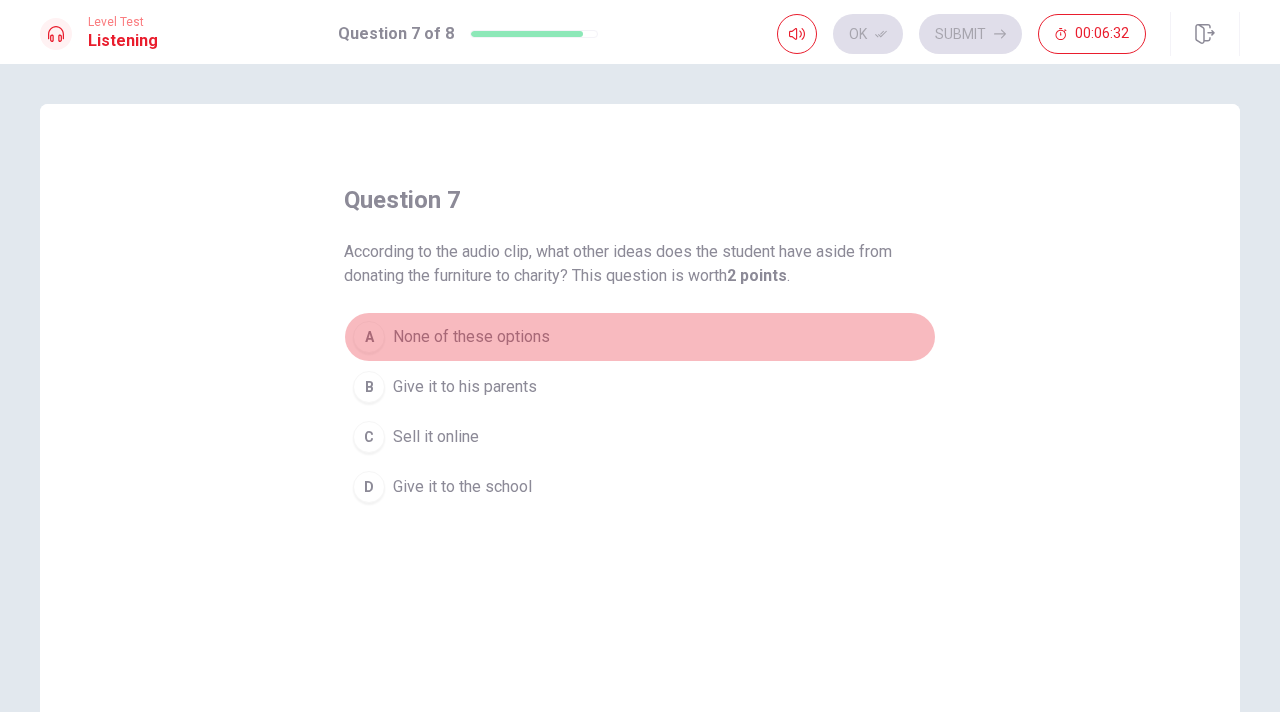 click on "None of these options" at bounding box center [471, 337] 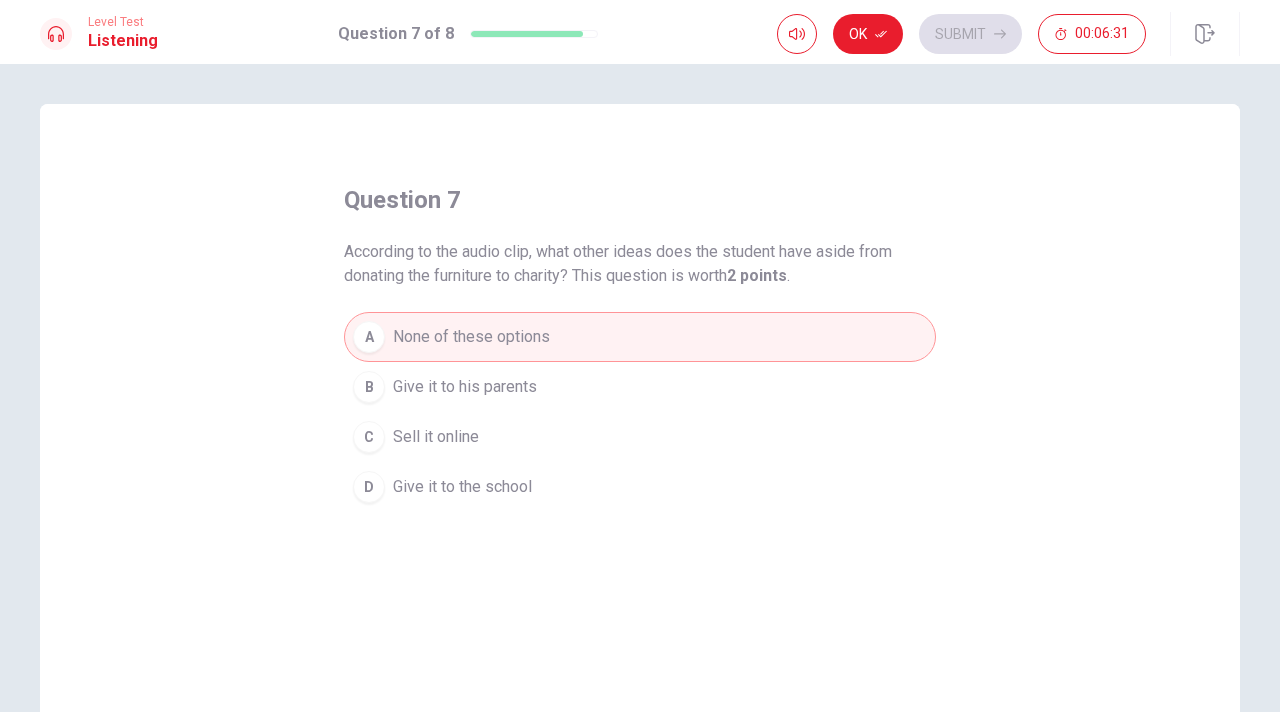 click on "Ok Submit 00:06:31" at bounding box center [961, 34] 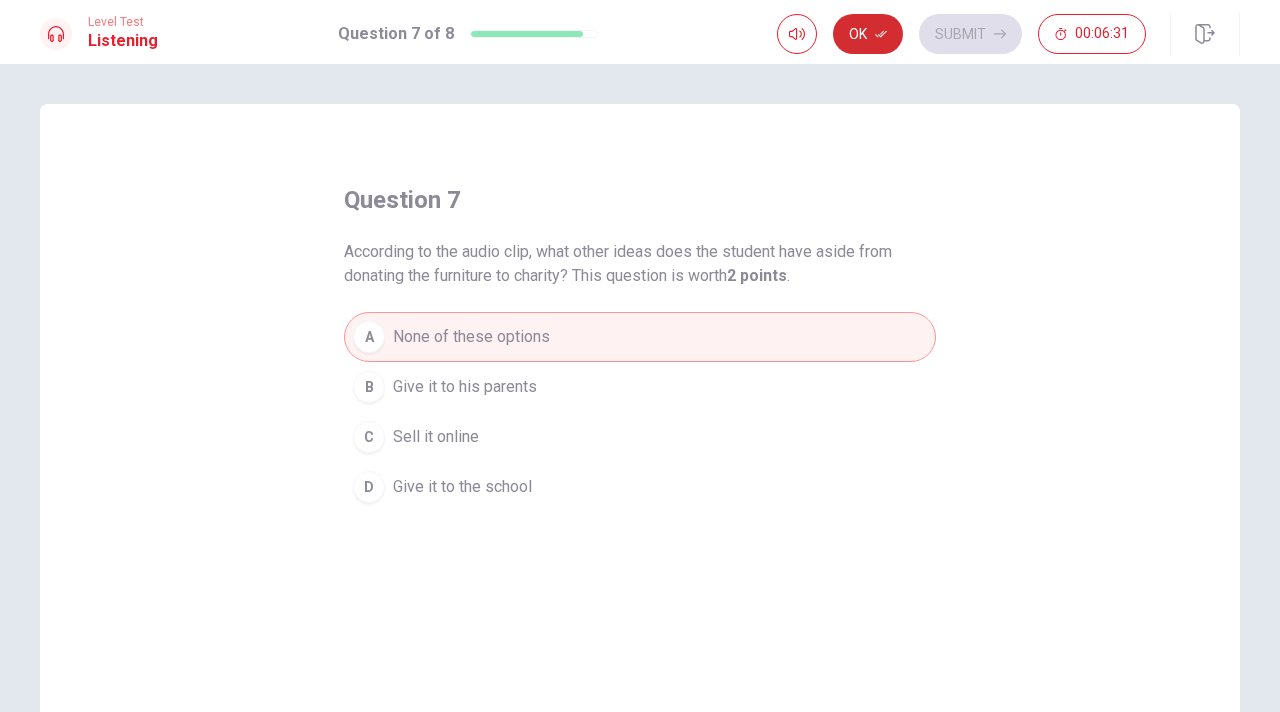 click on "Ok" at bounding box center (868, 34) 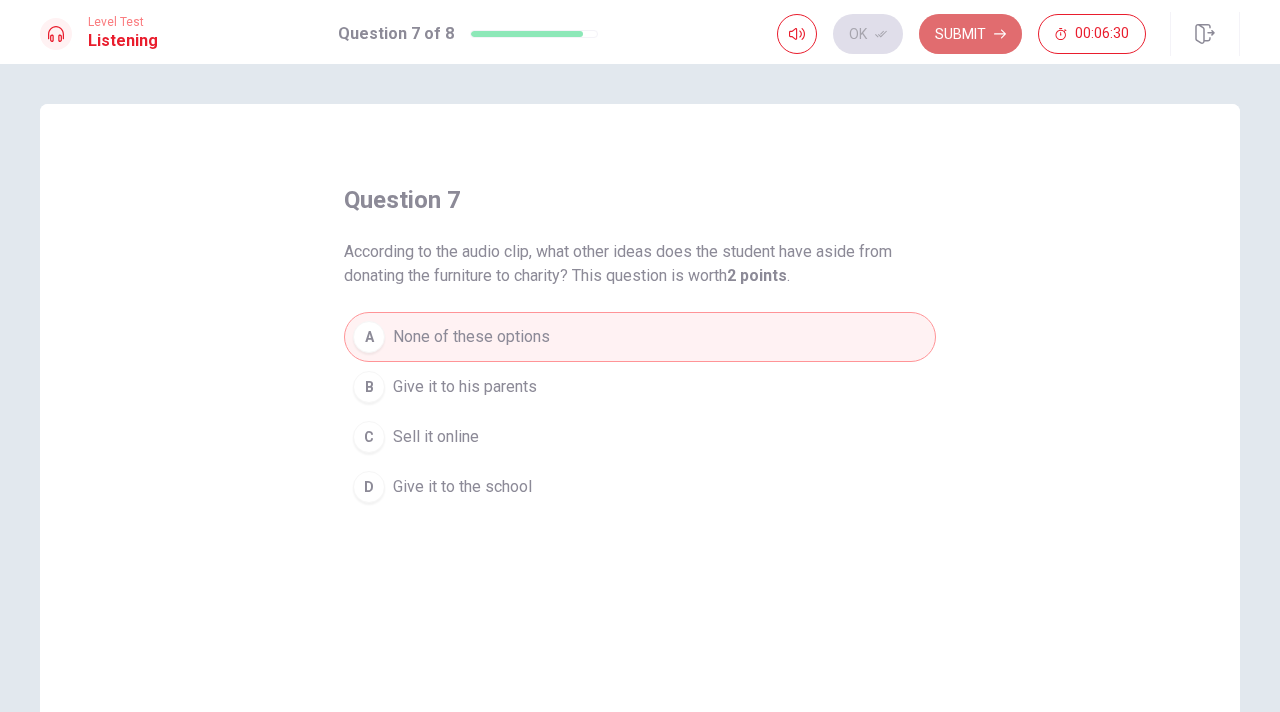 click on "Submit" at bounding box center [970, 34] 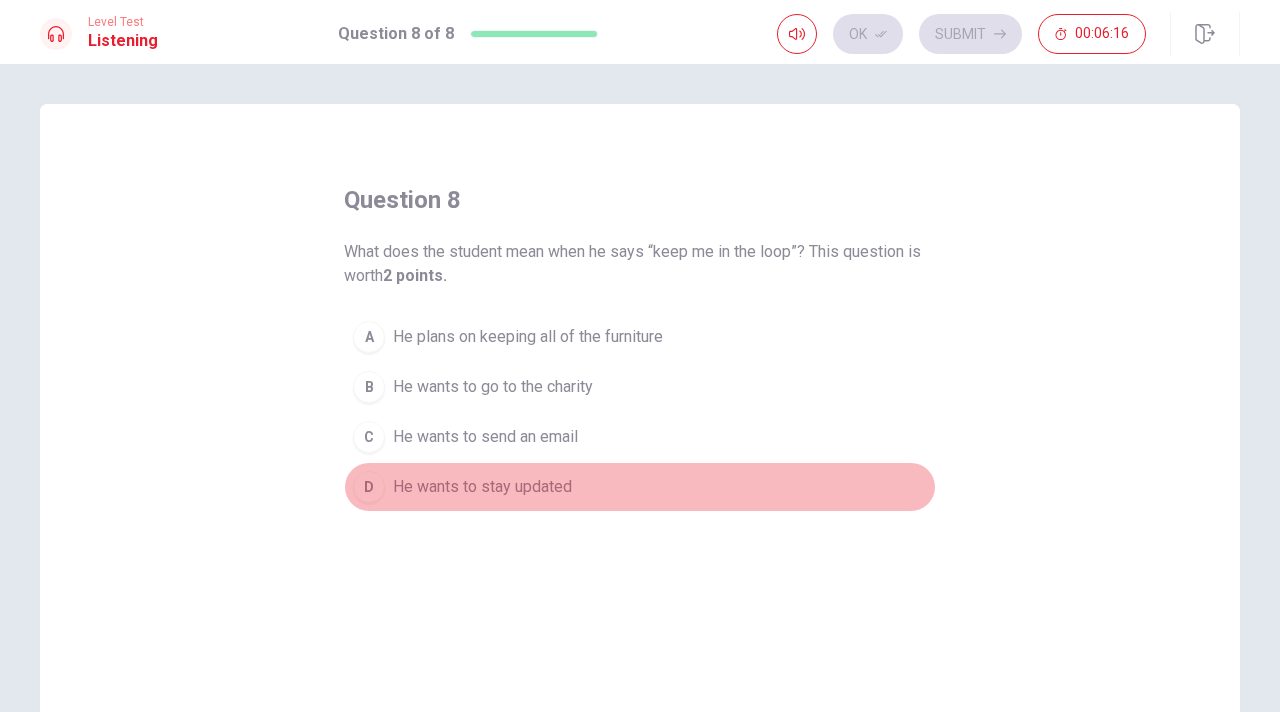 click on "D He wants to stay updated" at bounding box center [640, 487] 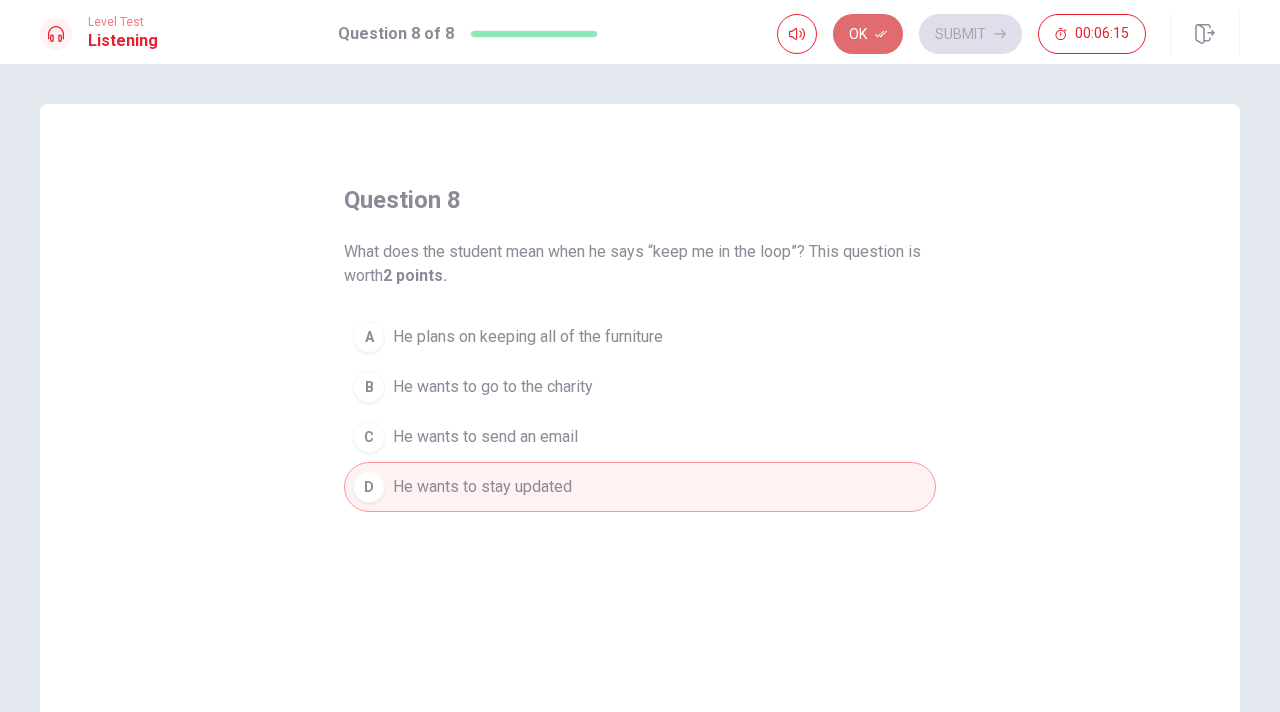 click on "Ok" at bounding box center [868, 34] 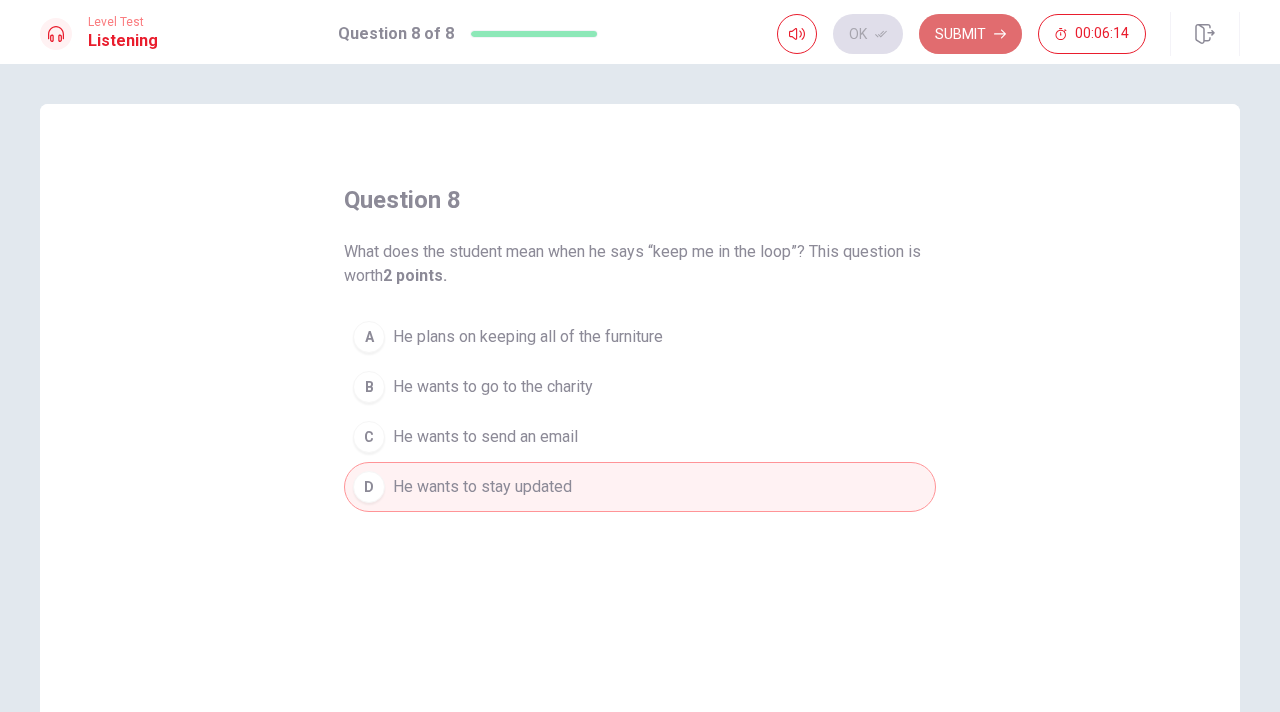 click on "Submit" at bounding box center [970, 34] 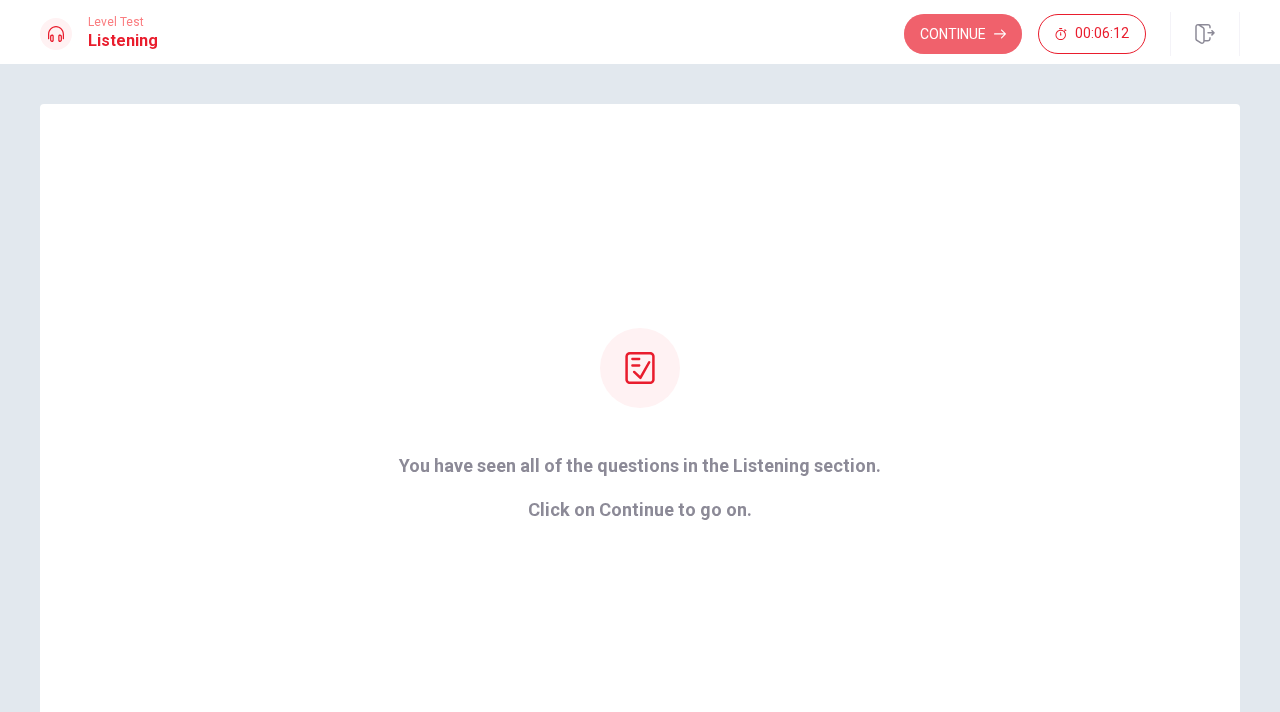 click on "Continue" at bounding box center (963, 34) 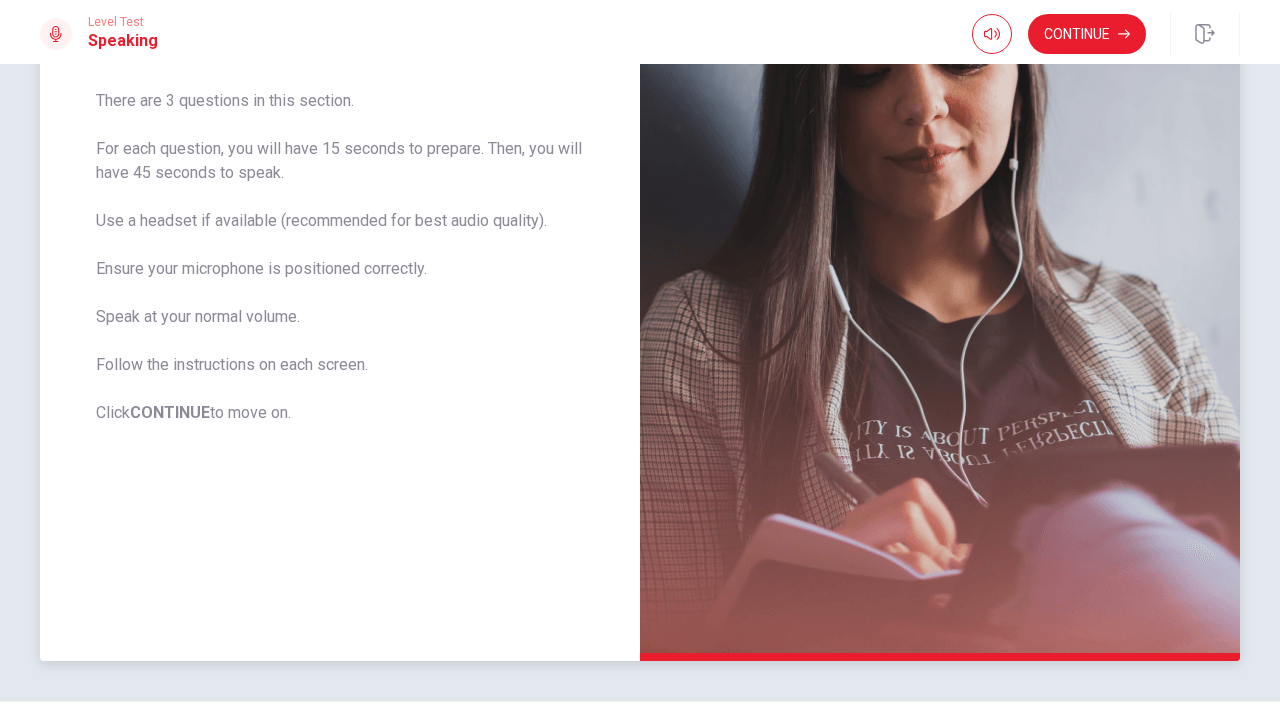scroll, scrollTop: 316, scrollLeft: 0, axis: vertical 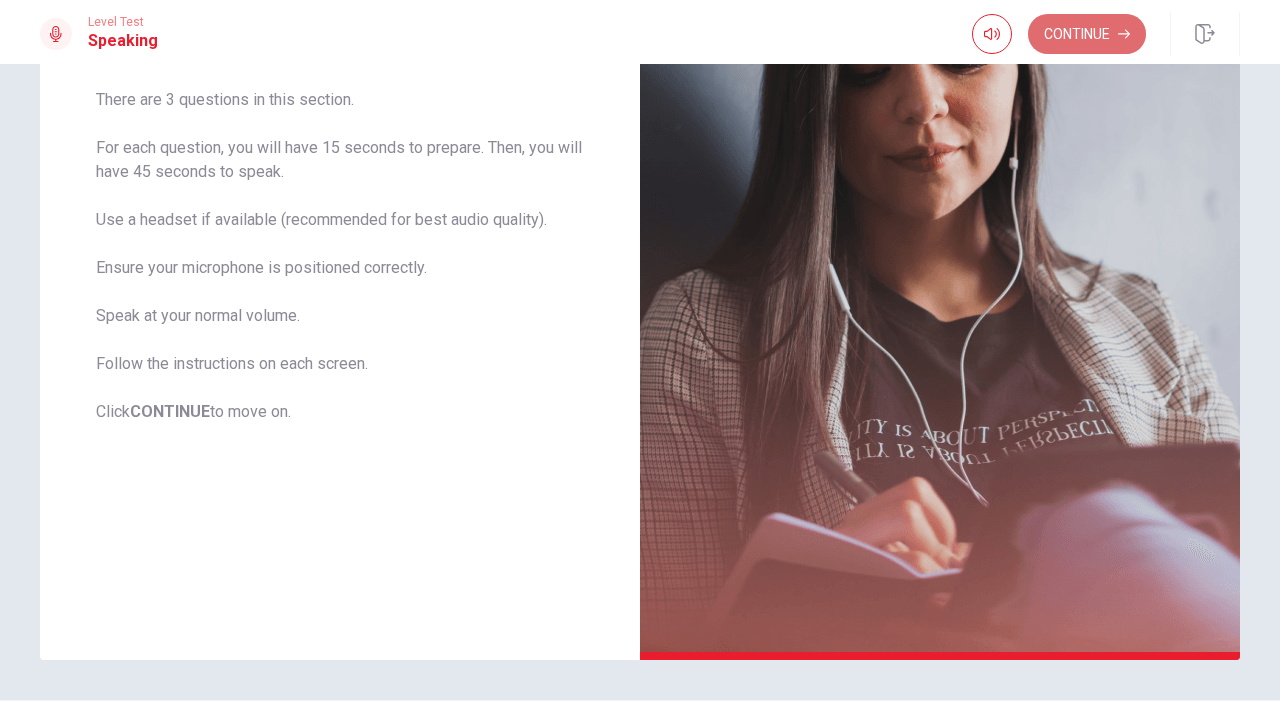 click on "Continue" at bounding box center [1087, 34] 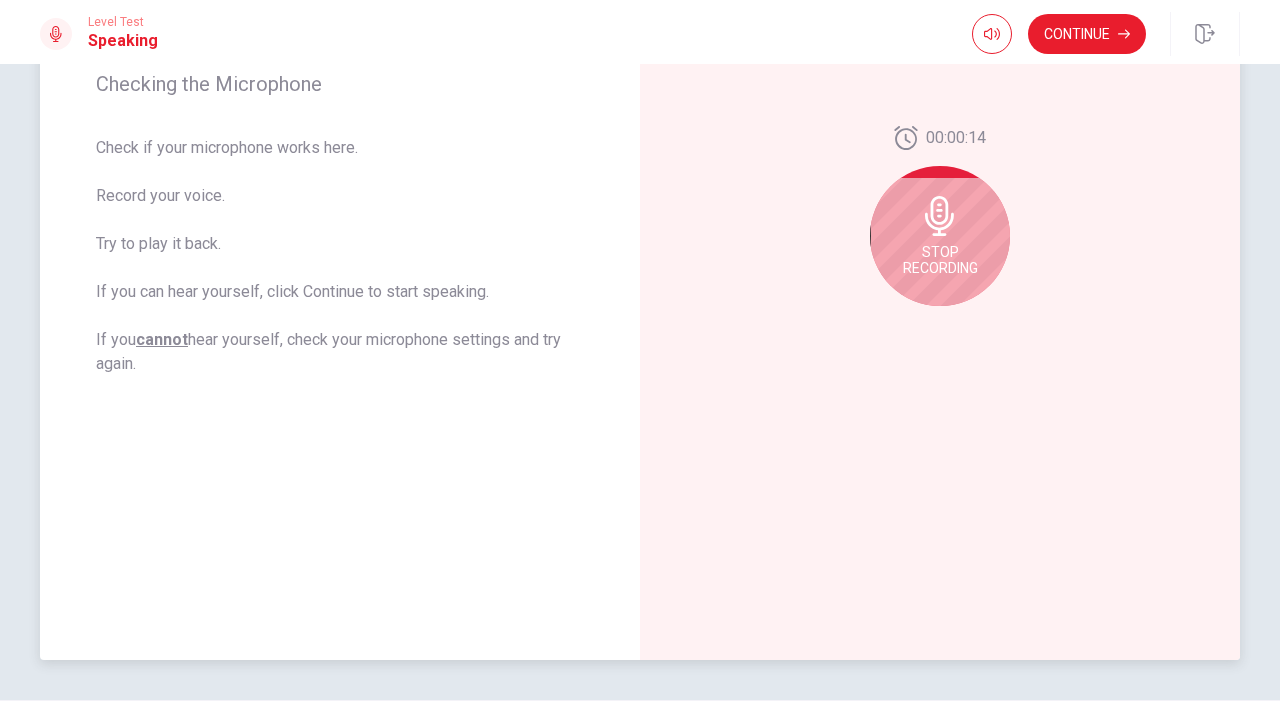 click on "Stop   Recording" at bounding box center (940, 260) 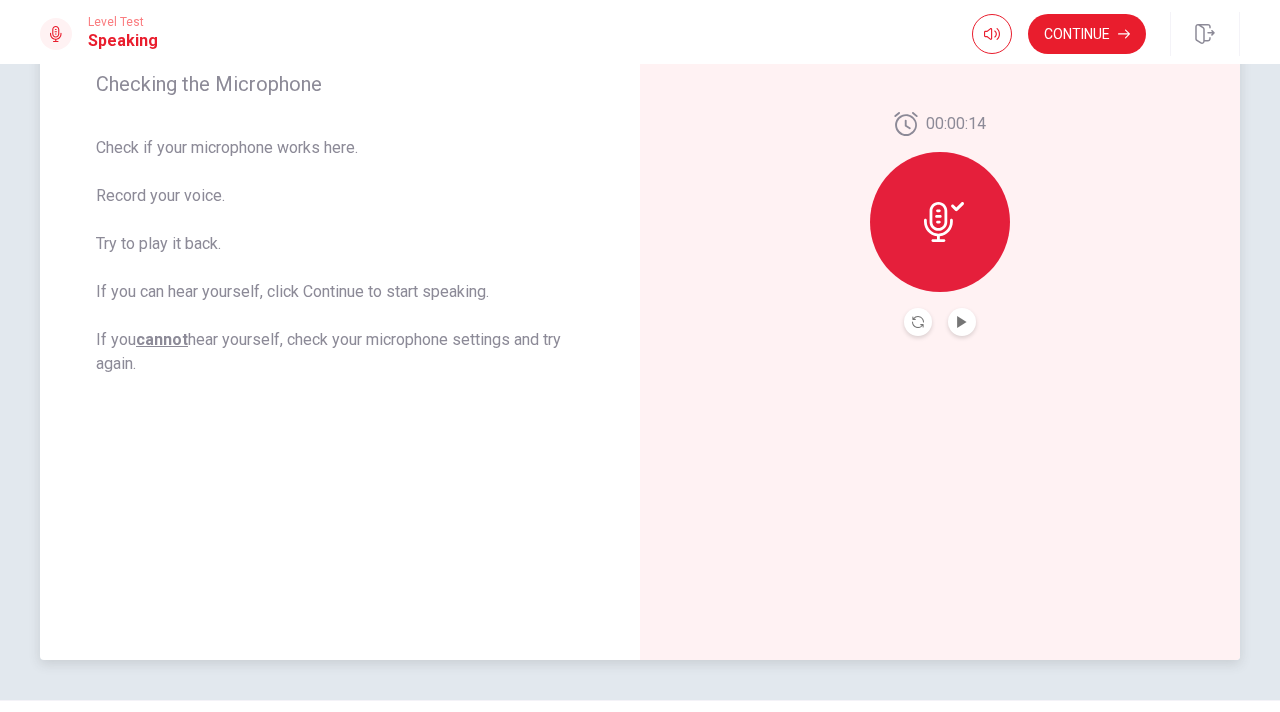 click at bounding box center [940, 222] 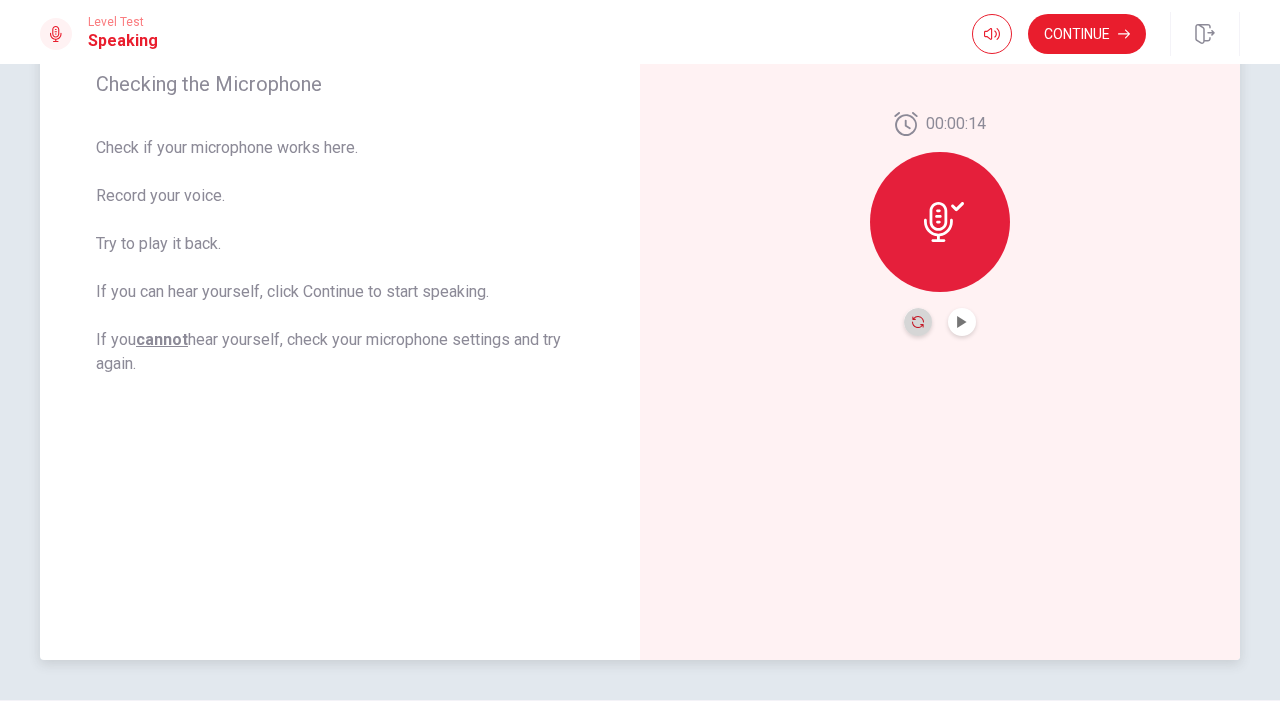click 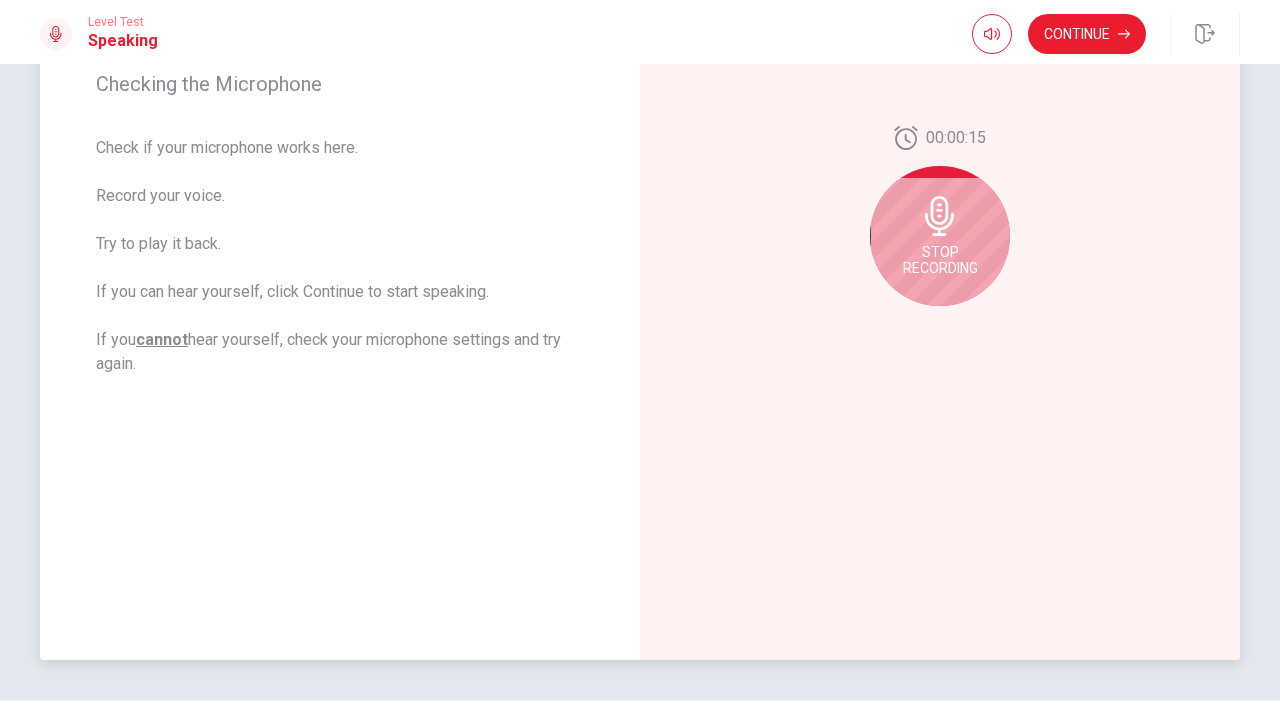 click on "Stop   Recording" at bounding box center [940, 260] 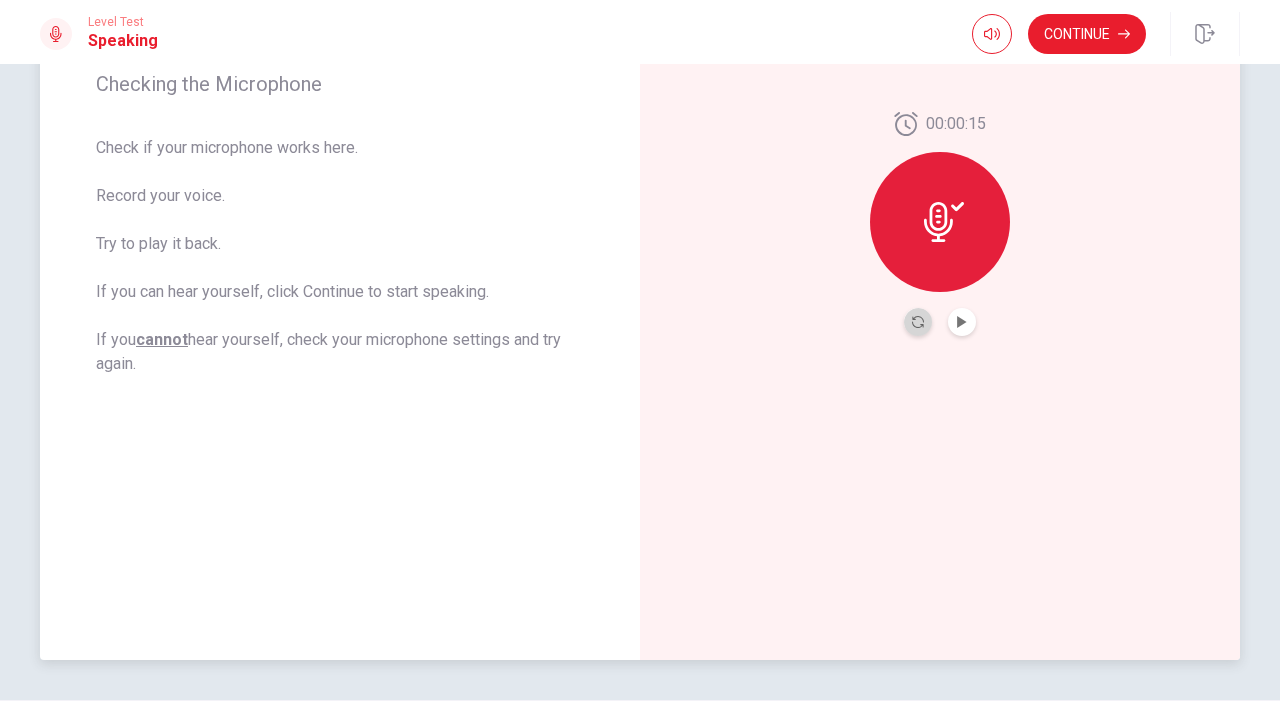 click at bounding box center [918, 322] 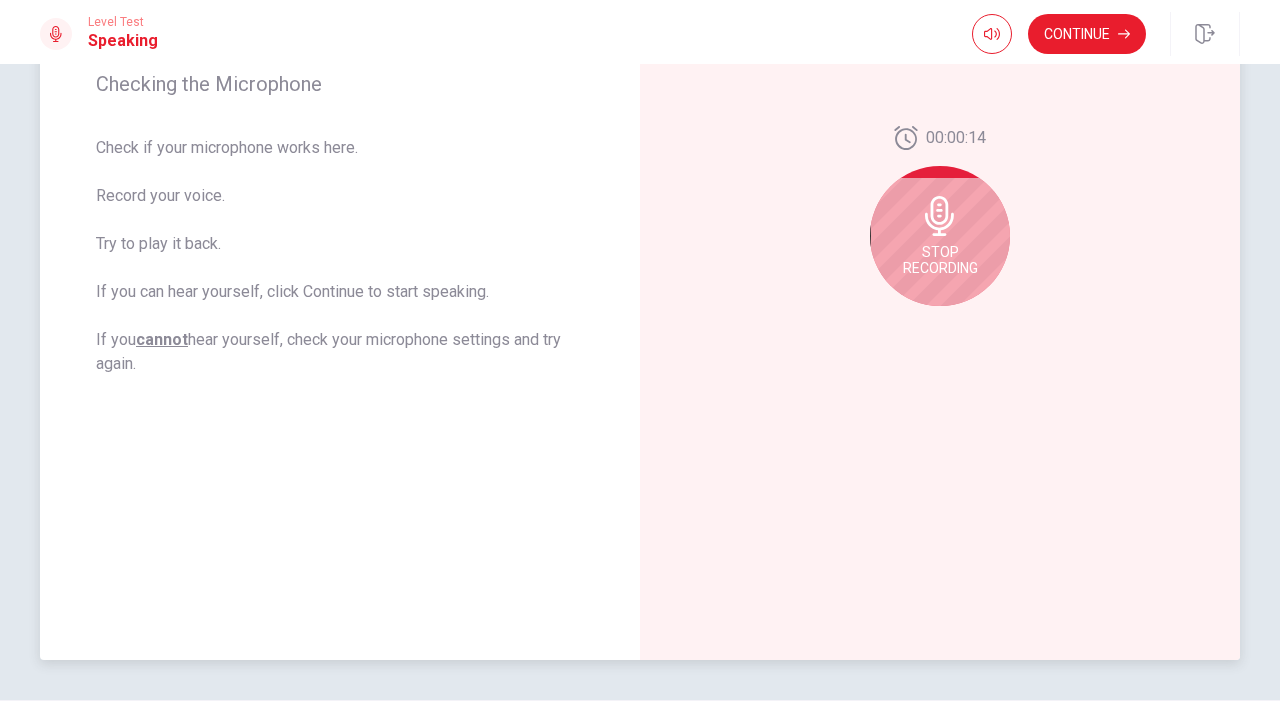 click 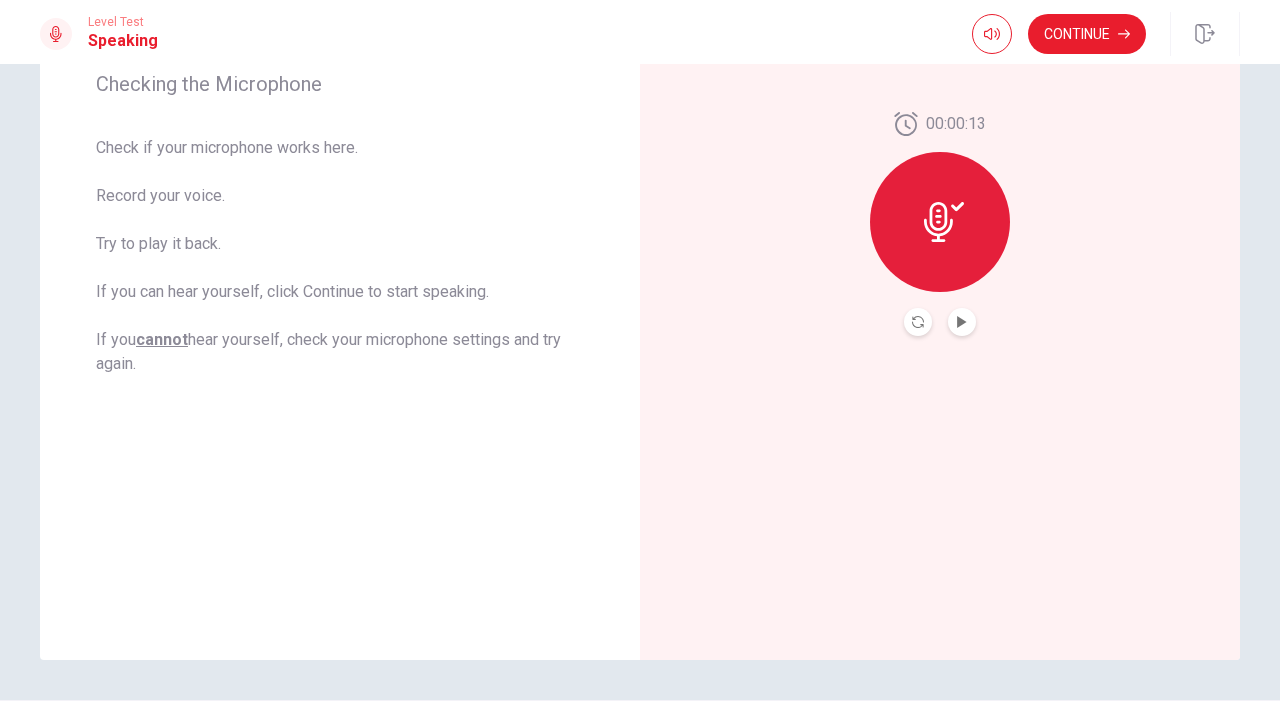 click at bounding box center (962, 322) 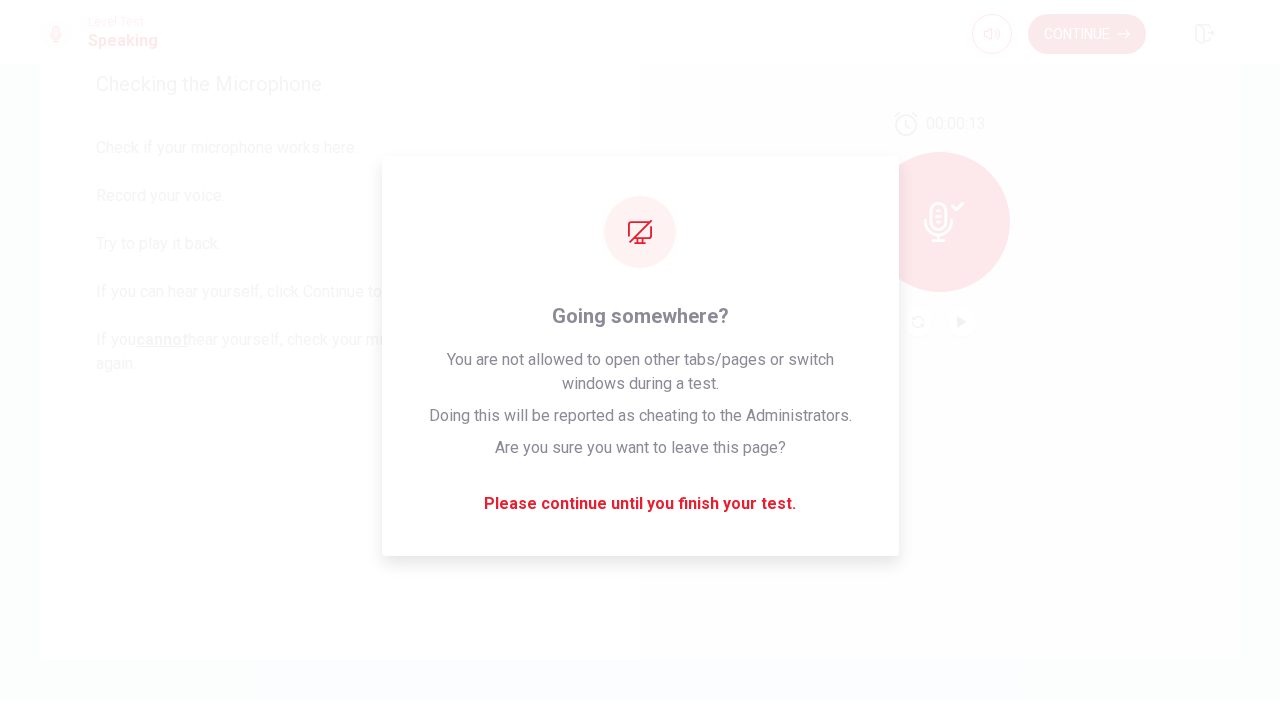 click on "Continue" at bounding box center [1087, 34] 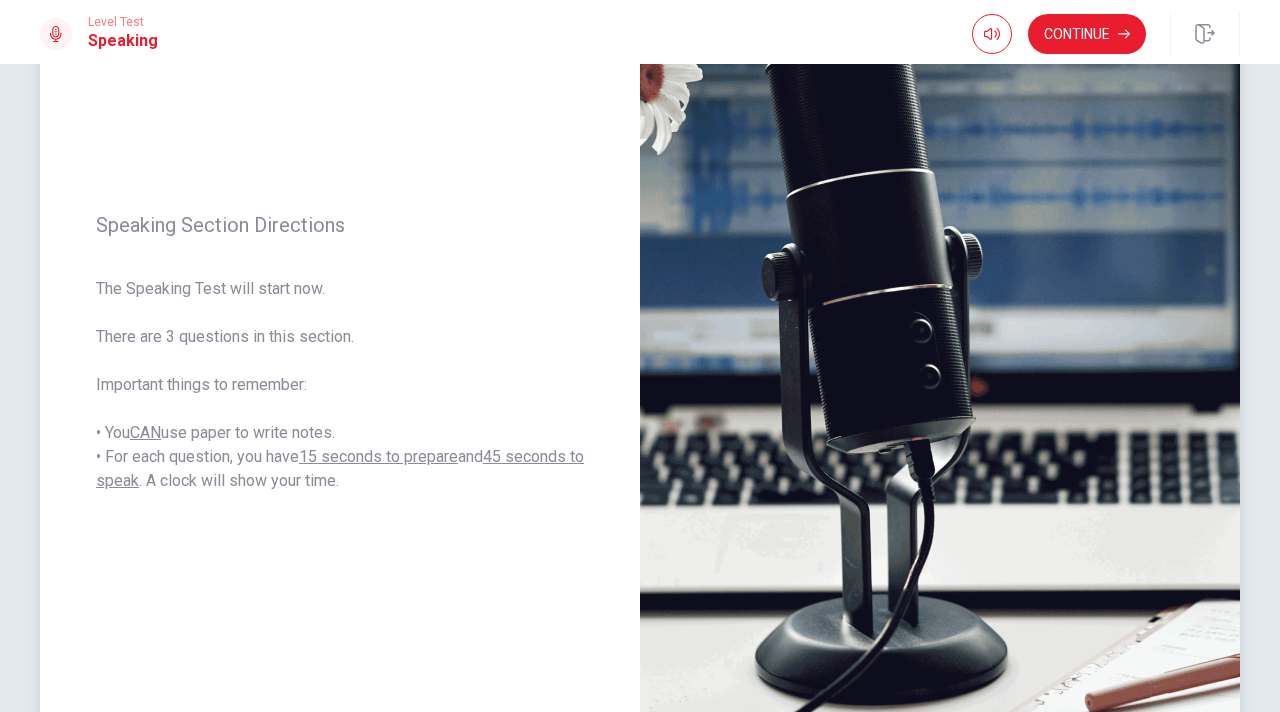 scroll, scrollTop: 186, scrollLeft: 0, axis: vertical 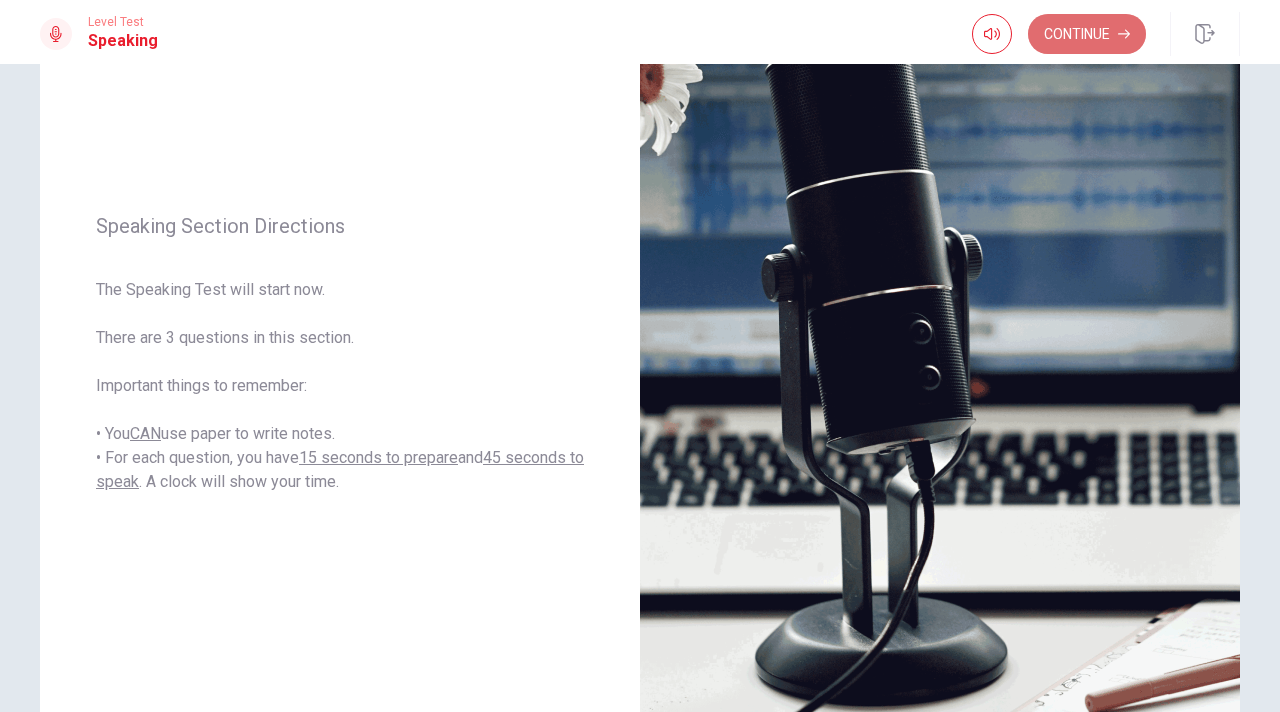click on "Continue" at bounding box center [1087, 34] 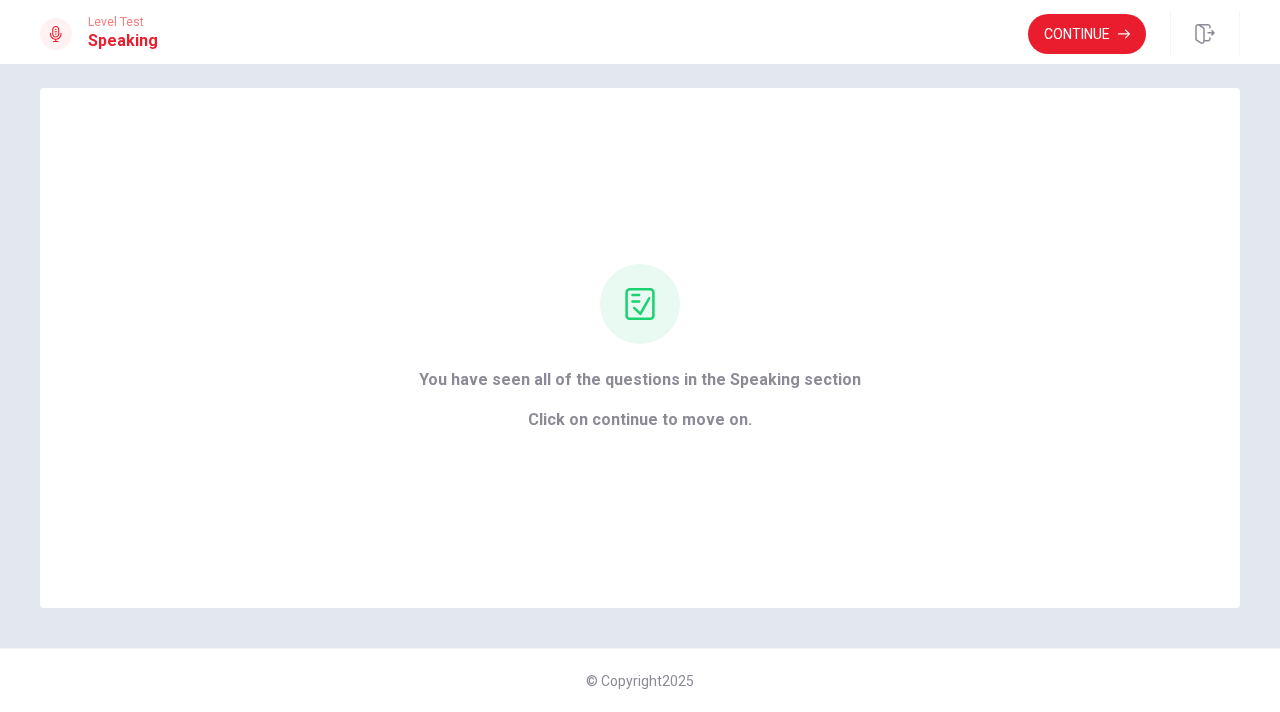 scroll, scrollTop: 16, scrollLeft: 0, axis: vertical 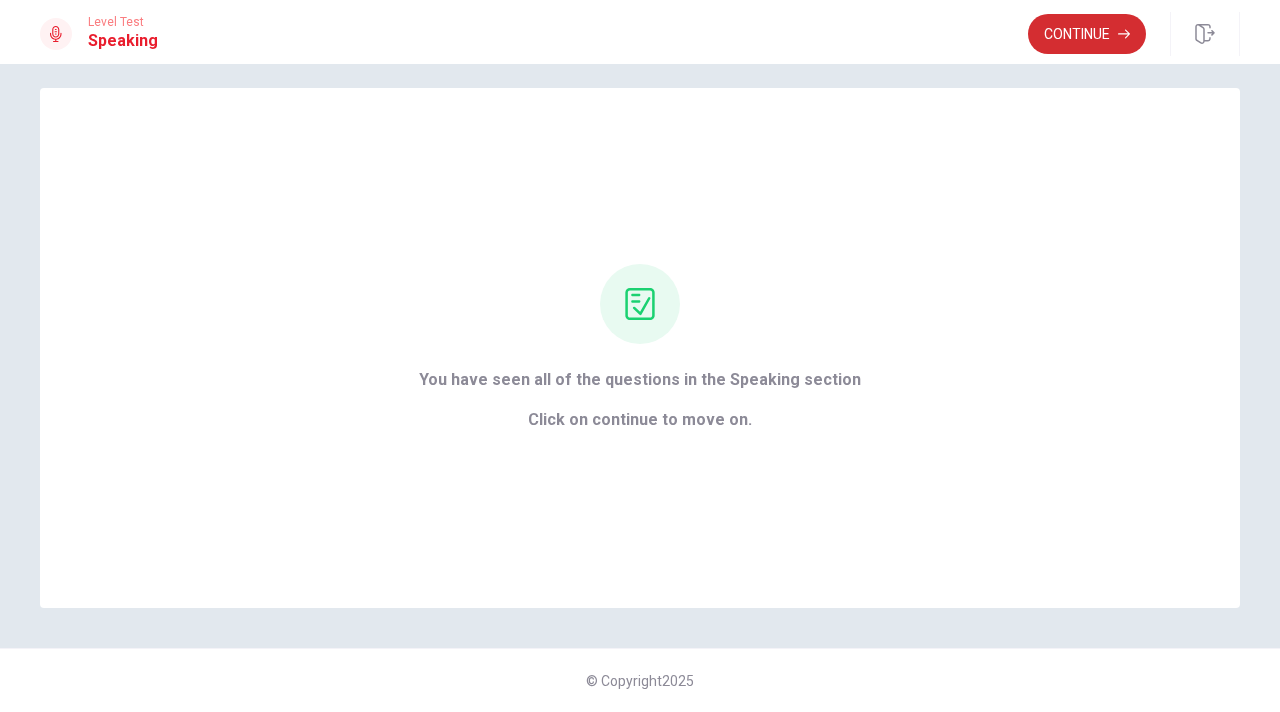 click on "Continue" at bounding box center (1087, 34) 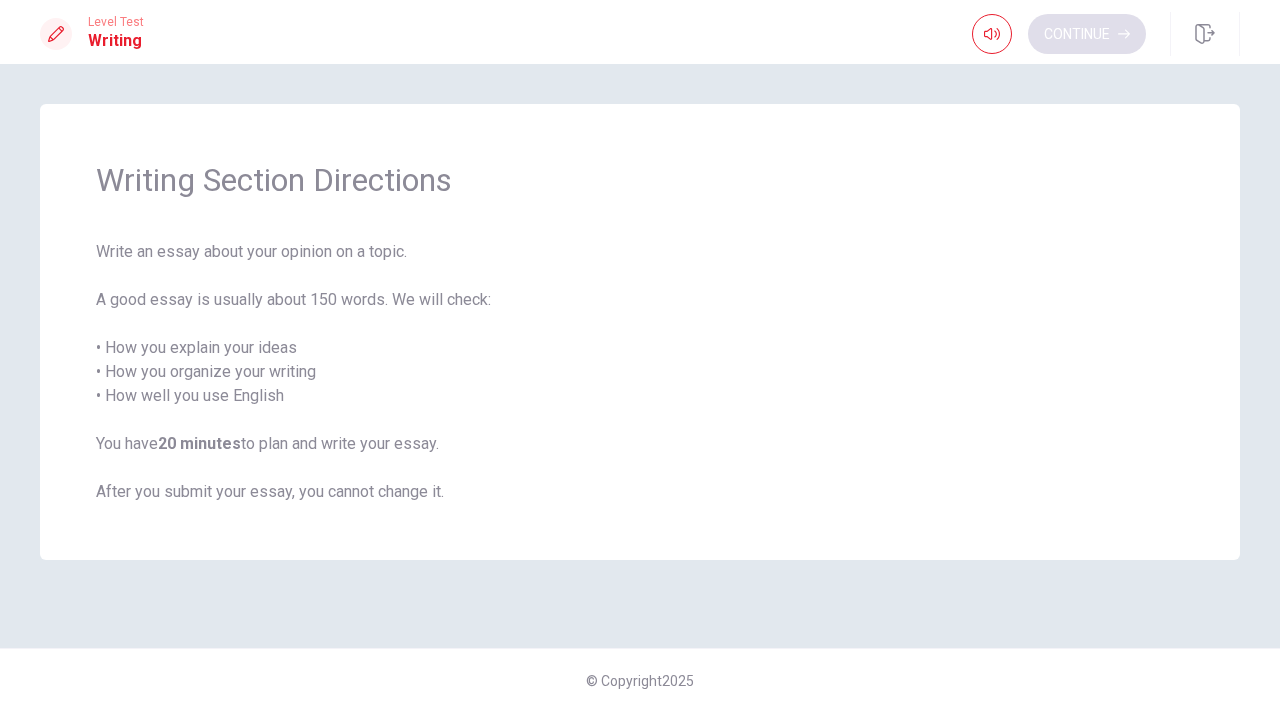 scroll, scrollTop: 0, scrollLeft: 0, axis: both 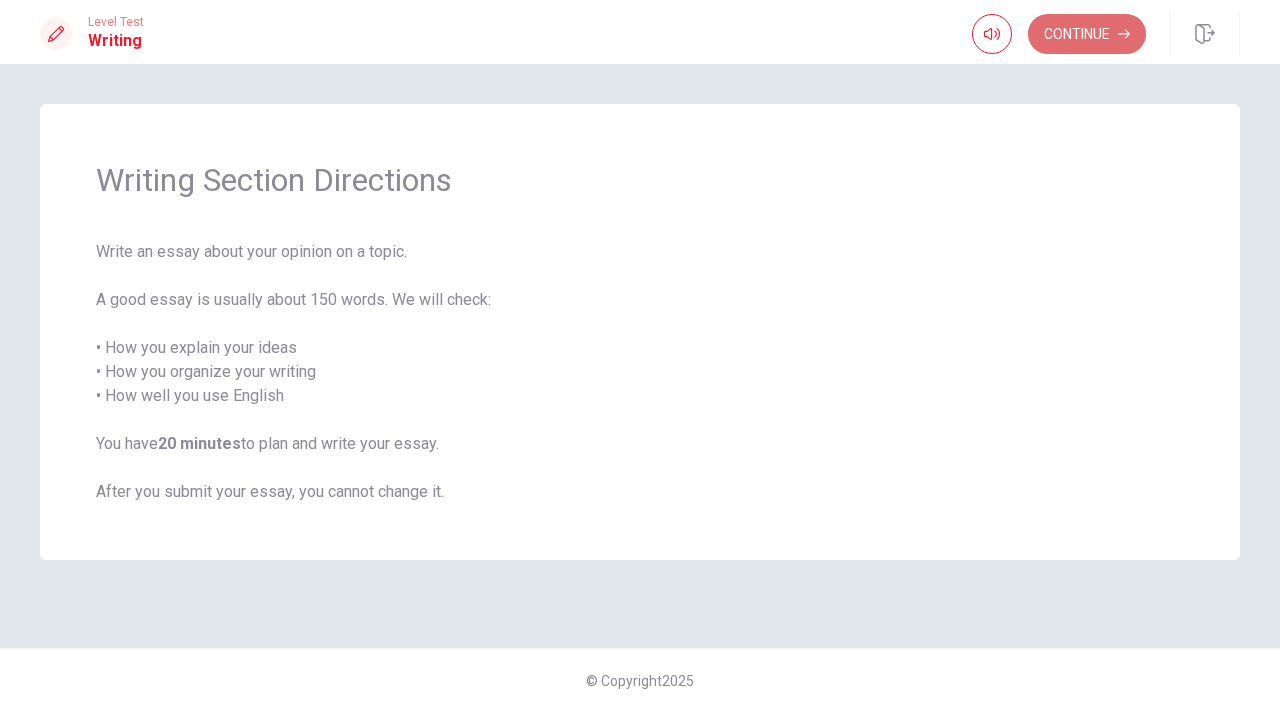 click on "Continue" at bounding box center (1087, 34) 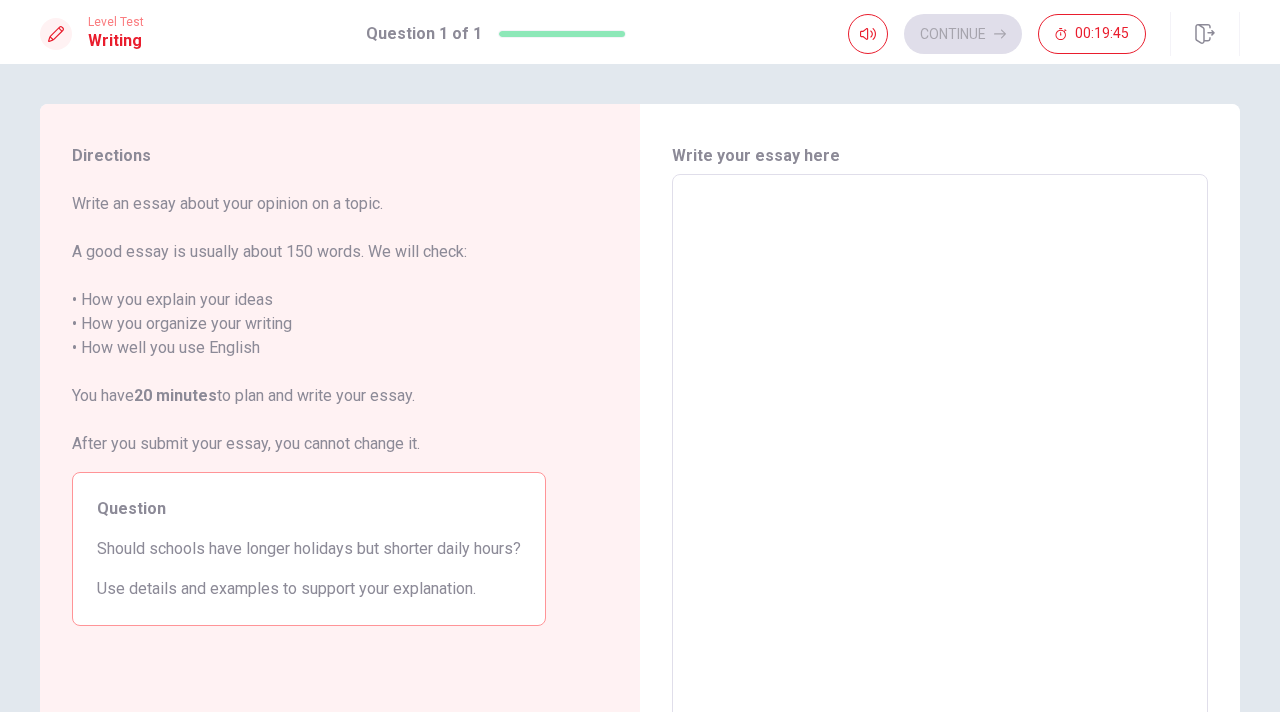 click at bounding box center [940, 451] 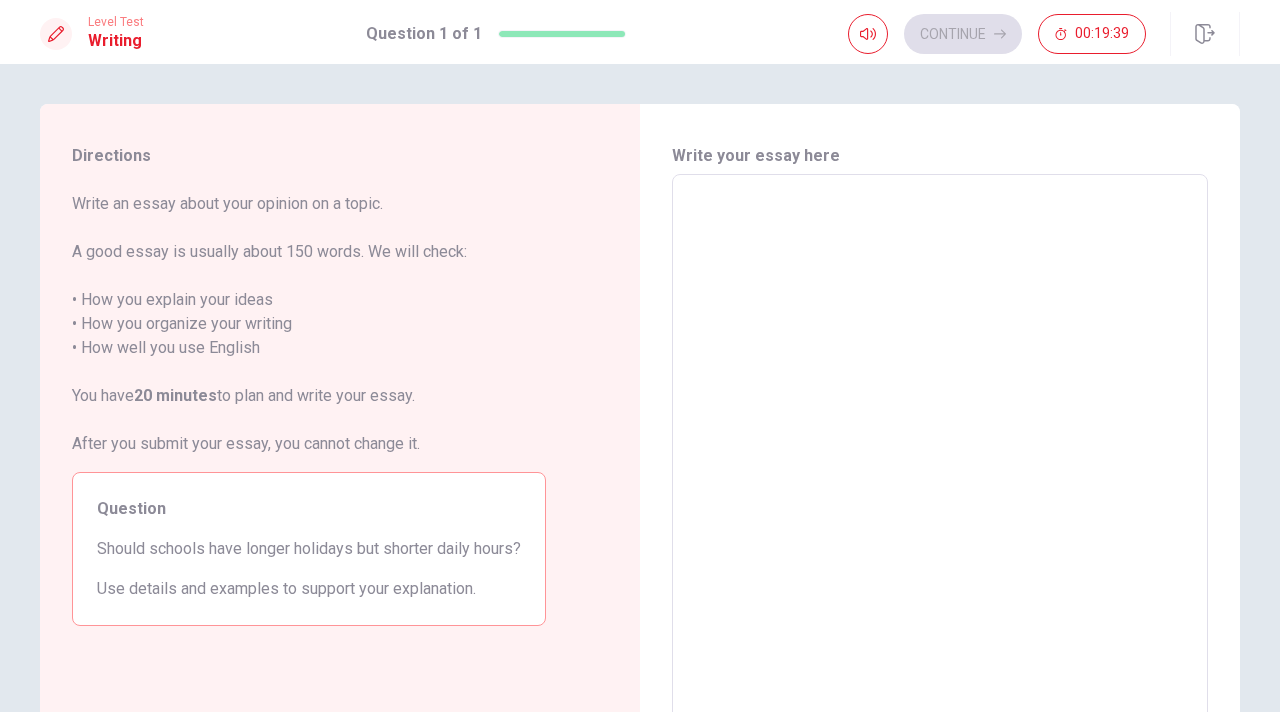 type on "i" 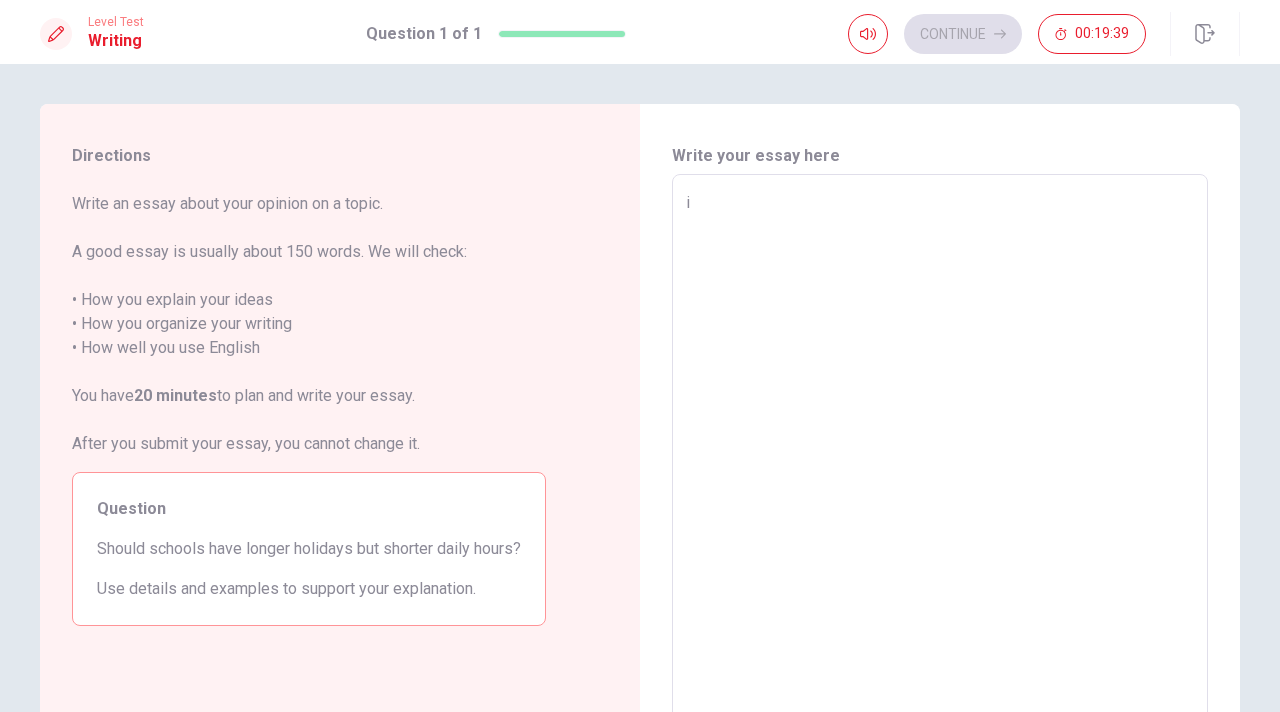 type on "x" 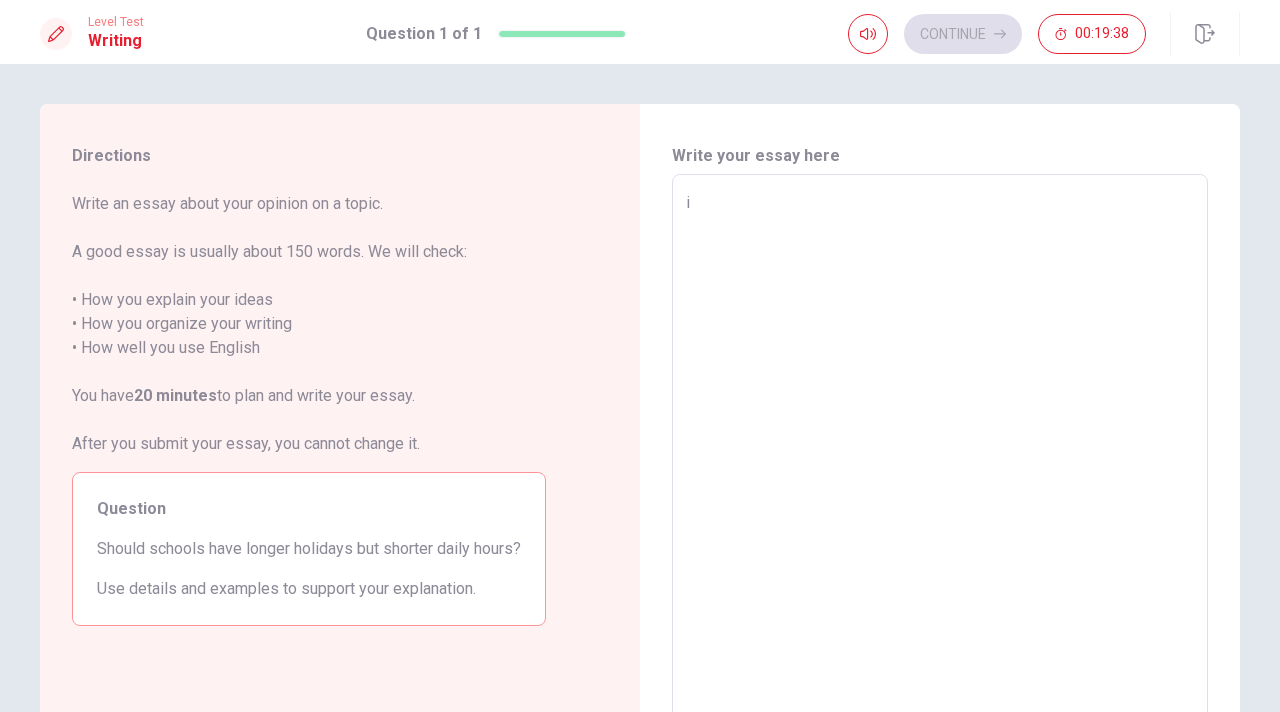 type on "i" 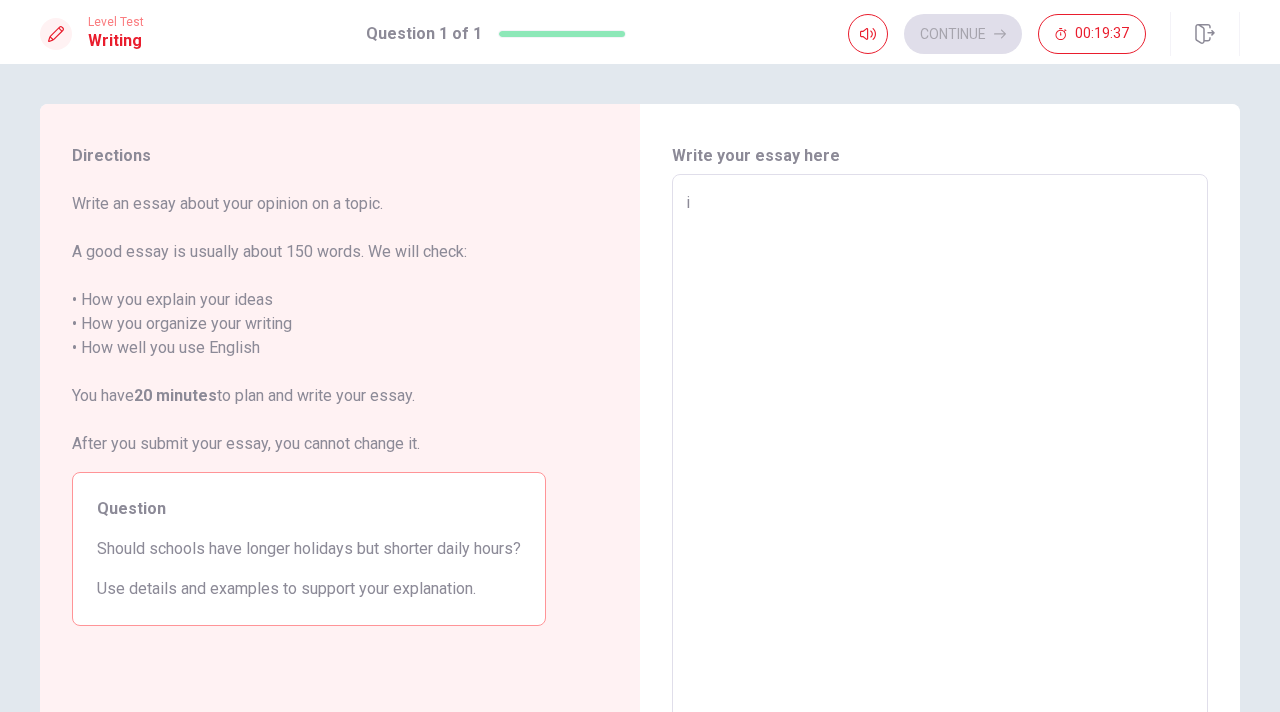 type on "i" 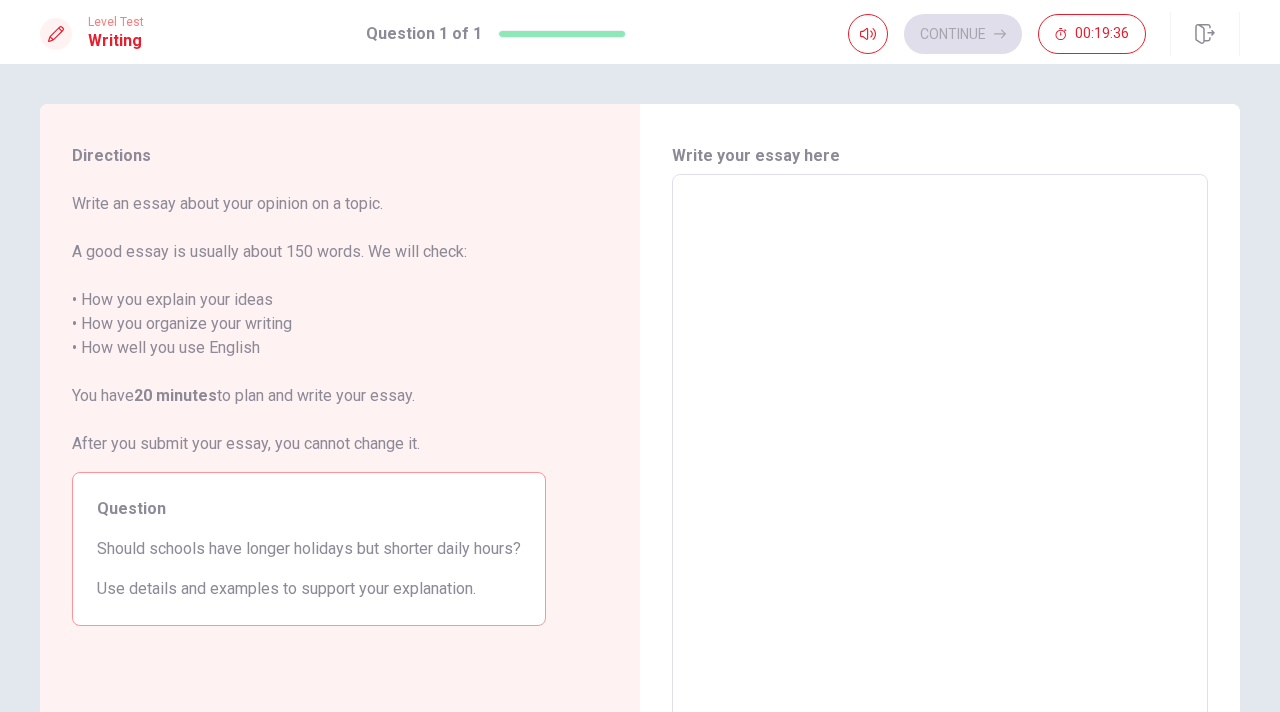 type on "i" 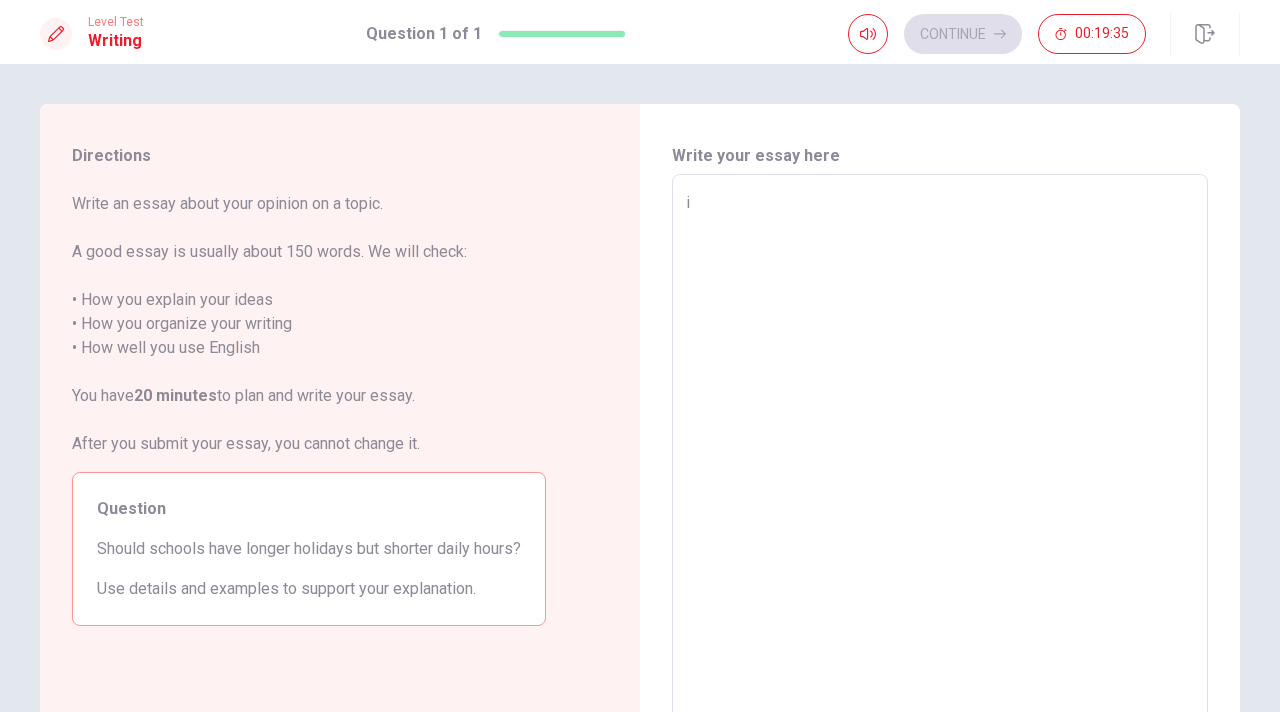 type on "x" 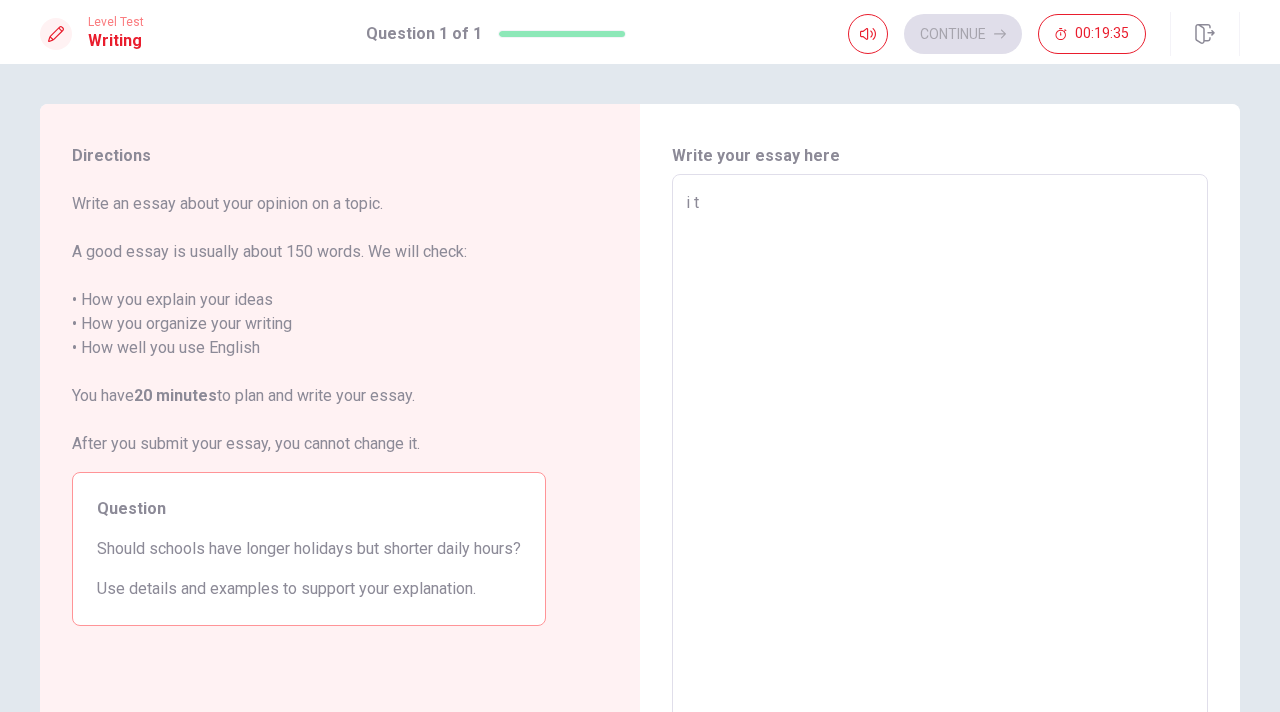 type on "x" 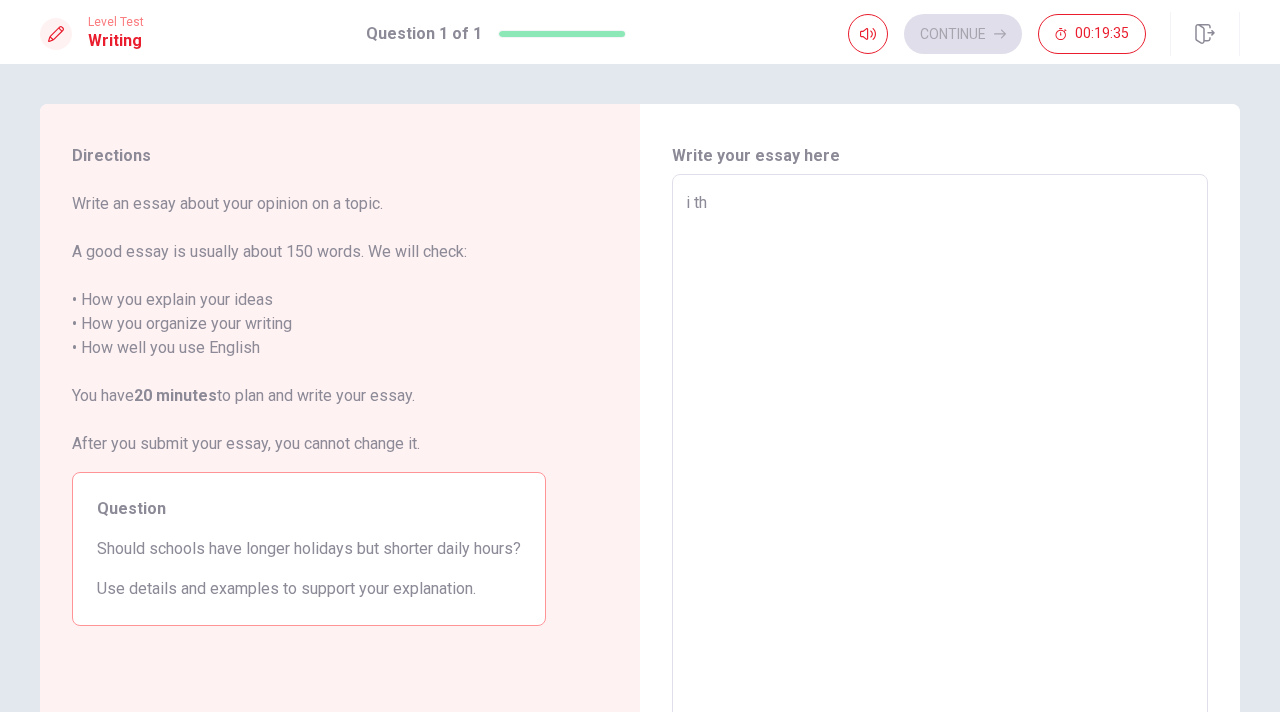 type on "i thi" 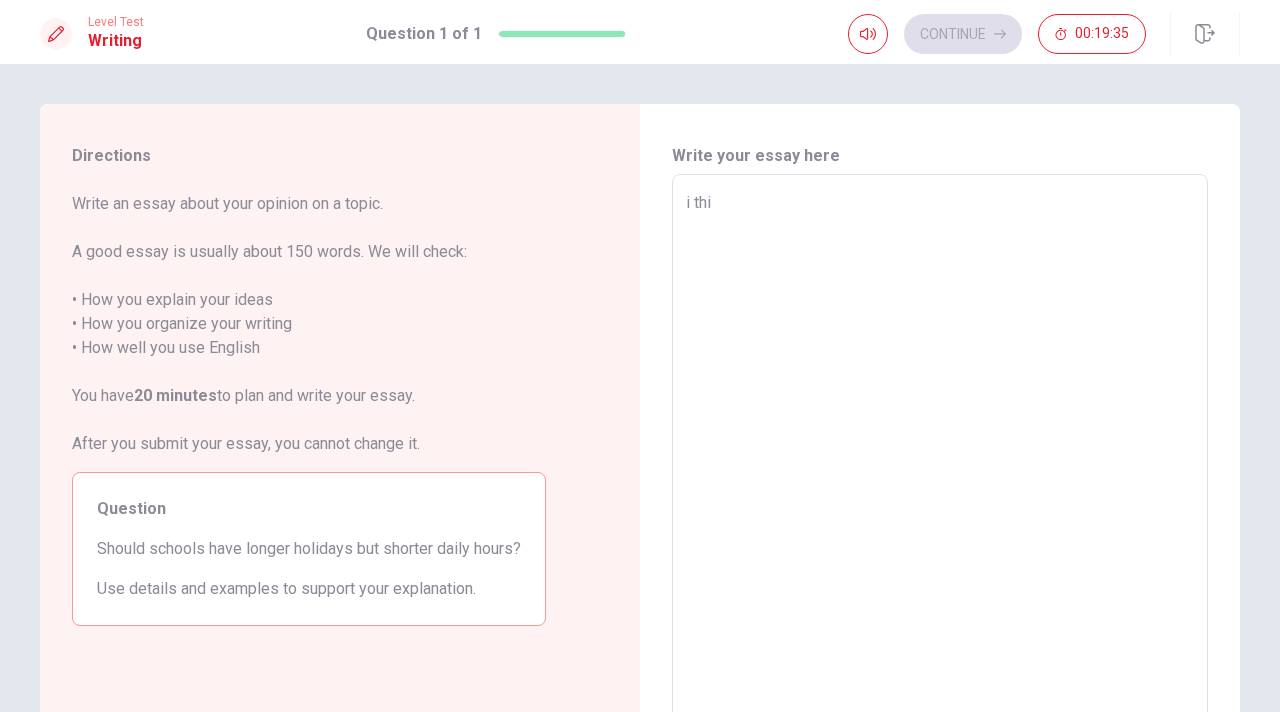 type on "x" 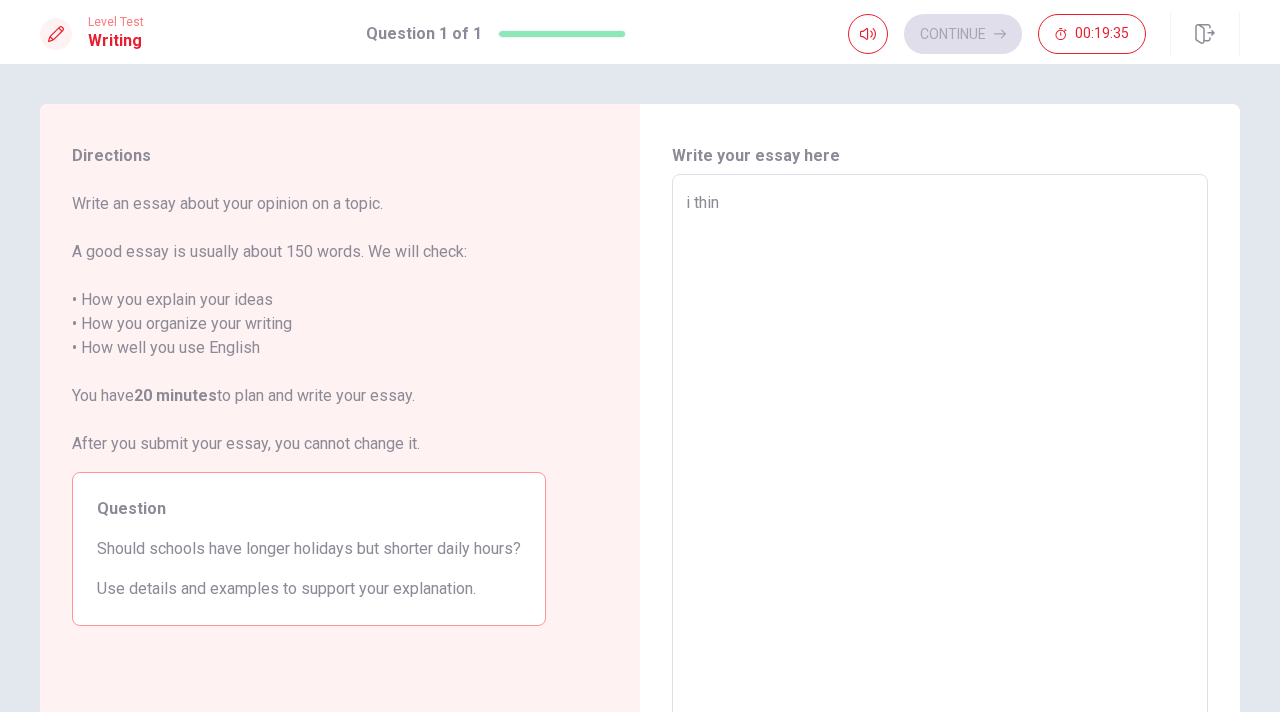 type on "x" 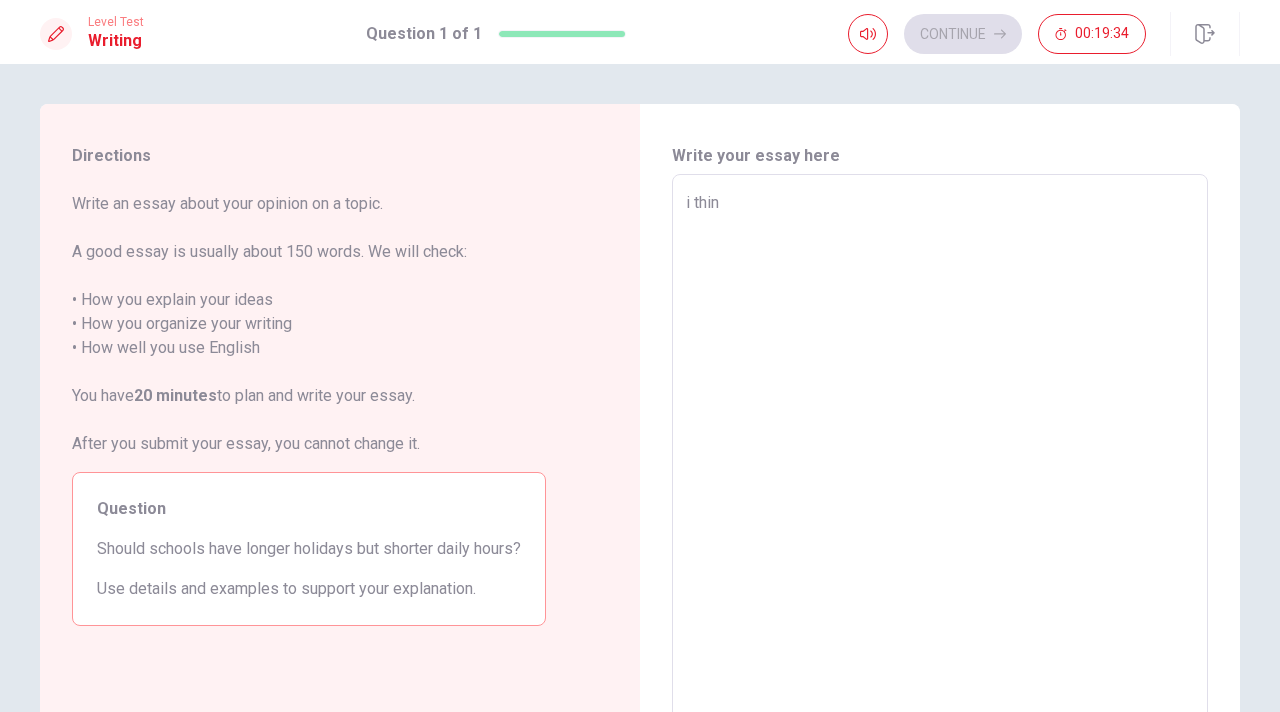 type on "i thi" 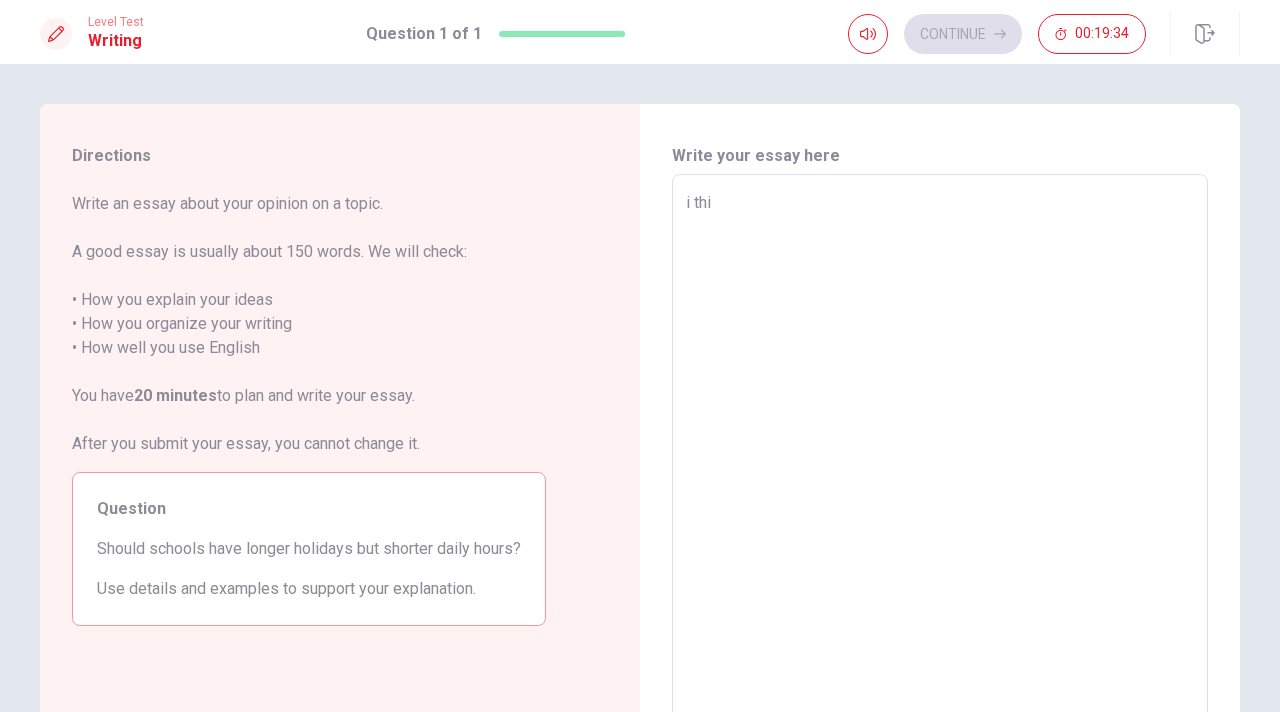 type on "x" 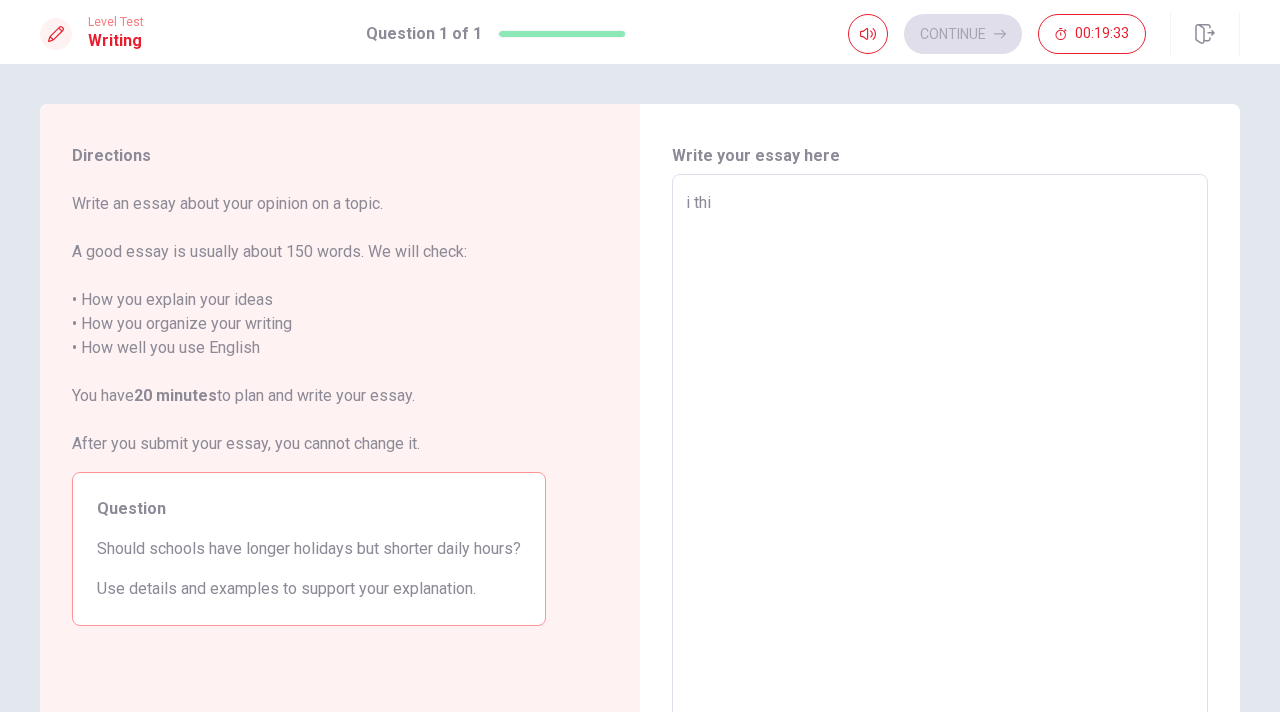 type on "i th" 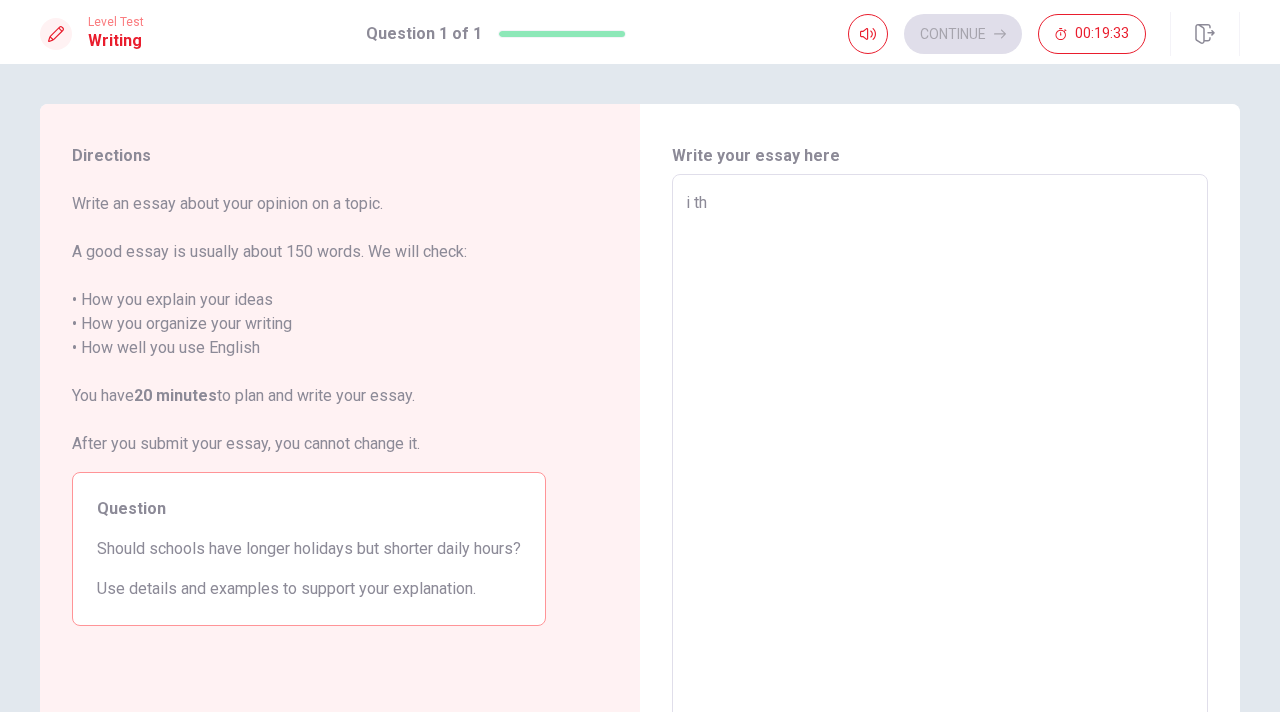 type on "x" 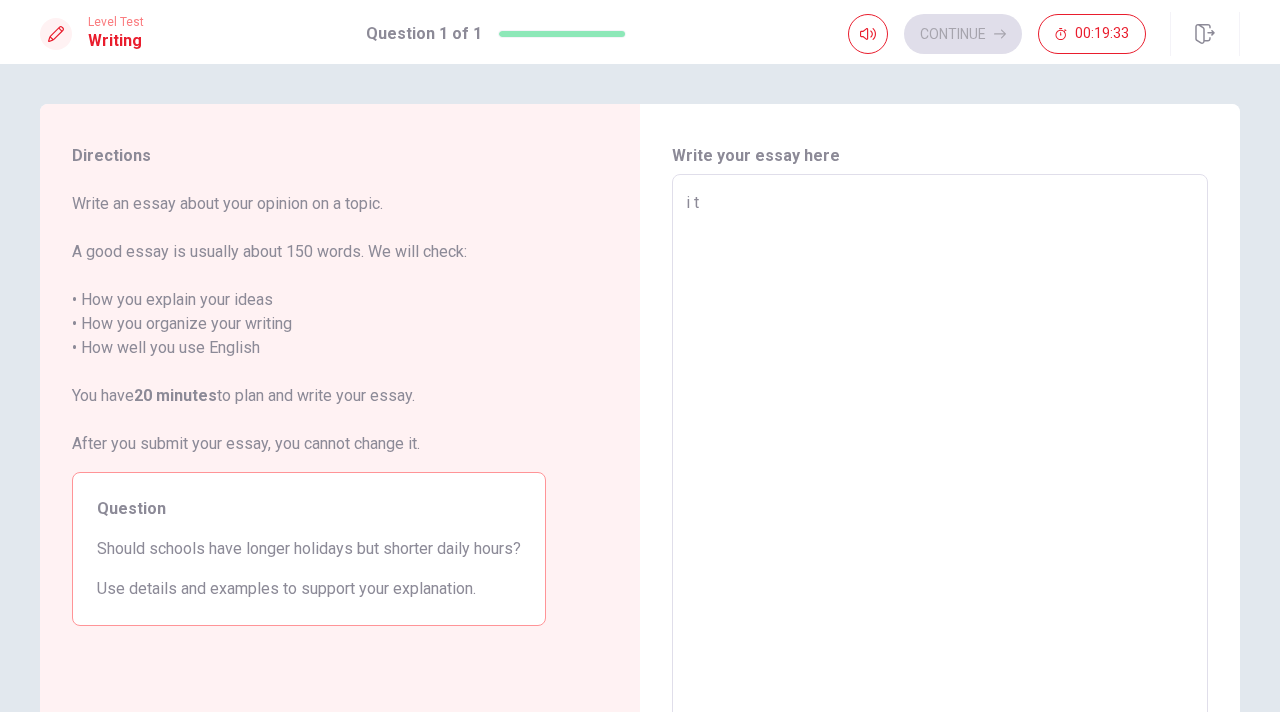 type on "i" 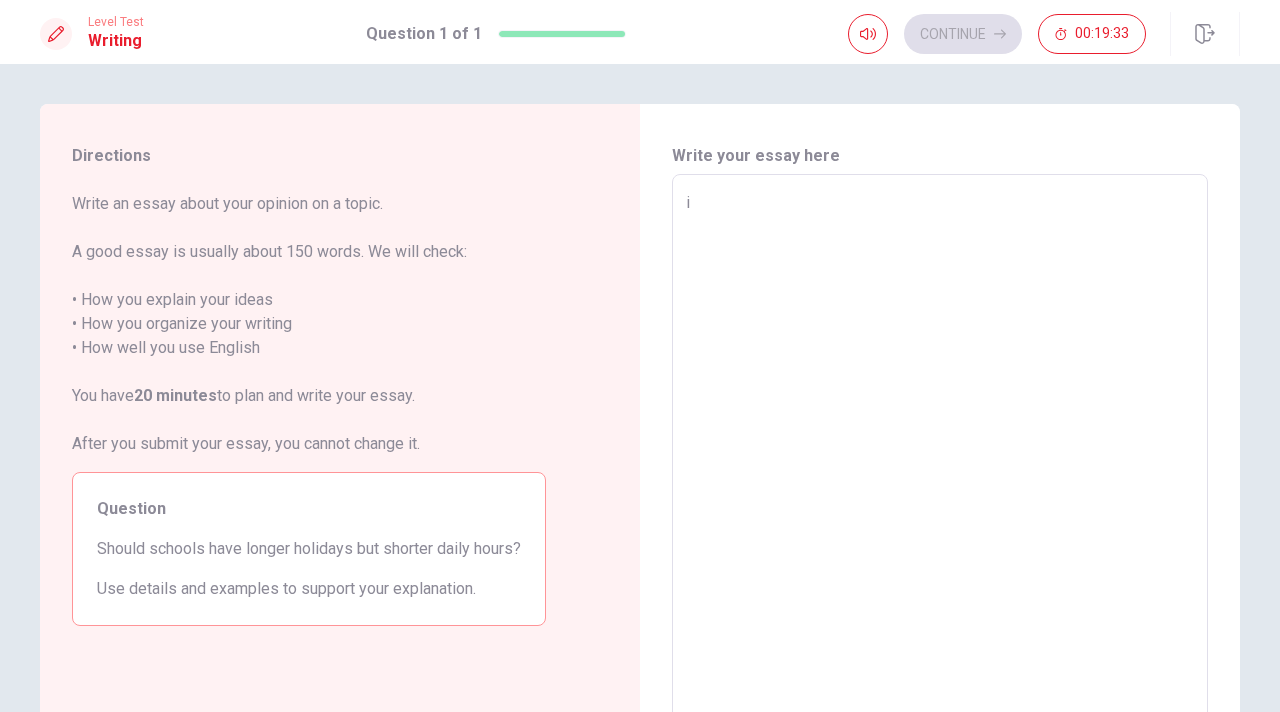 type on "i" 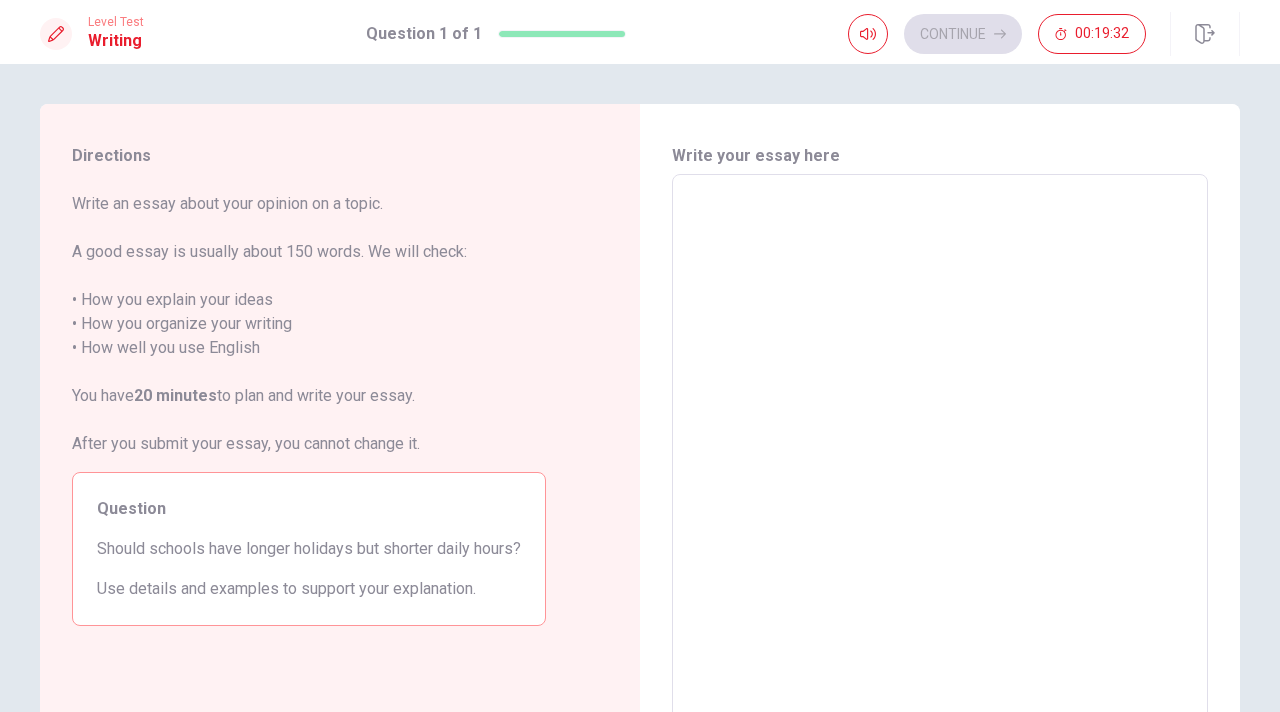 type on "I" 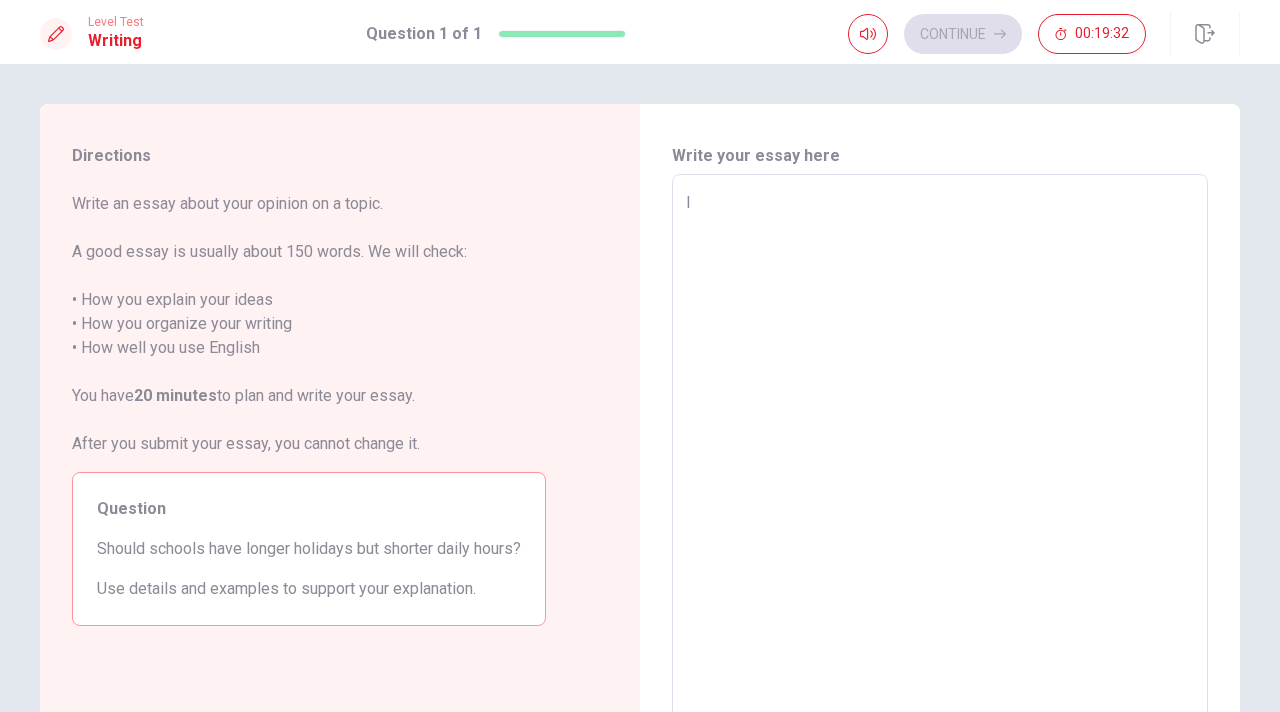 type on "x" 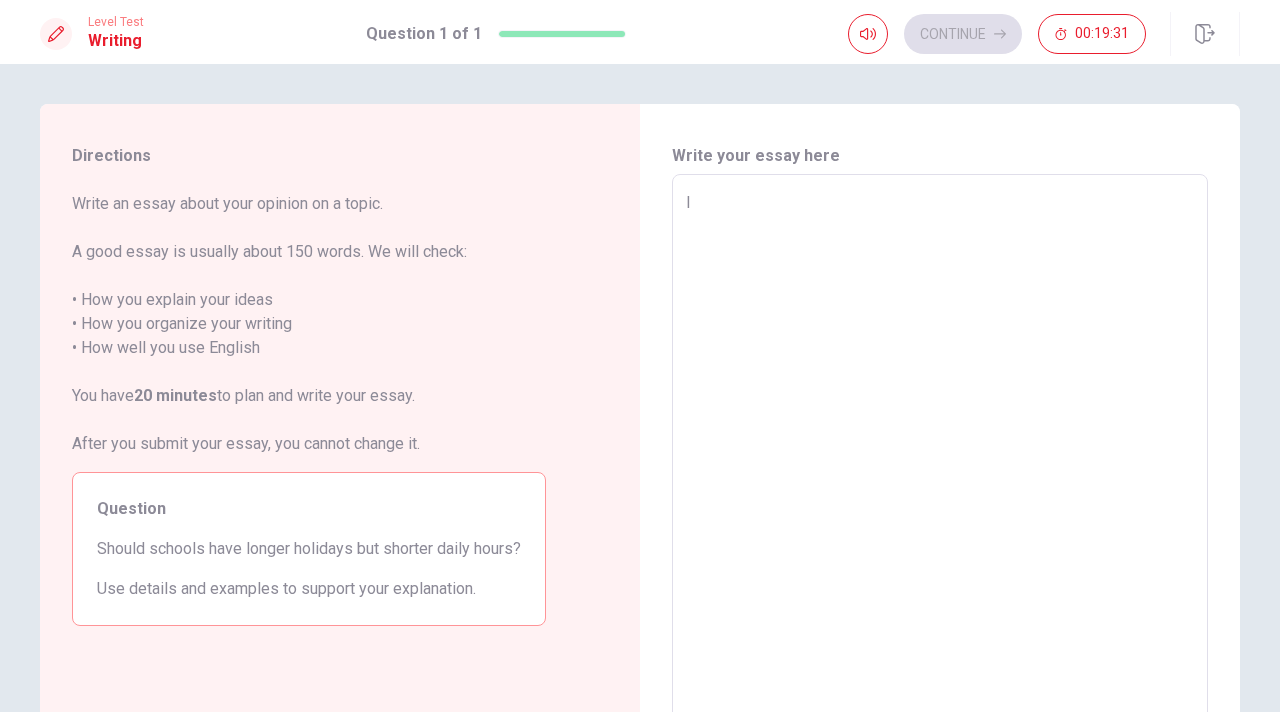 type on "I t" 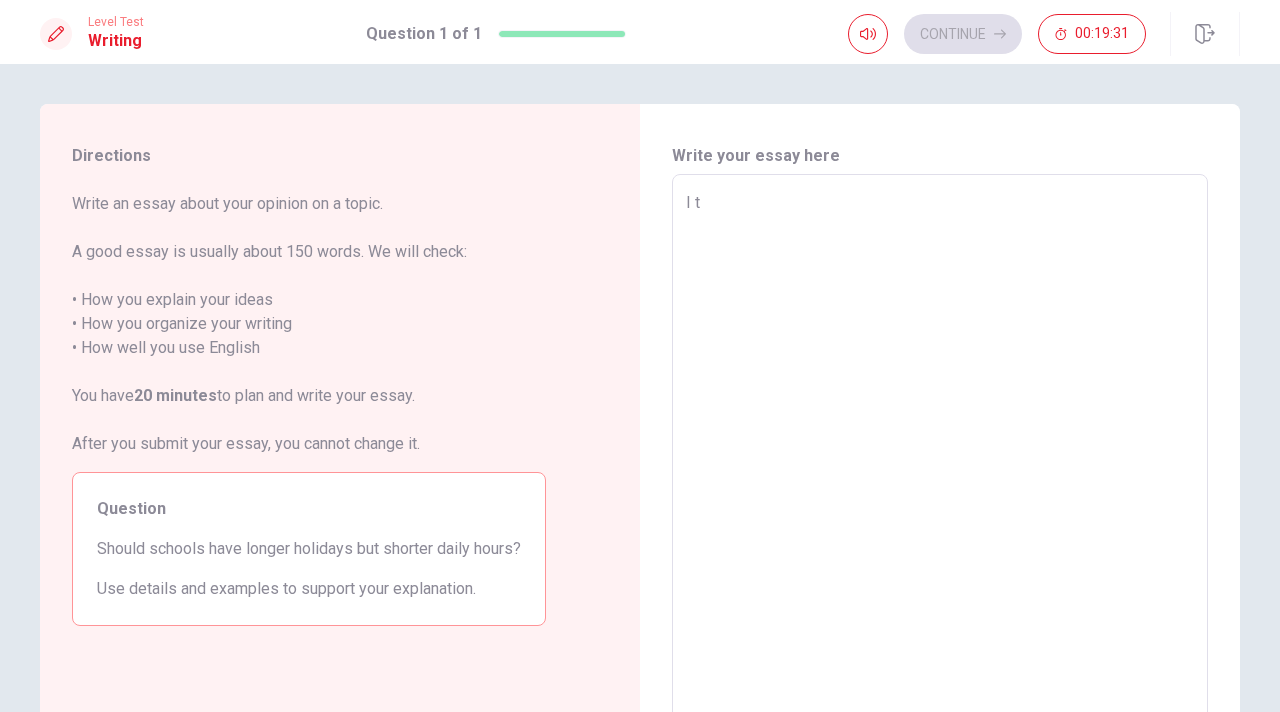 type on "x" 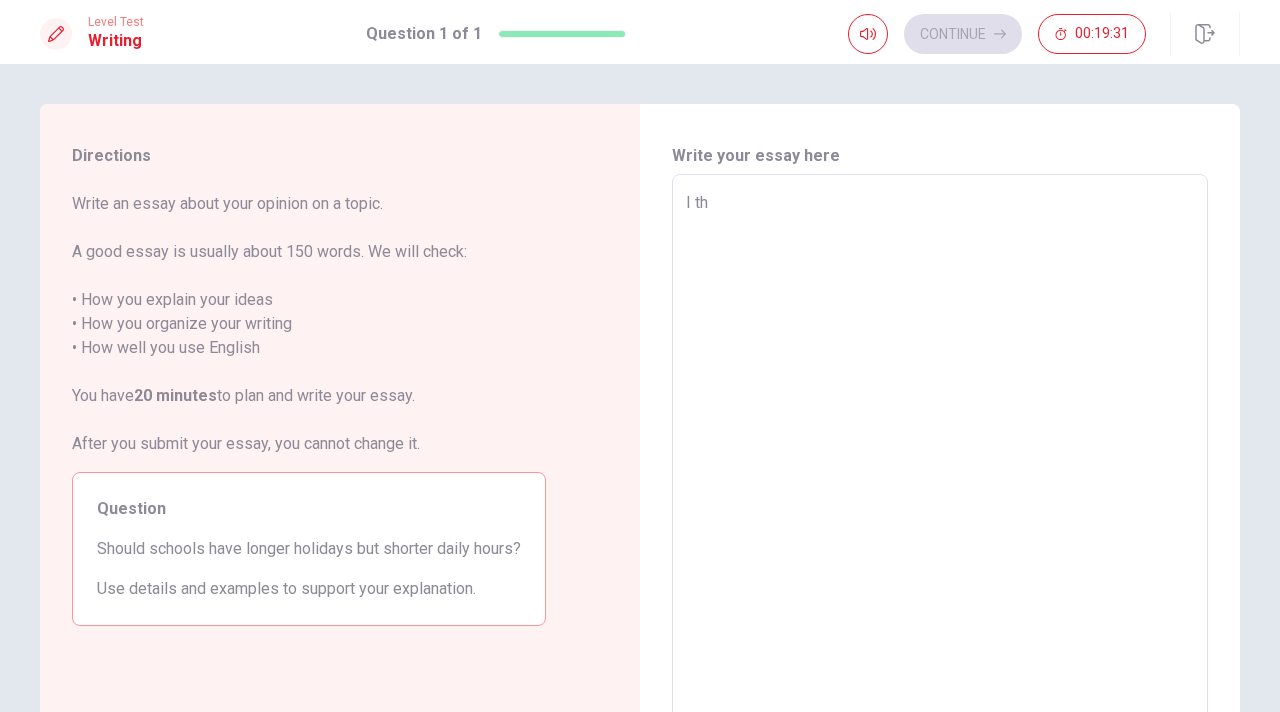 type on "I thi" 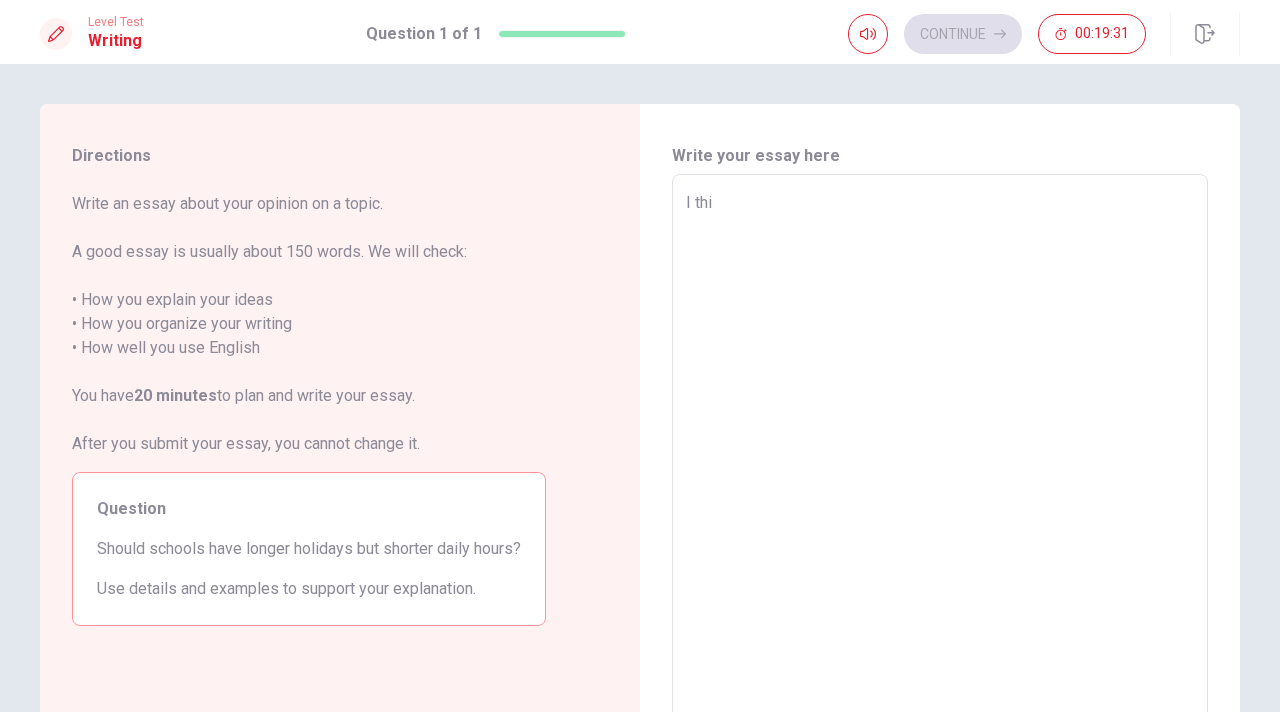 type on "x" 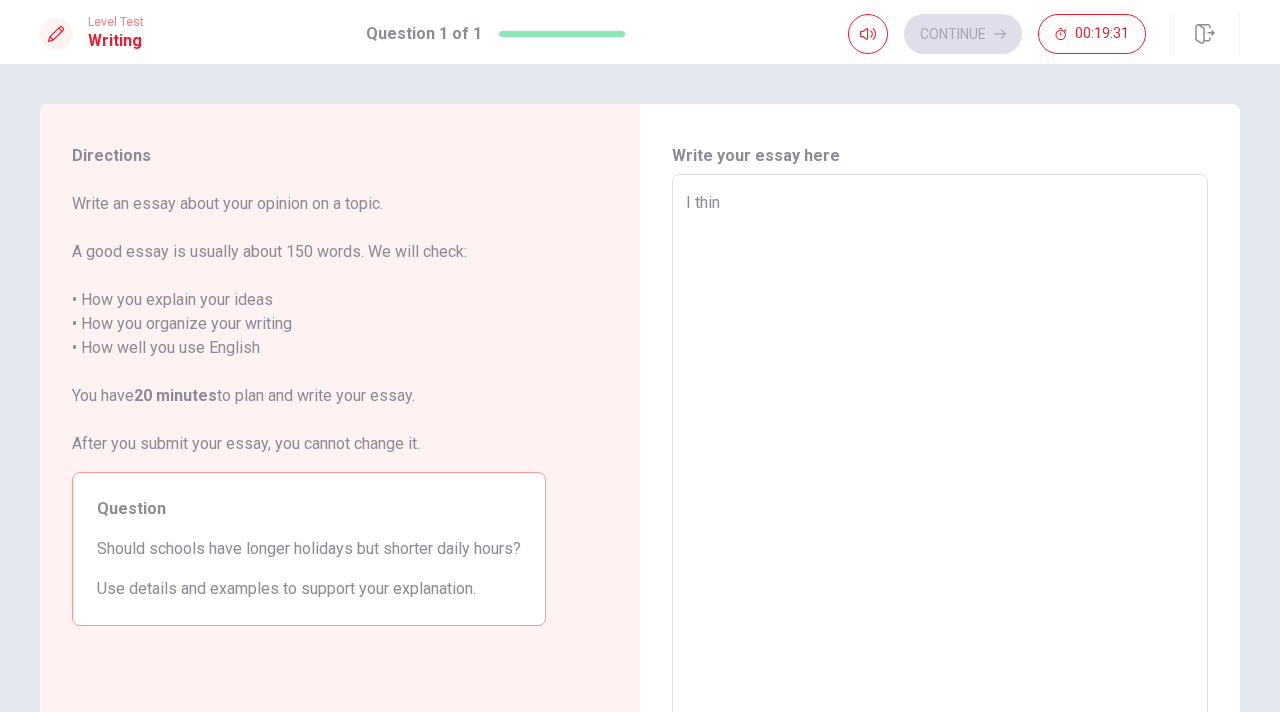 type on "x" 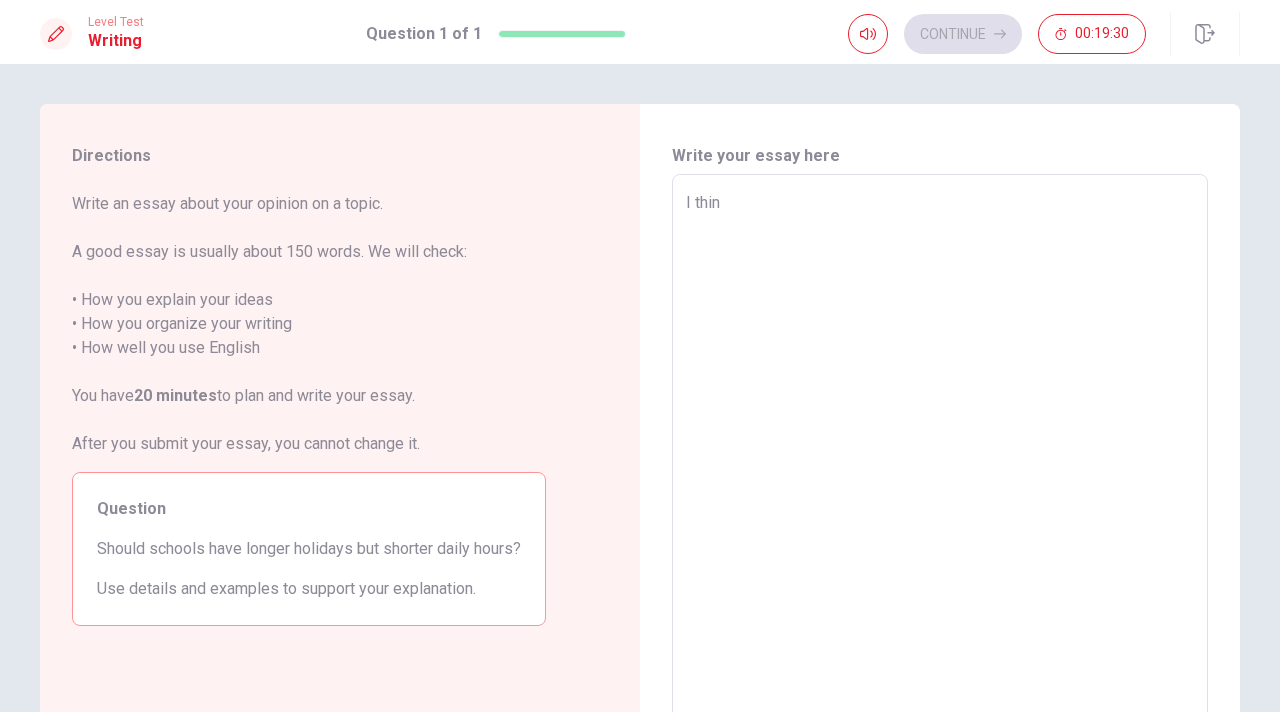 type on "I think" 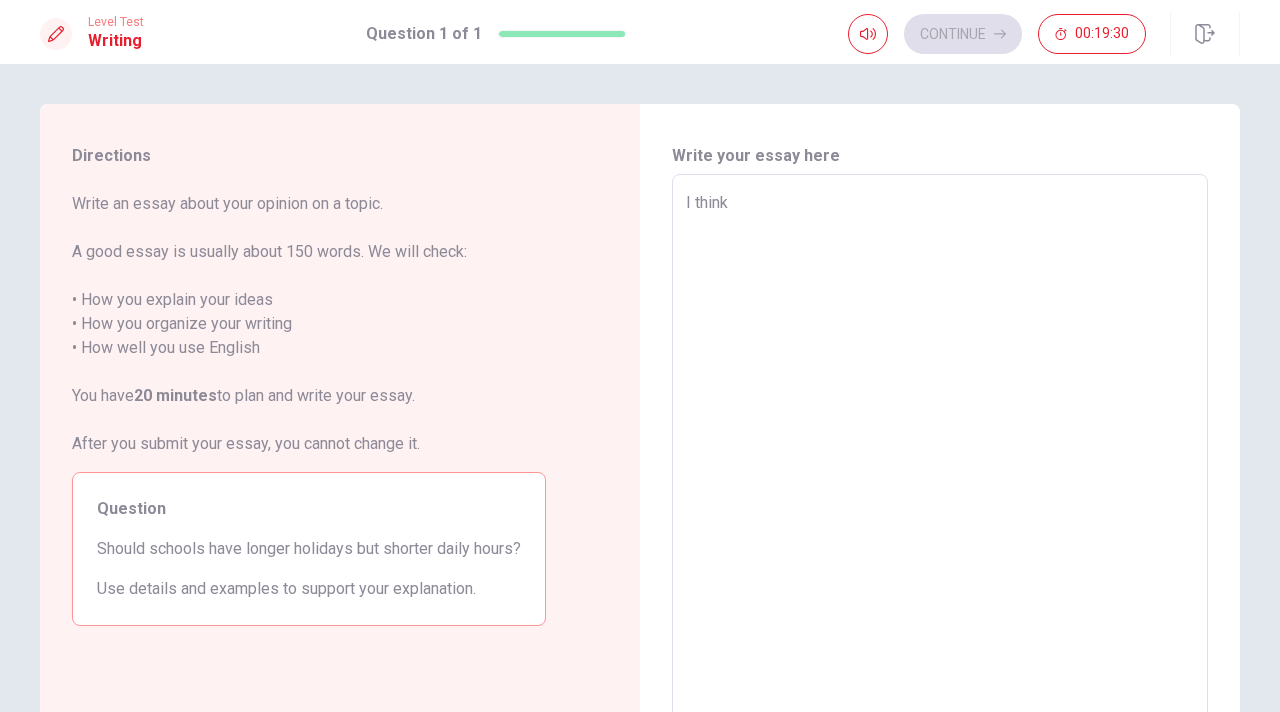 type on "x" 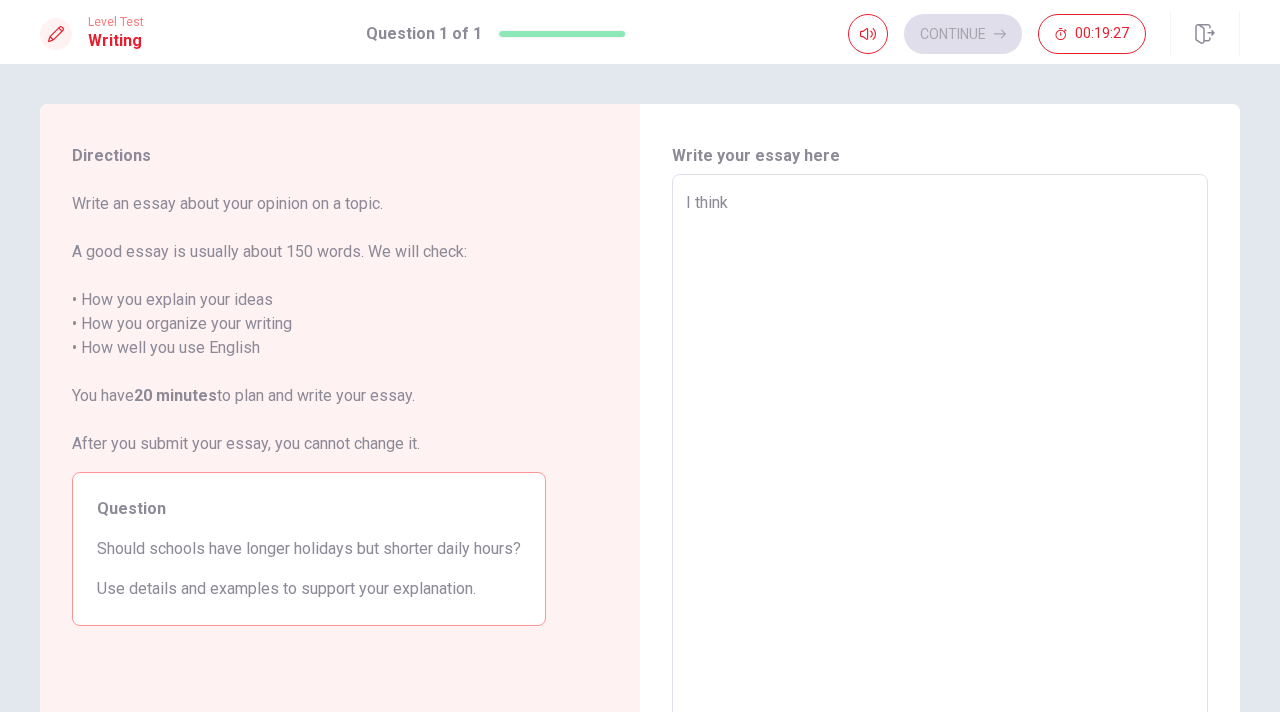 type on "x" 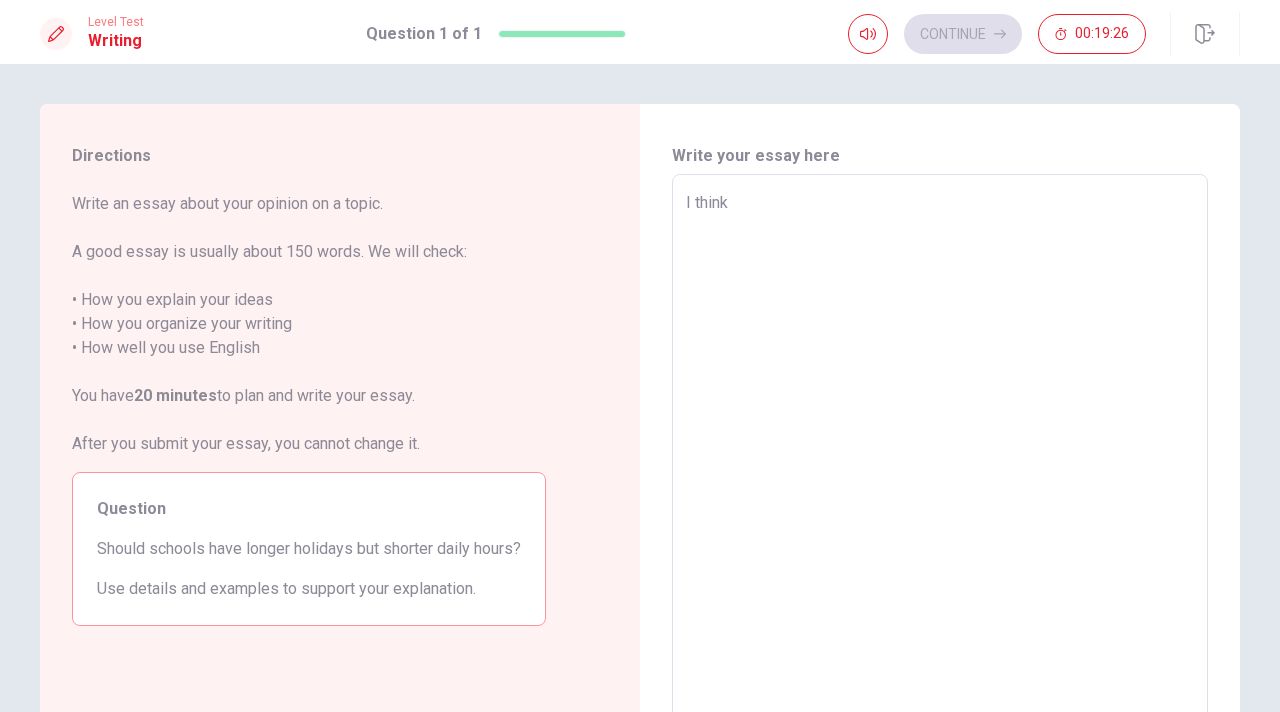 type on "I think s" 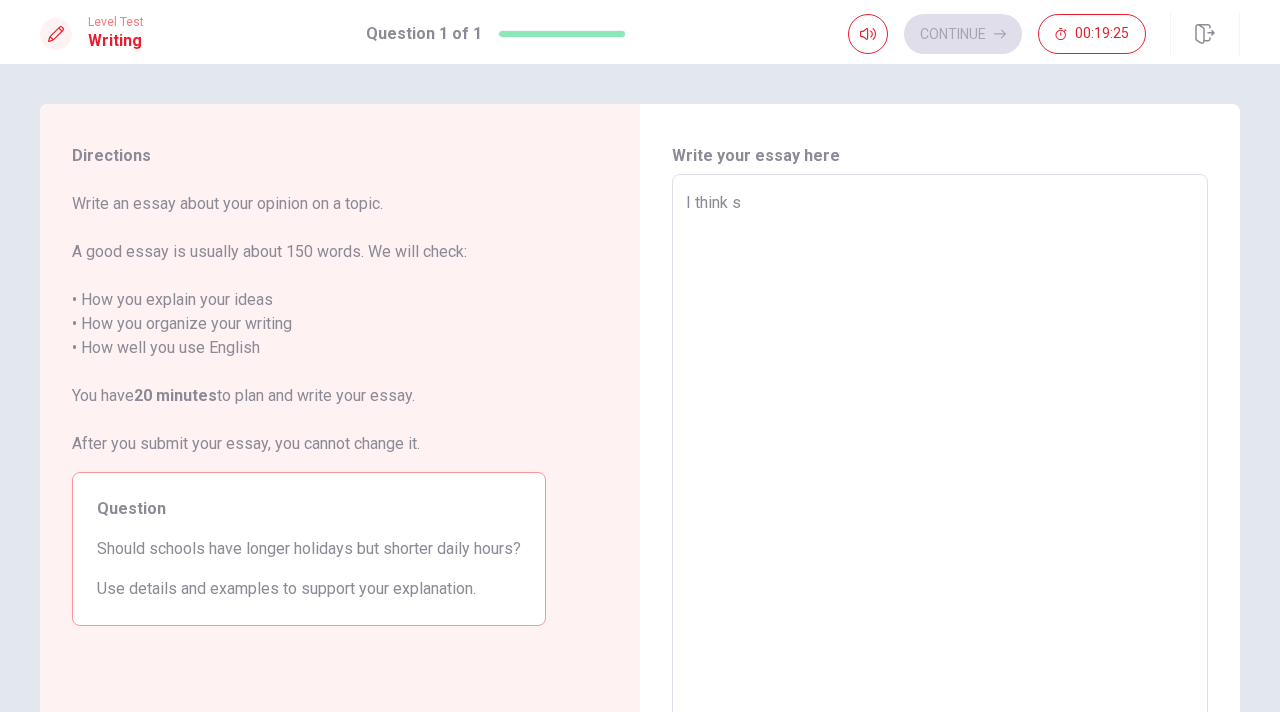 type on "x" 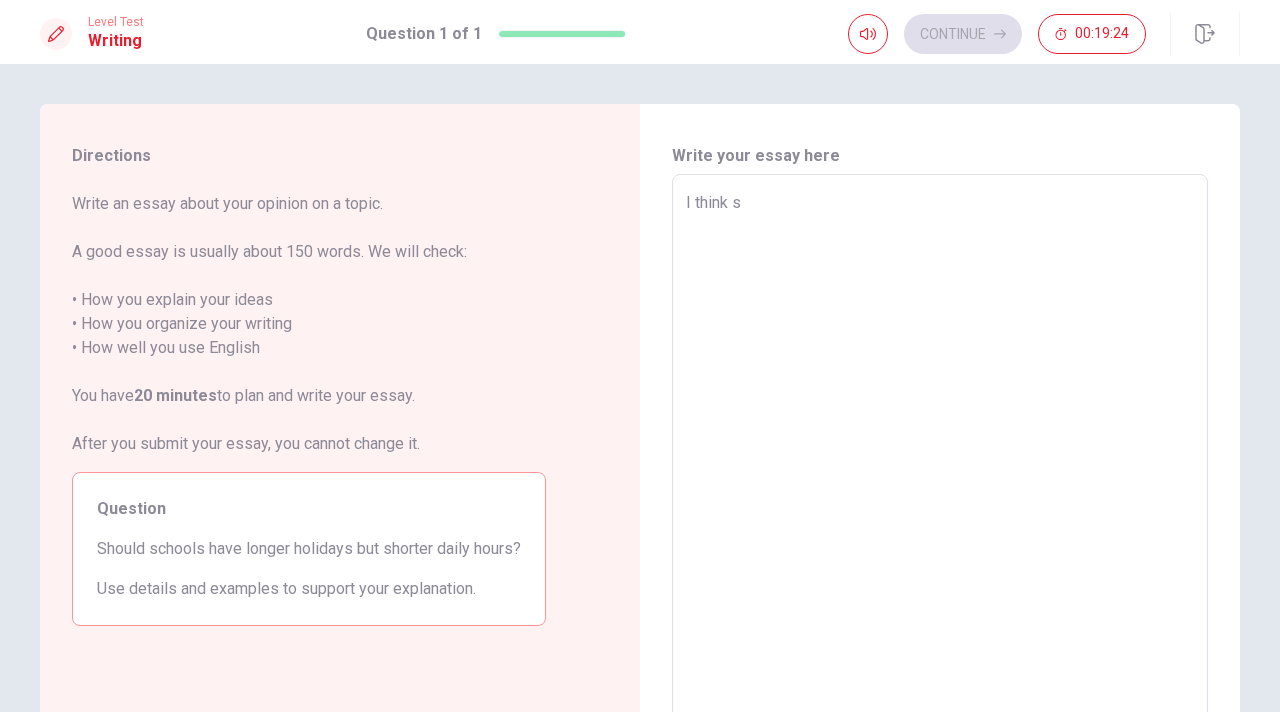 type on "I think sc" 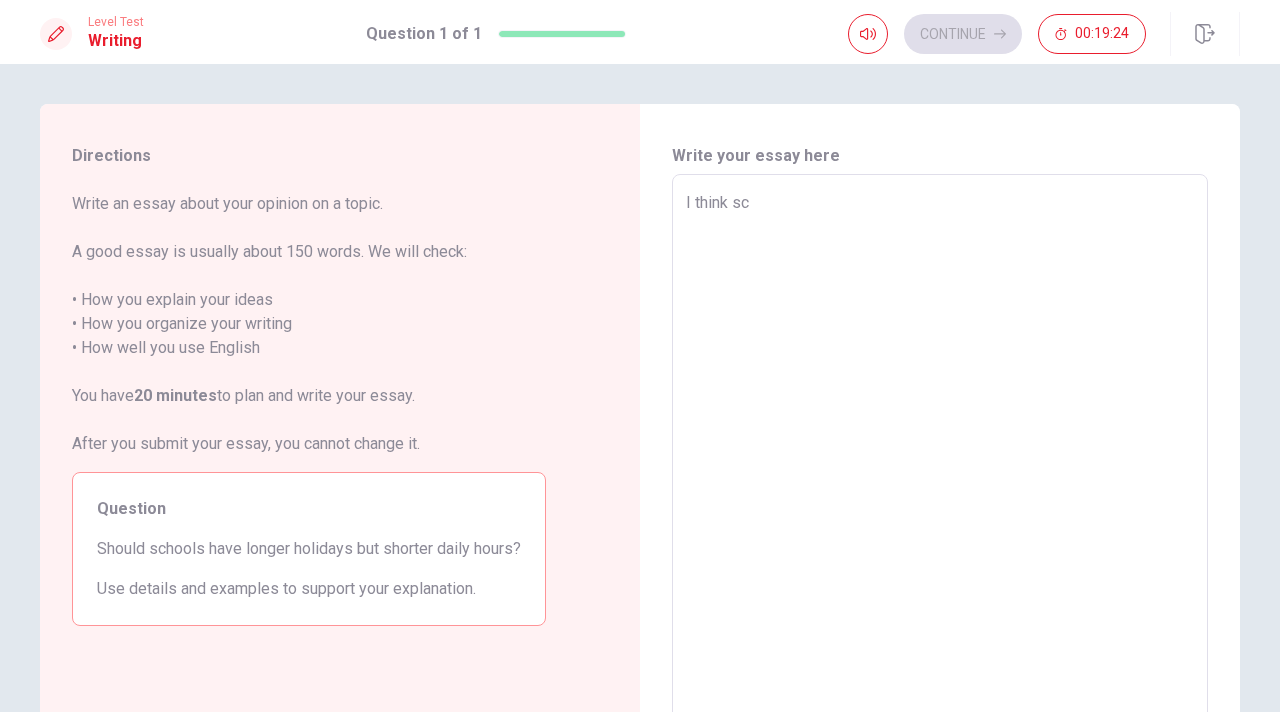 type on "x" 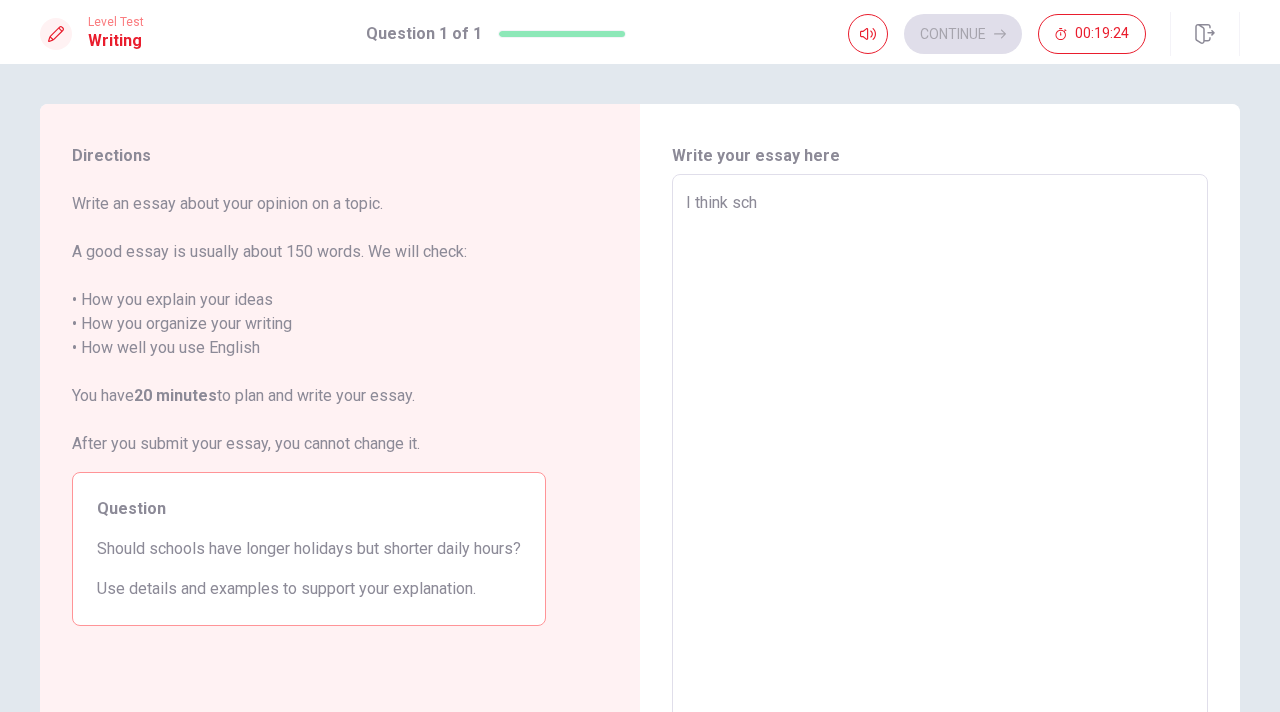 type on "x" 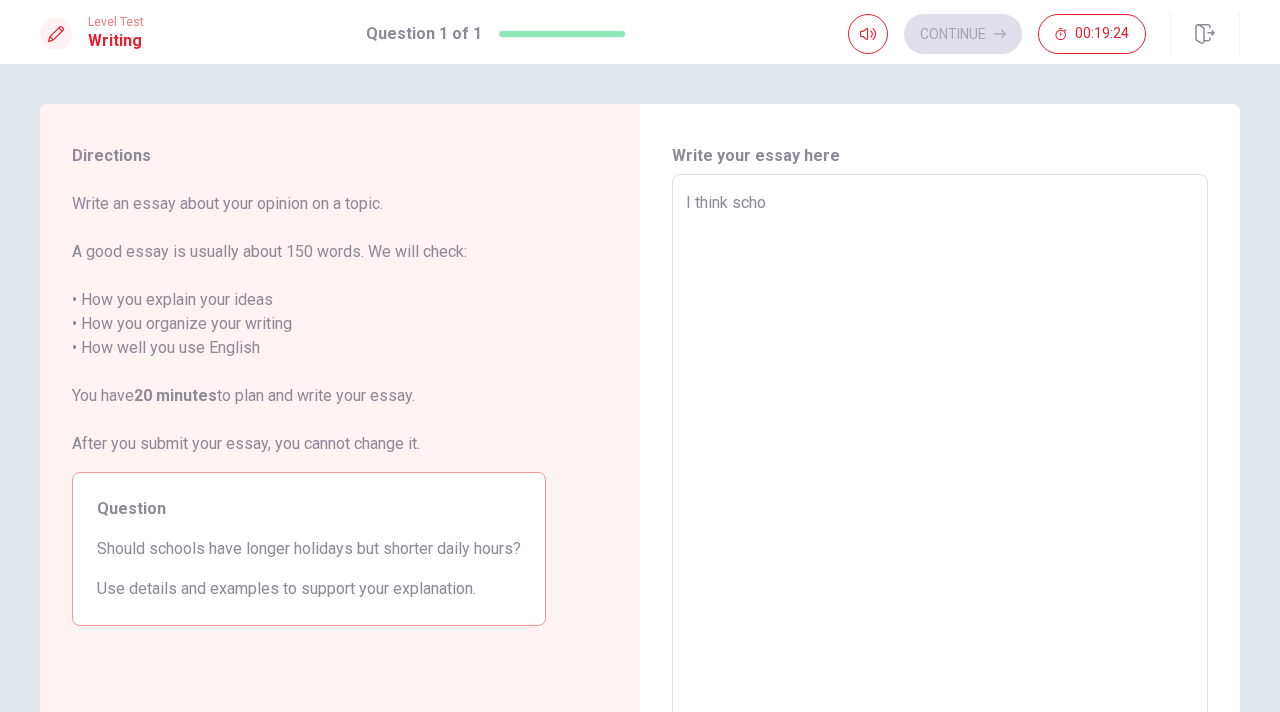 type on "x" 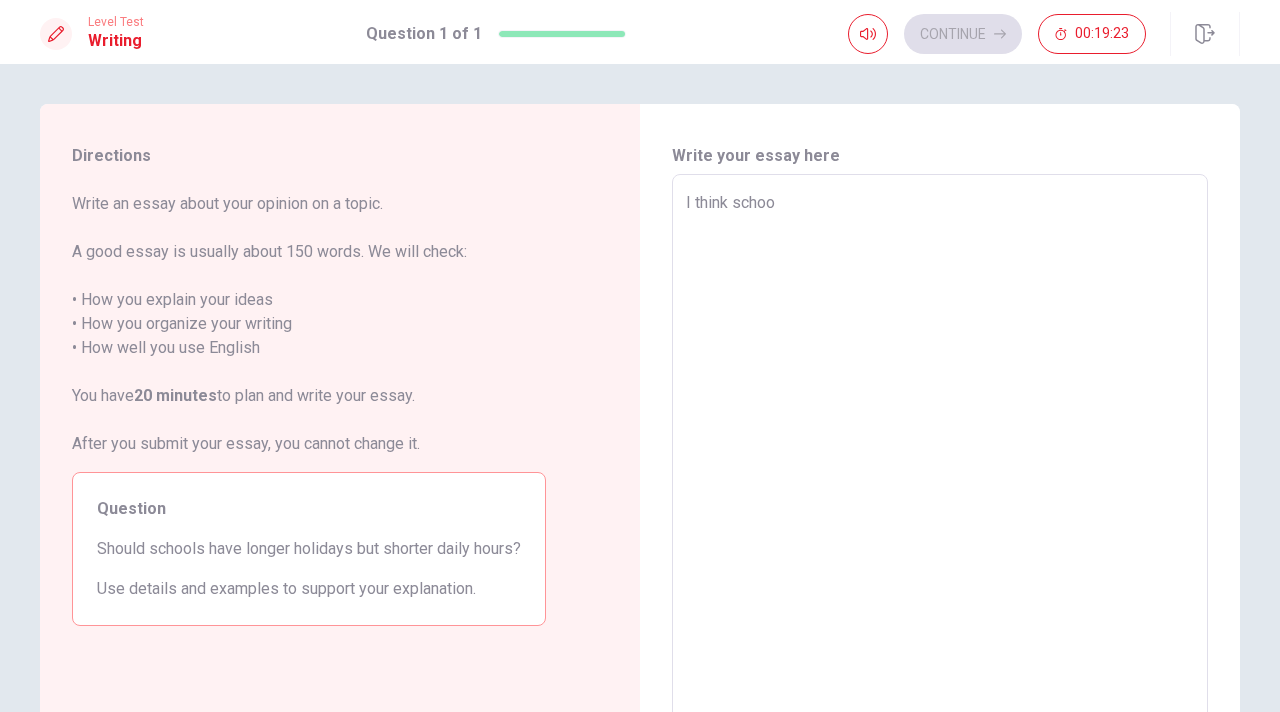 type on "x" 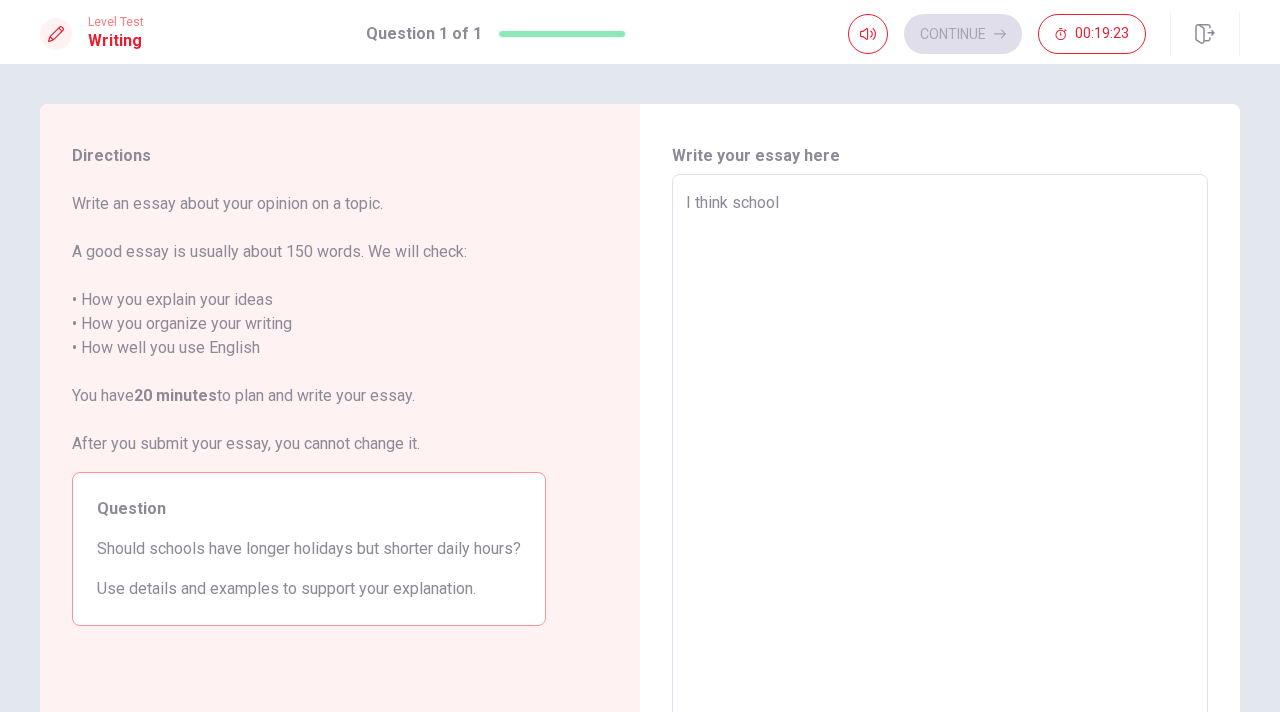 type on "x" 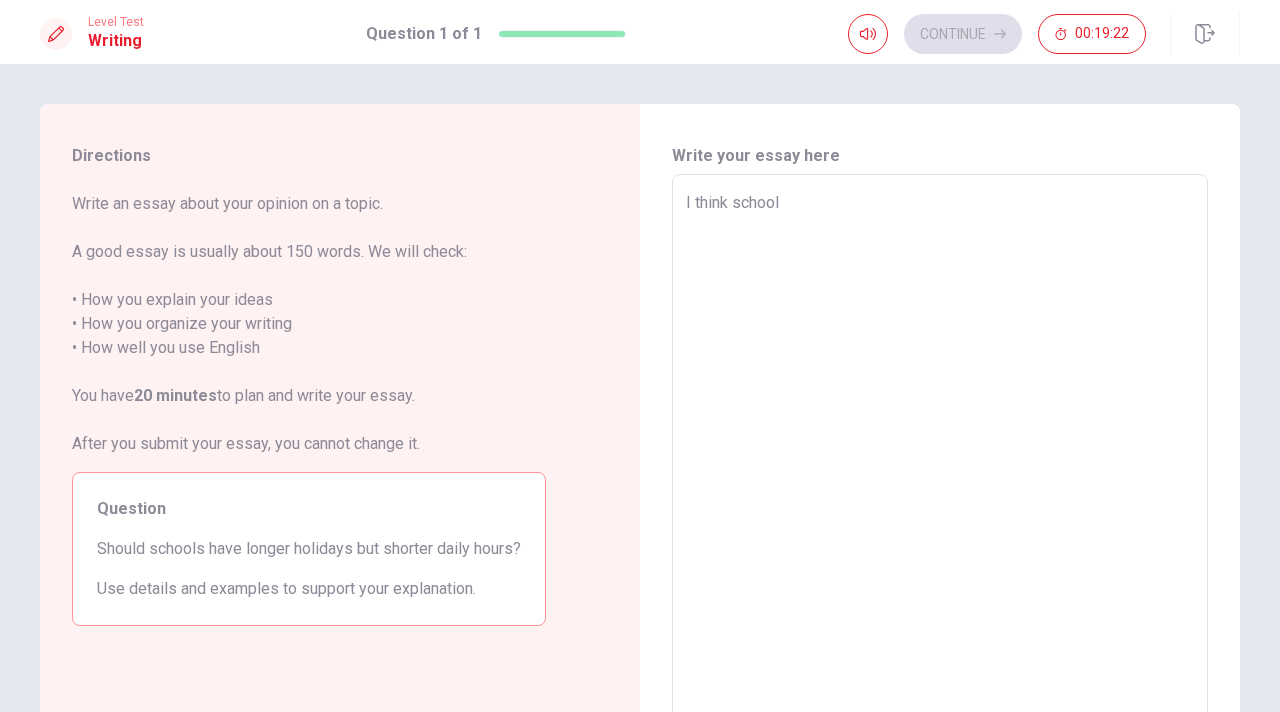type on "x" 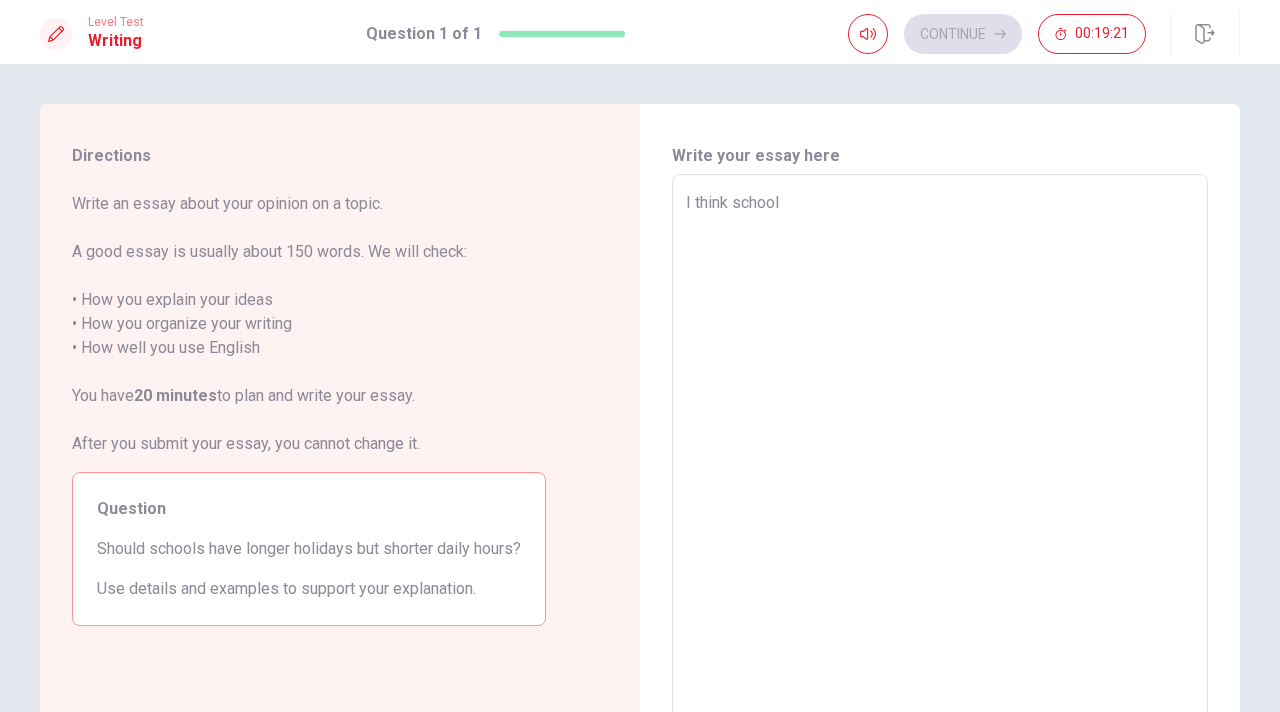 type on "I think school h" 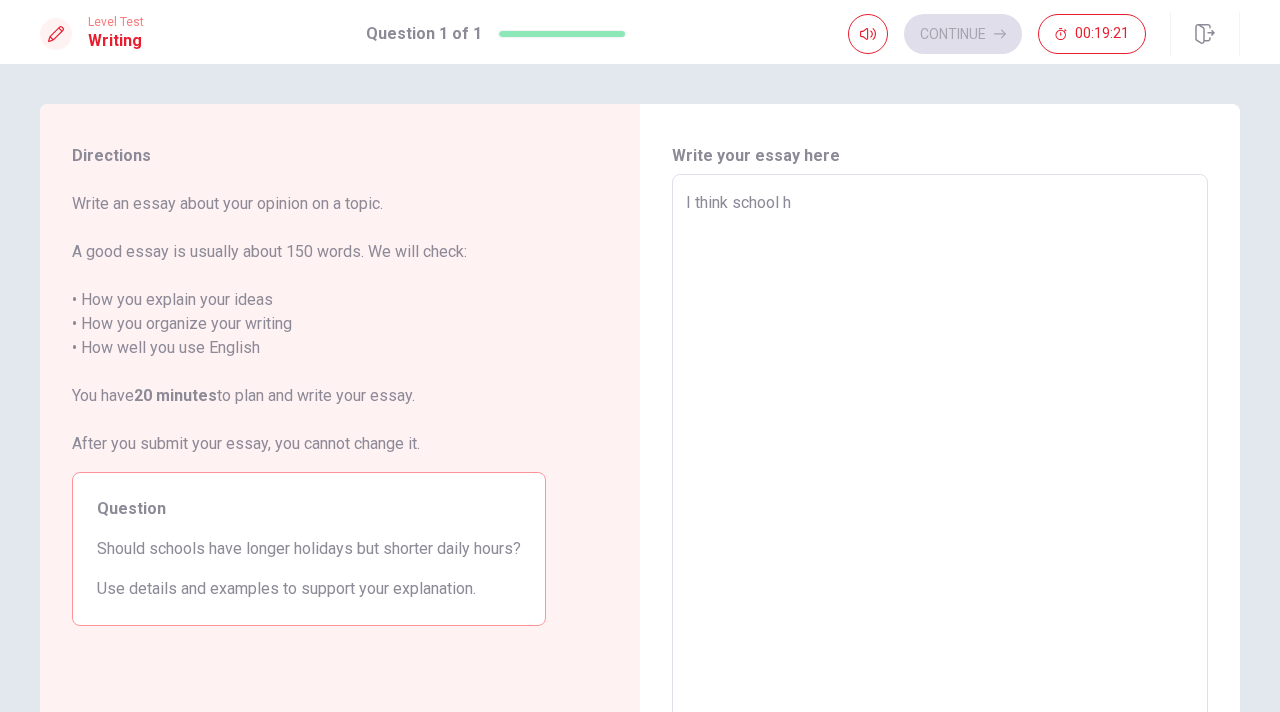 type on "x" 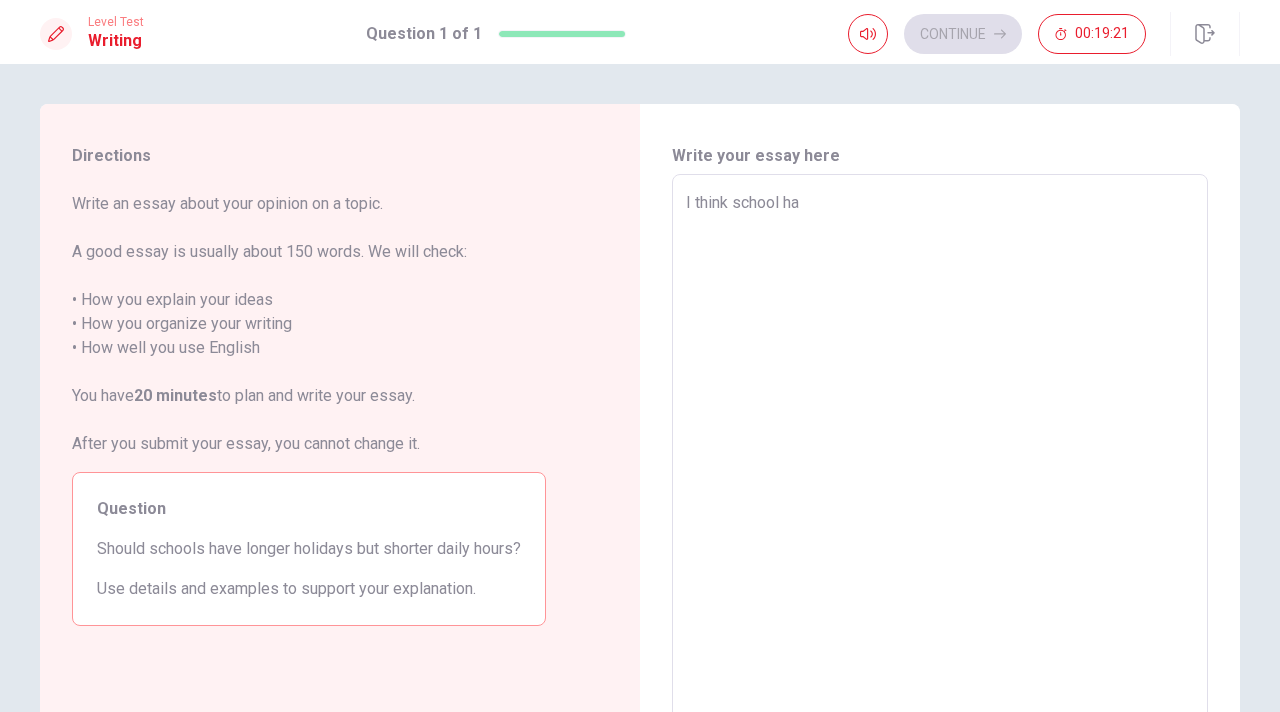 type on "x" 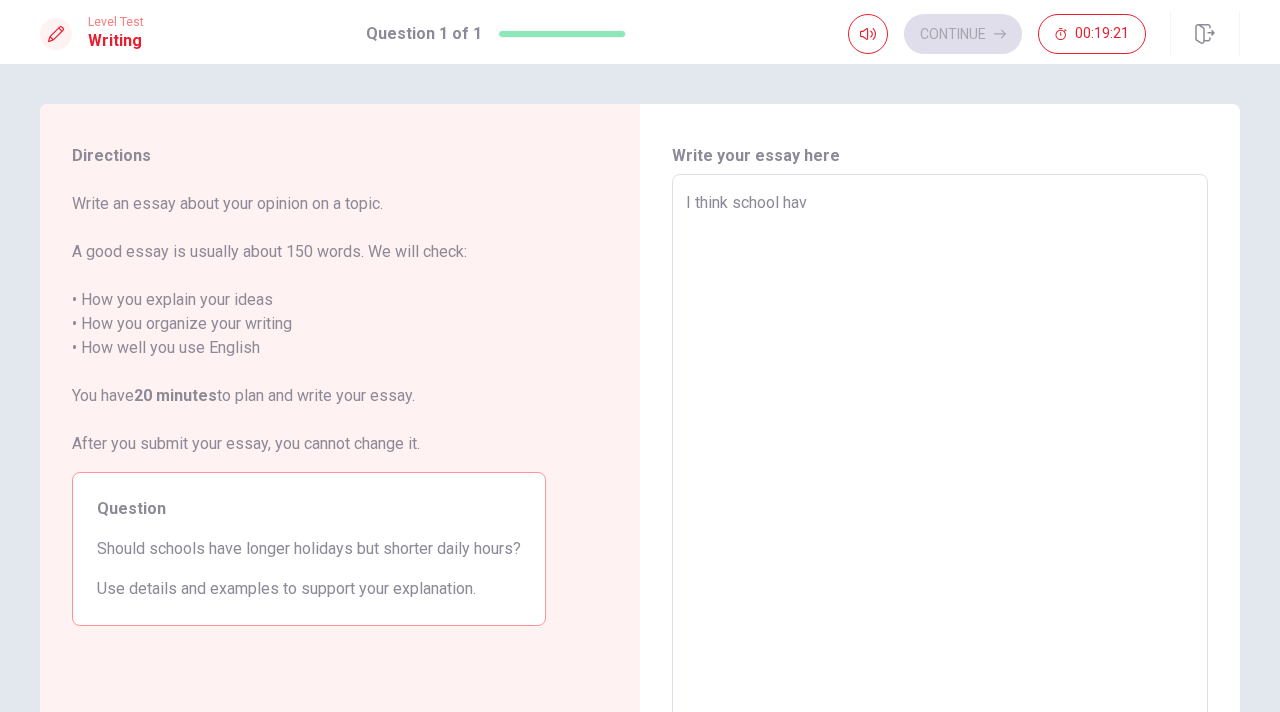 type on "x" 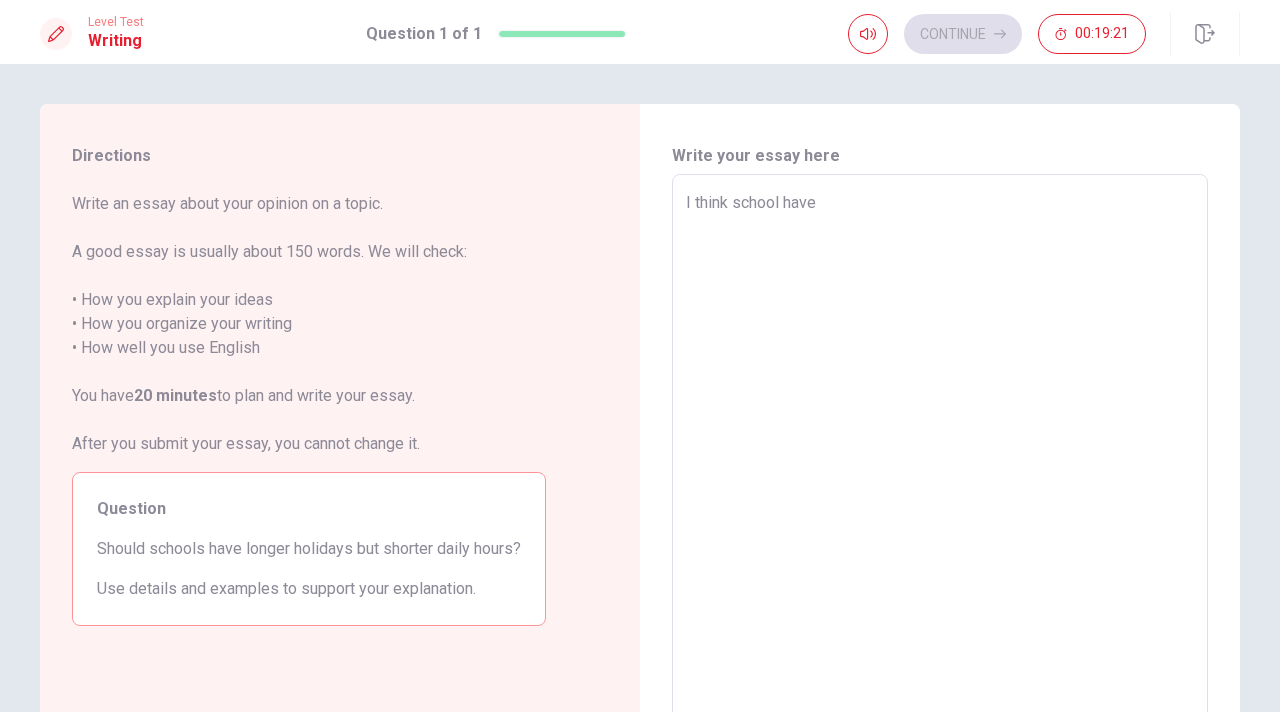 type on "x" 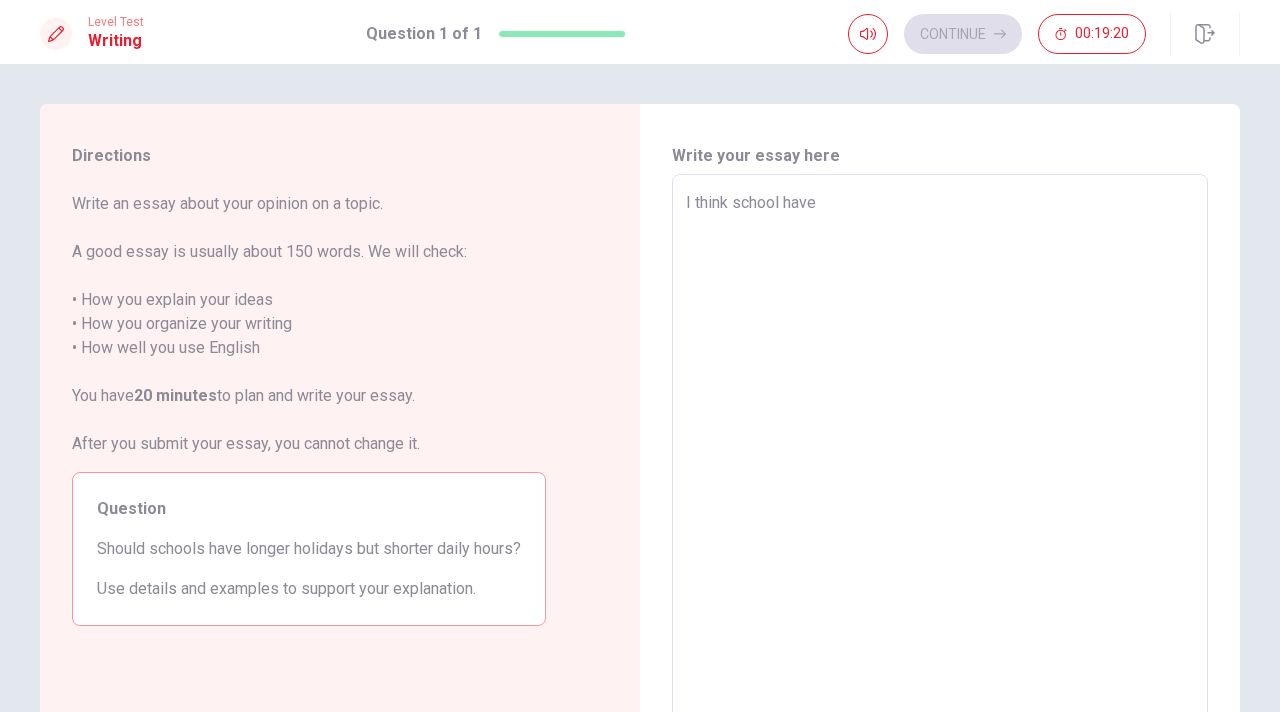 type on "I think school have" 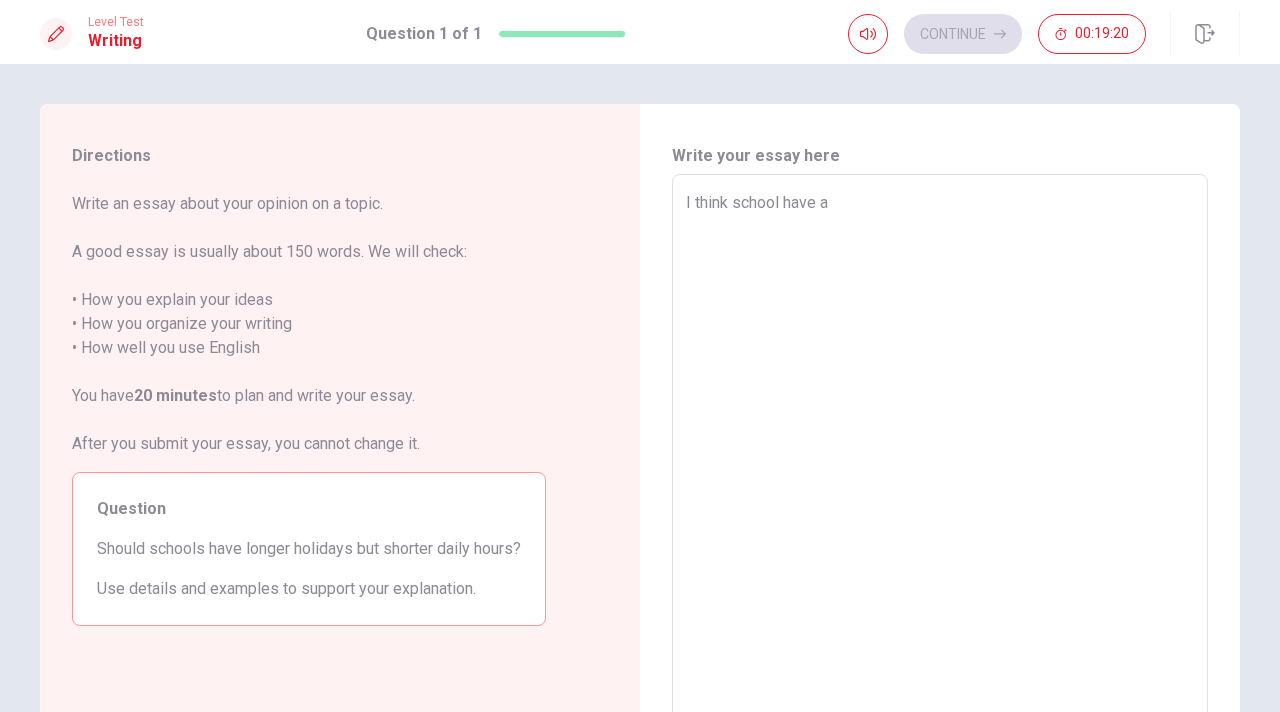 type on "x" 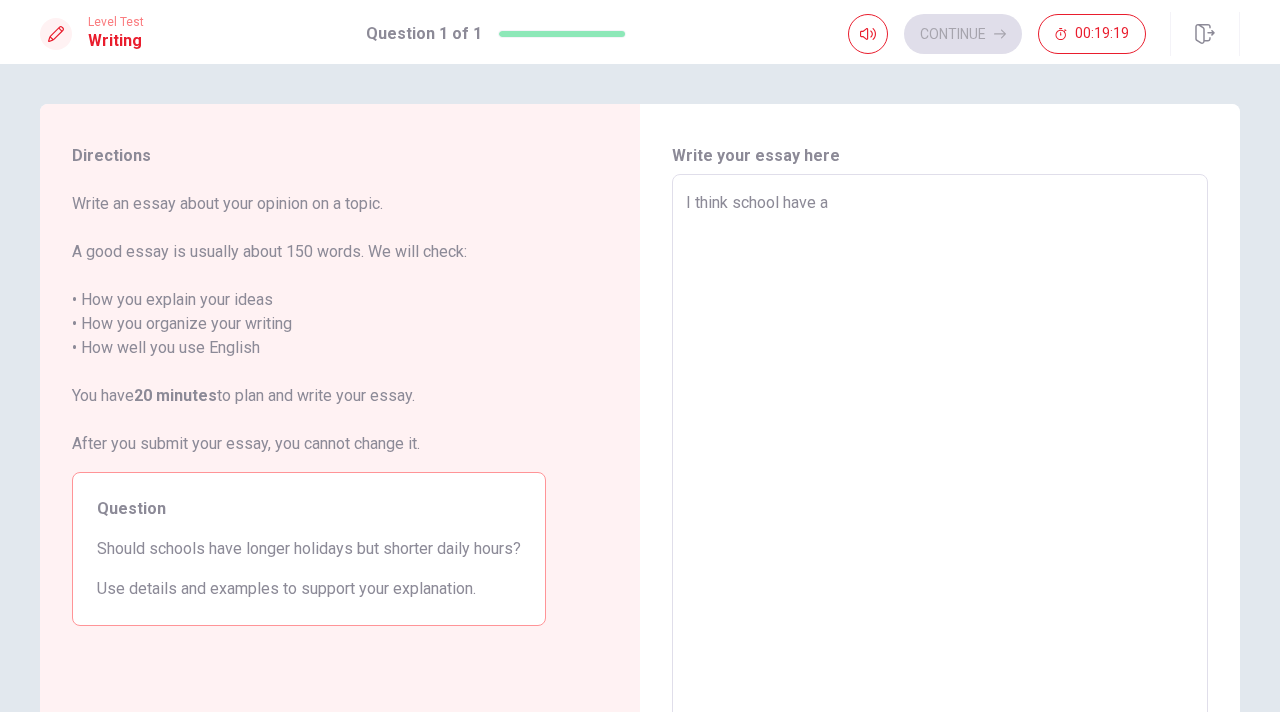 type on "x" 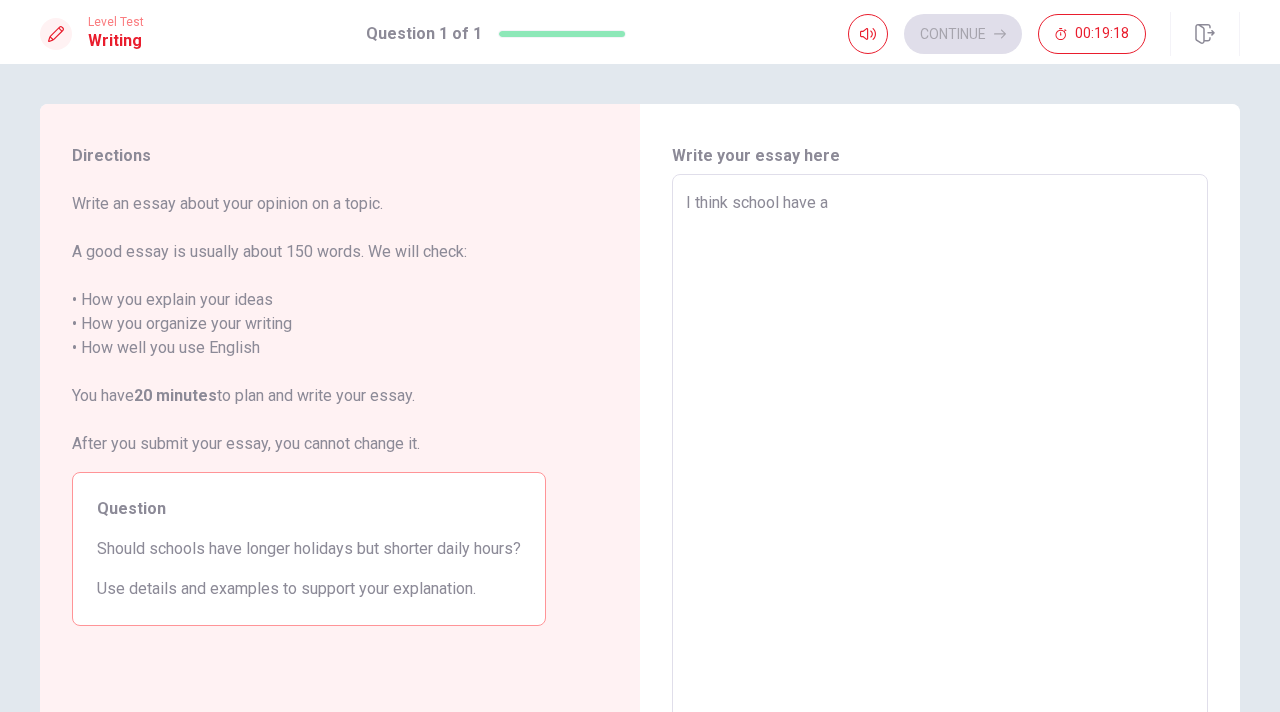 type on "I think school have a" 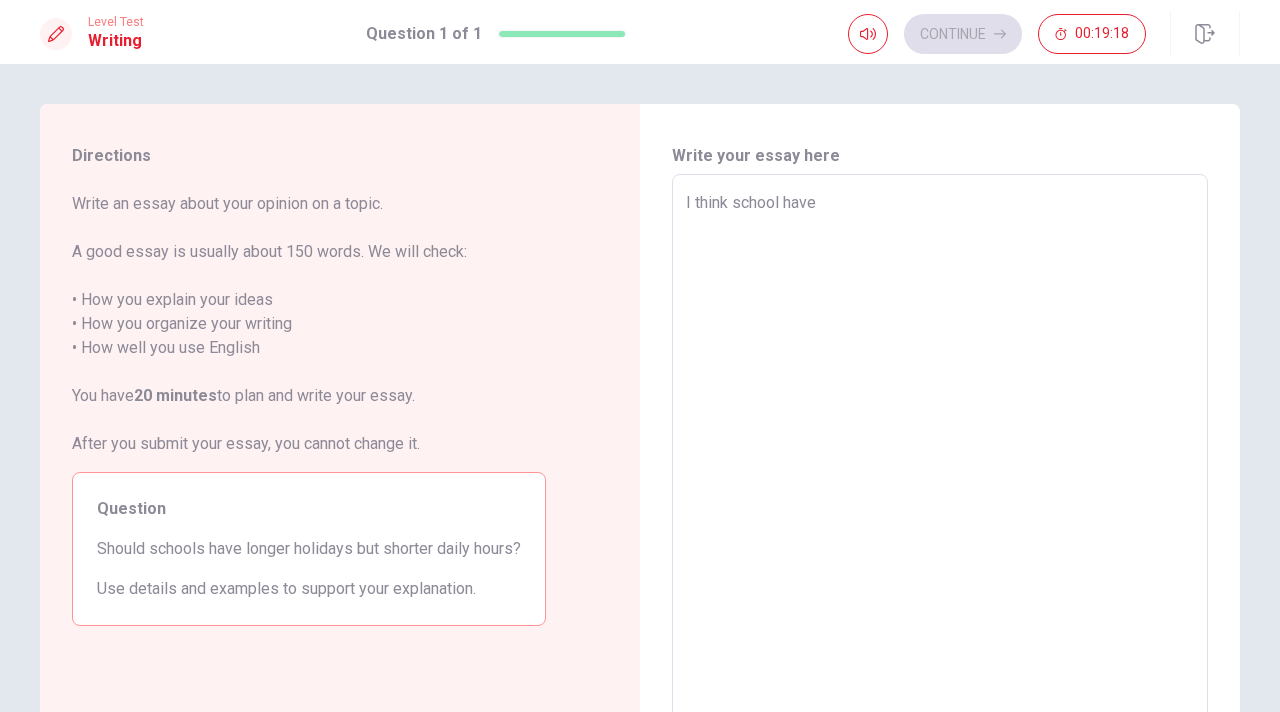type on "x" 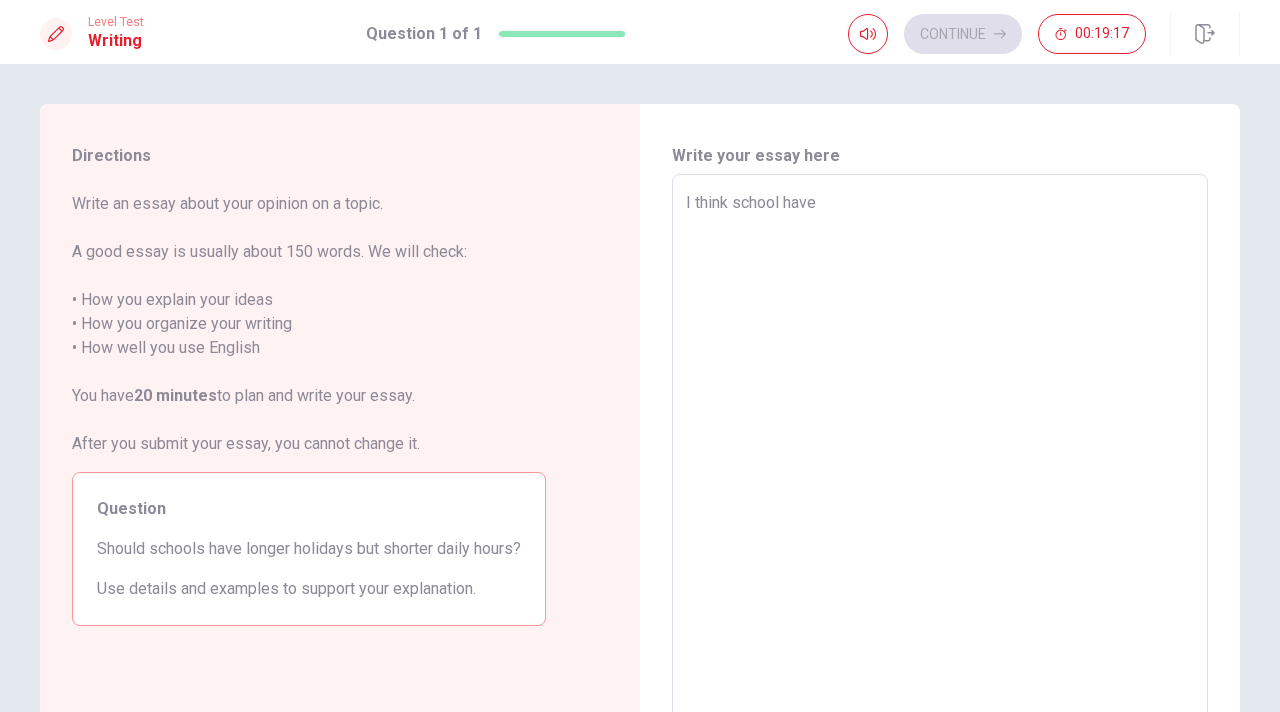 type on "I think school have l" 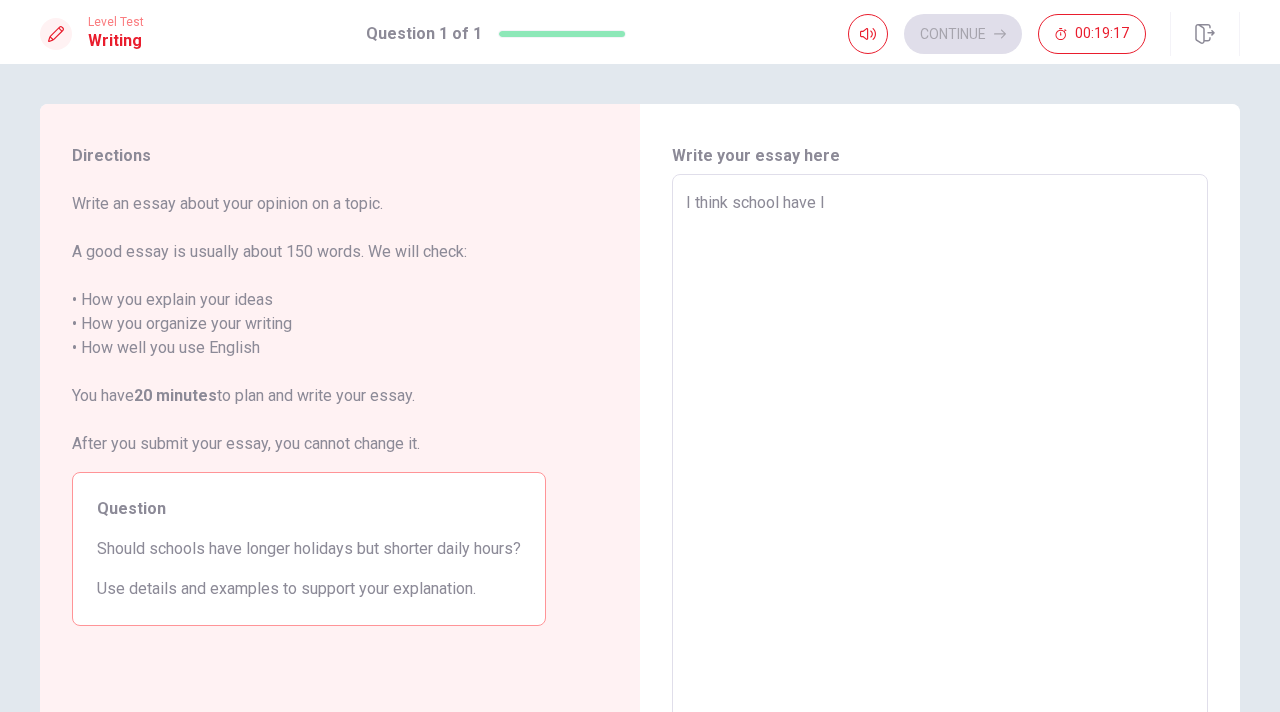 type on "x" 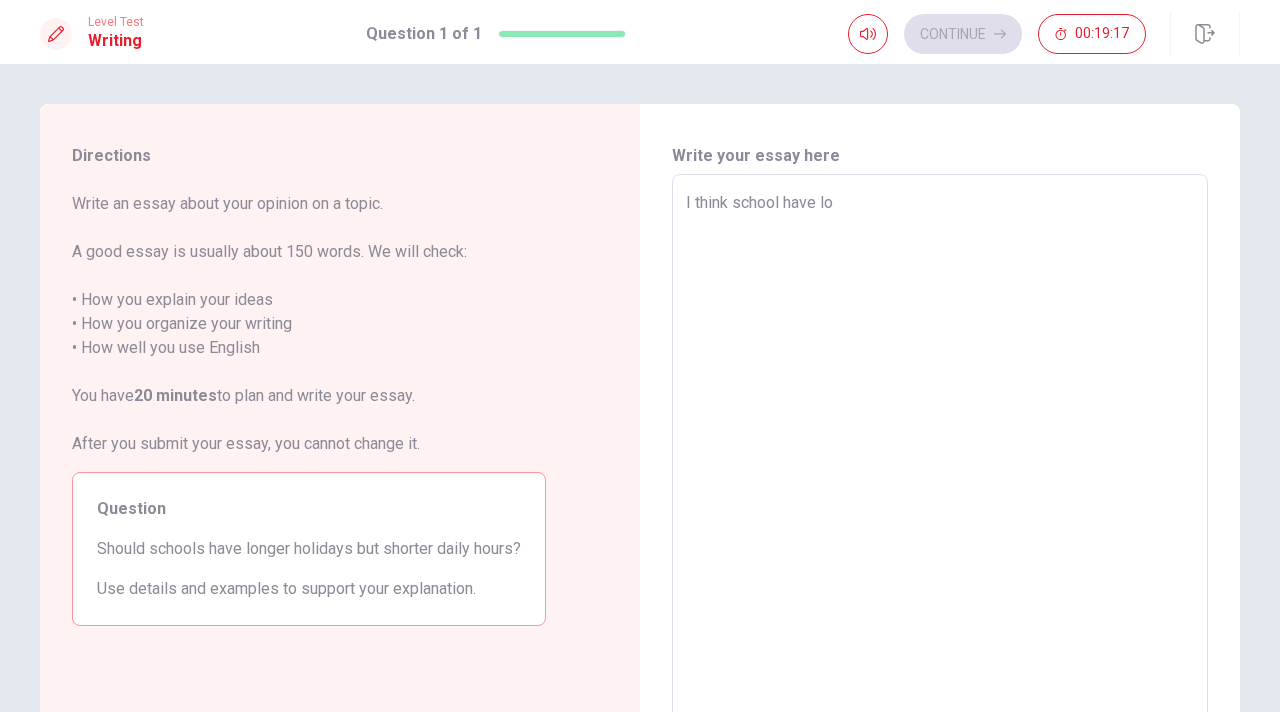 type on "x" 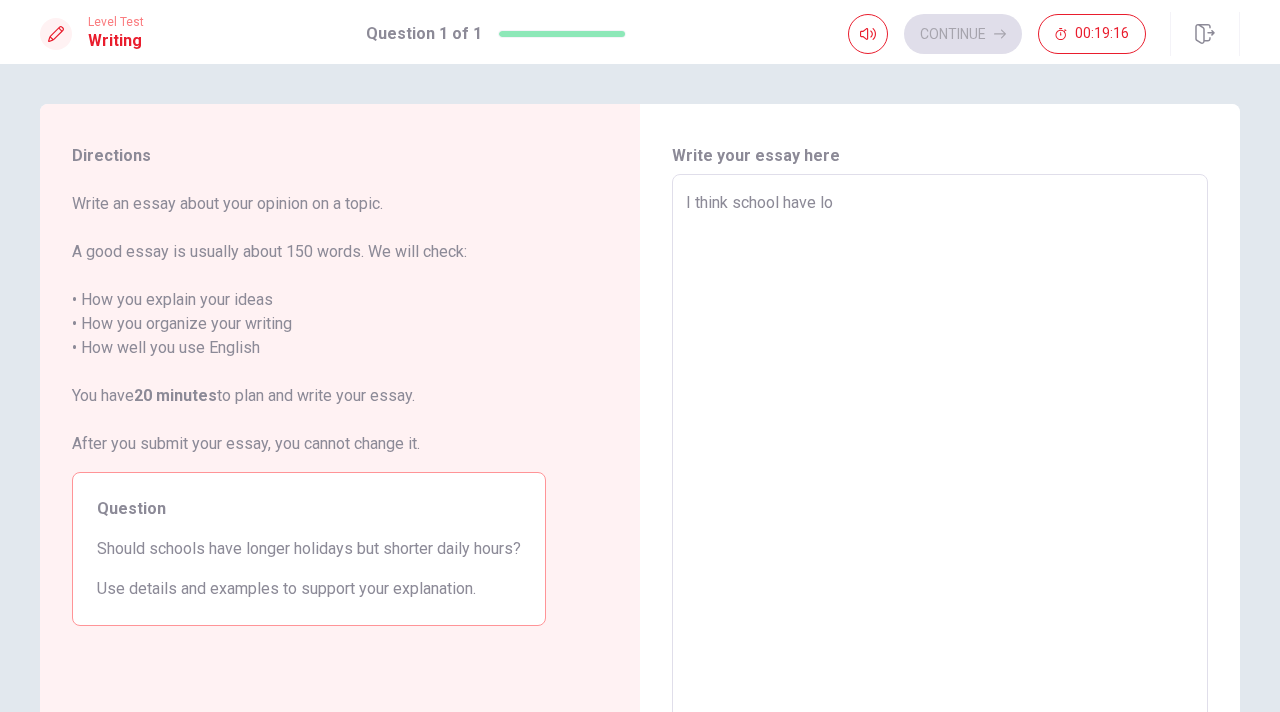 type on "I think school have lob" 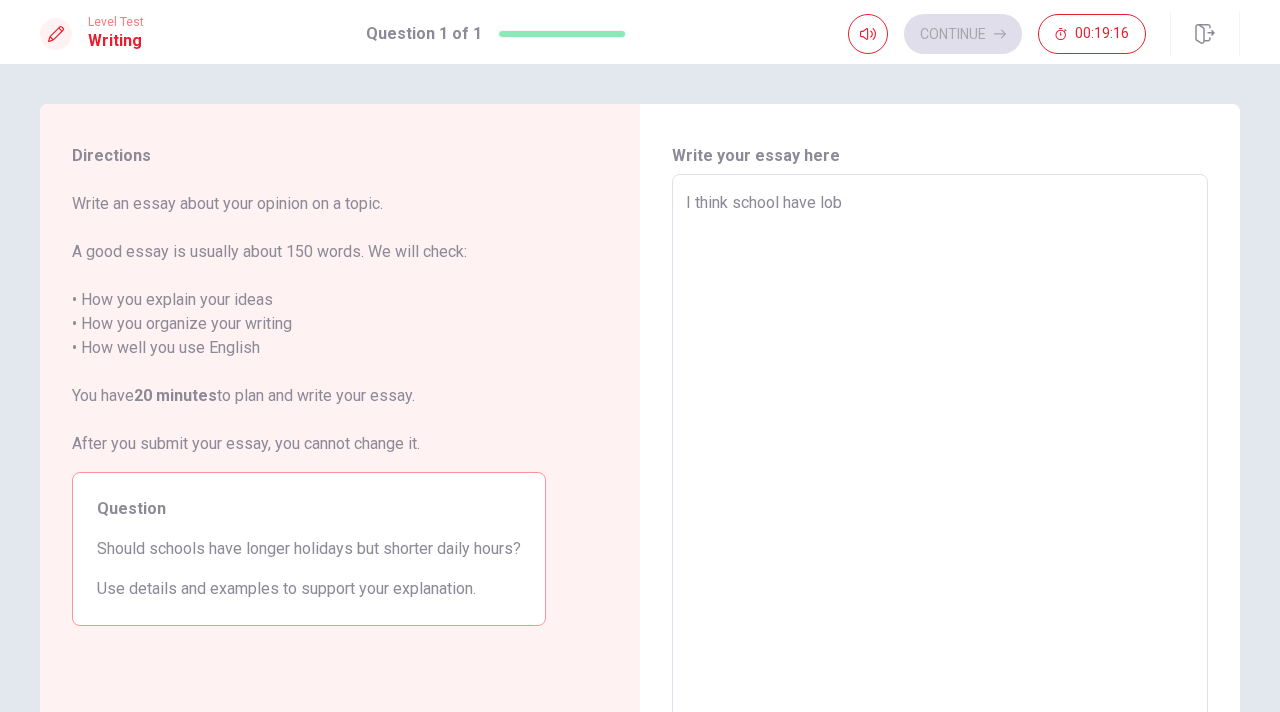 type on "x" 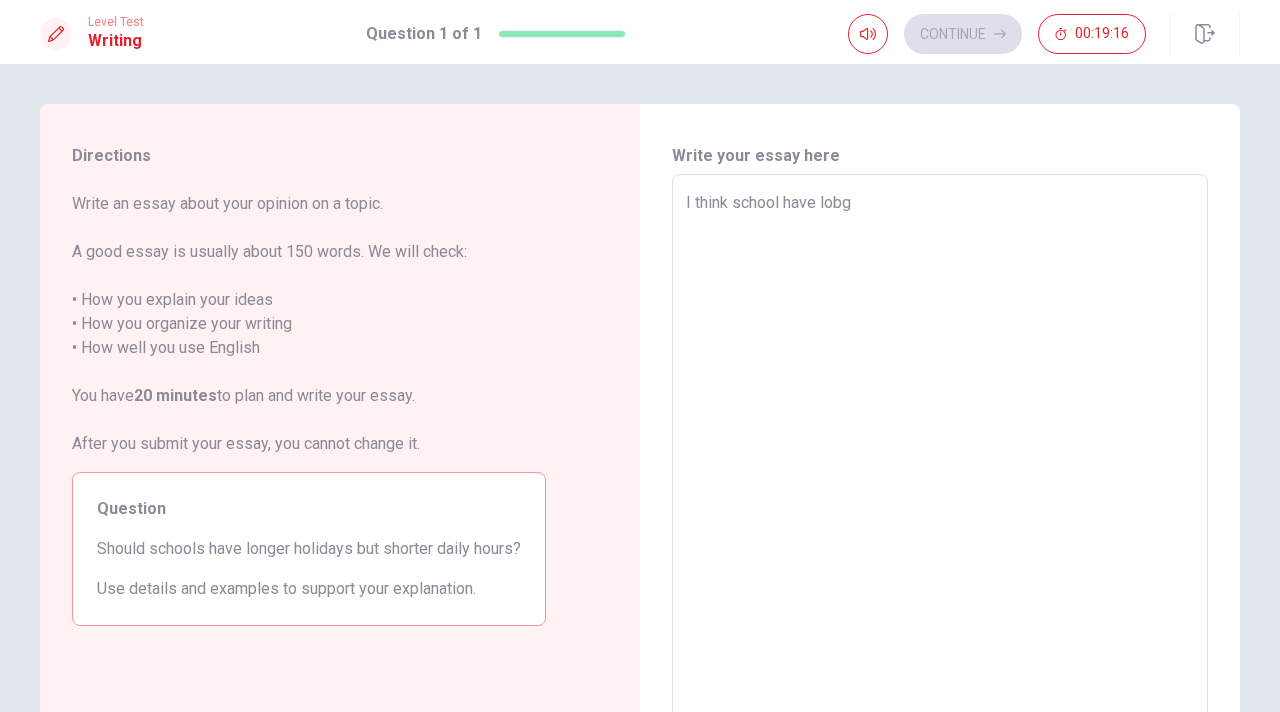 type on "x" 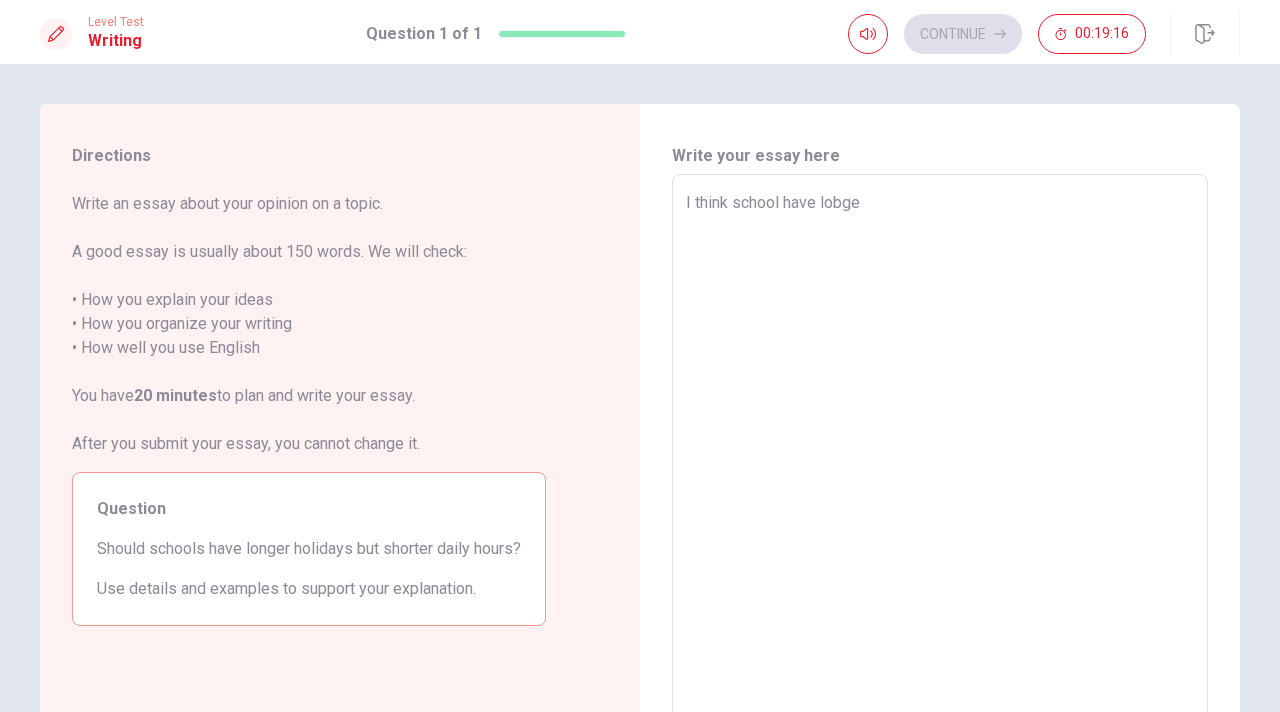 type on "x" 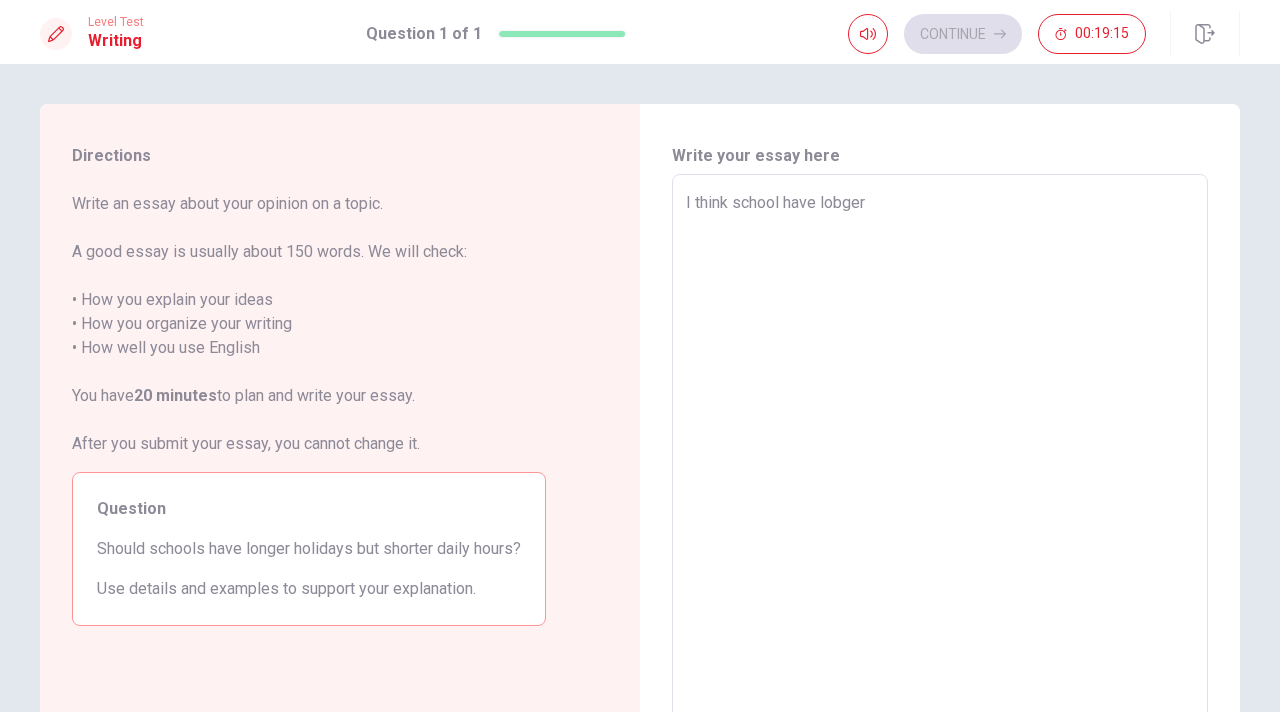 type on "x" 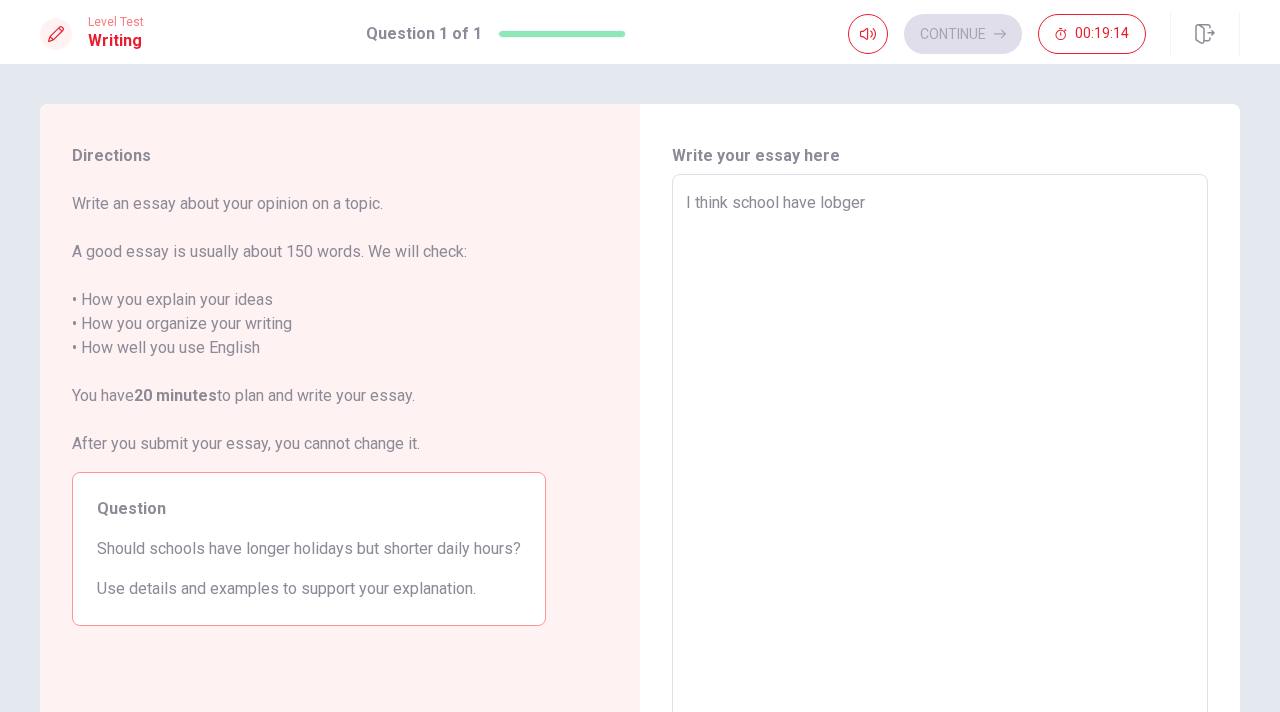 type on "I think school have lobger" 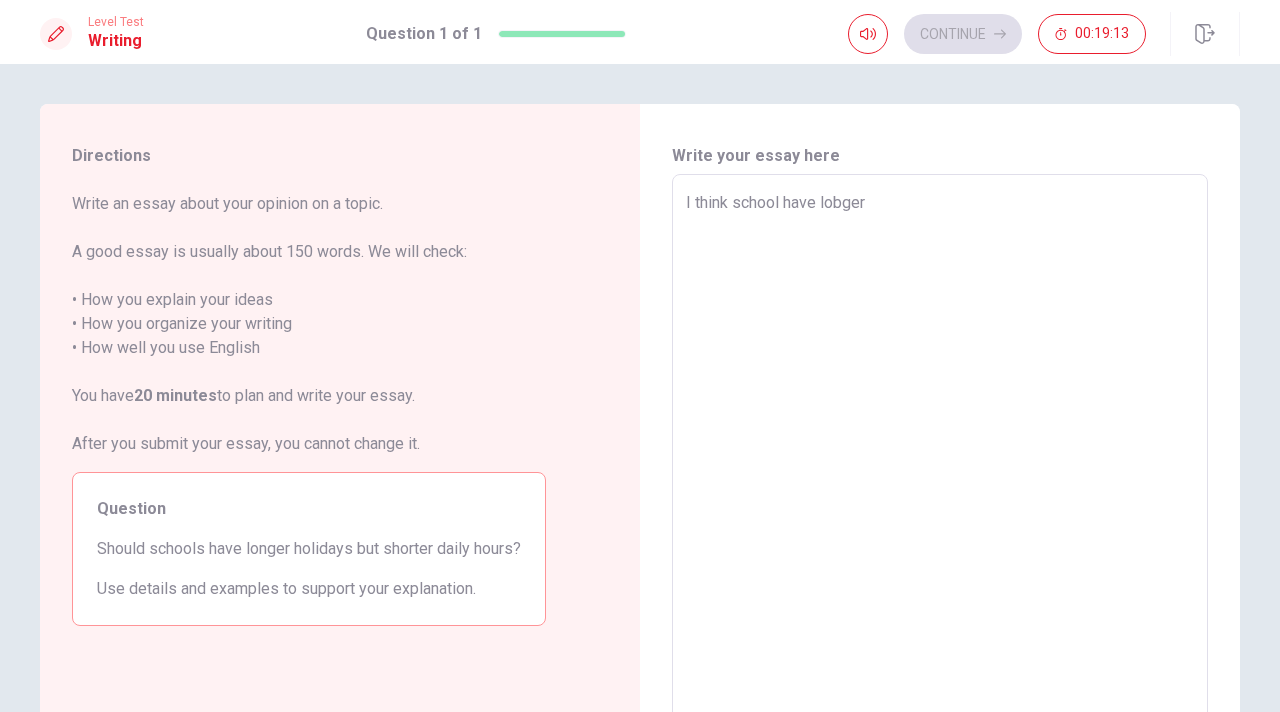type on "I think school have lobger h" 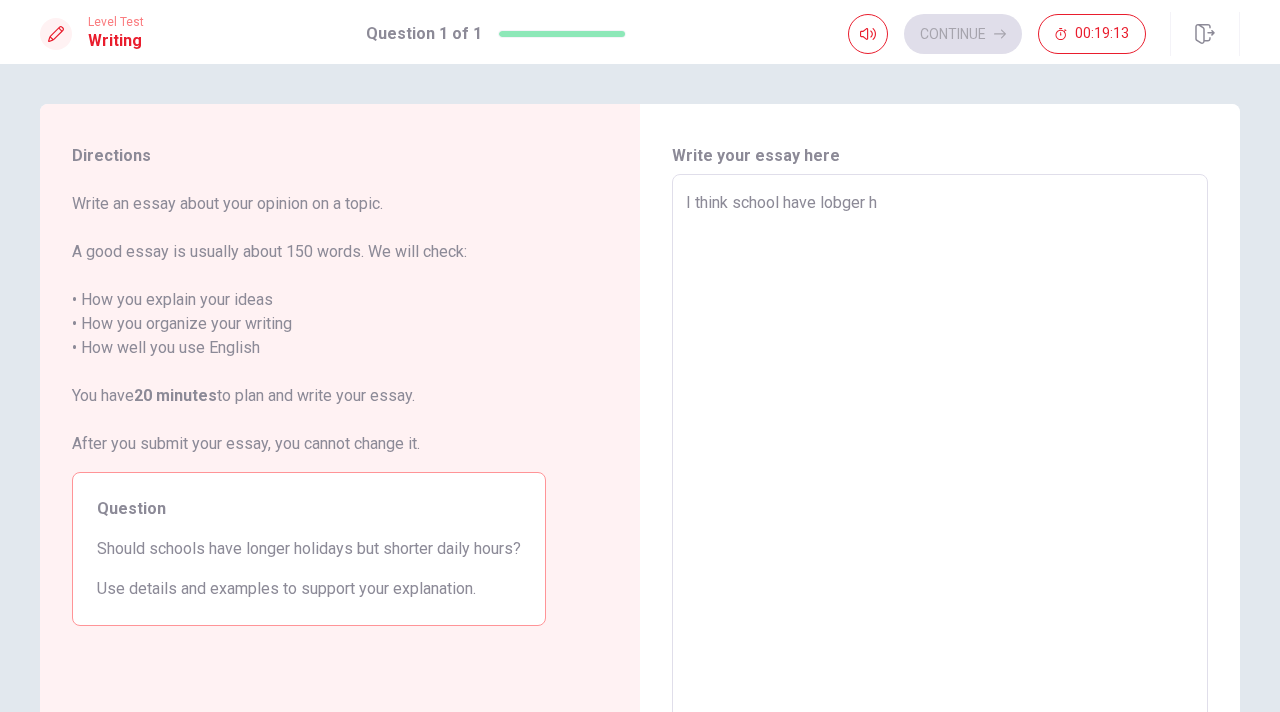 type on "x" 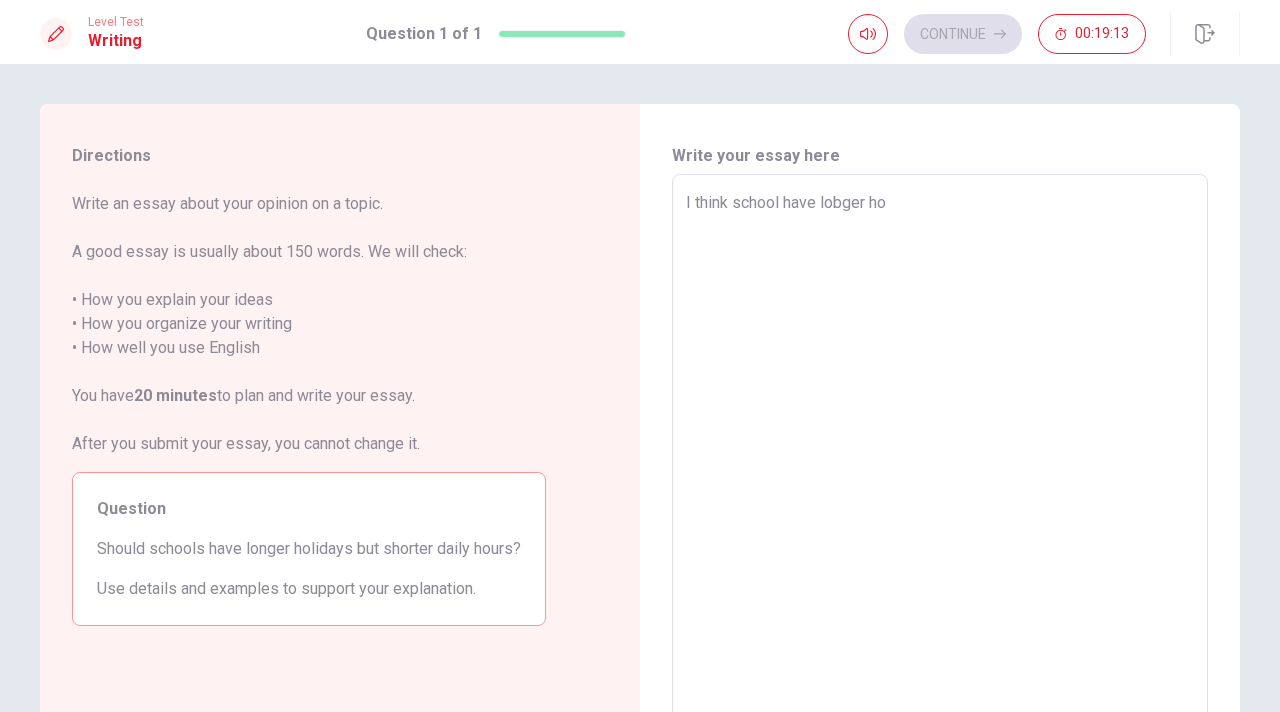 type on "x" 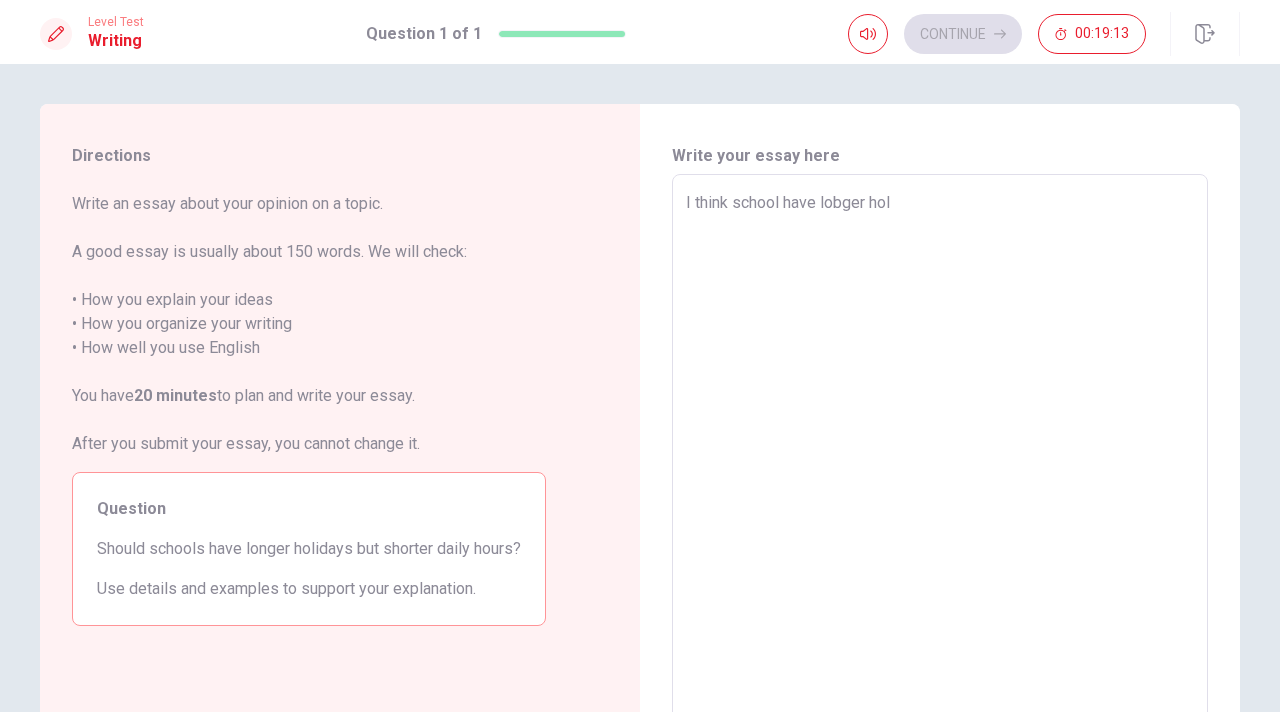 type on "x" 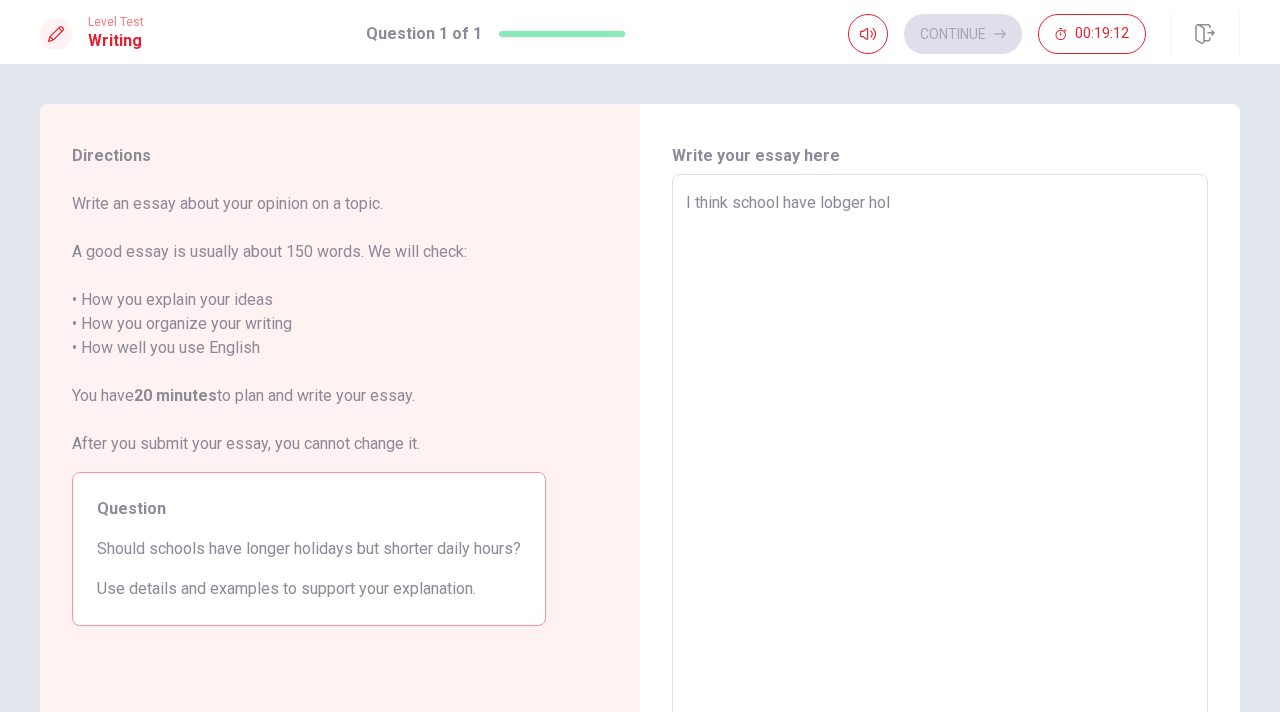 type on "I think school have lobger holi" 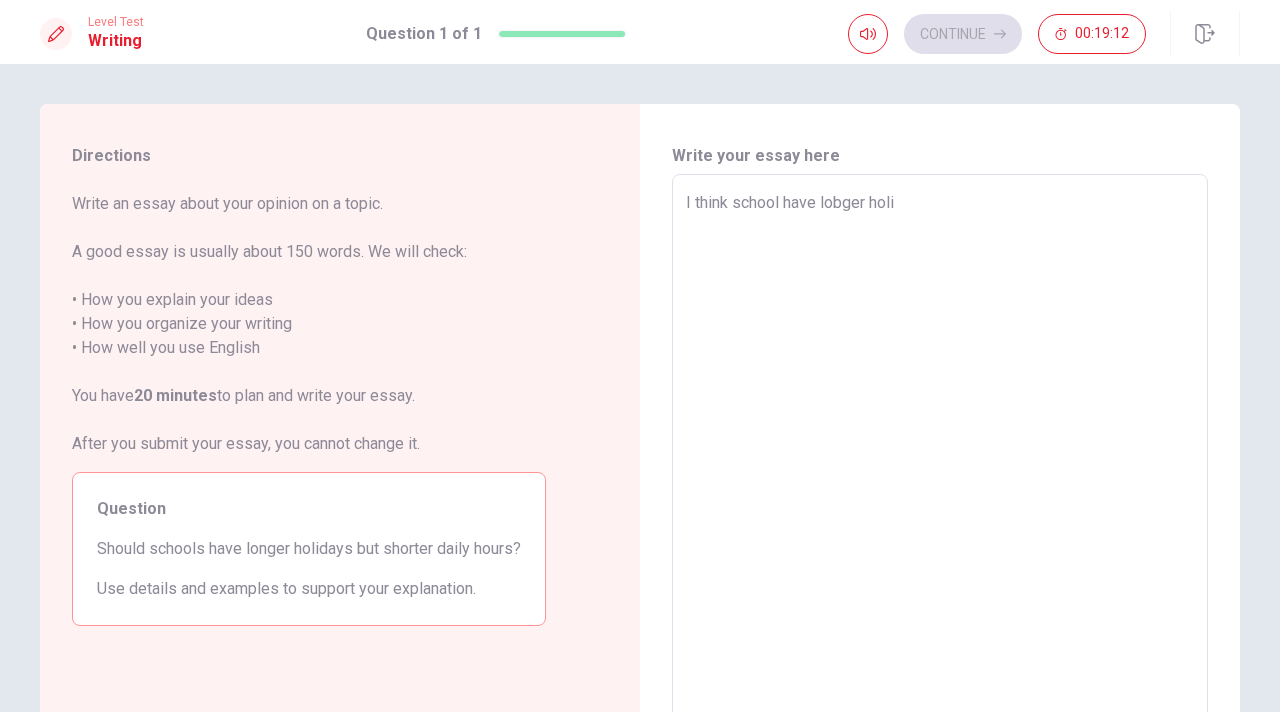 type on "x" 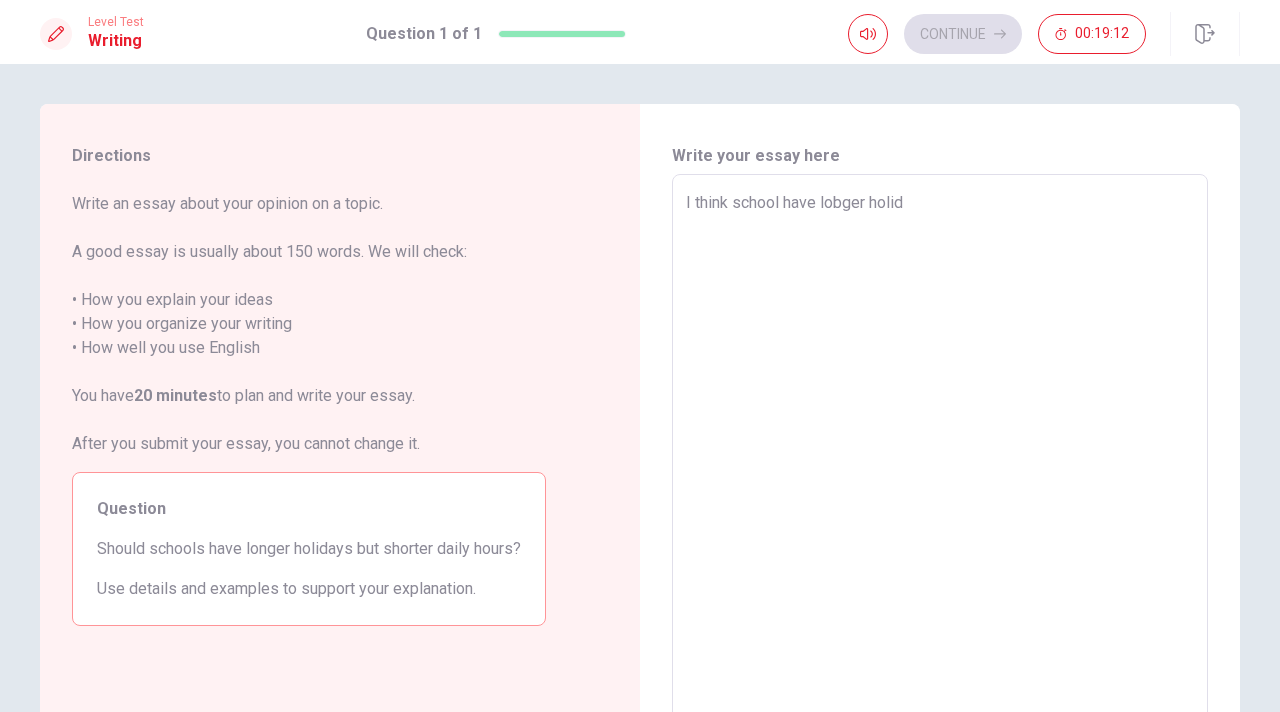type on "x" 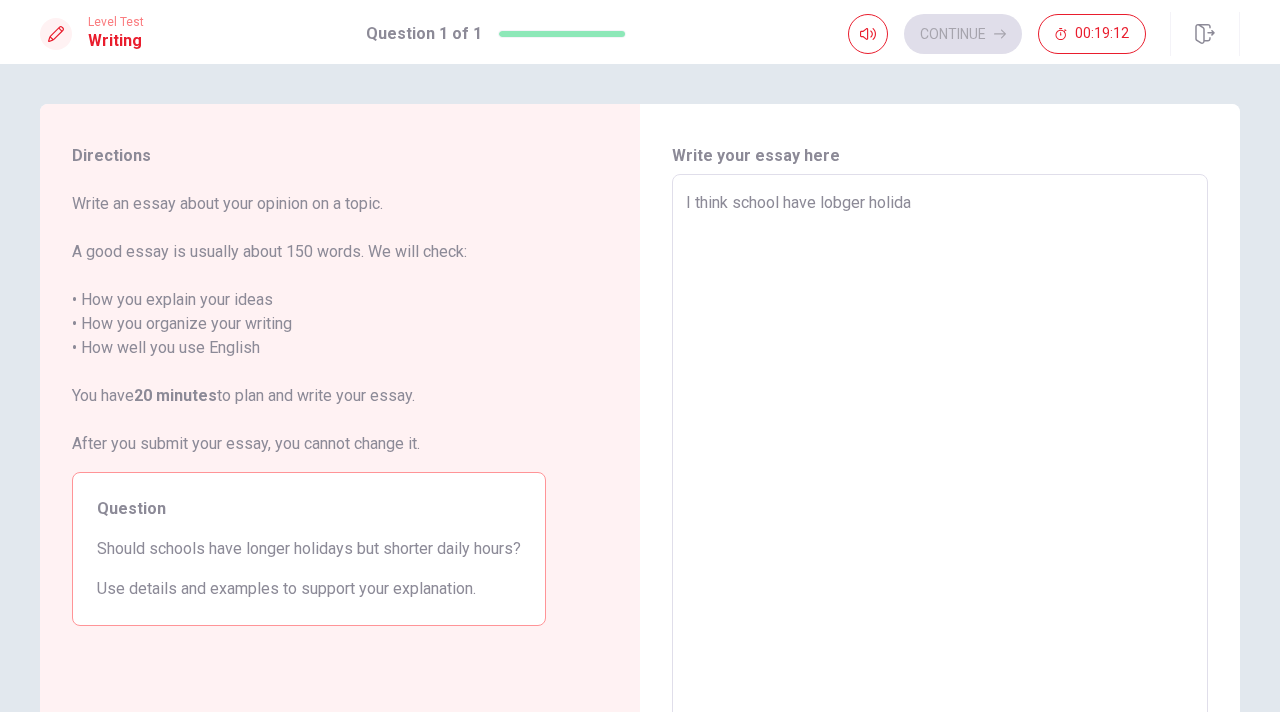 type on "x" 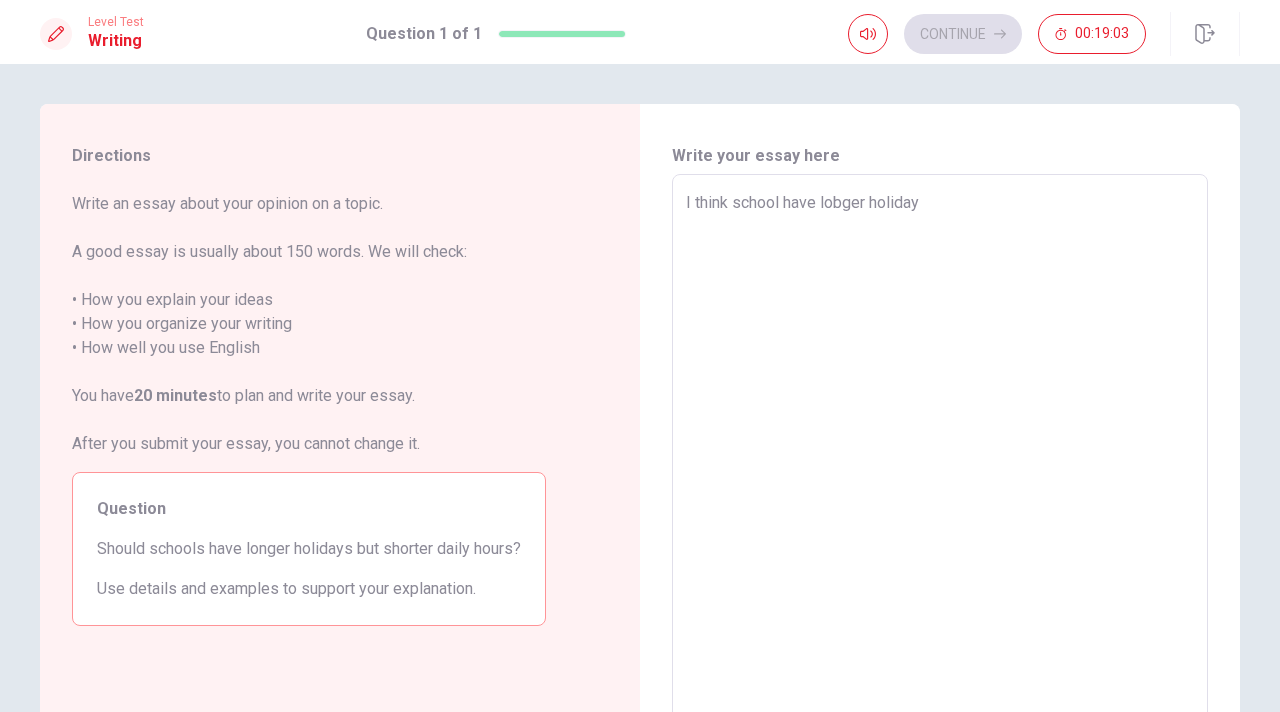 type on "x" 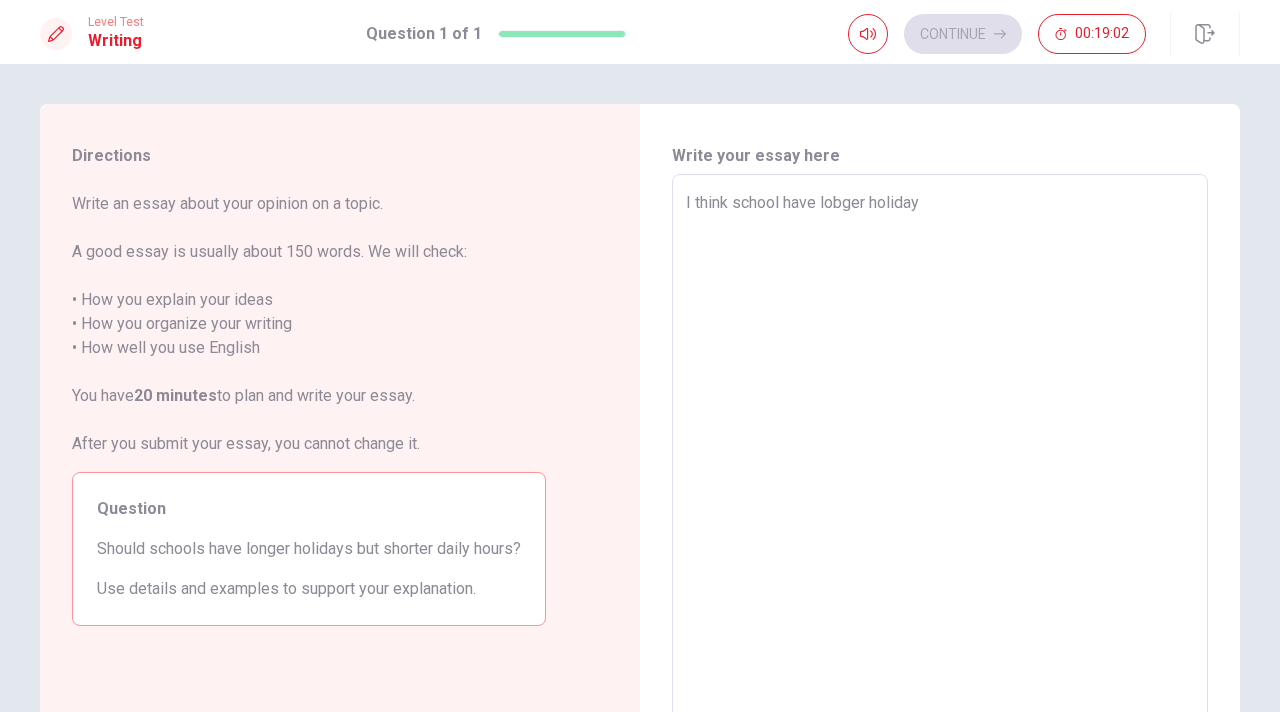 type on "I think school have lobger holiday" 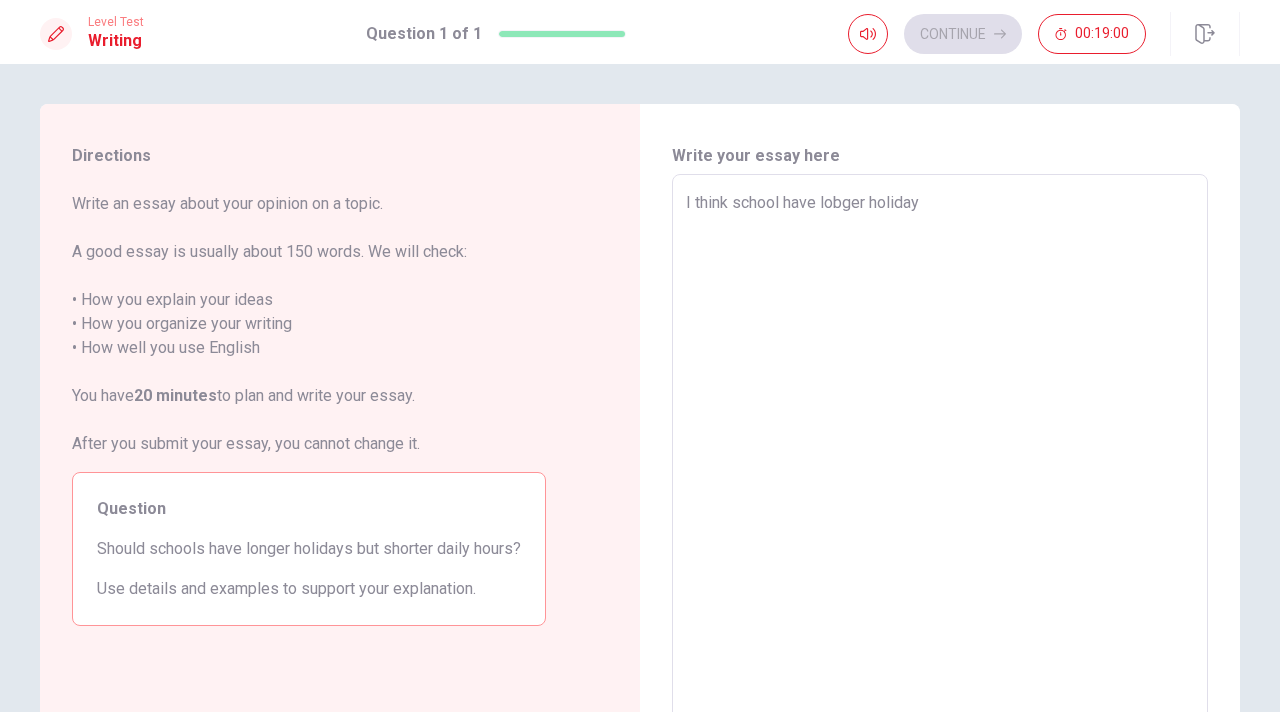 type on "x" 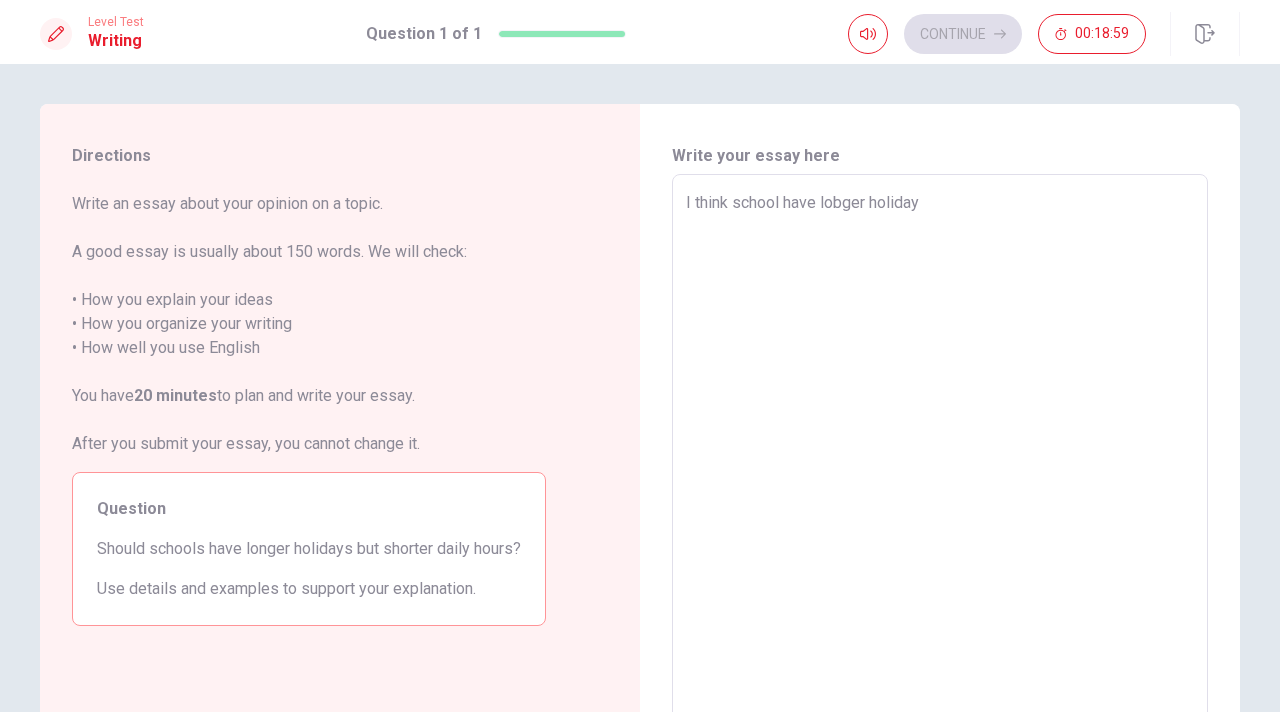 type on "I think school have lobger holiday" 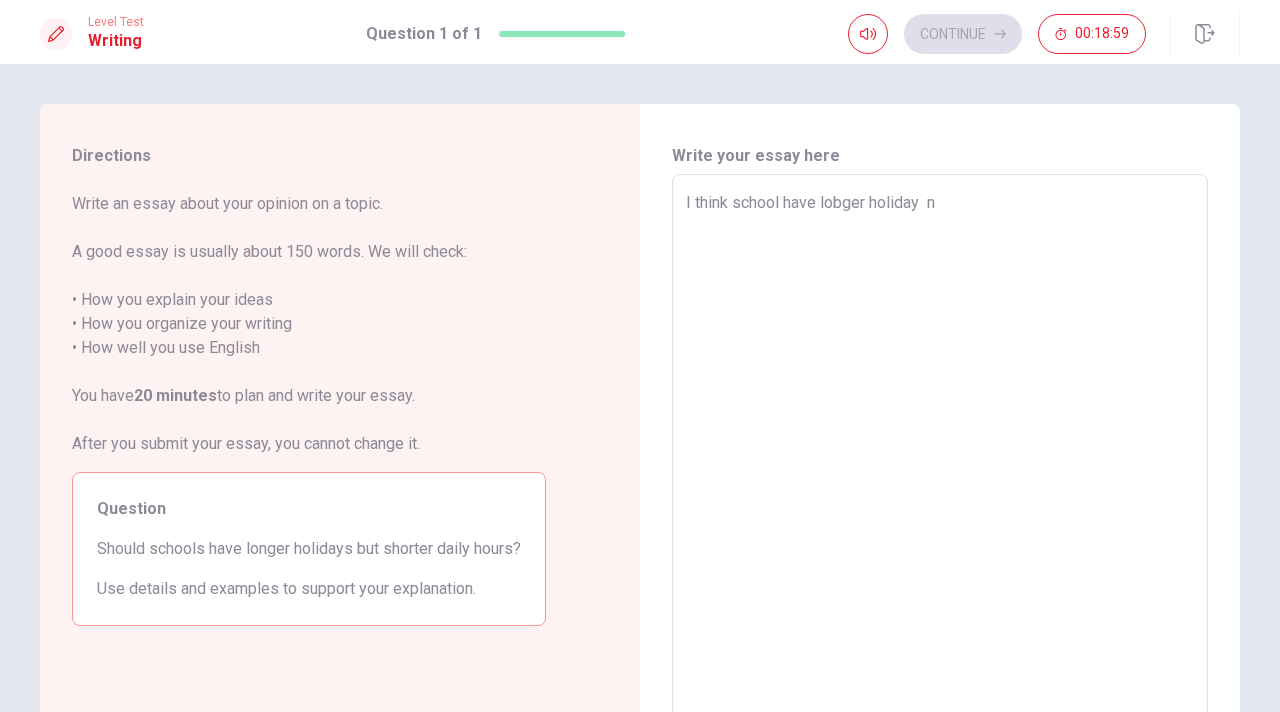 type on "x" 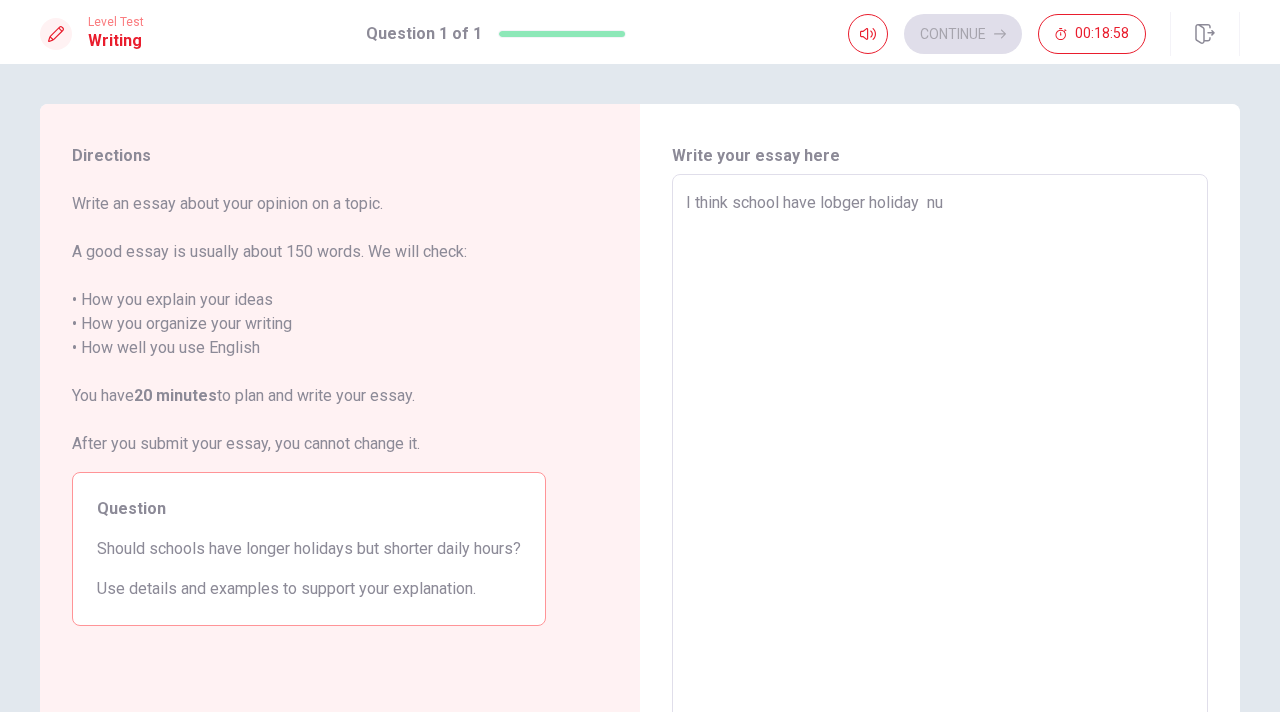 type on "x" 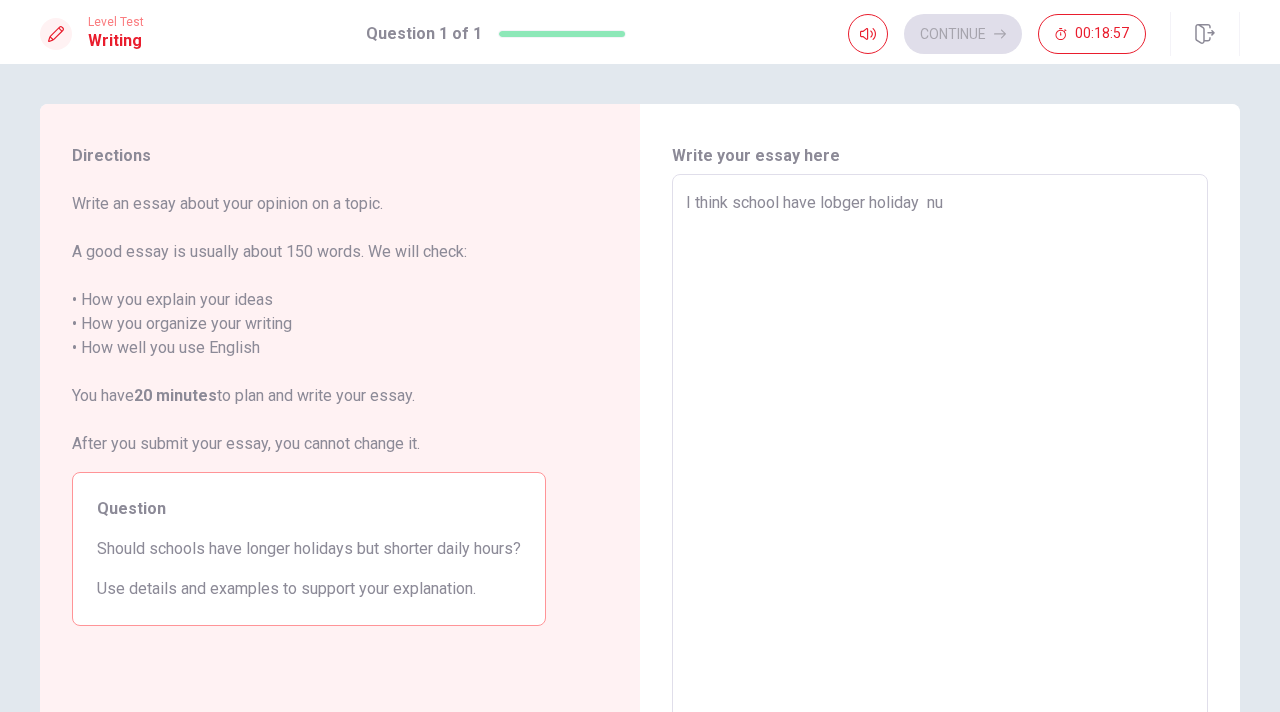 type on "I think school have lobger holiday  n" 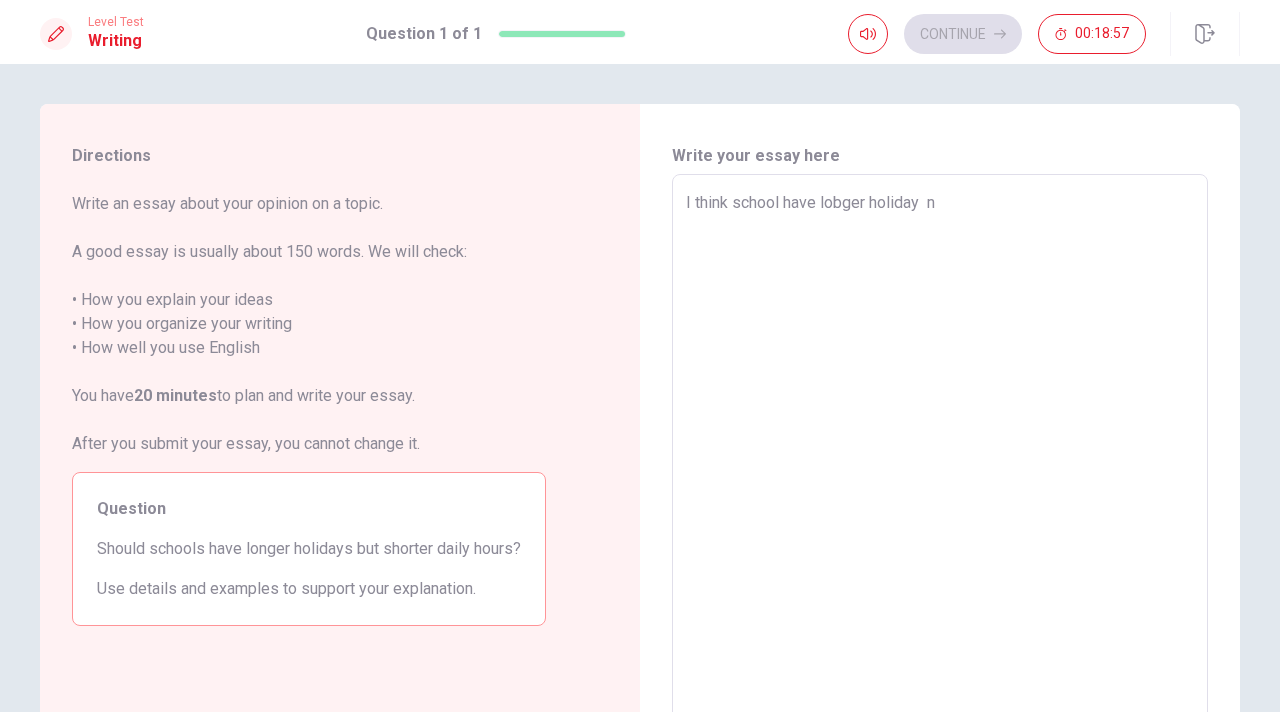 type on "x" 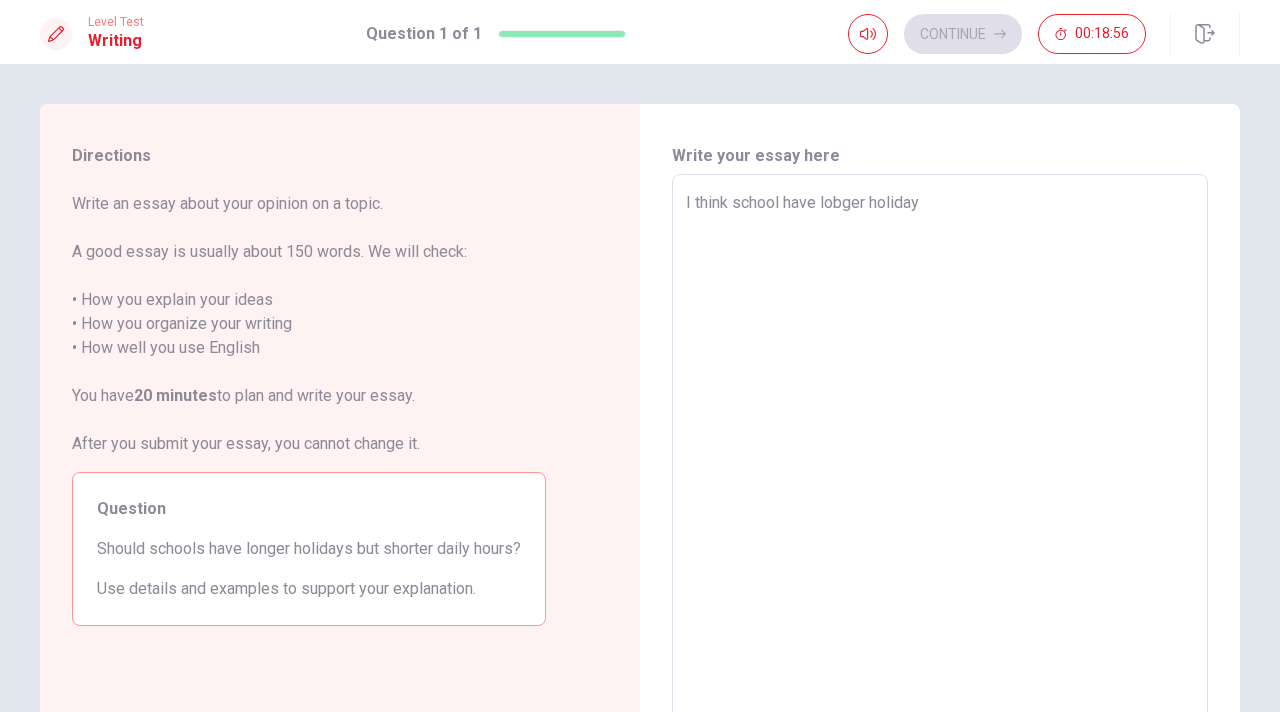 type on "x" 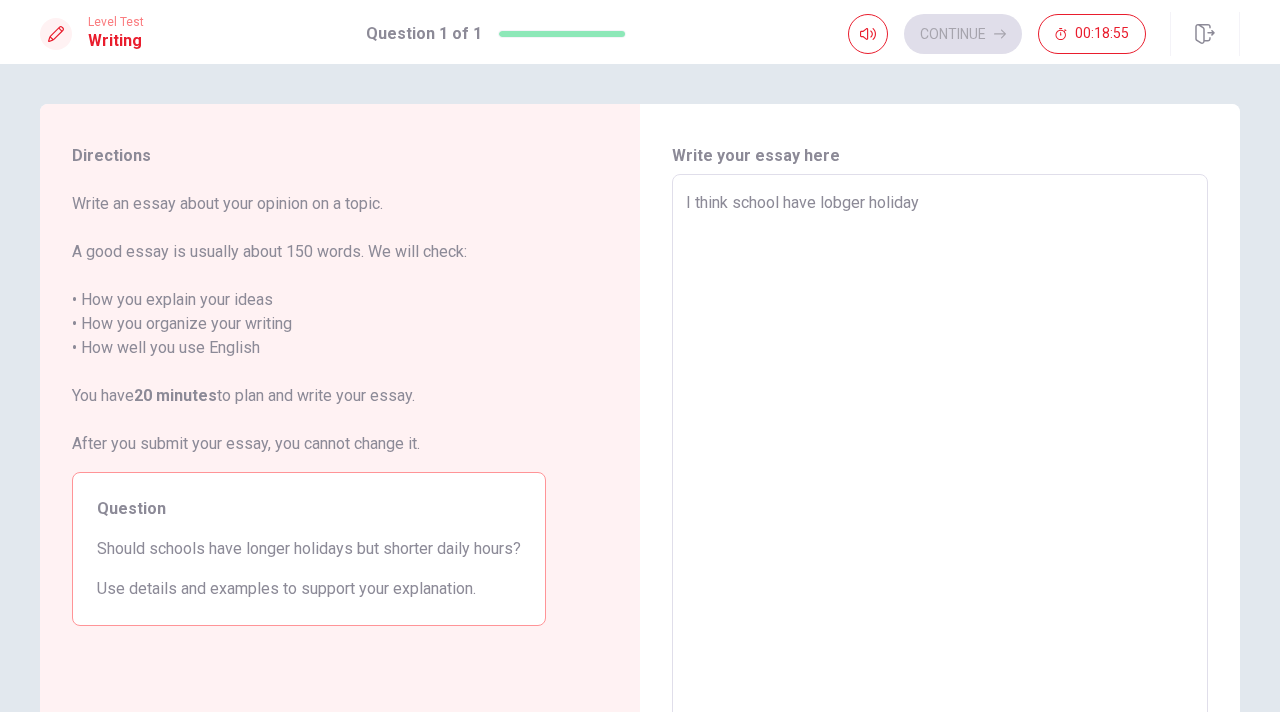 type on "I think school have lobger holiday" 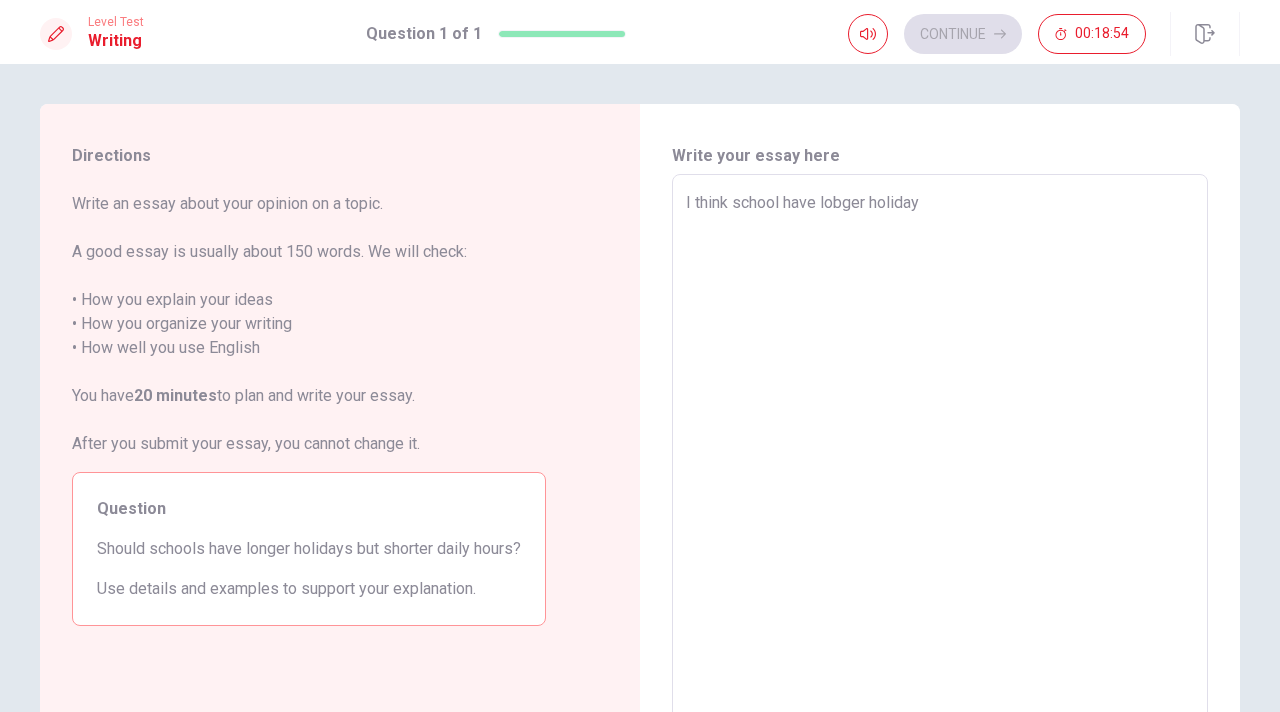 type on "I think school have lobger holiday" 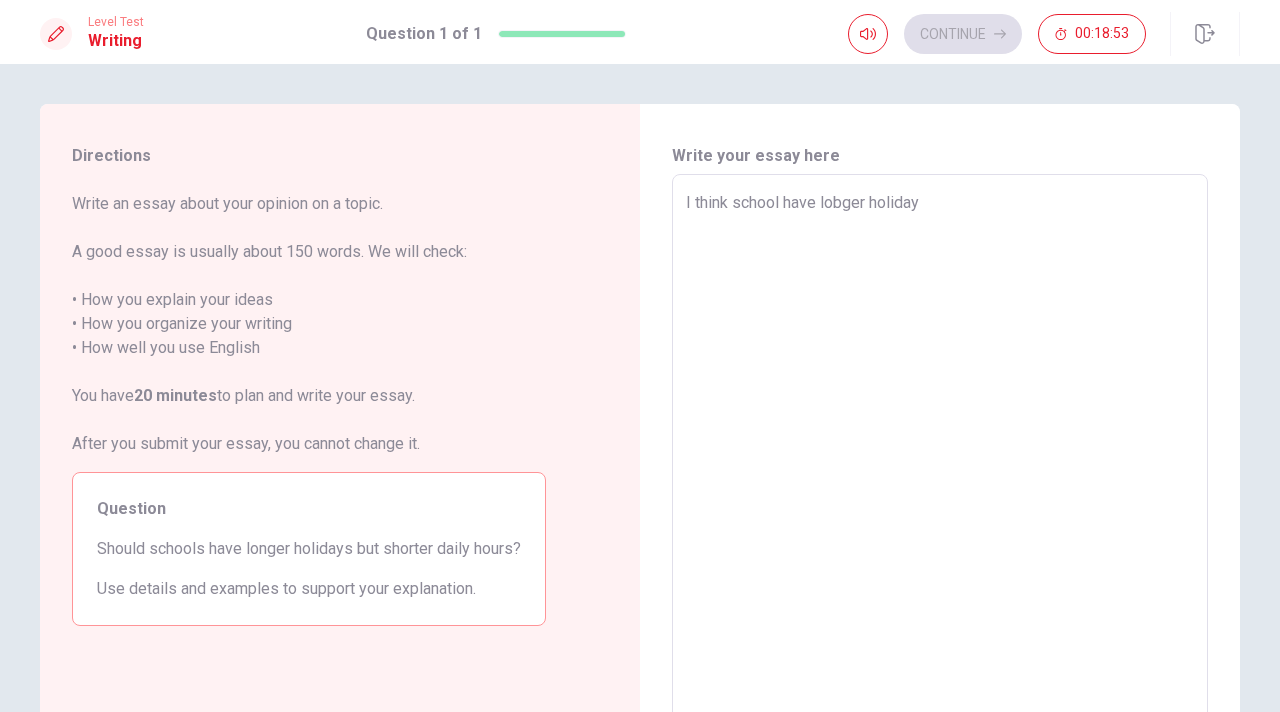 type on "I think school have lobger holidays" 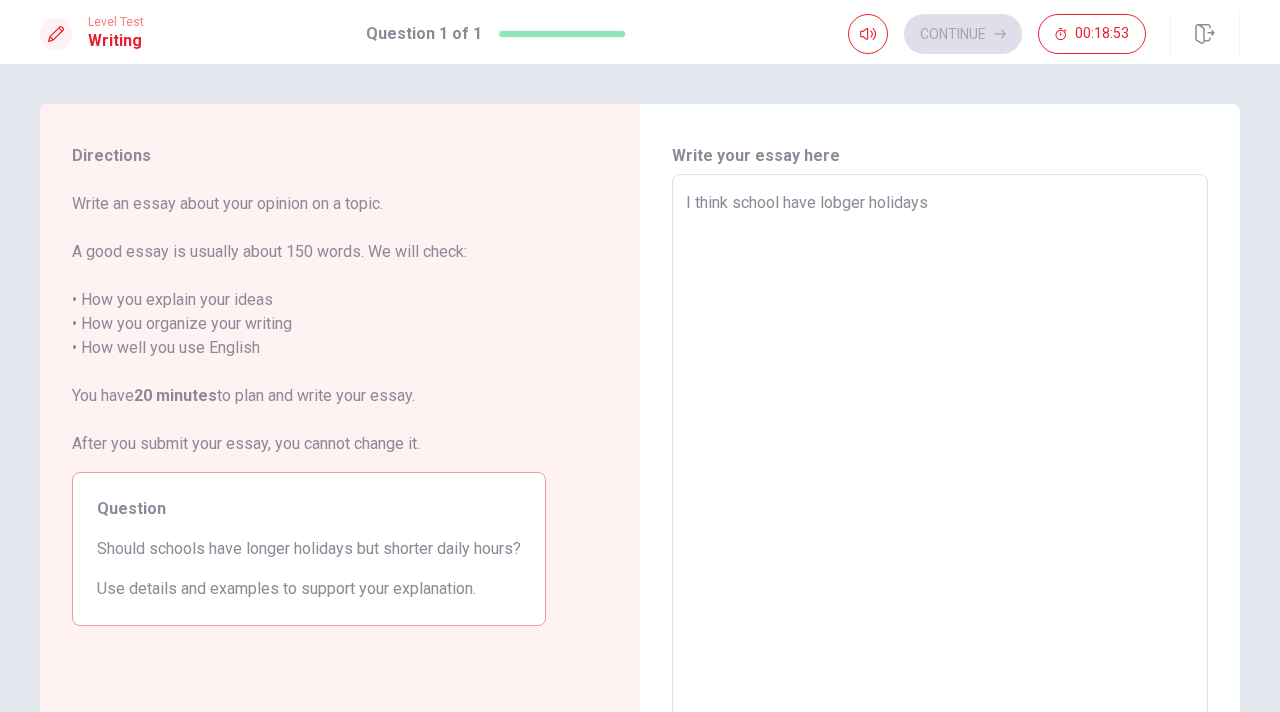 type on "x" 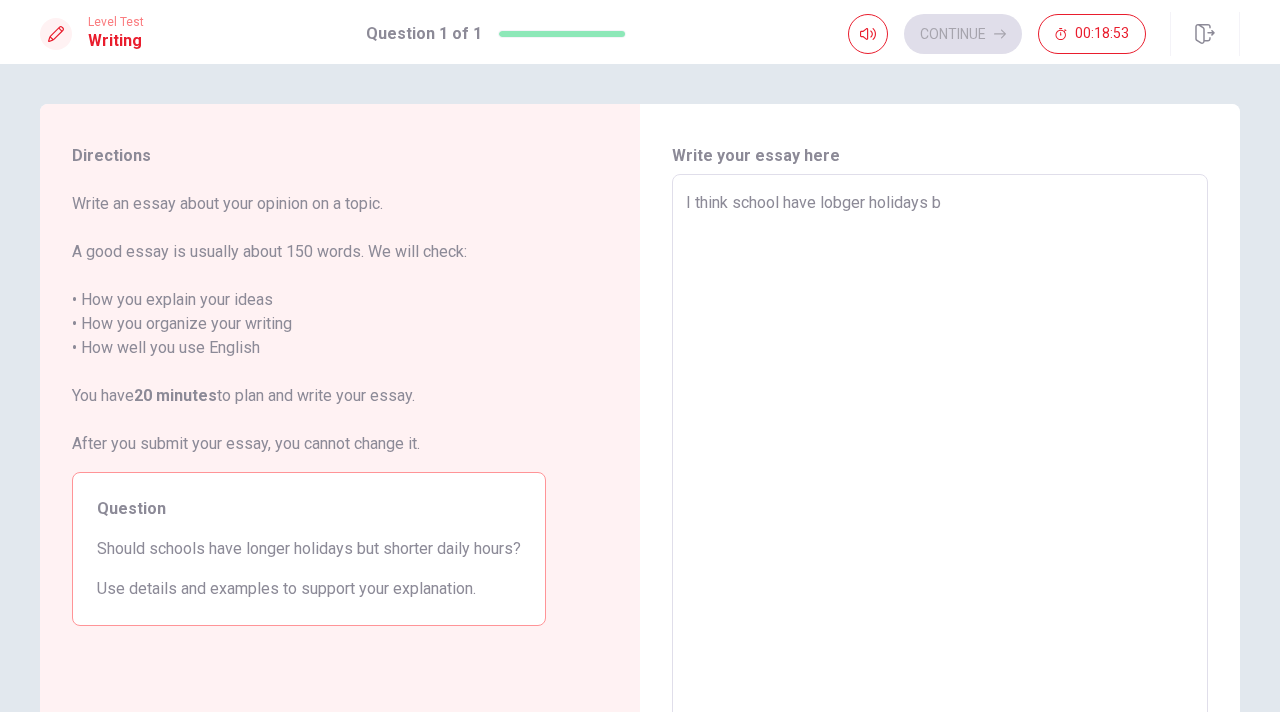 type on "x" 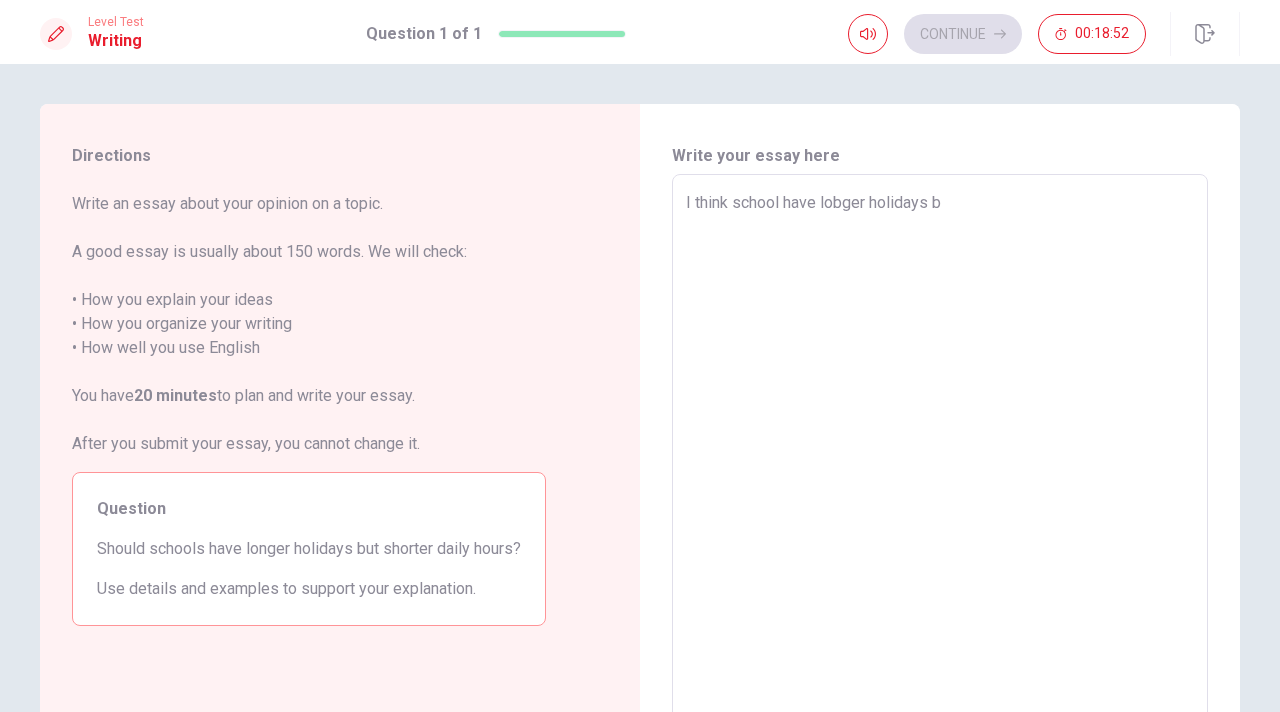type on "I think school have lobger holidays bu" 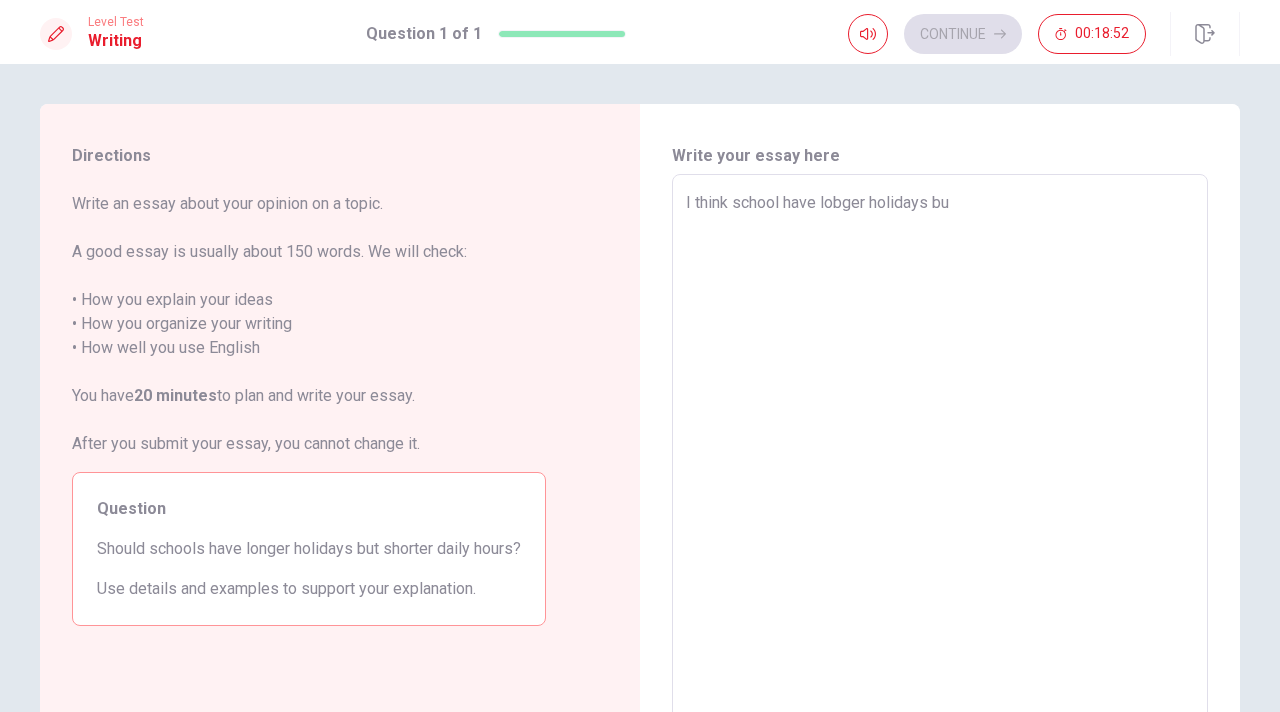 type on "x" 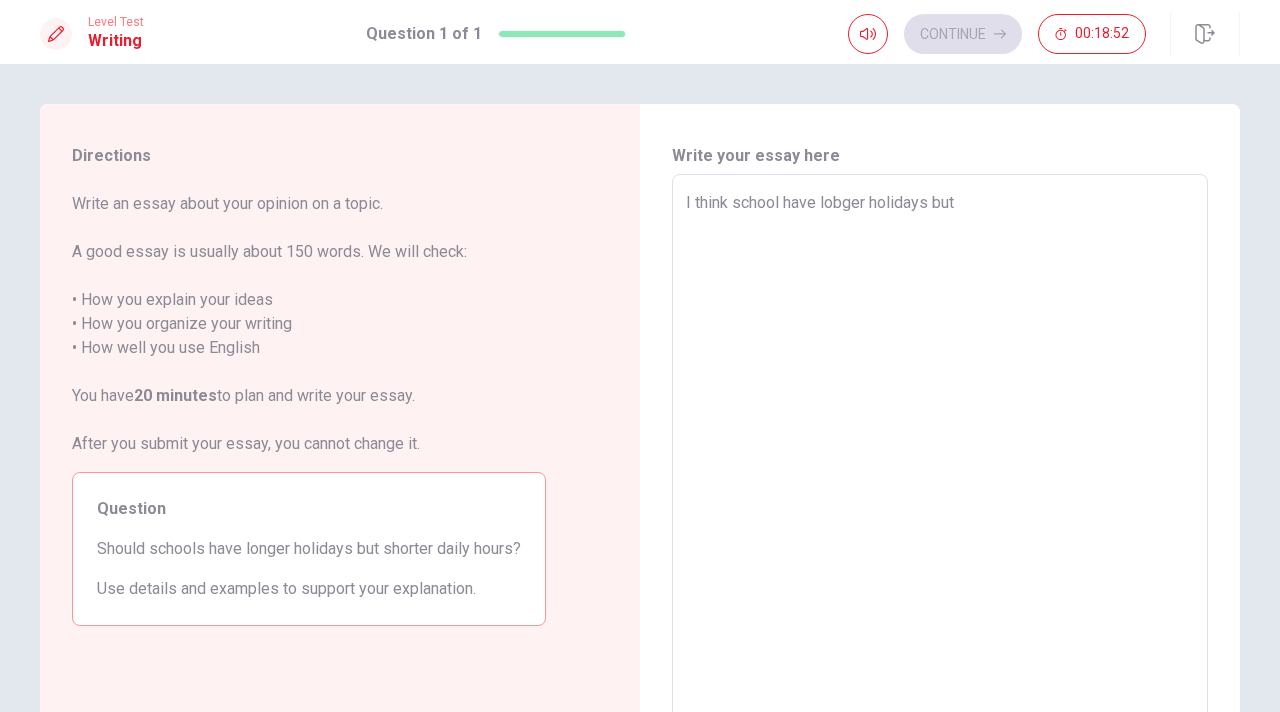 type on "x" 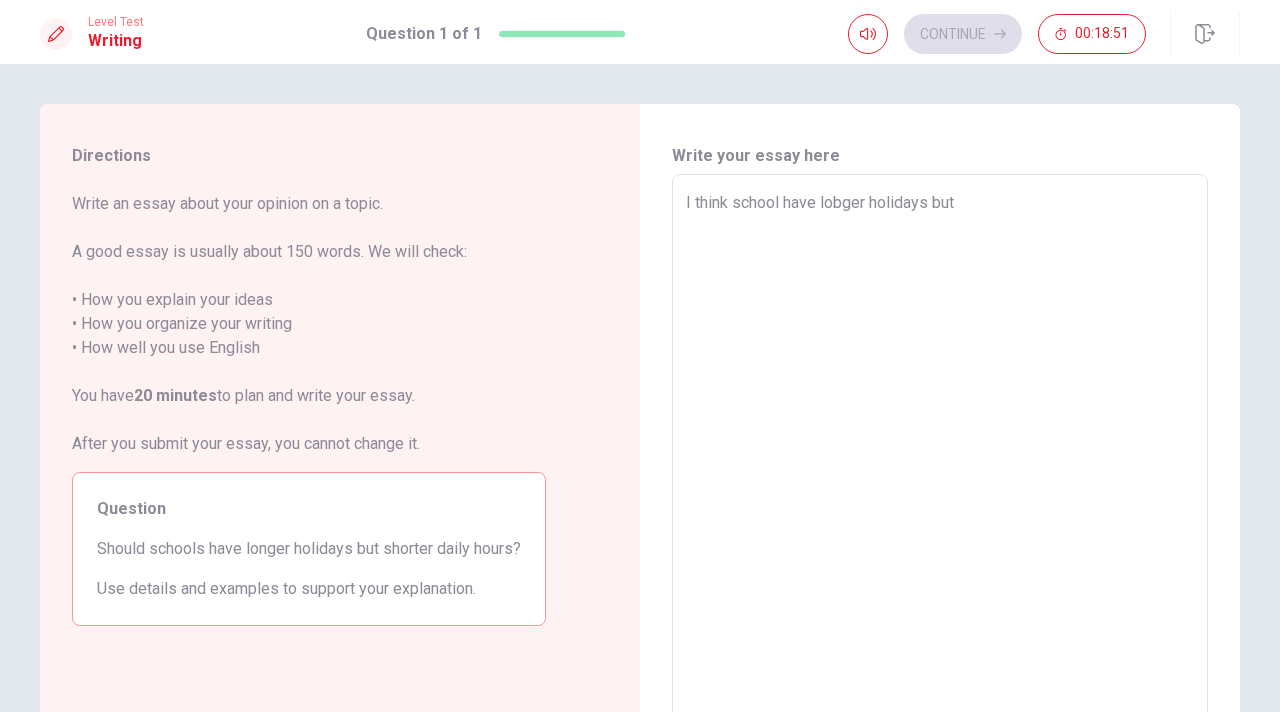 type on "I think school have lobger holidays but v" 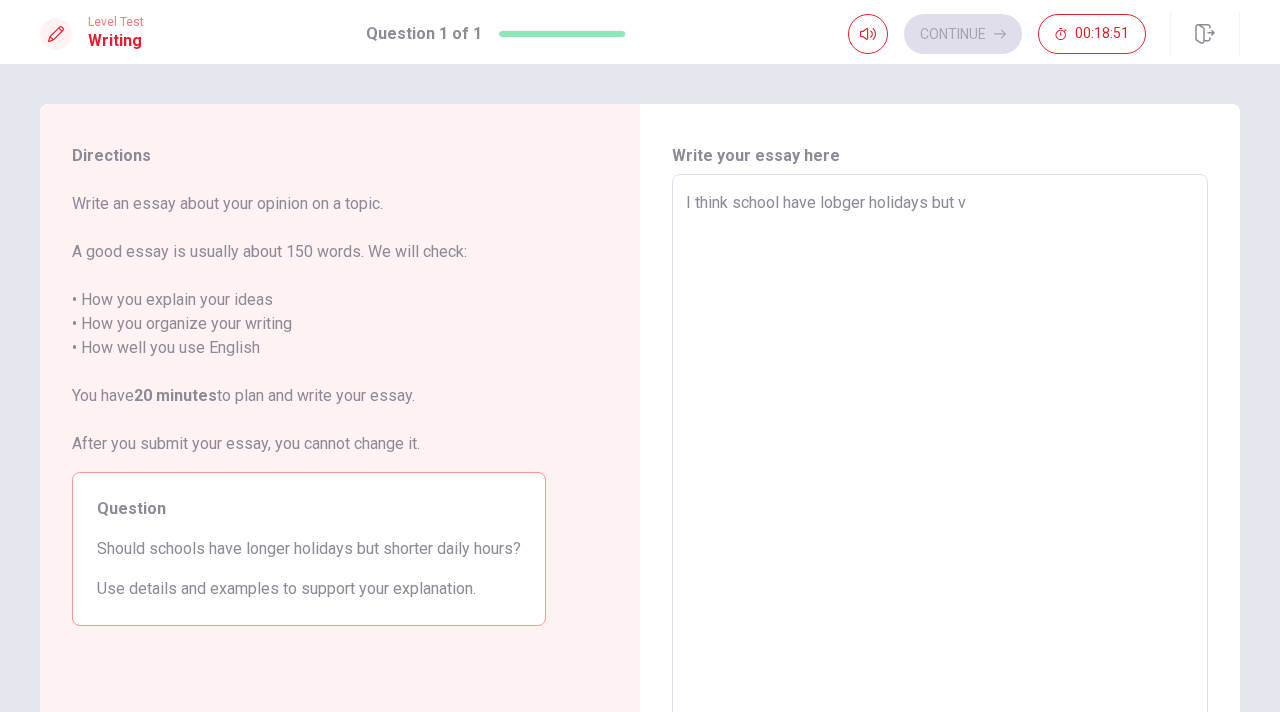 type on "x" 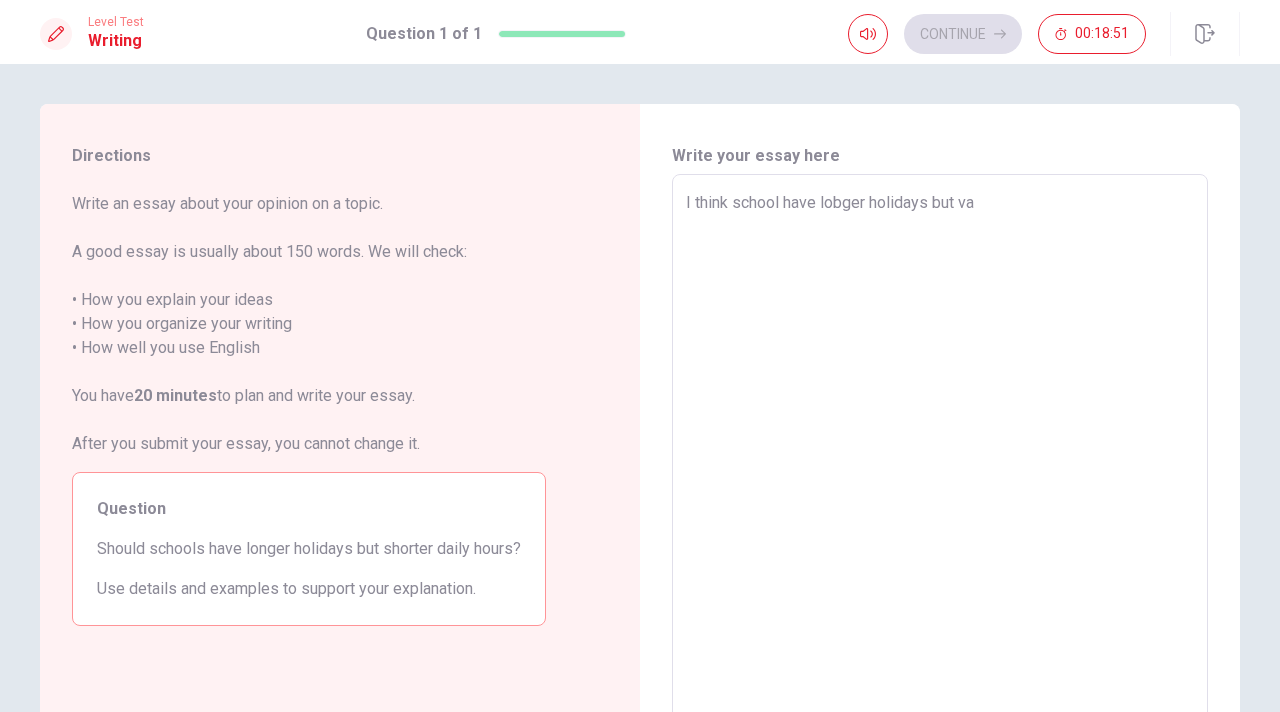 type on "x" 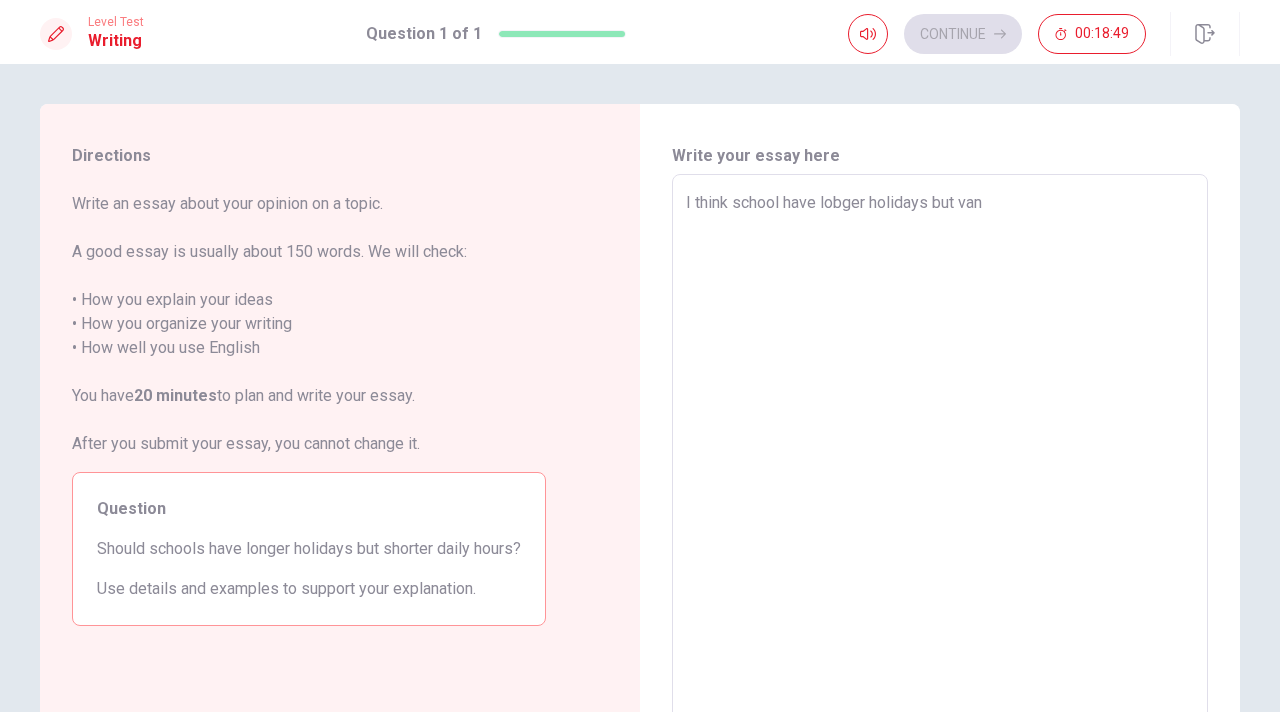 type on "x" 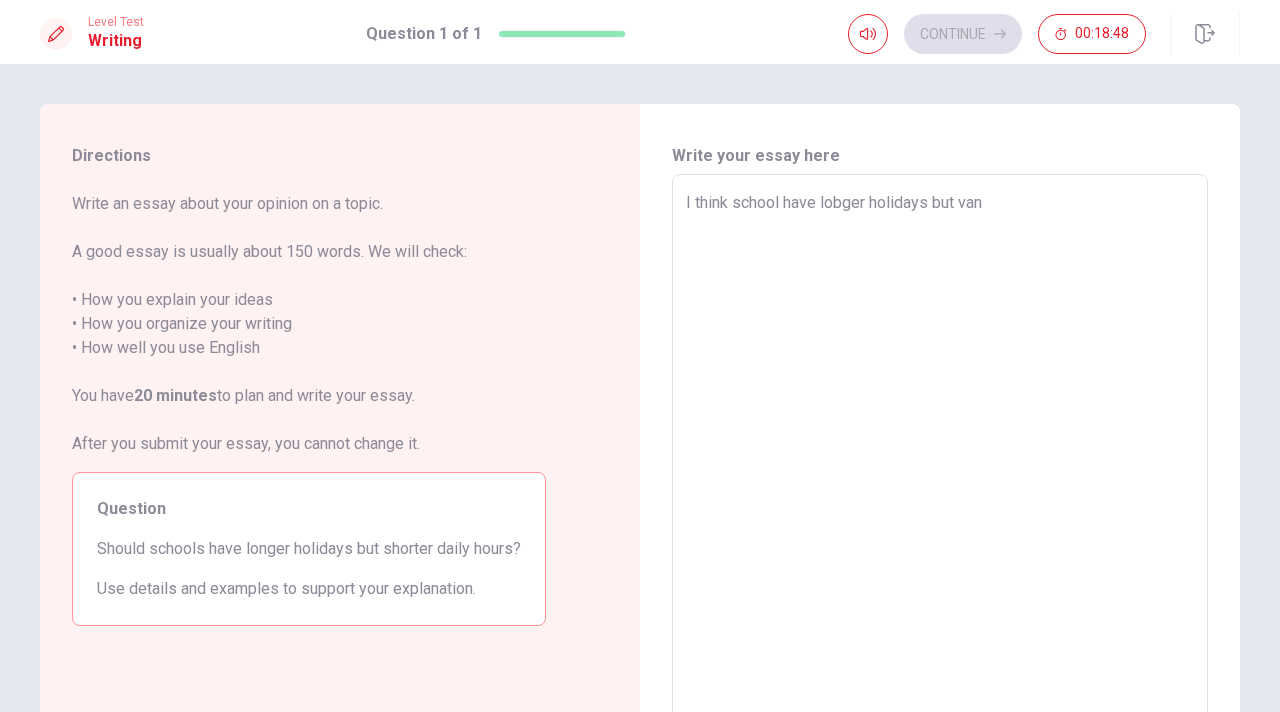 type on "I think school have lobger holidays but van'" 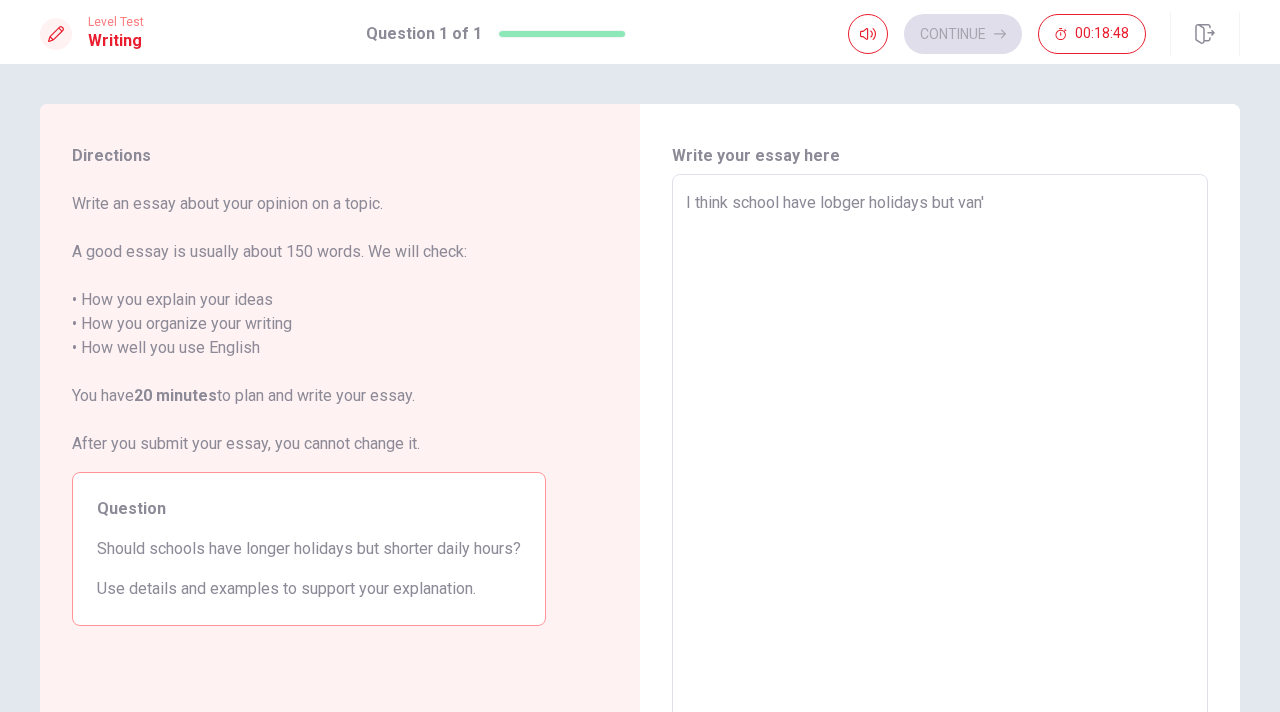 type on "x" 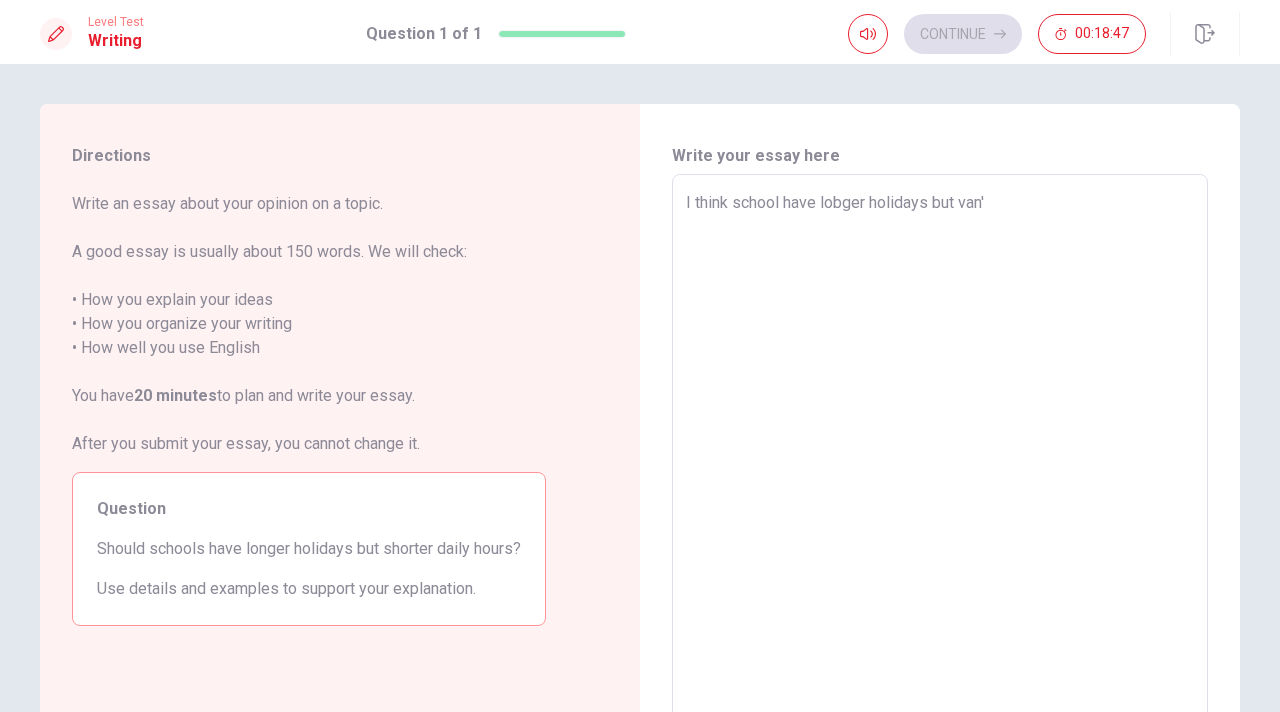 type on "I think school have lobger holidays but van" 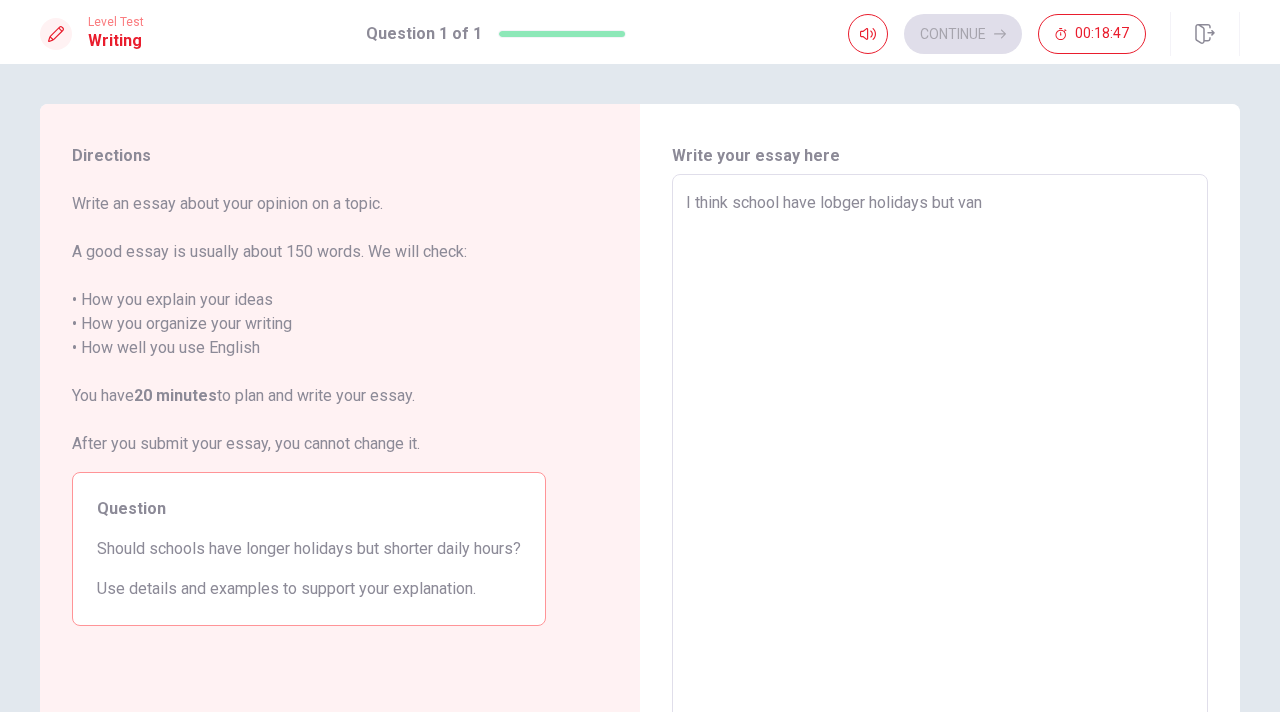 type on "x" 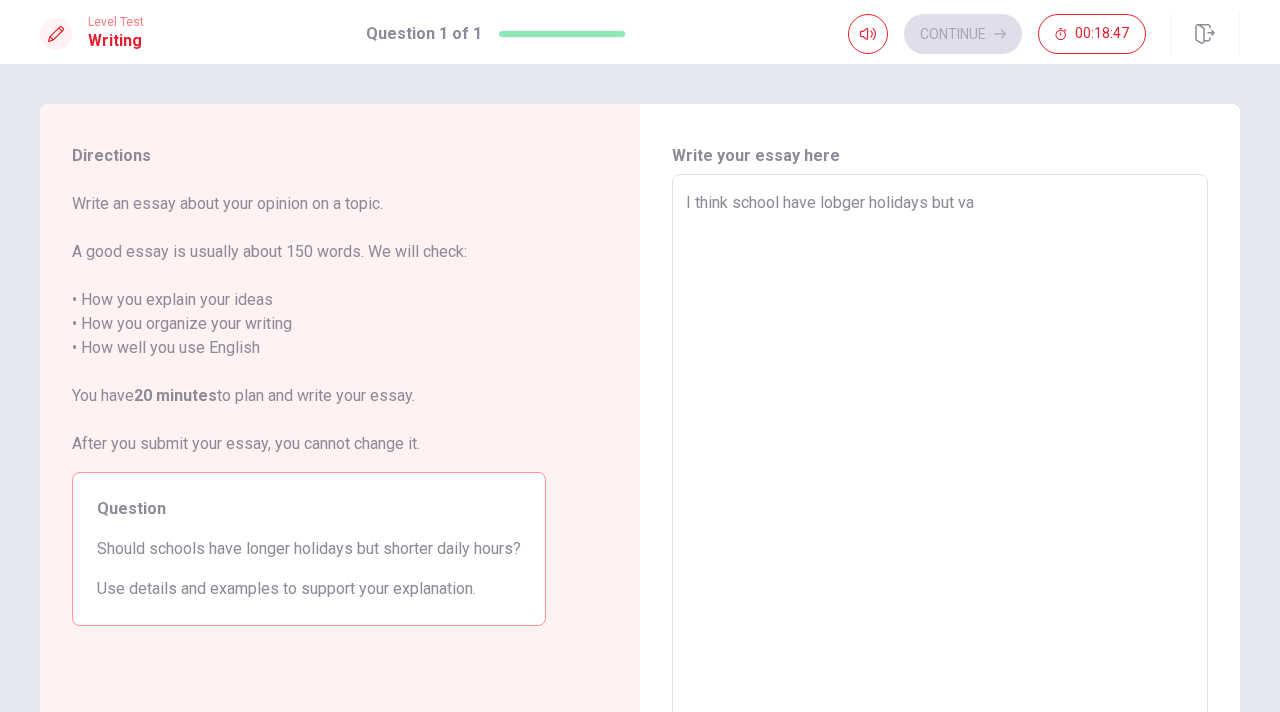 type on "x" 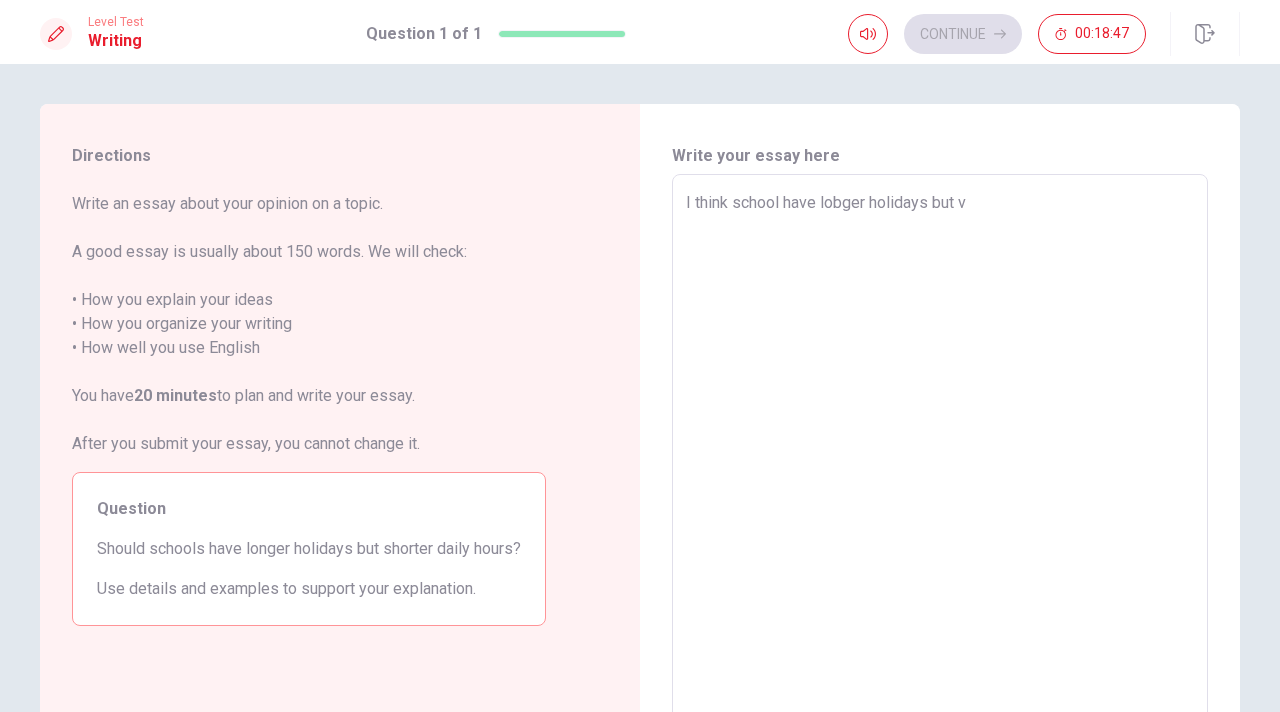 type on "x" 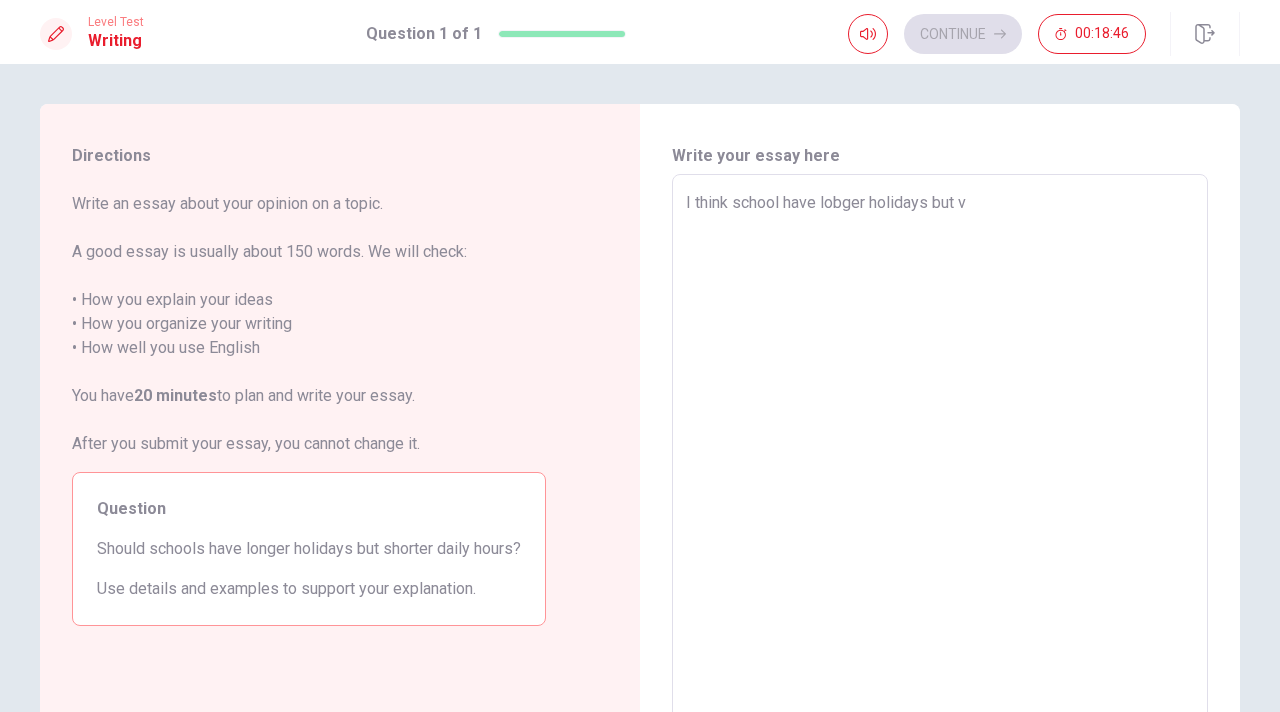 type on "I think school have lobger holidays but" 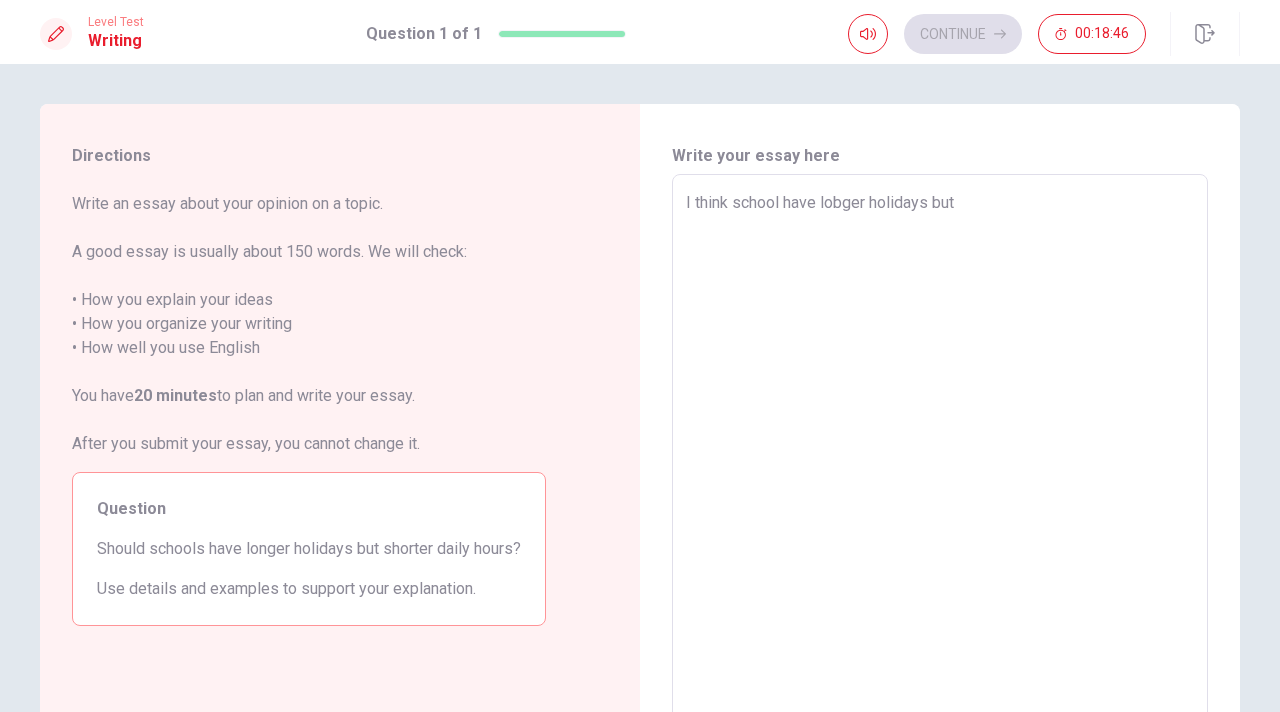 type on "x" 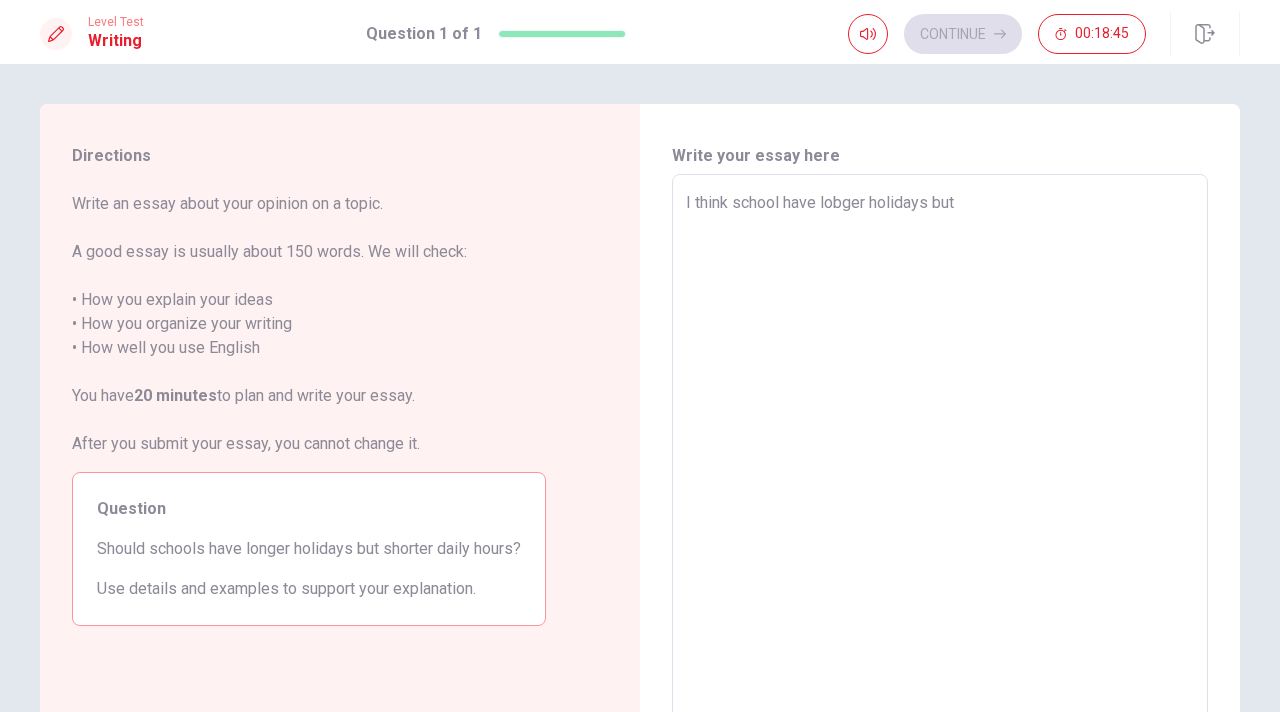 type on "I think school have lobger holidays but c" 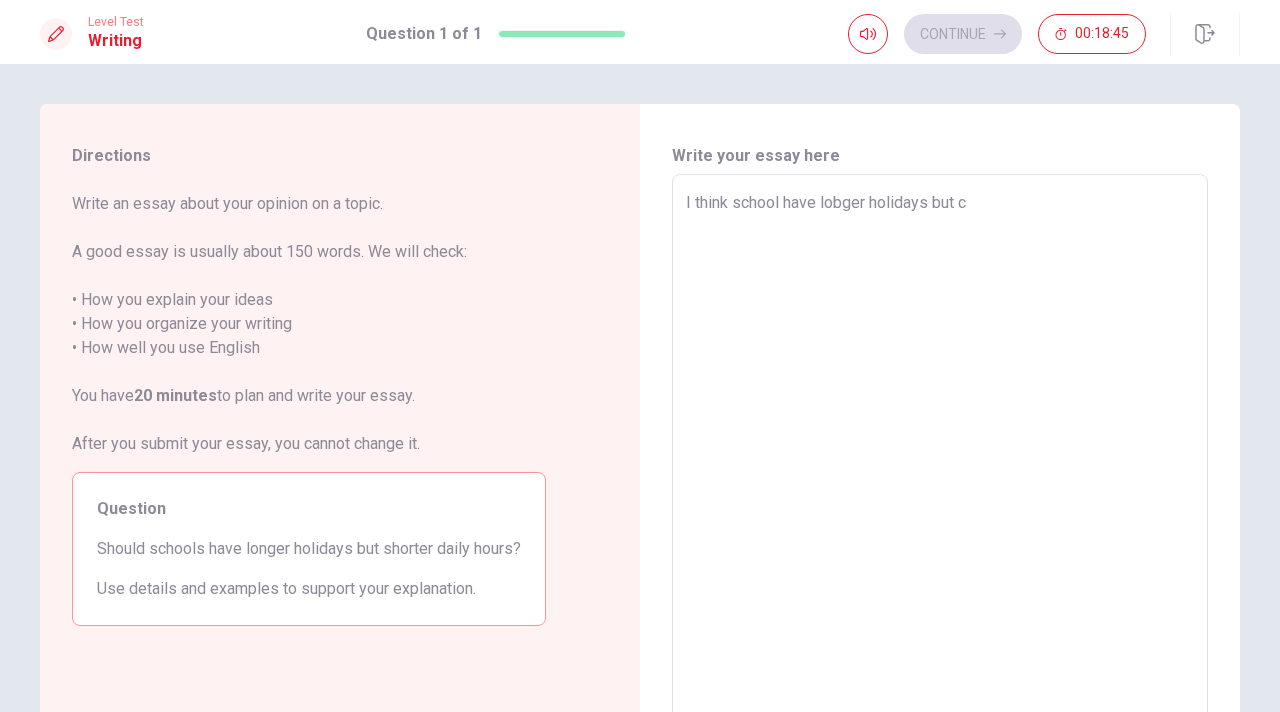 type on "x" 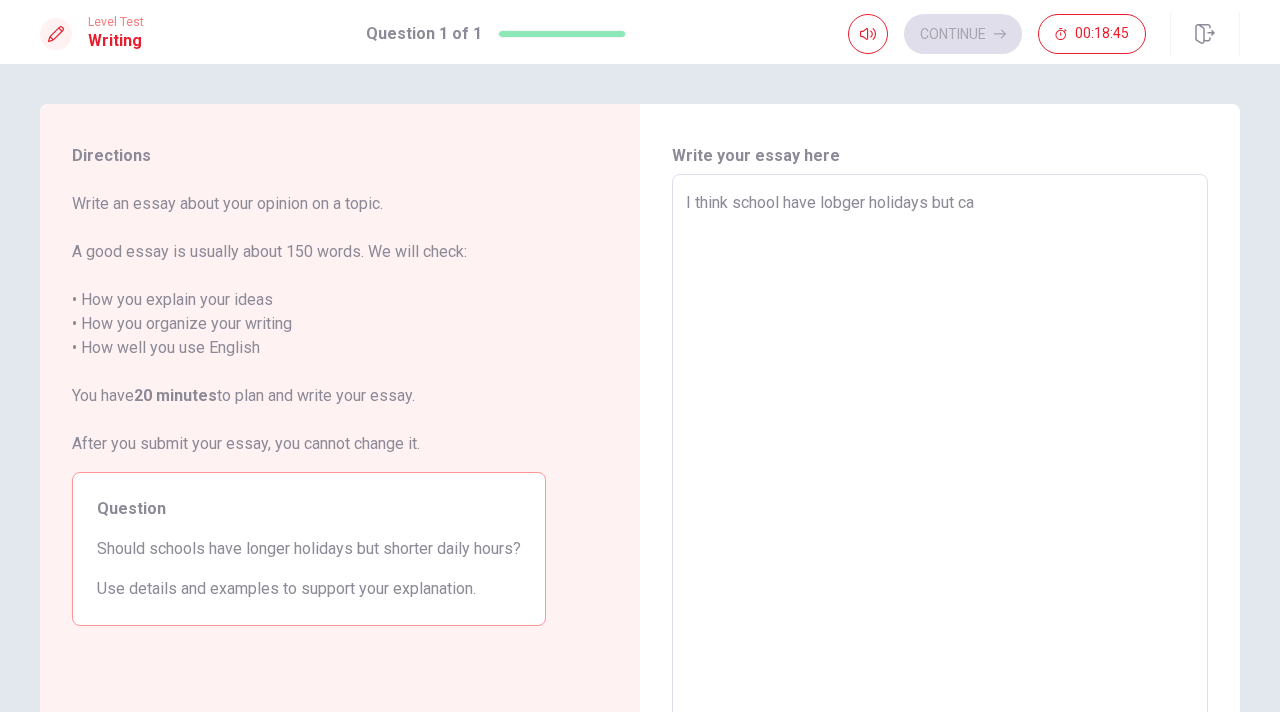 type on "x" 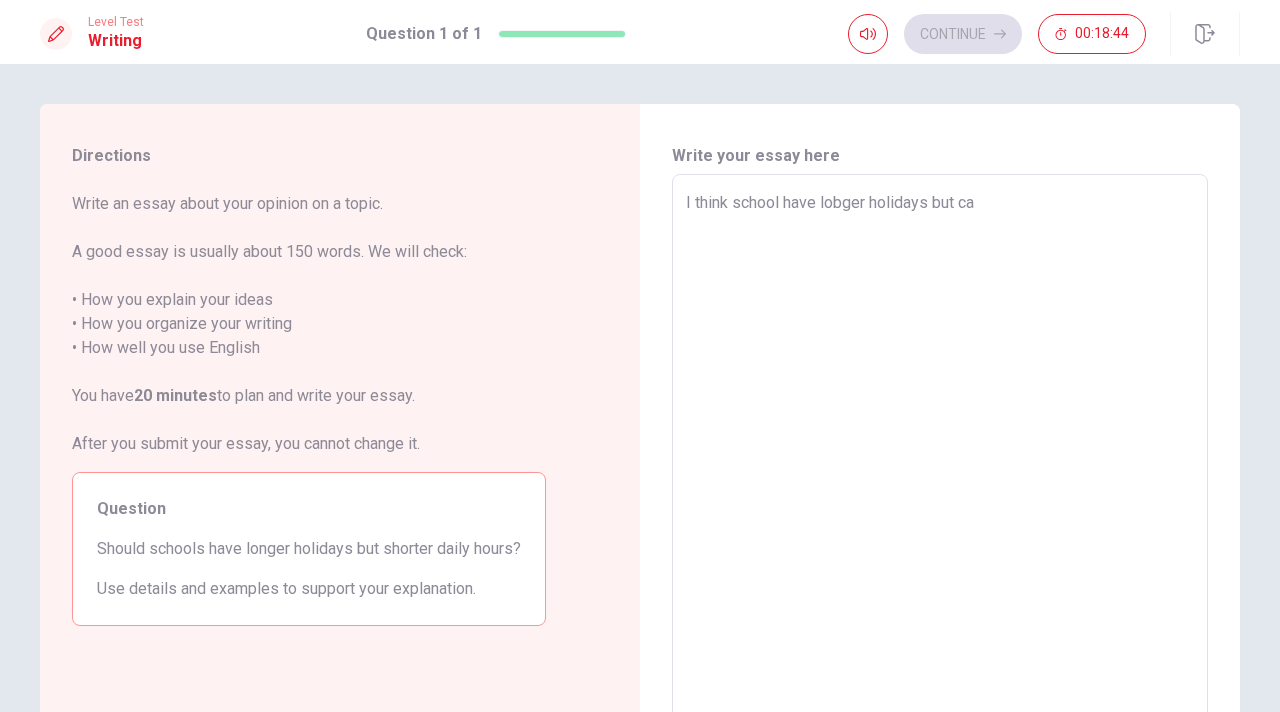type on "I think school have lobger holidays but can" 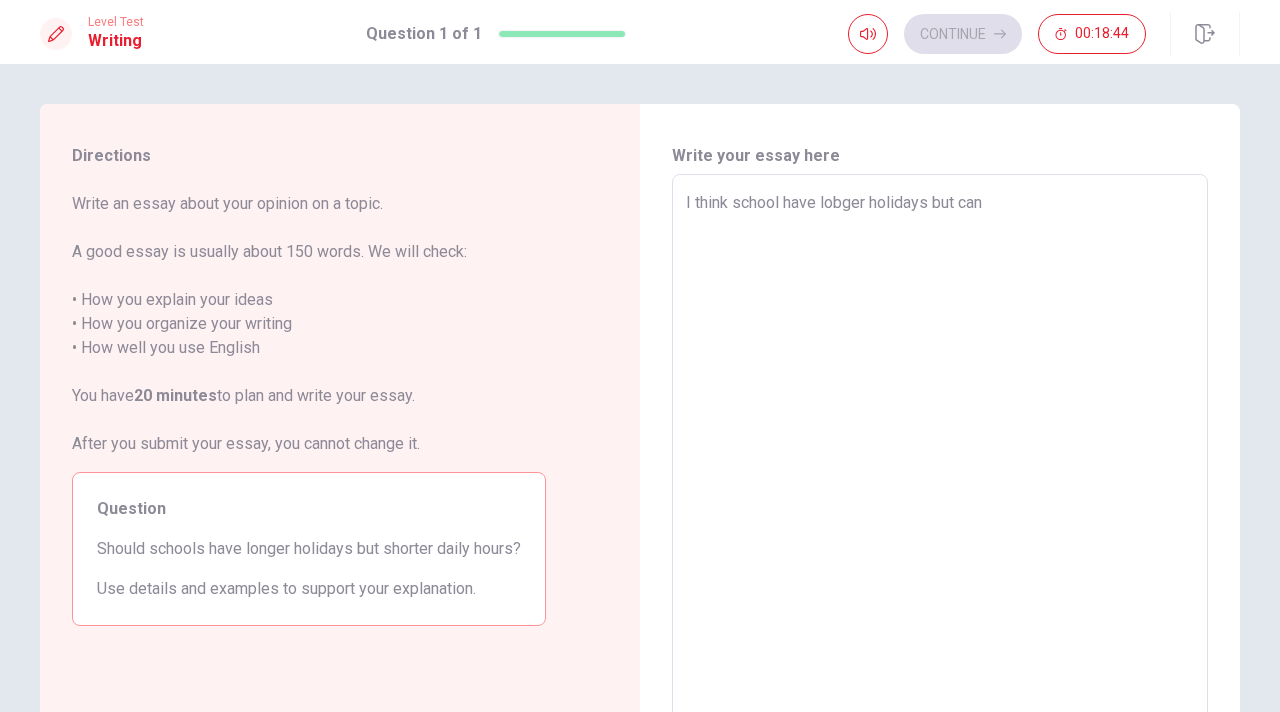type on "x" 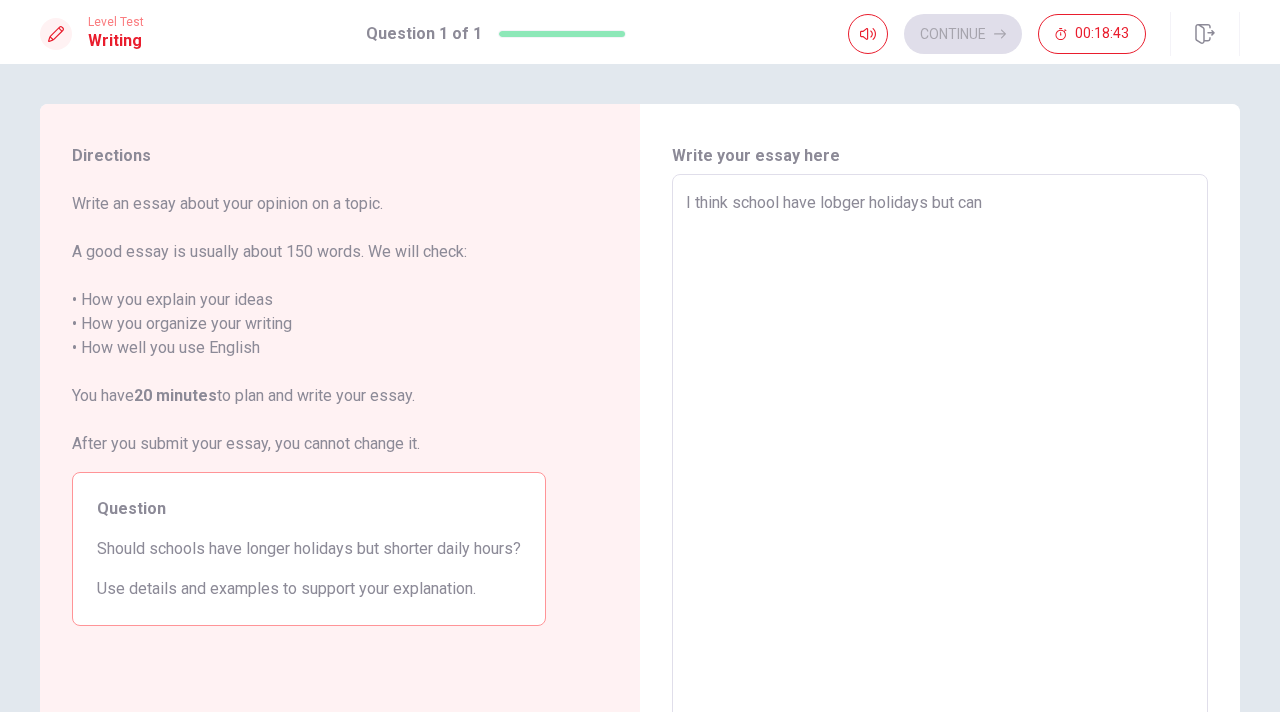 type on "I think school have lobger holidays but can'" 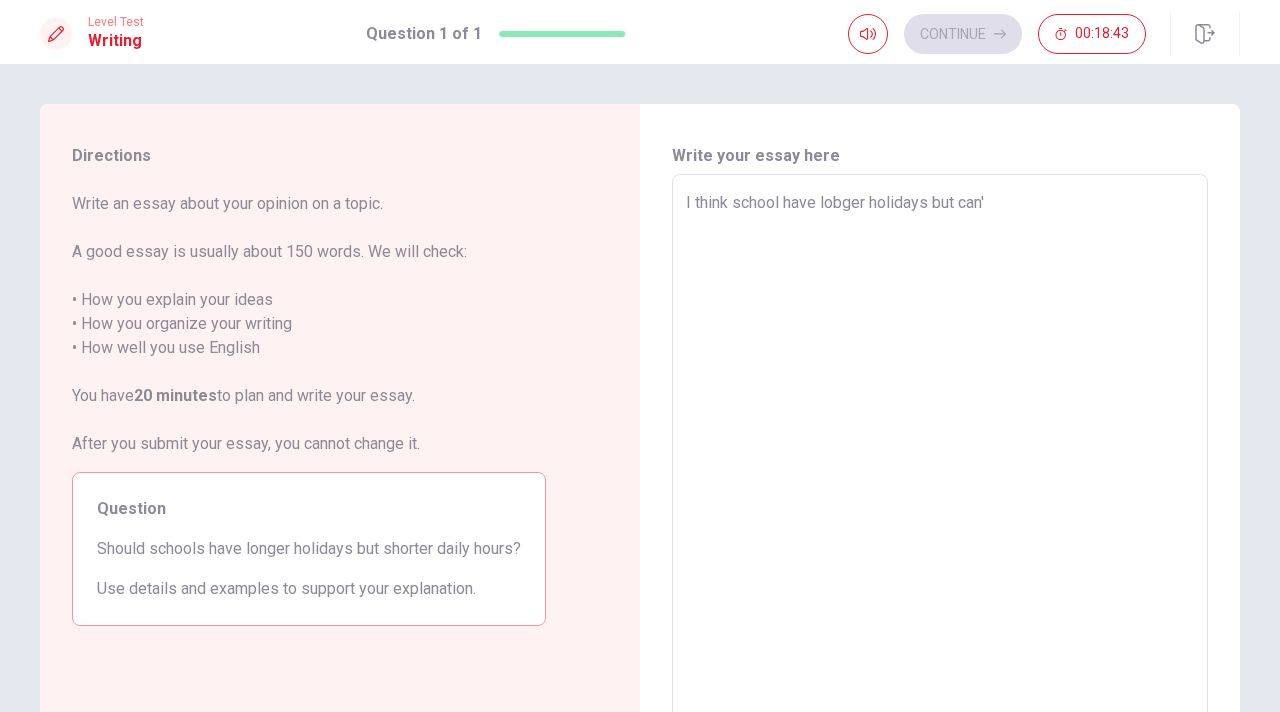 type on "x" 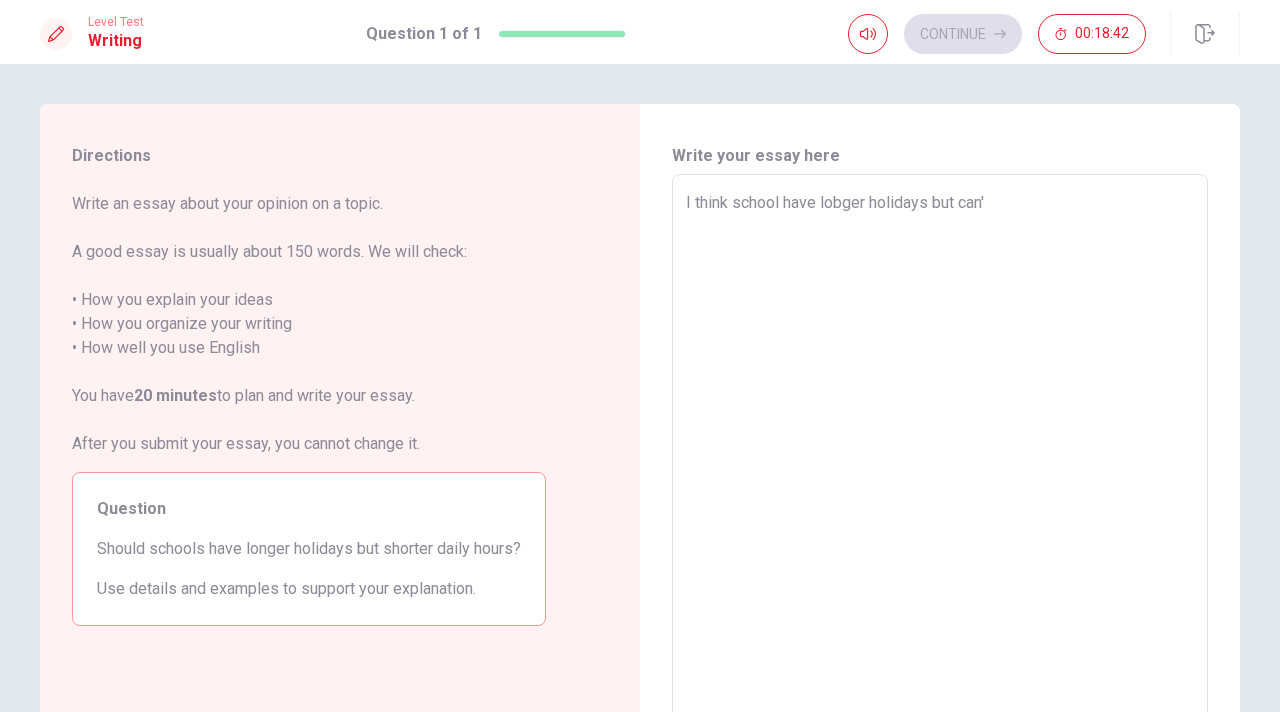 type on "I think school have lobger holidays but can't" 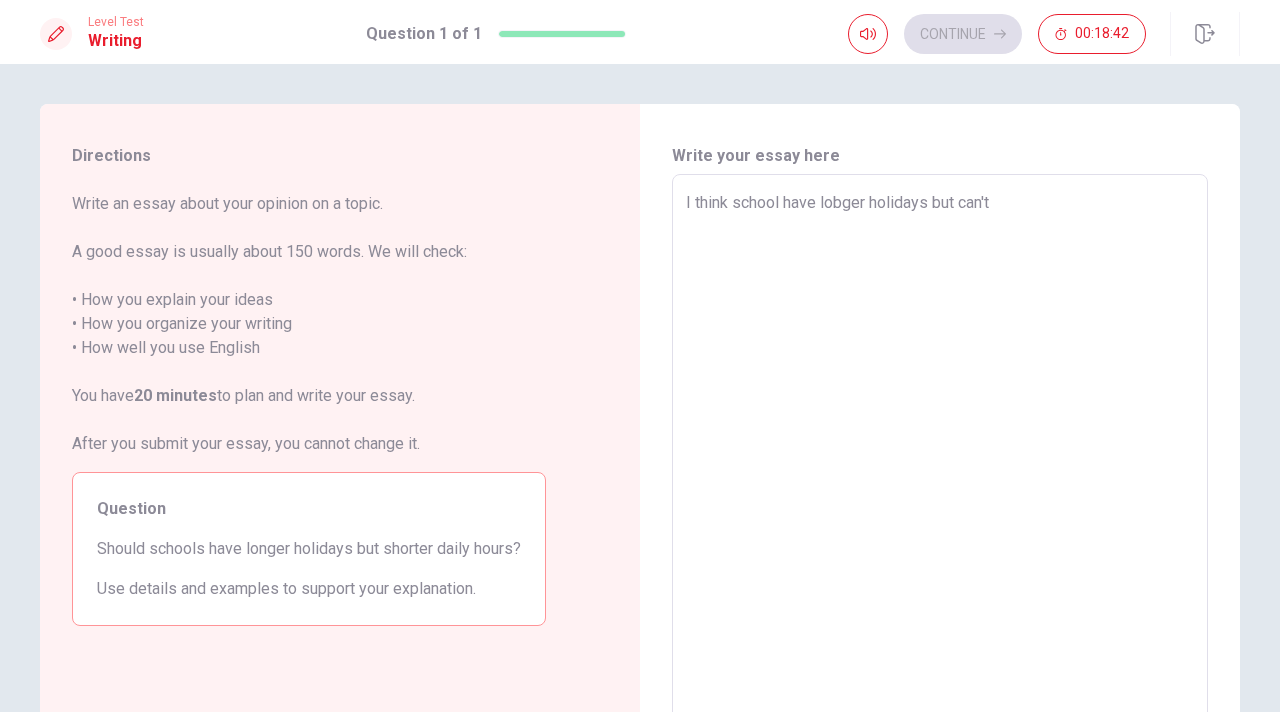 type on "x" 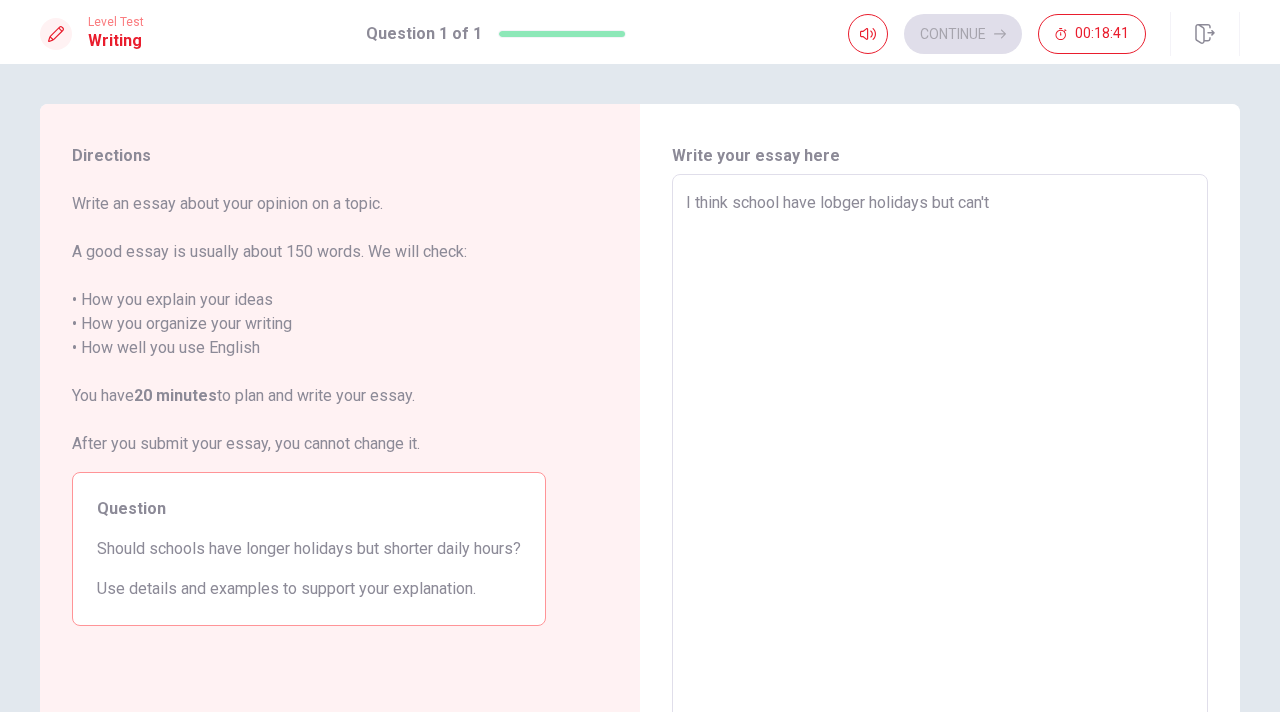 type on "I think school have lobger holidays but can't" 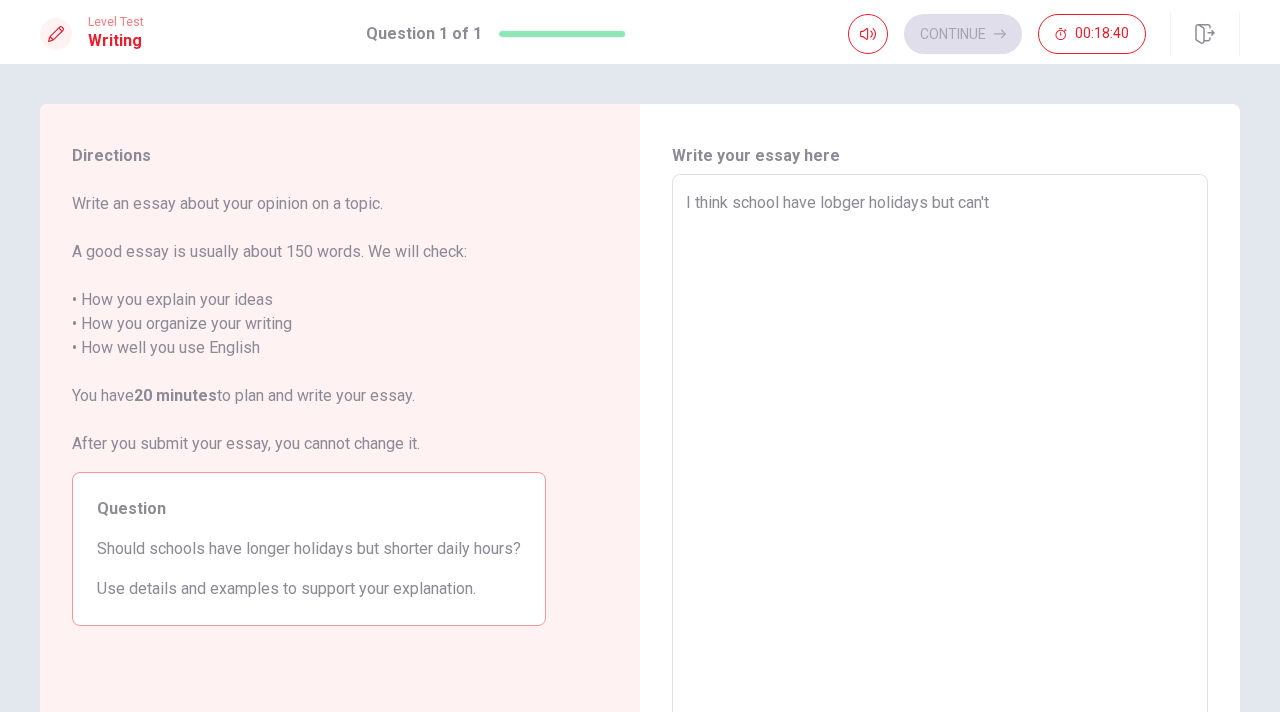 type on "x" 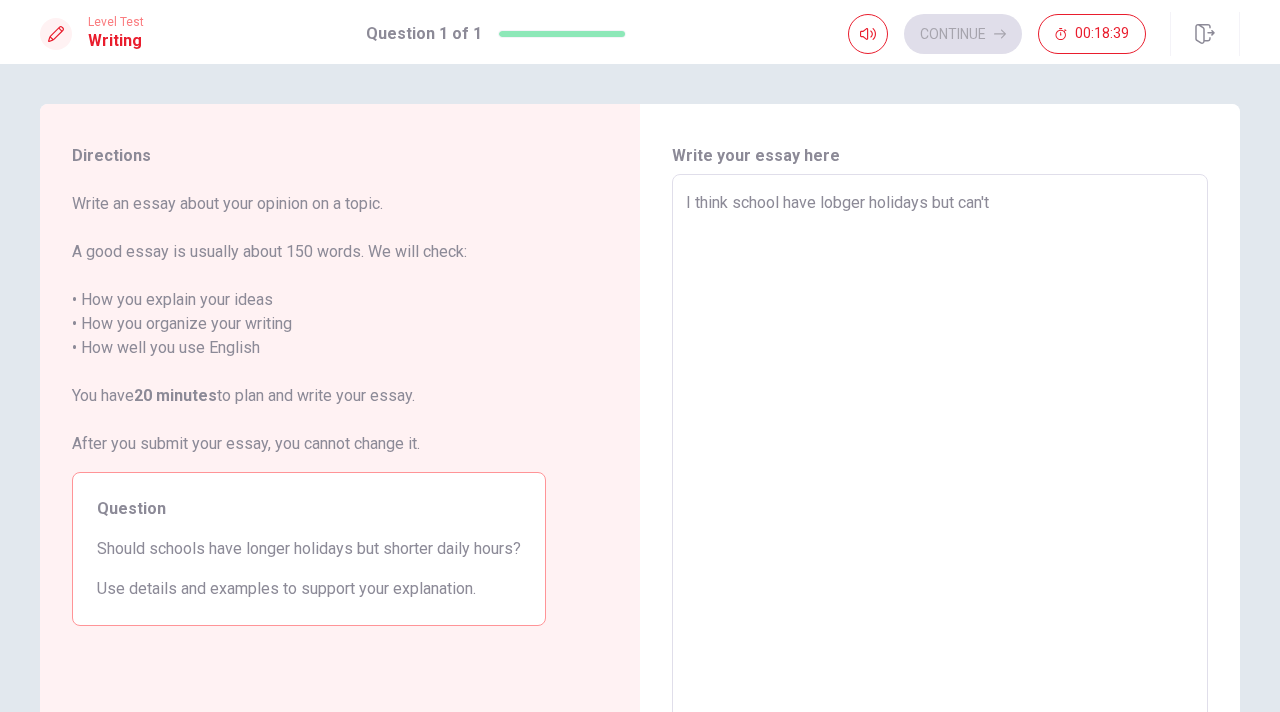 type on "I think school have lobger holidays but can't d" 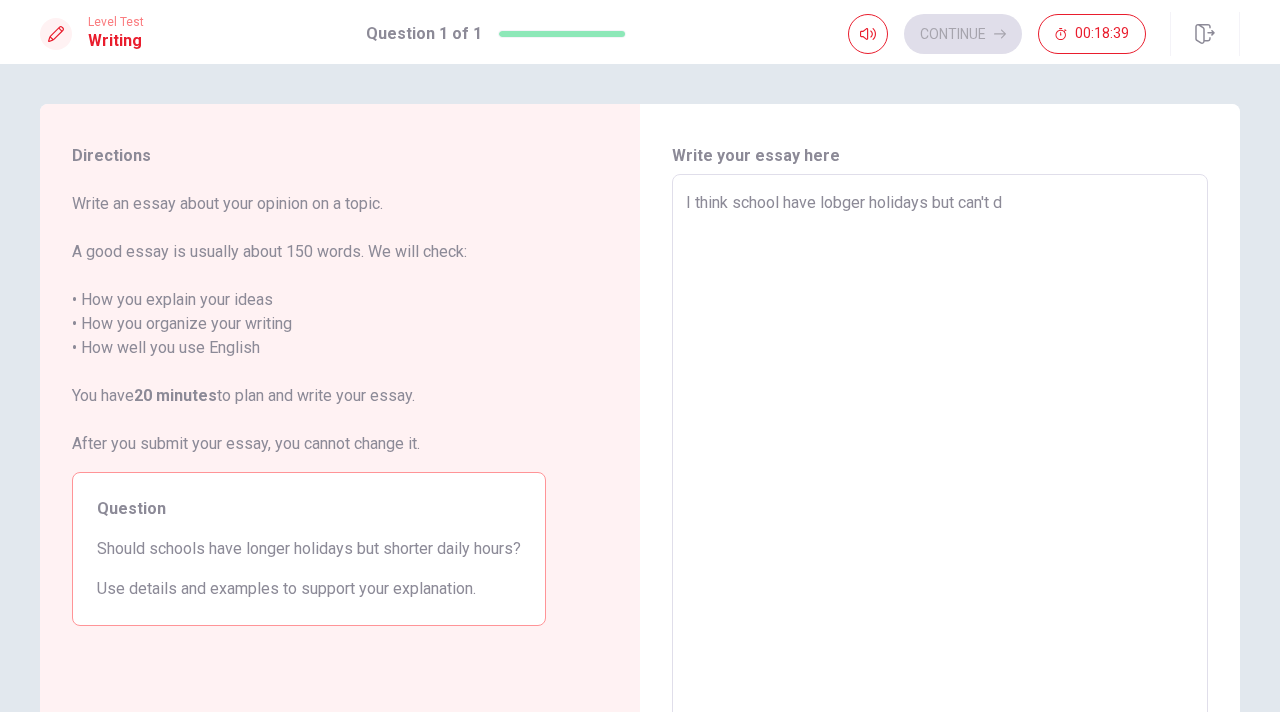 type on "x" 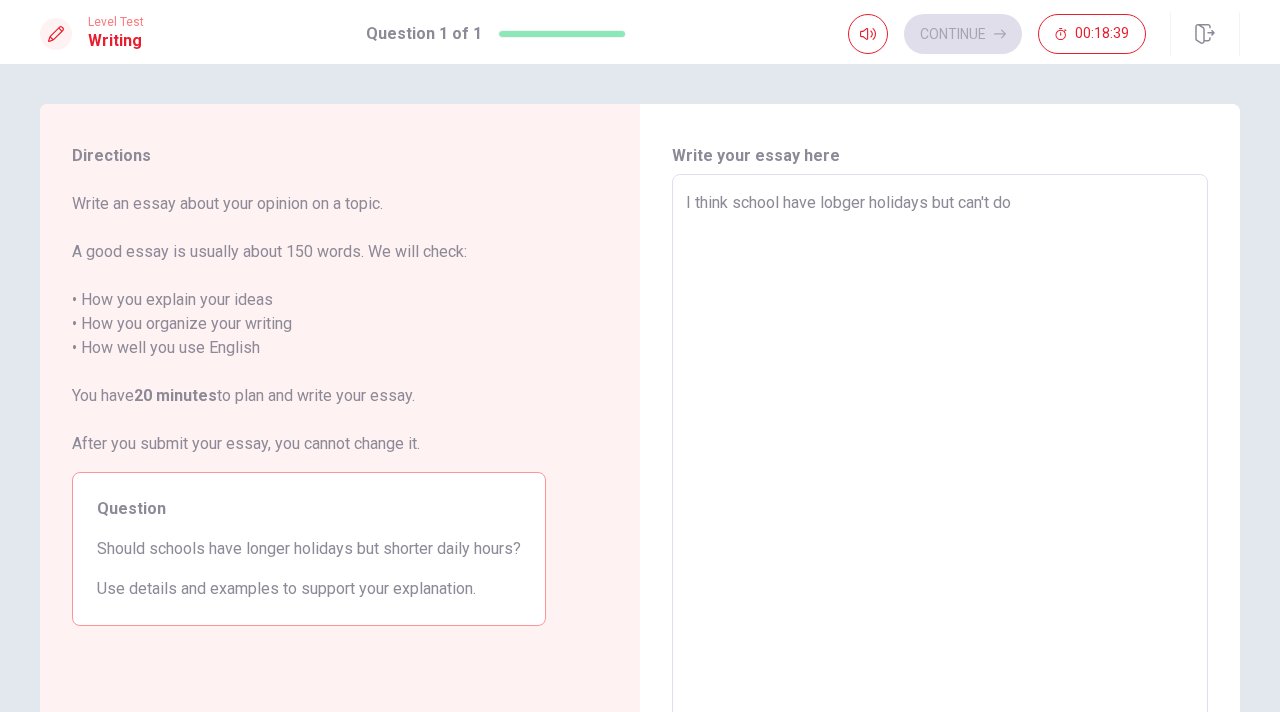 type on "x" 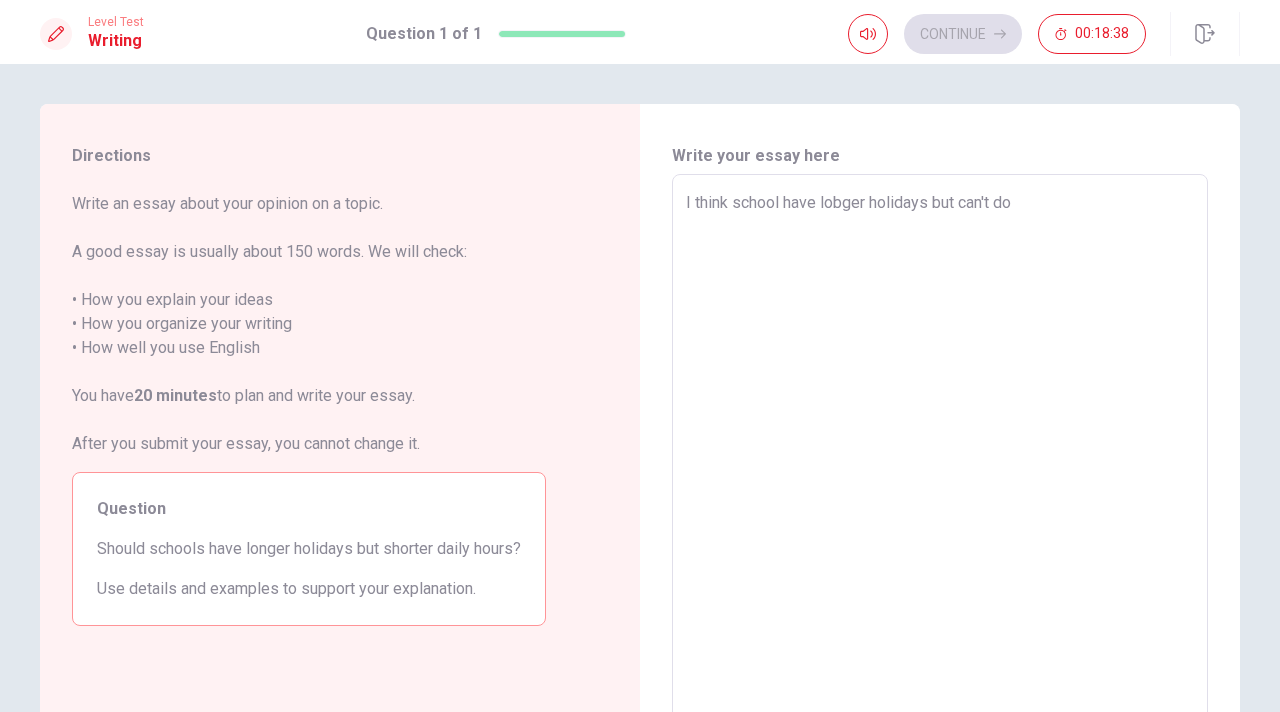 type on "I think school have lobger holidays but can't do s" 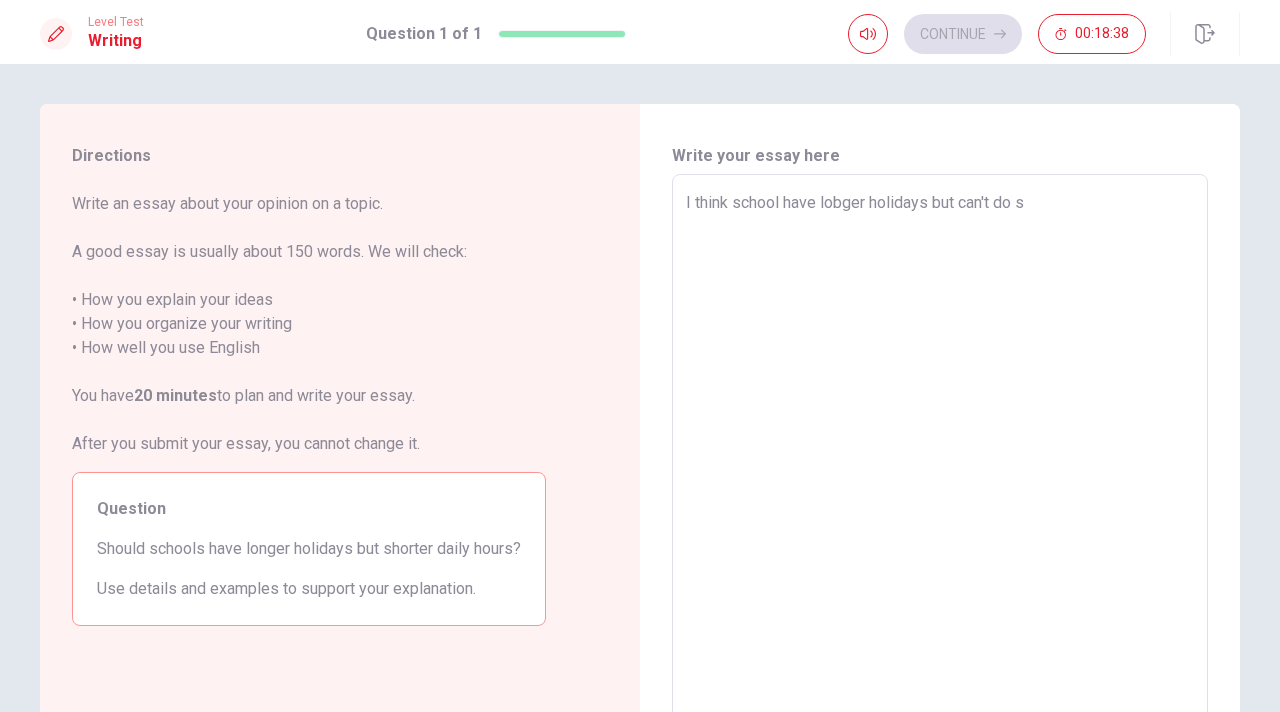type on "x" 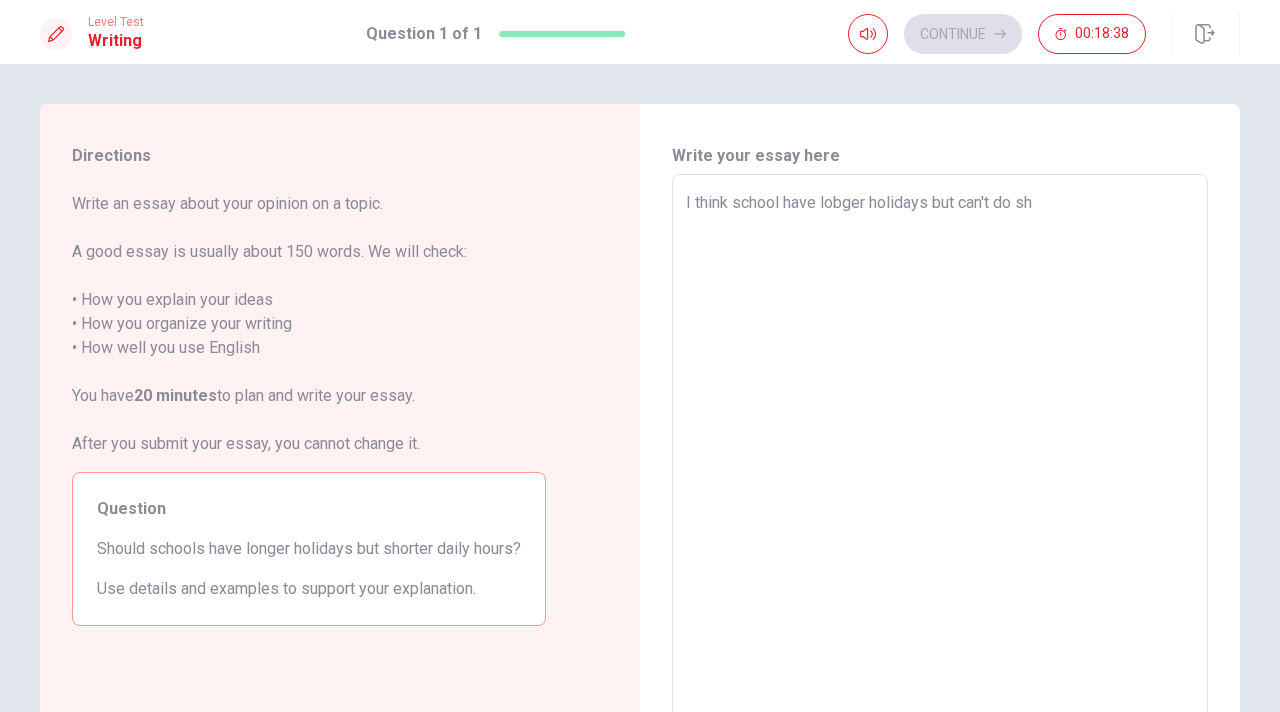 type on "x" 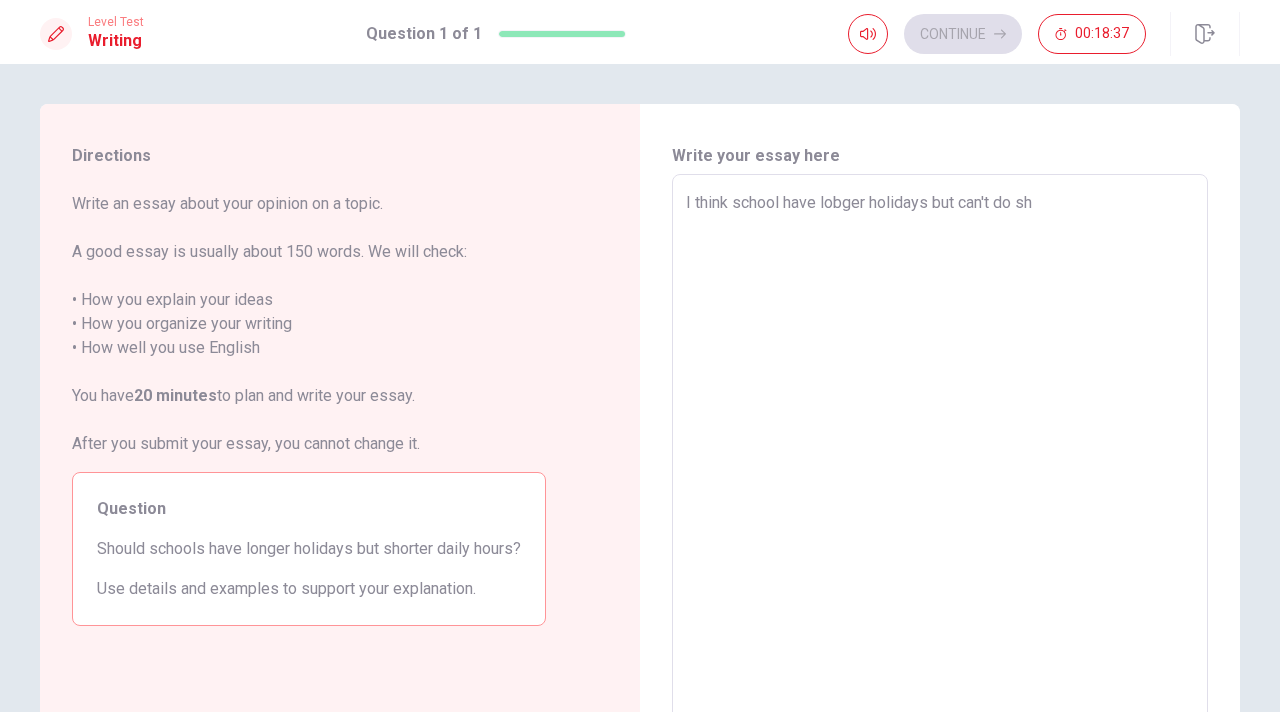 type on "I think school have lobger holidays but can't do sho" 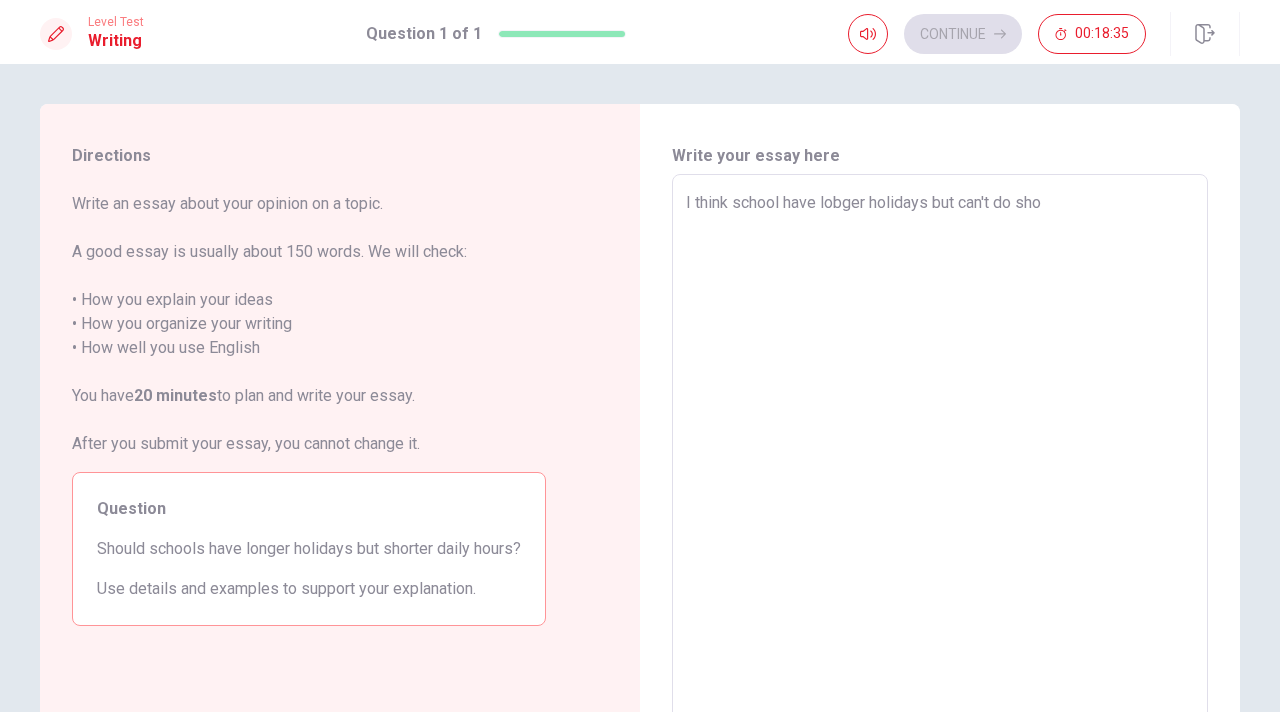 type on "x" 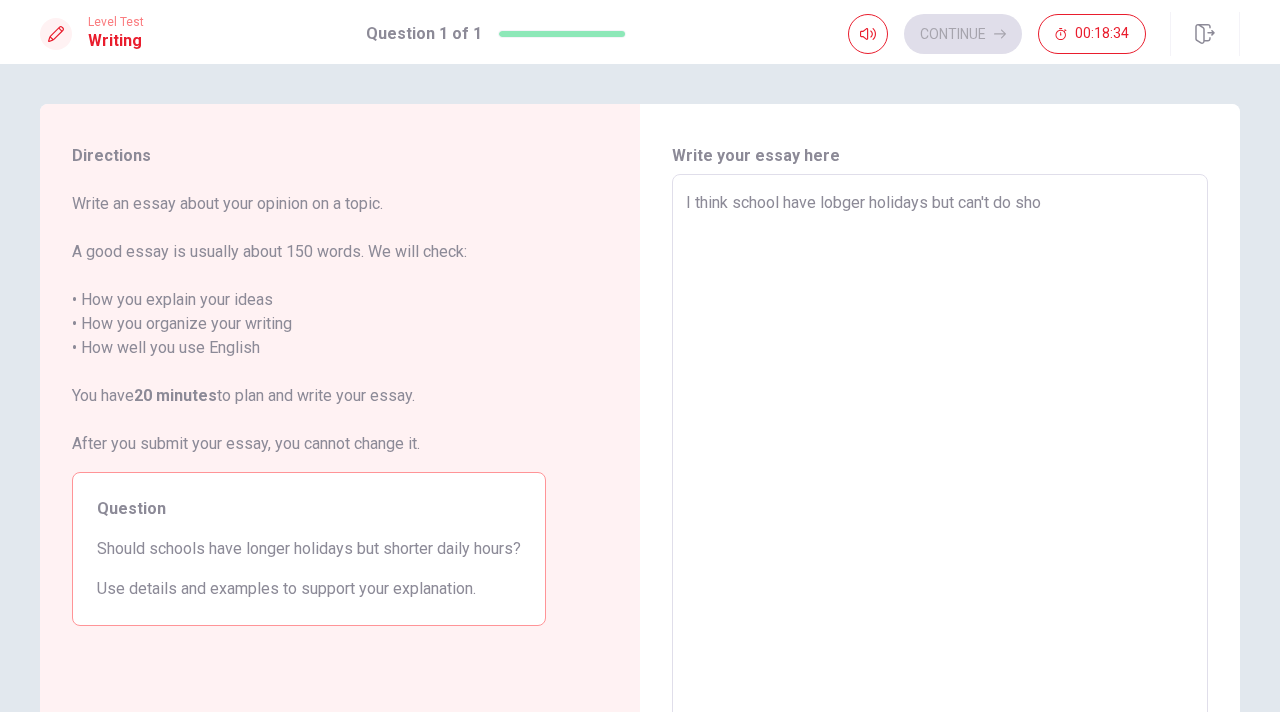 type on "I think school have lobger holidays but can't do sh" 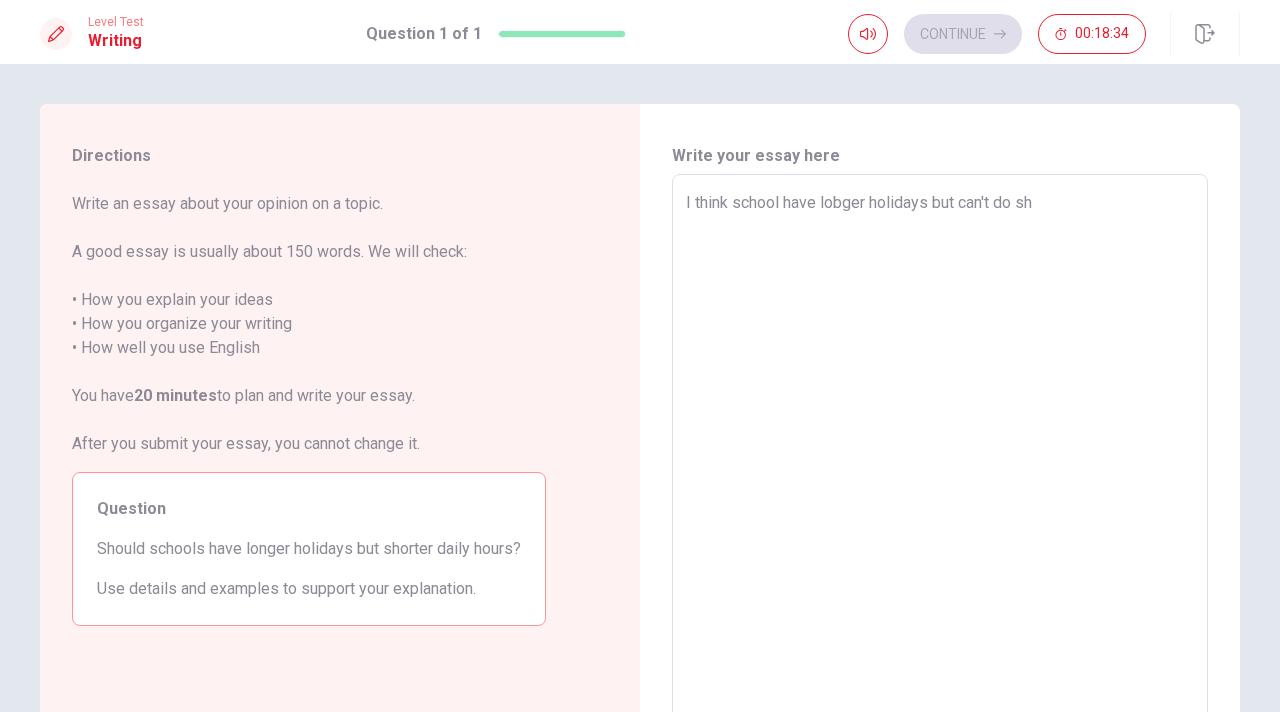 type on "x" 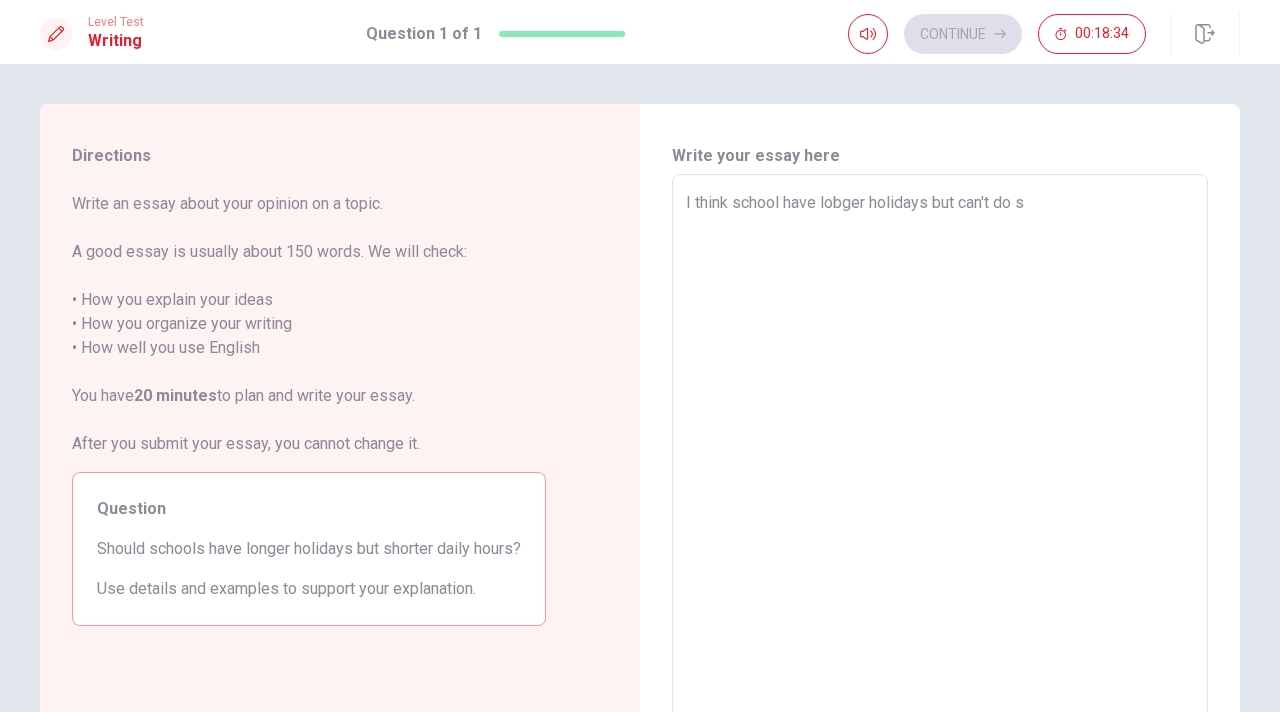 type on "x" 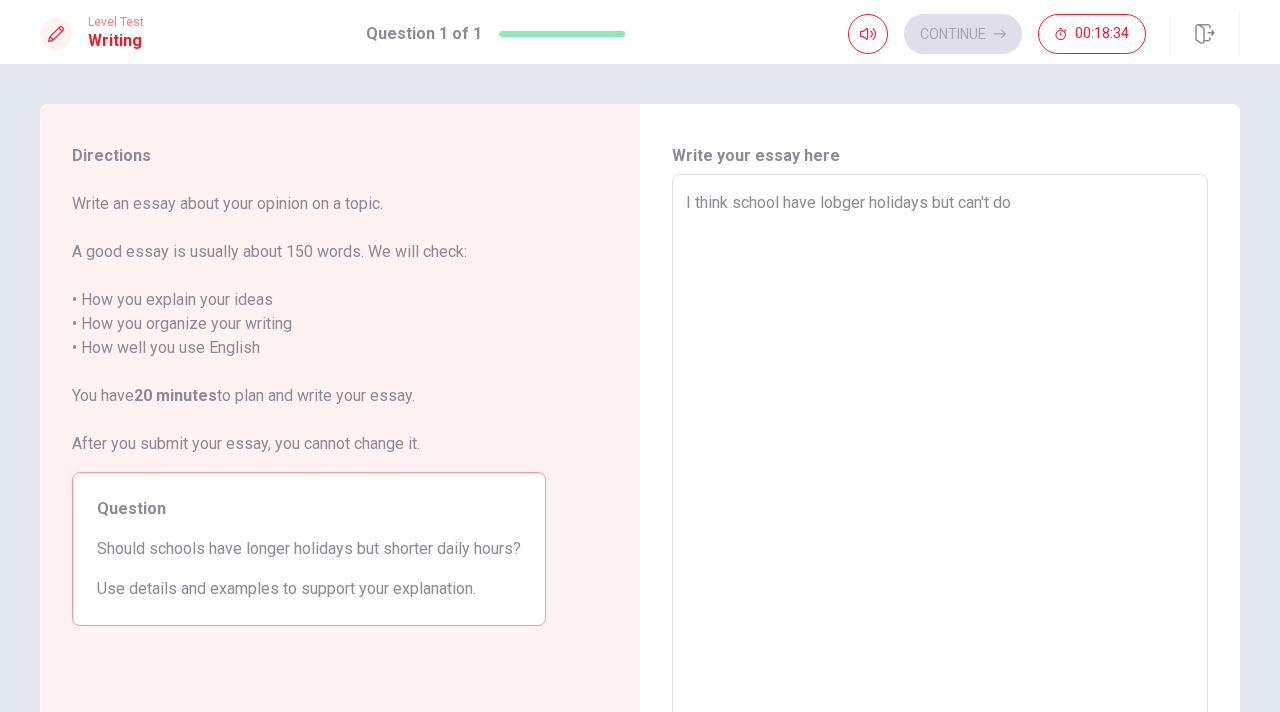 type on "x" 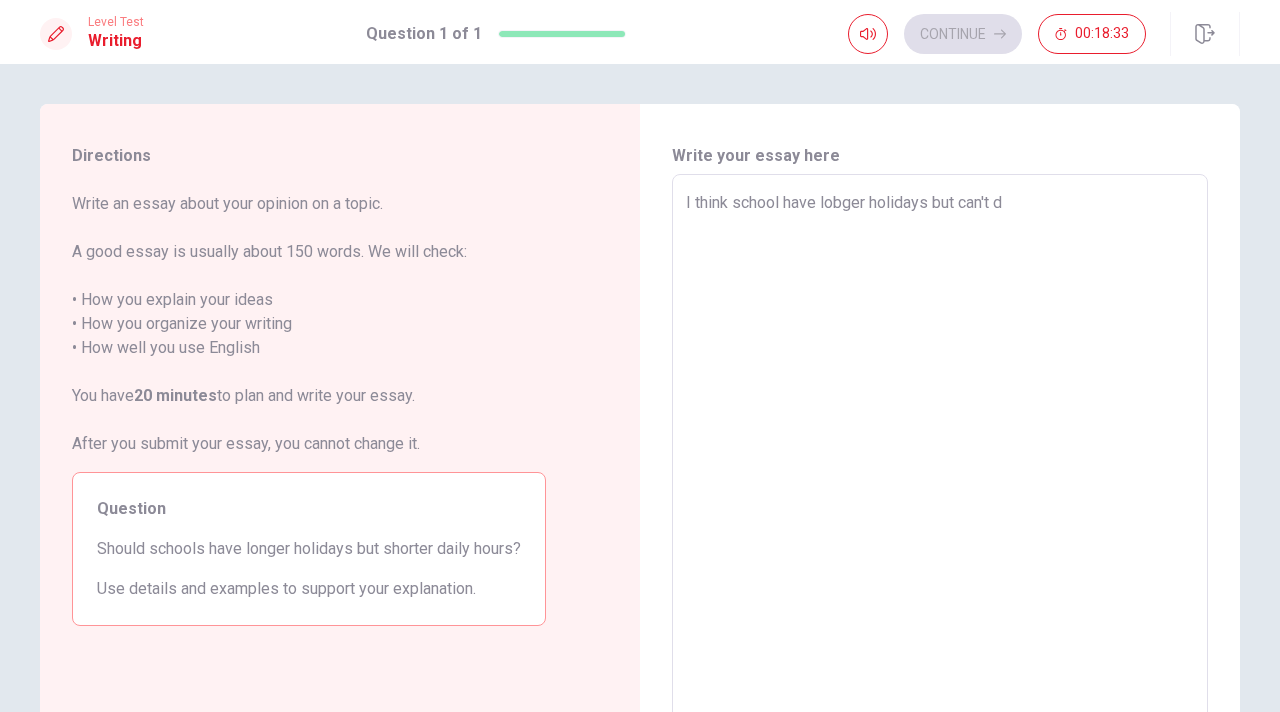 type on "I think school have lobger holidays but can't" 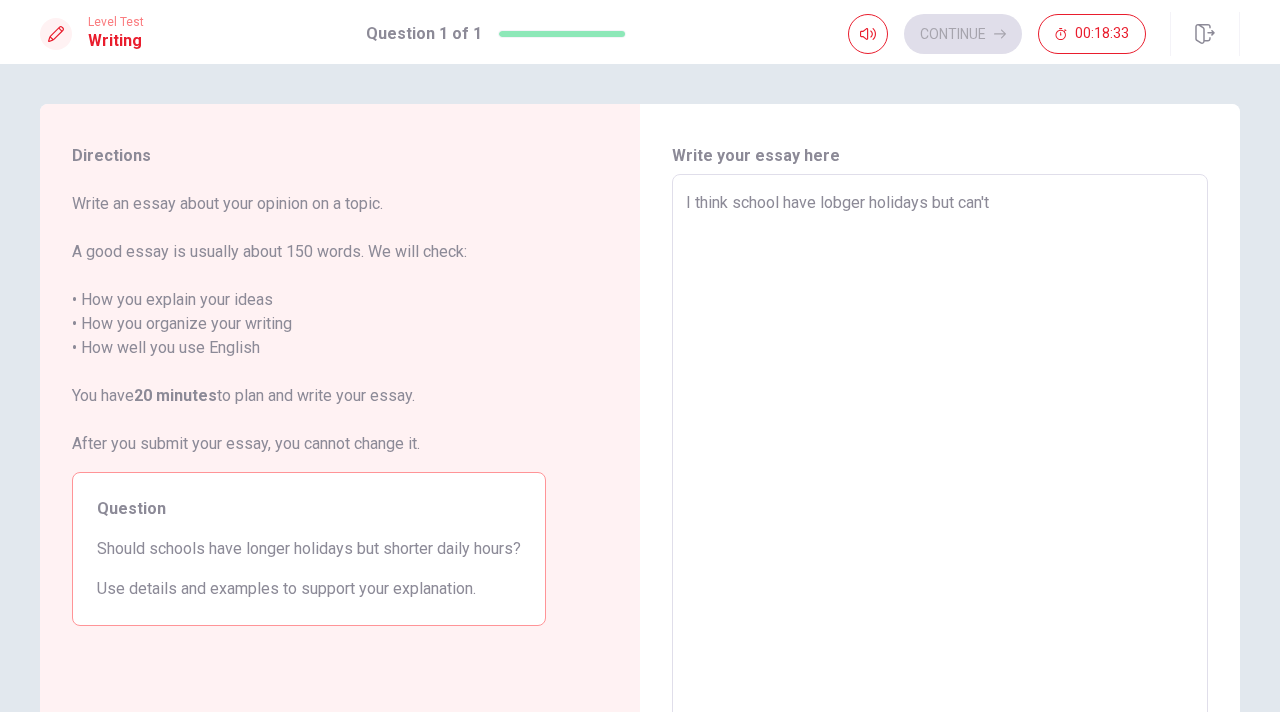 type on "x" 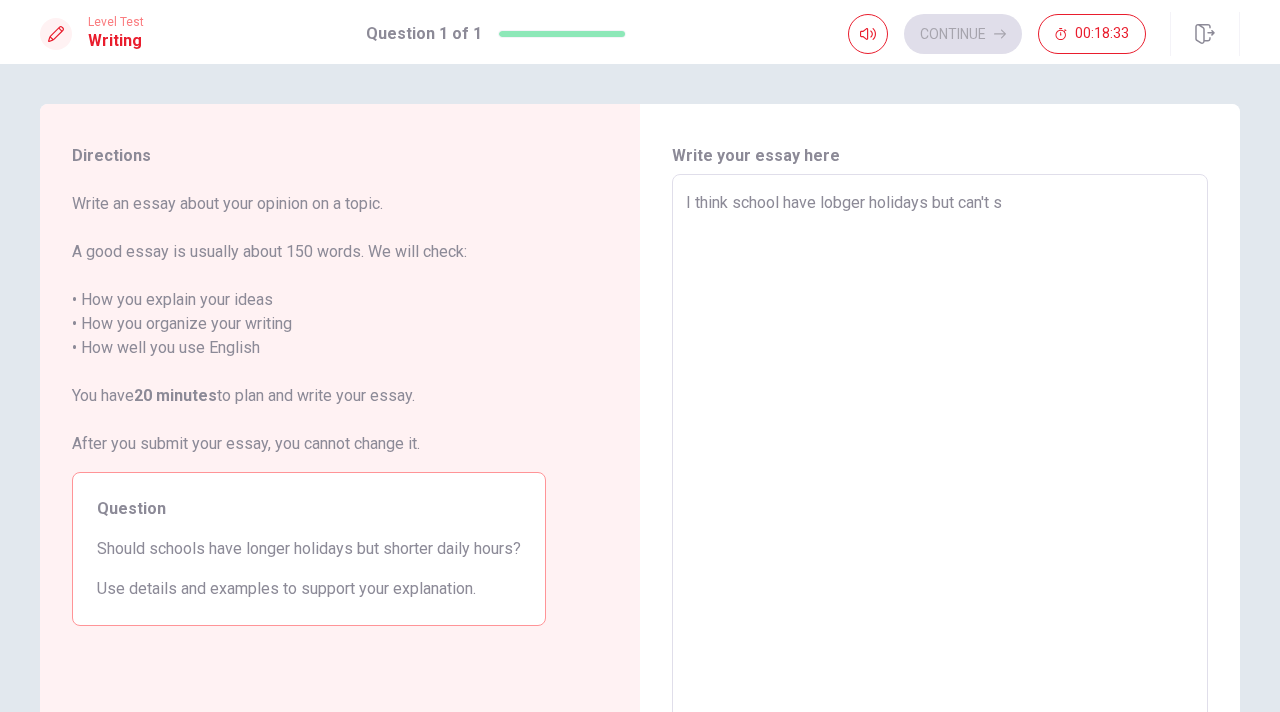 type on "x" 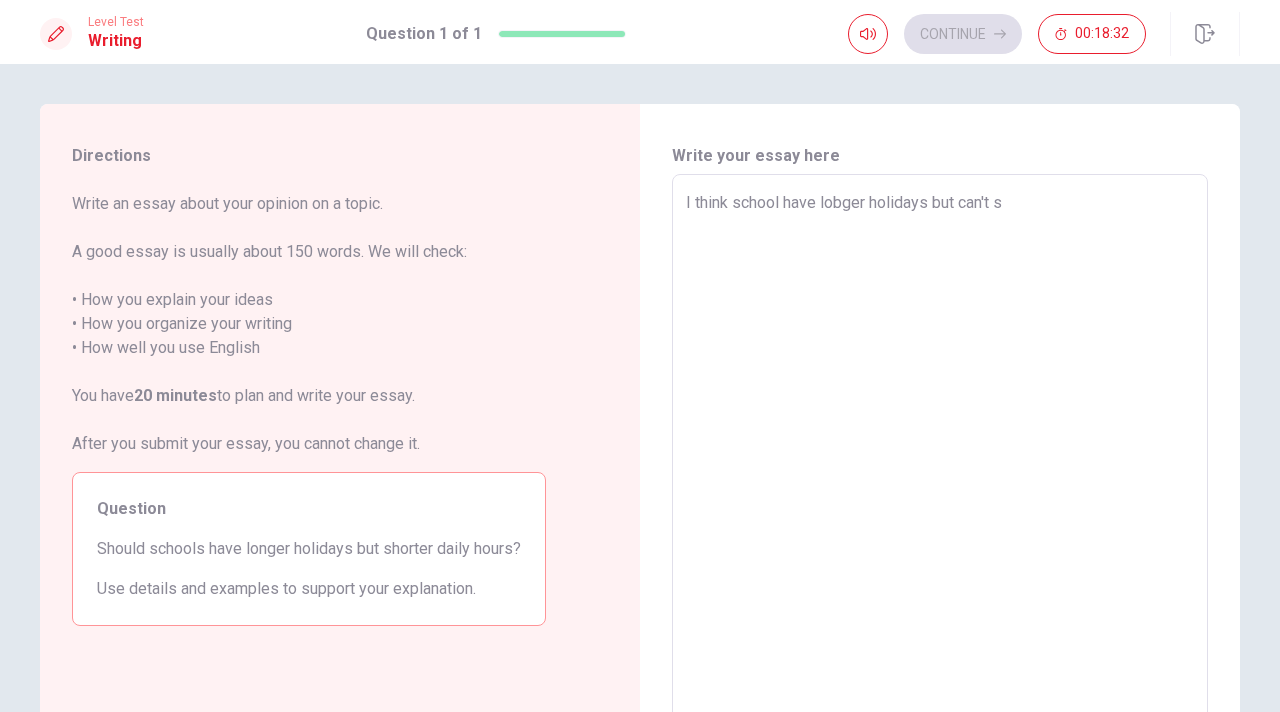 type on "I think school have lobger holidays but can't sh" 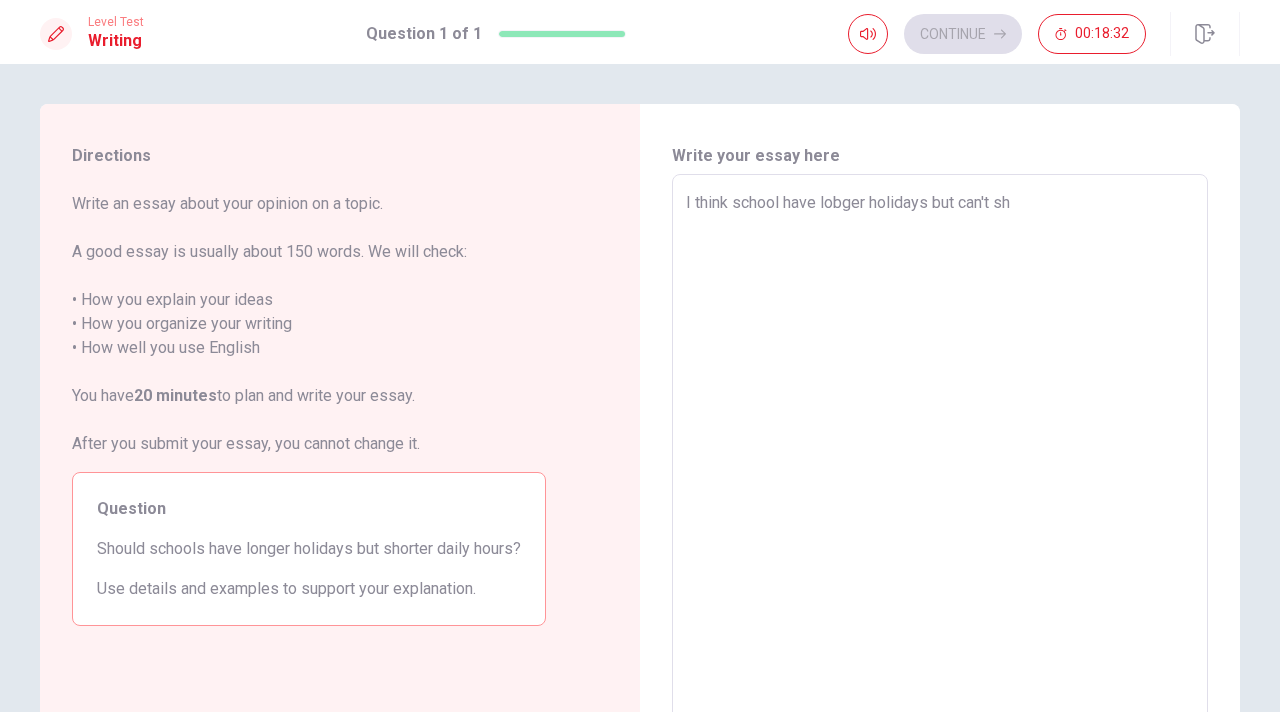 type on "x" 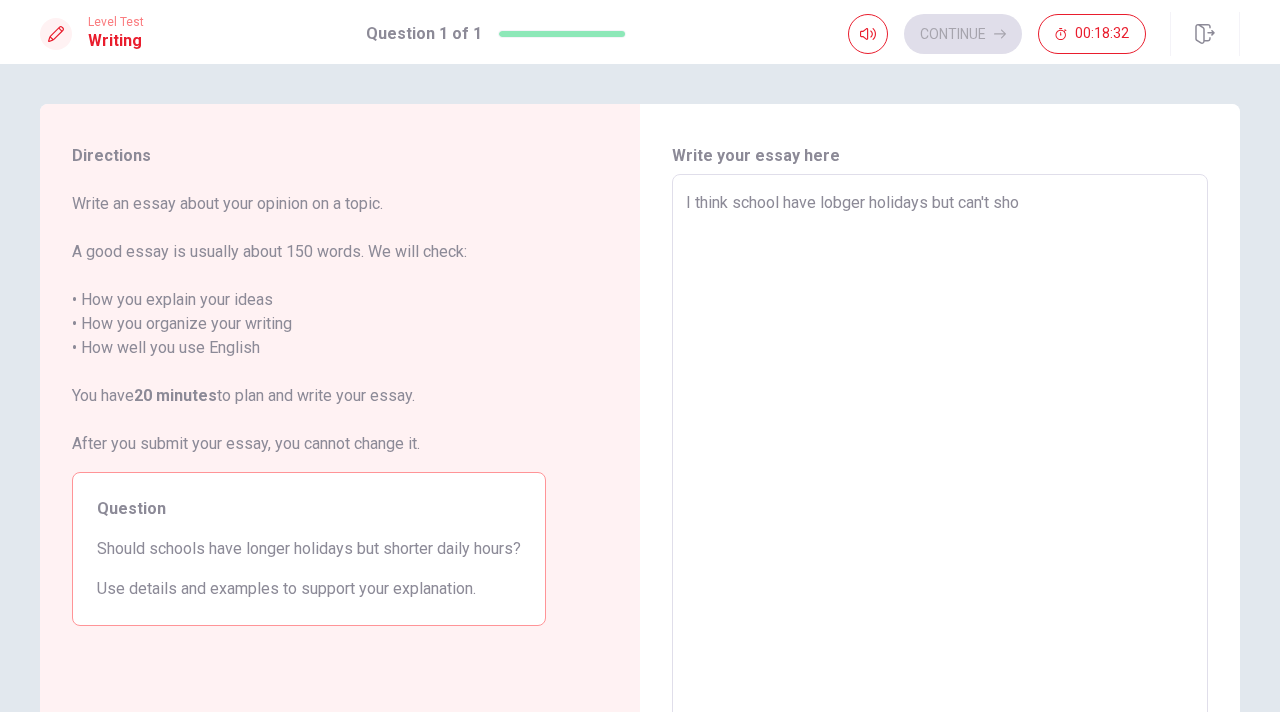 type on "x" 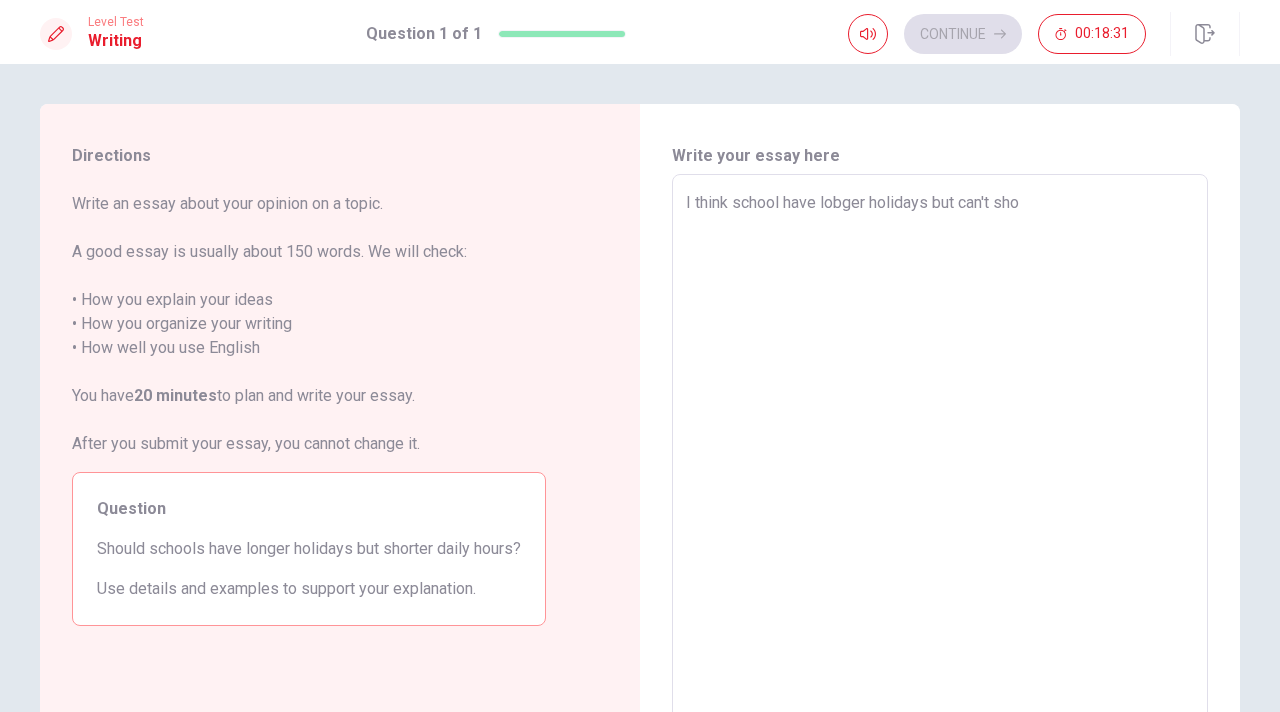 type on "I think school have lobger holidays but can't shor" 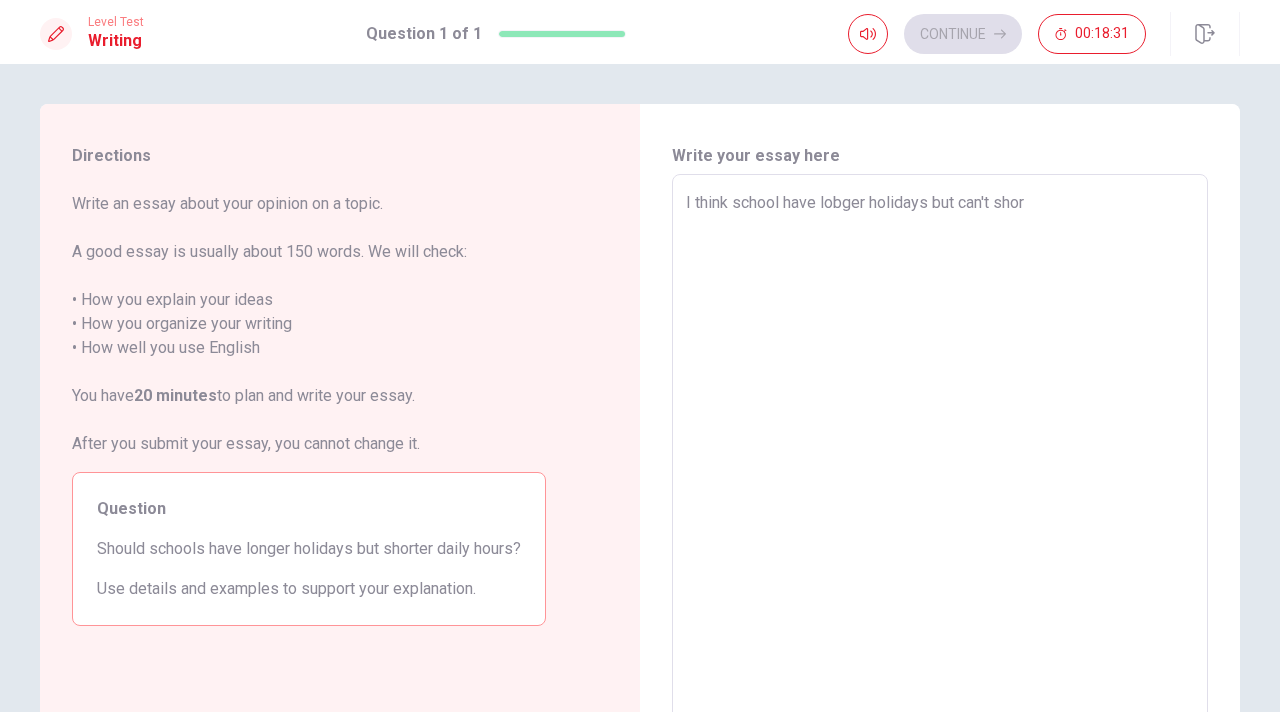 type on "x" 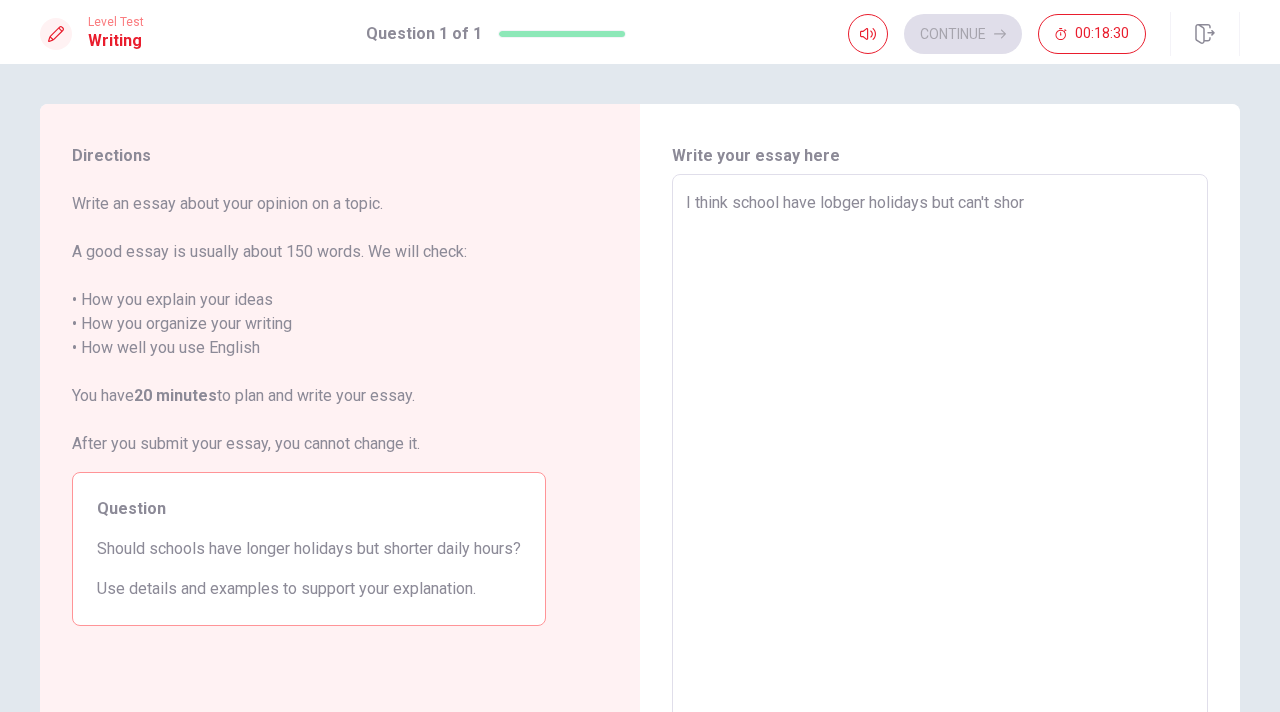 type on "I think school have lobger holidays but can't short" 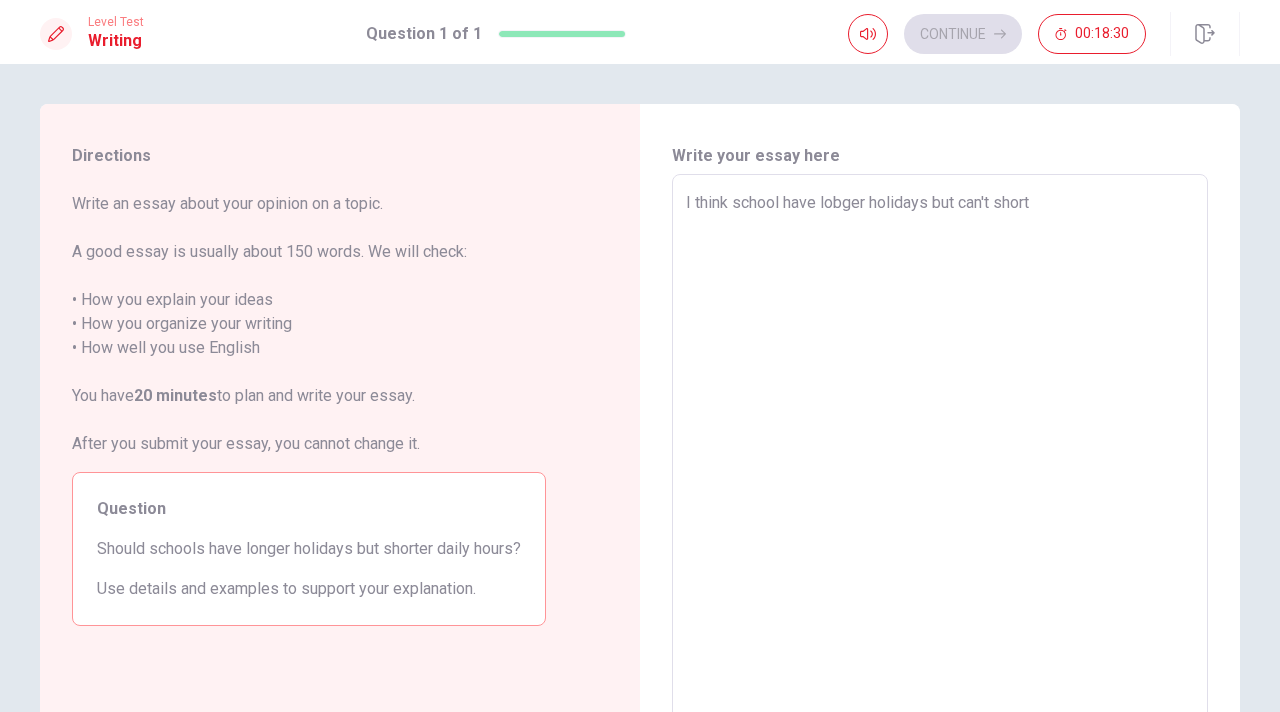 type on "x" 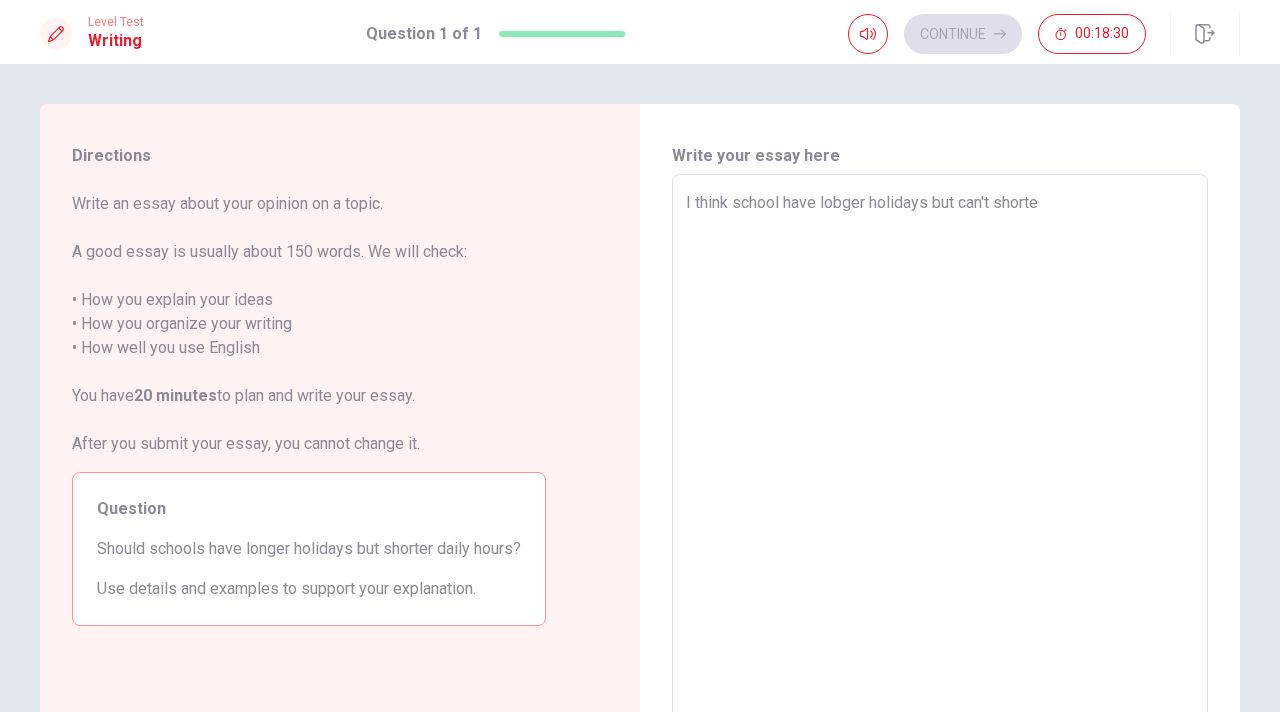 type on "x" 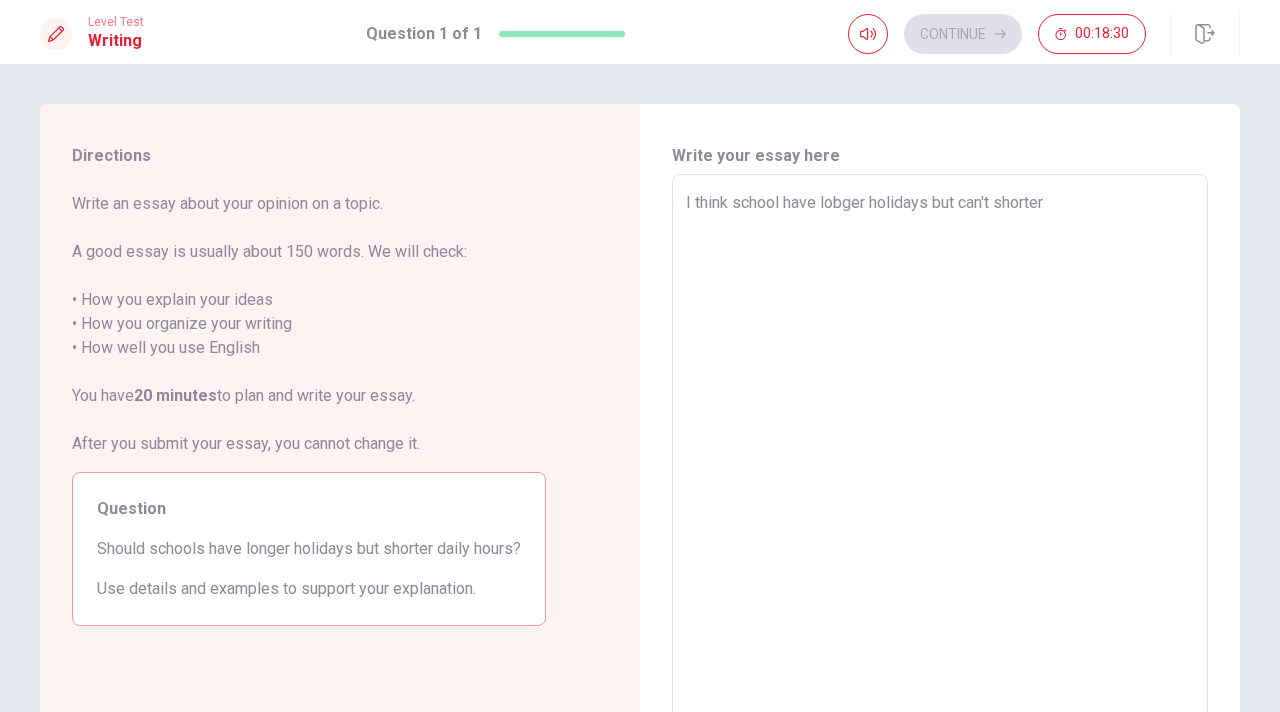 type on "x" 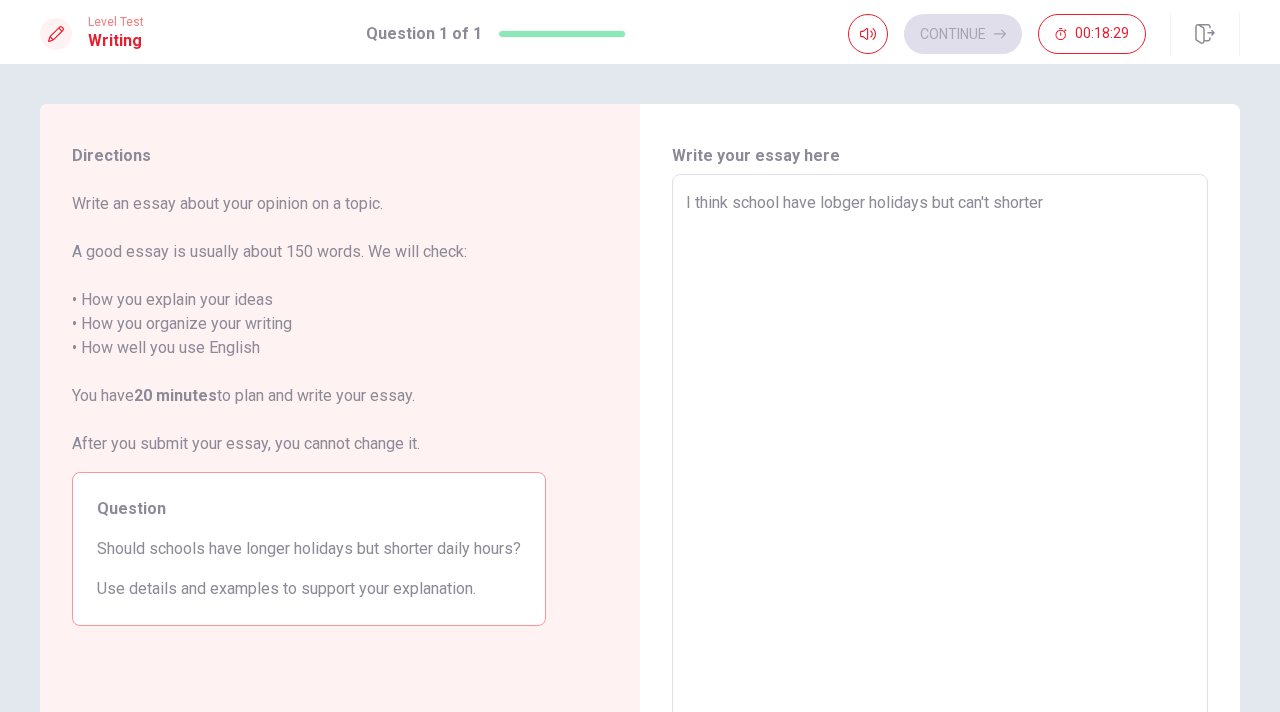 type on "I think school have lobger holidays but can't shorter" 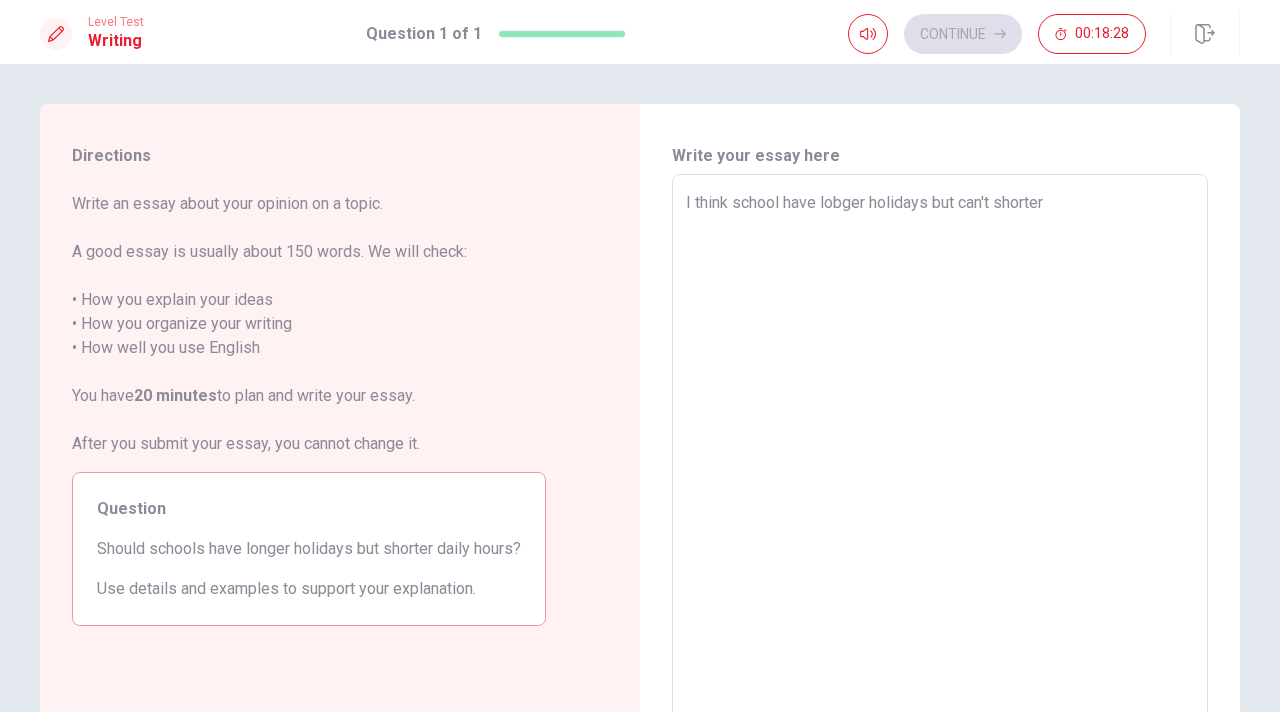 type on "x" 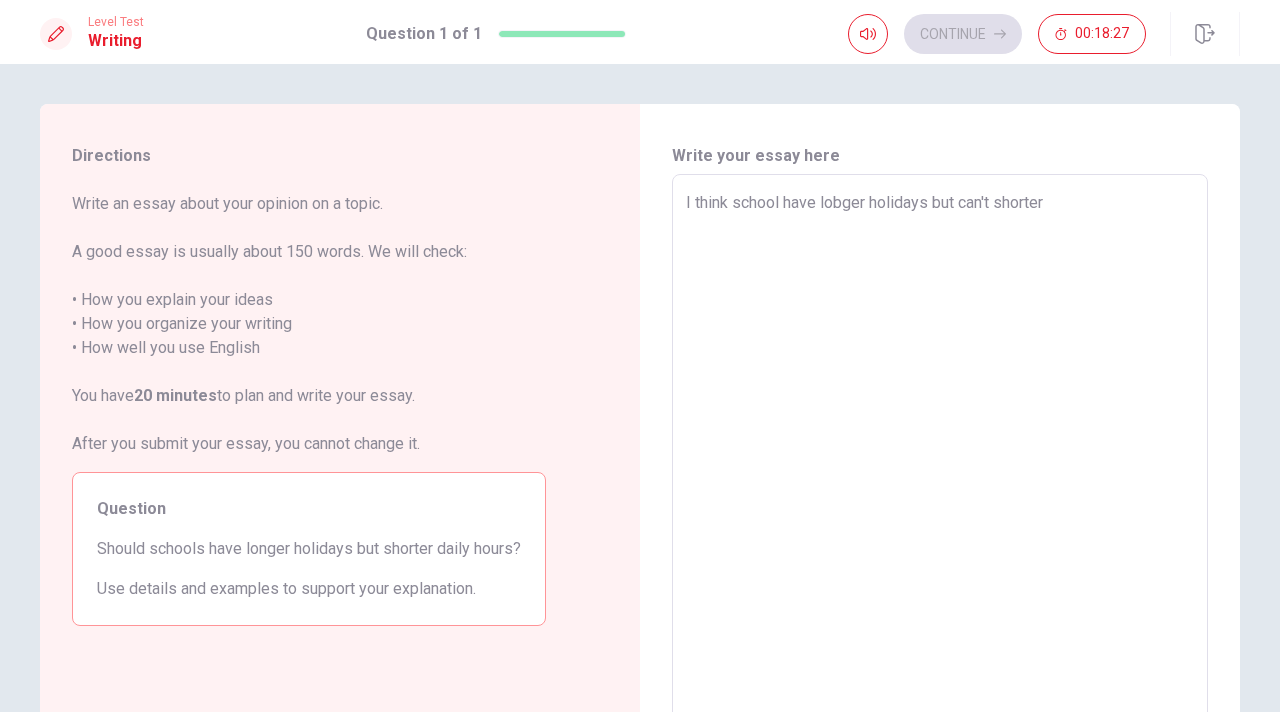type 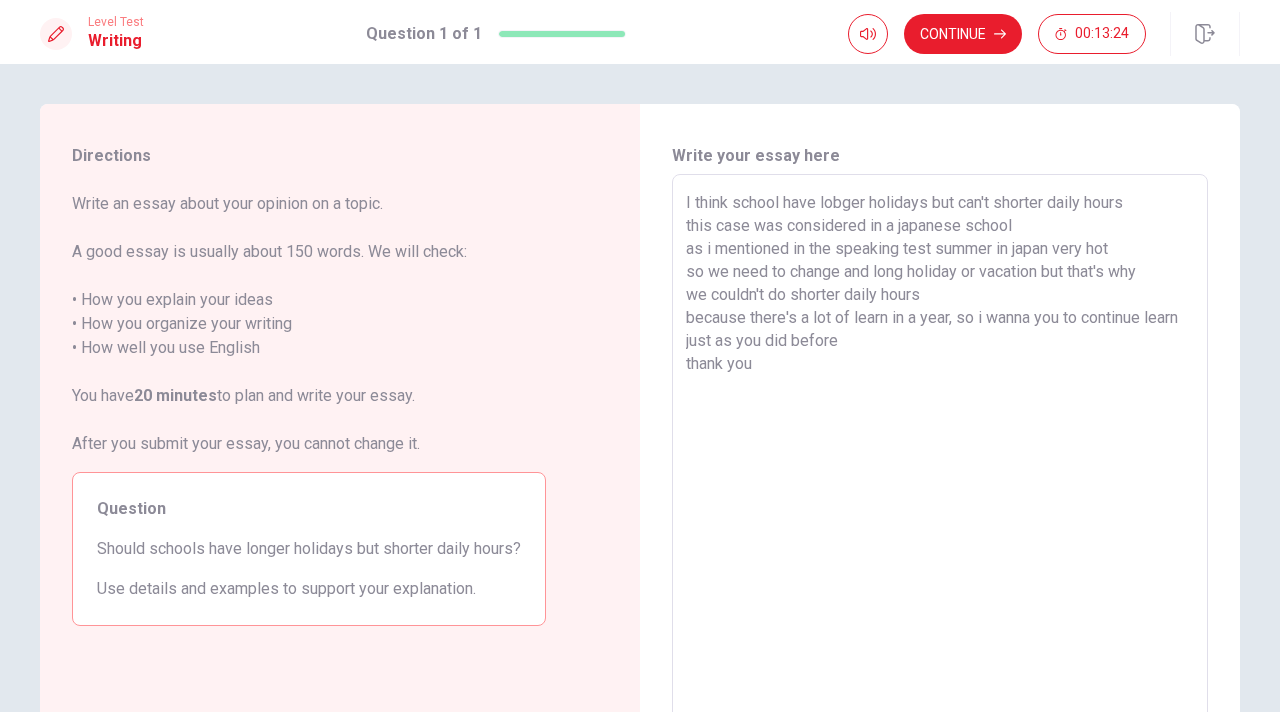 click on "I think school have lobger holidays but can't shorter daily hours
this case was considered in a japanese school
as i mentioned in the speaking test summer in japan very hot
so we need to change and long holiday or vacation but that's why
we couldn't do shorter daily hours
because there's a lot of learn in a year, so i wanna you to continue learn just as you did before
thank you" at bounding box center [940, 451] 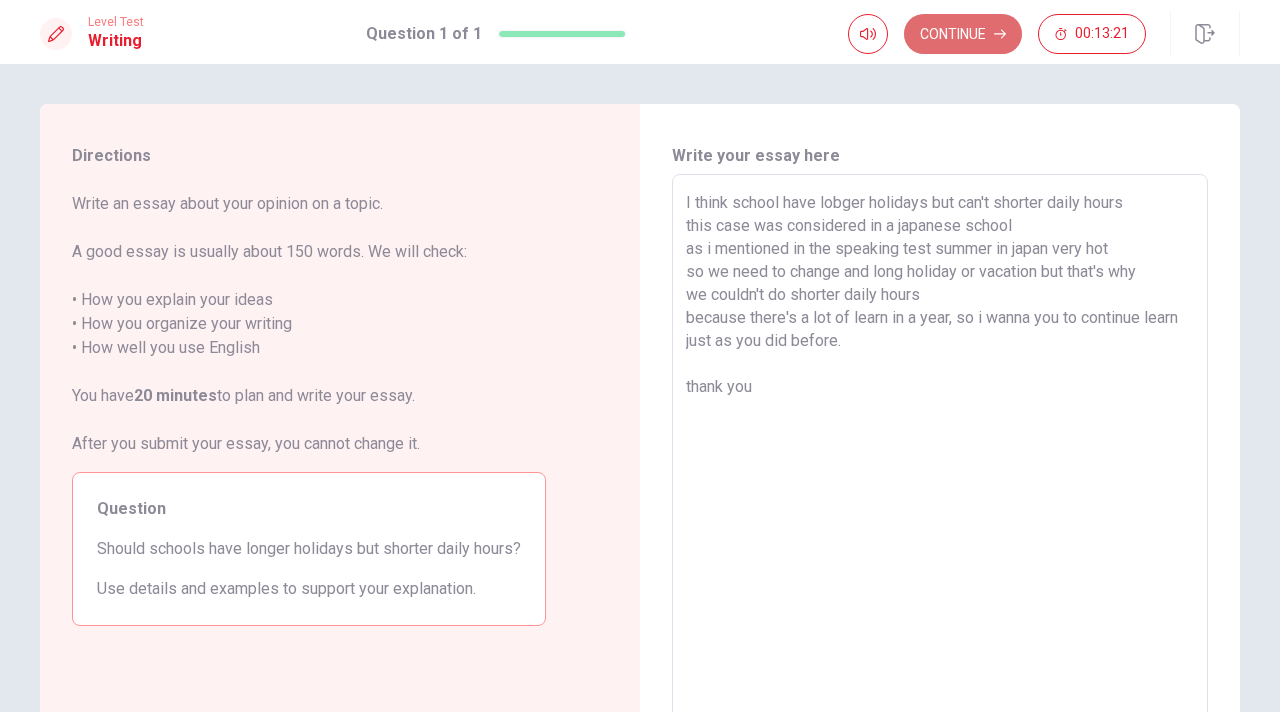 click on "Continue" at bounding box center [963, 34] 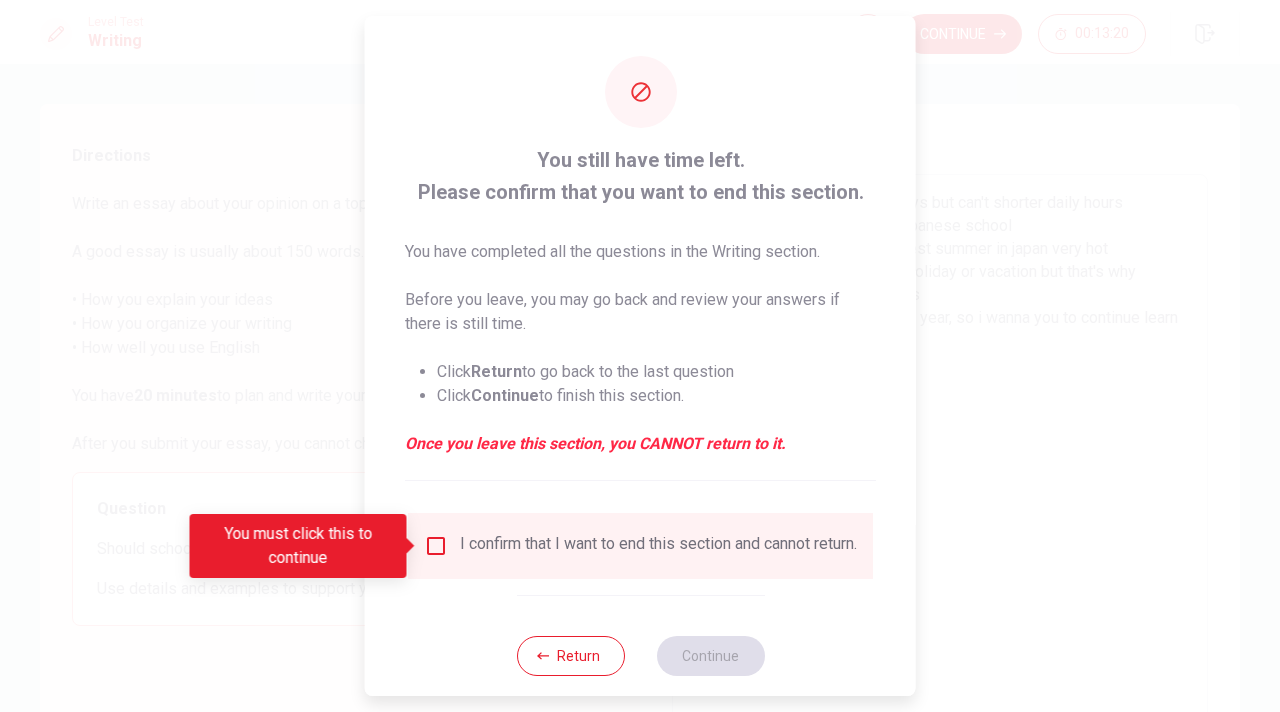 click on "I confirm that I want to end this section and cannot return." at bounding box center (640, 546) 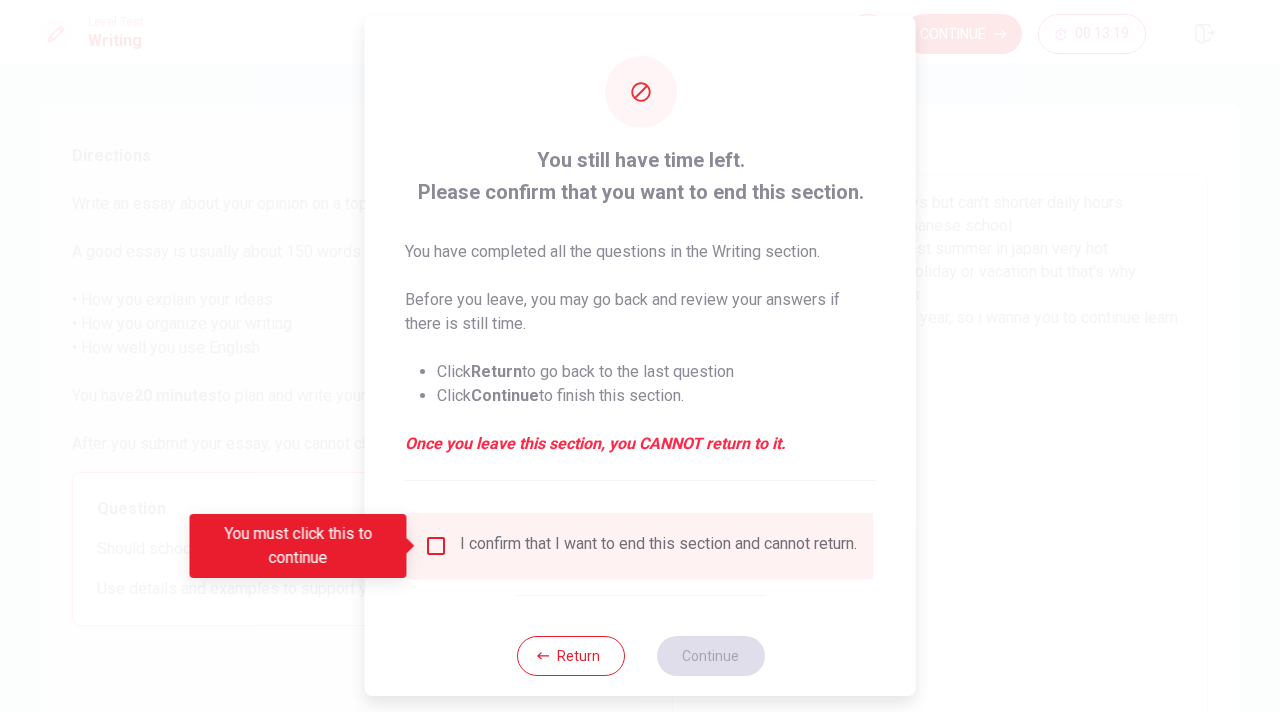 click at bounding box center (436, 546) 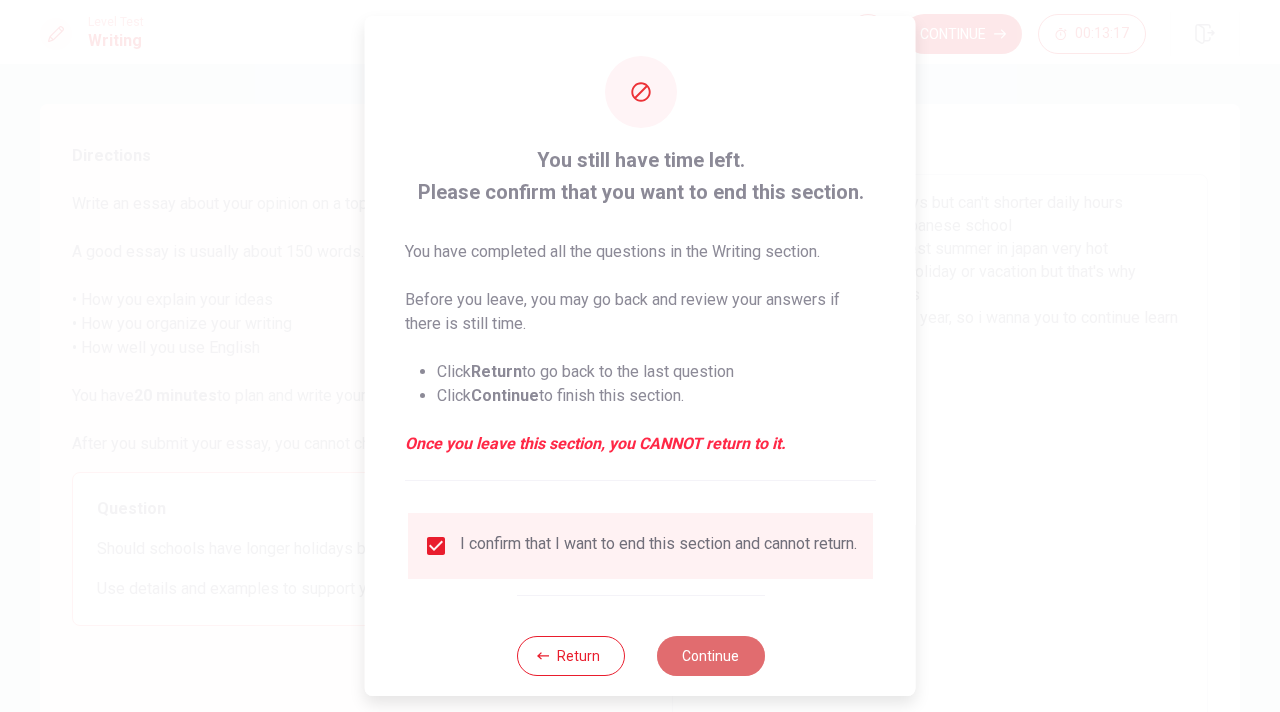 click on "Continue" at bounding box center [710, 656] 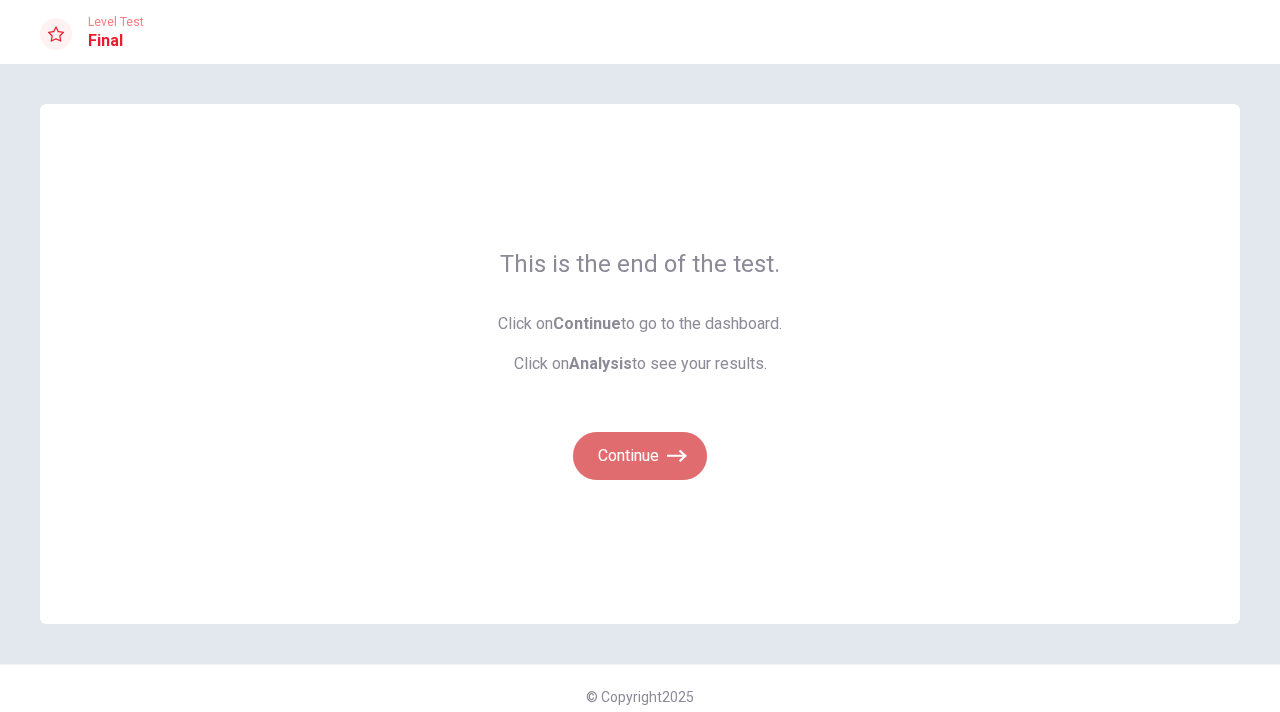 click on "Continue" at bounding box center [640, 456] 